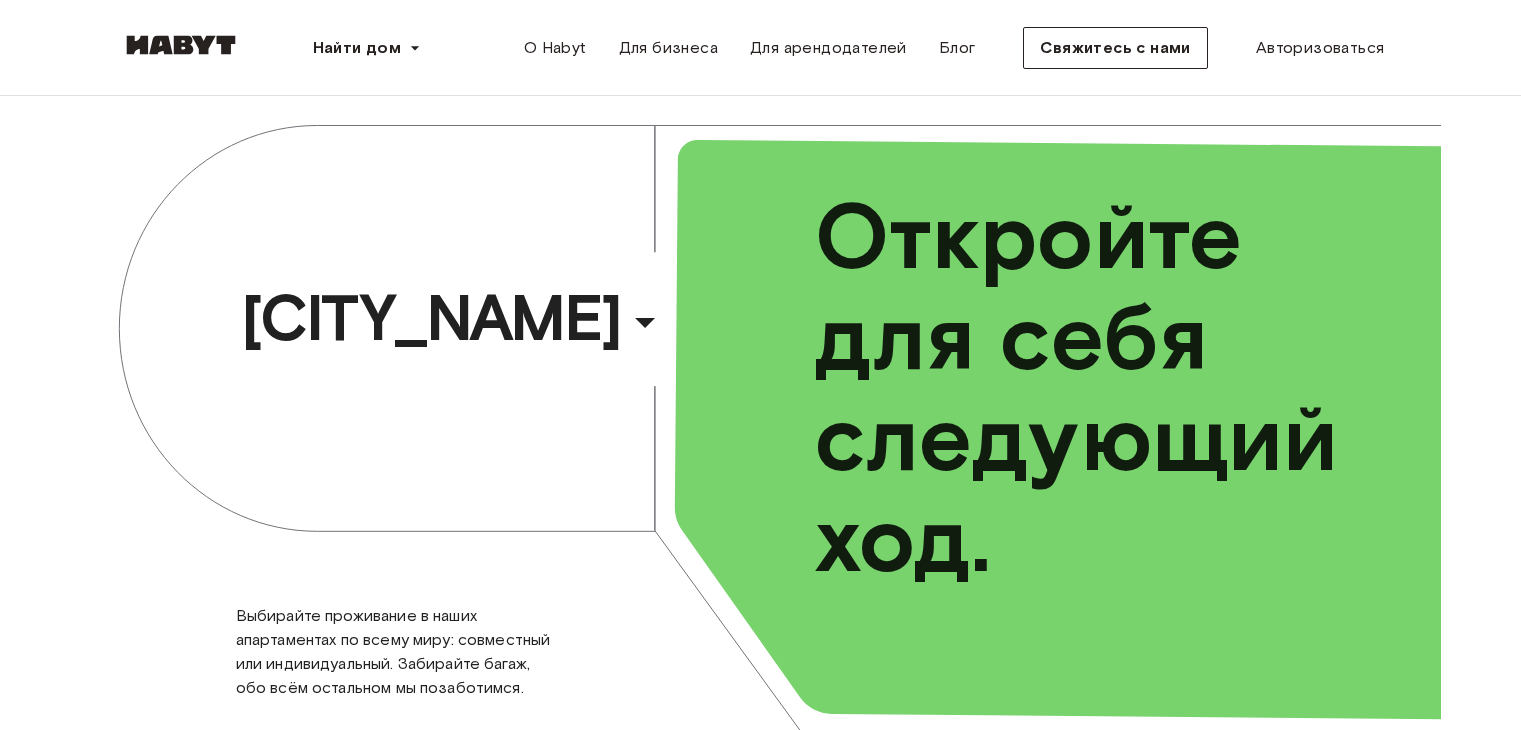 scroll, scrollTop: 0, scrollLeft: 0, axis: both 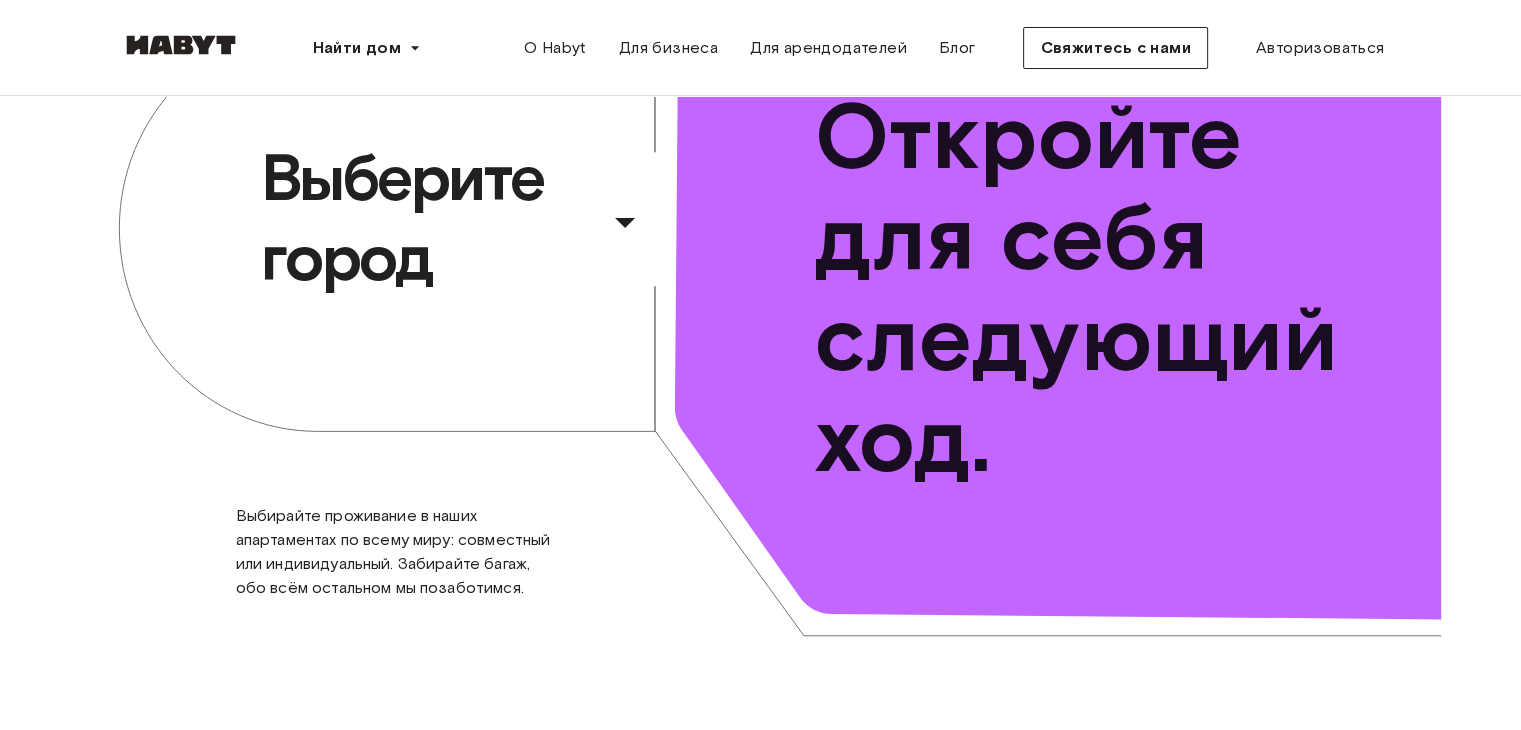 click on "​" at bounding box center (652, 238) 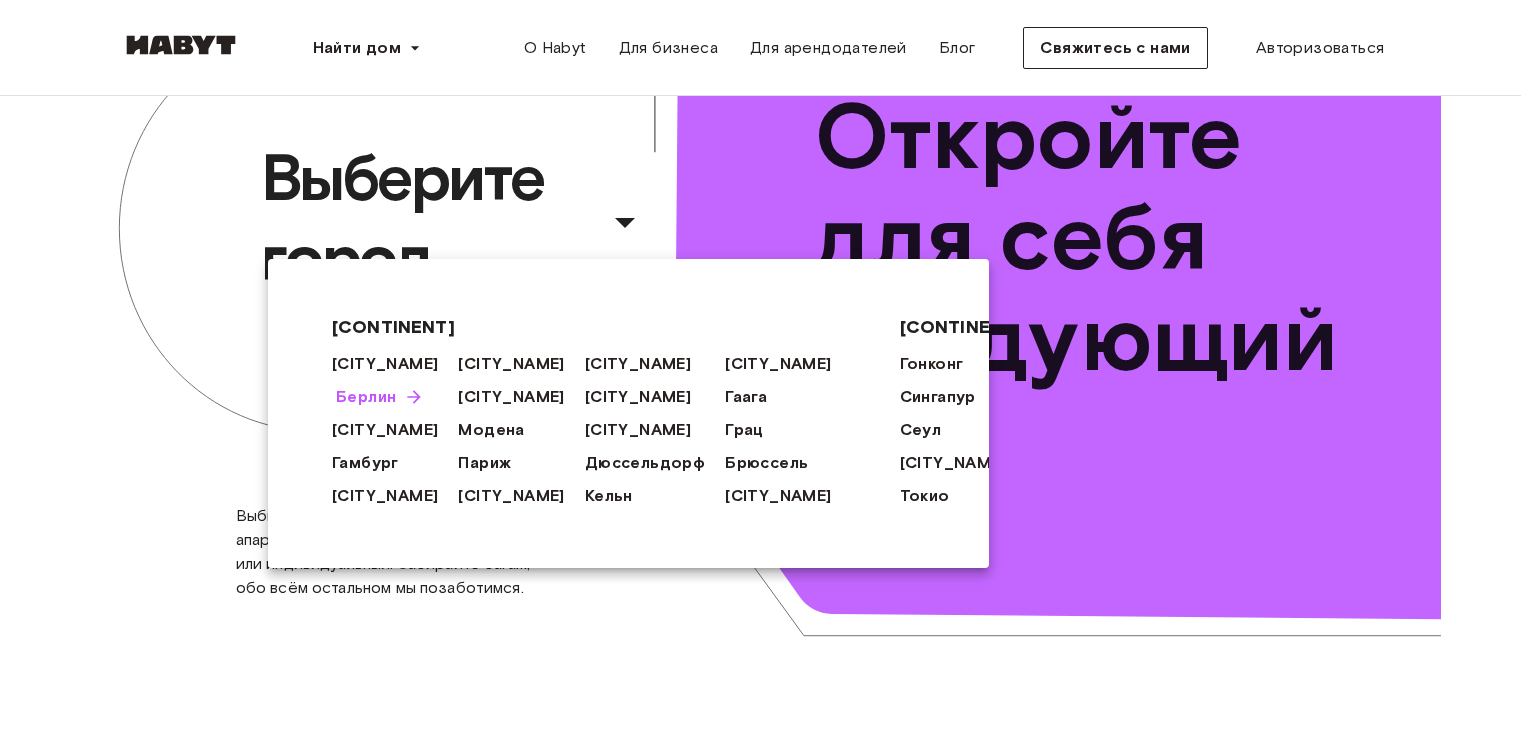 click on "[CITY]" at bounding box center [366, 396] 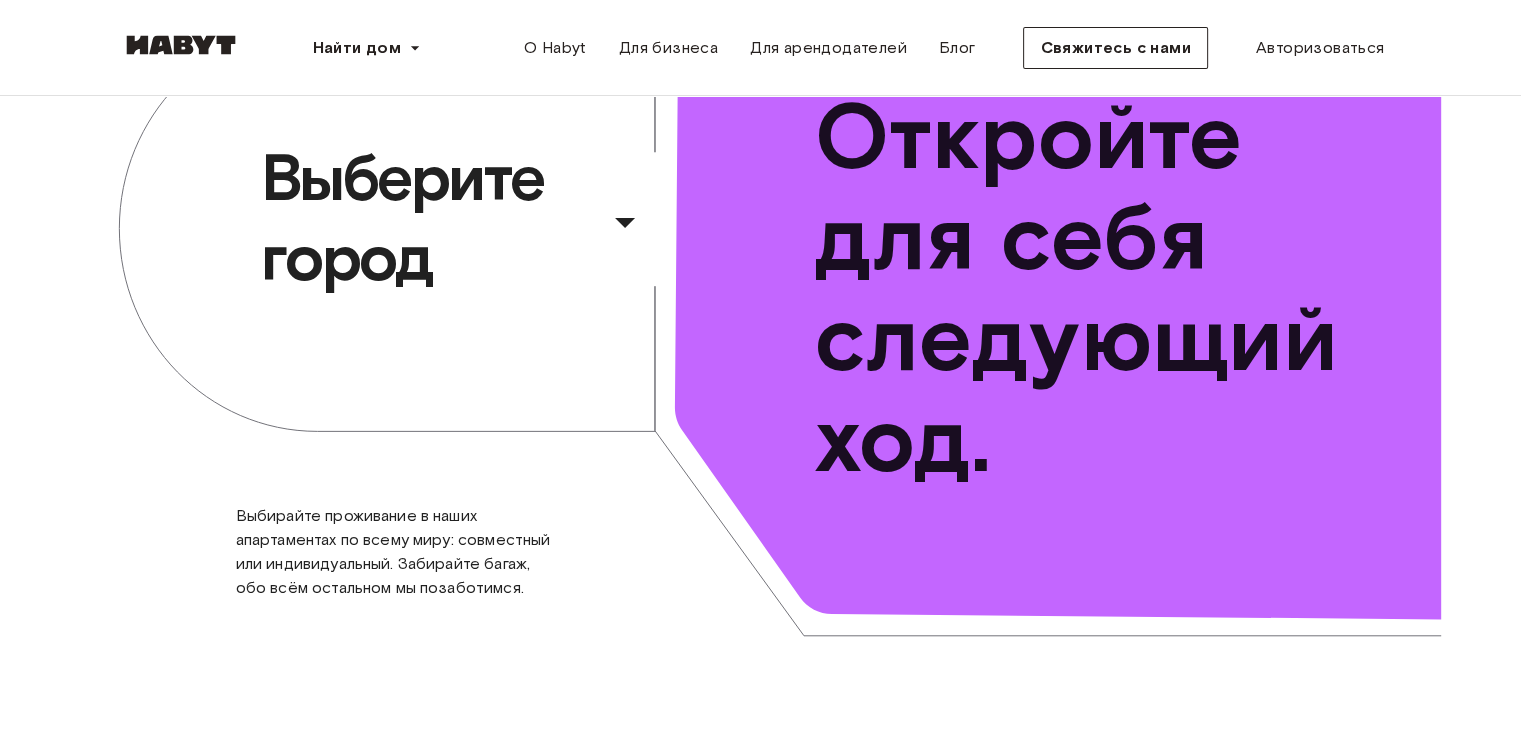 scroll, scrollTop: 200, scrollLeft: 0, axis: vertical 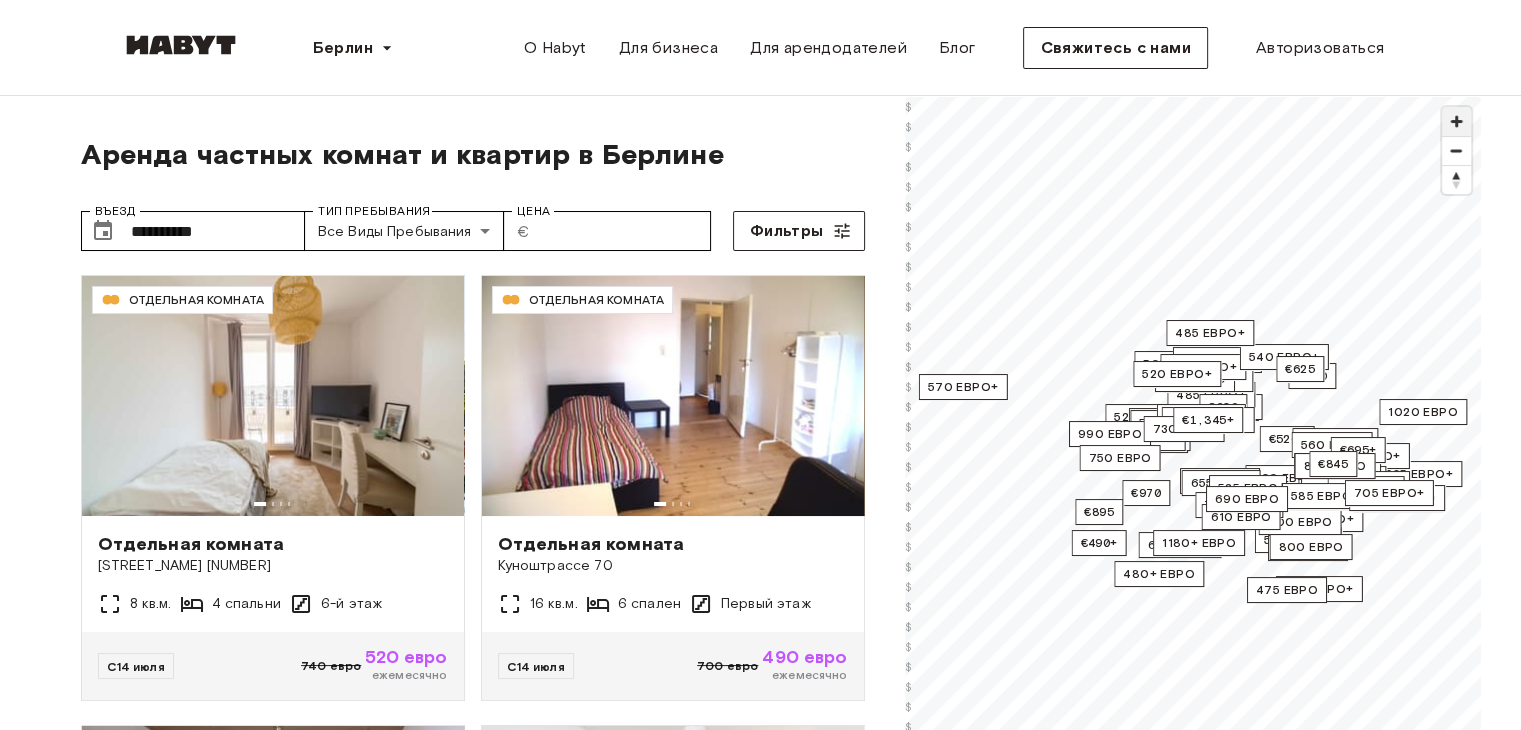 click at bounding box center [1456, 121] 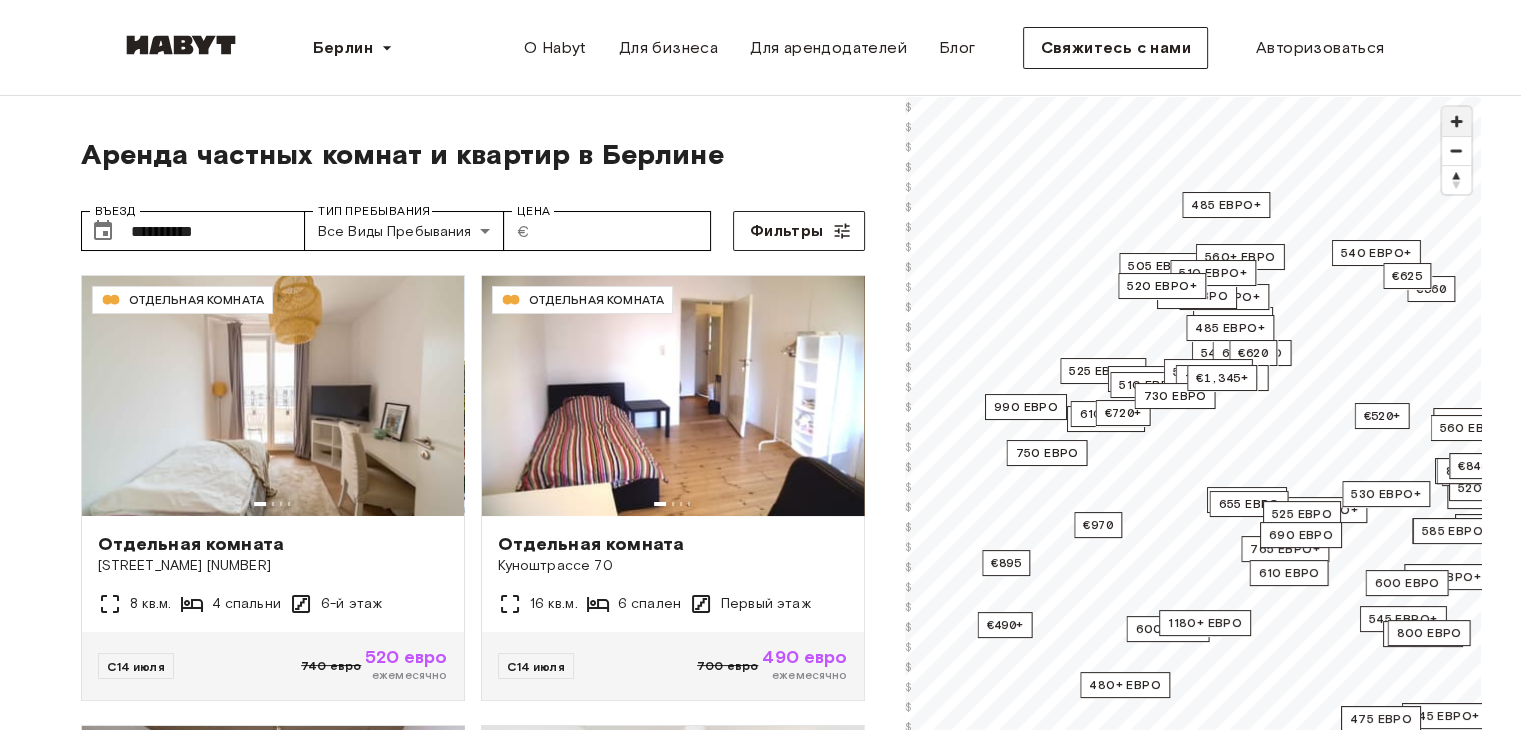 click at bounding box center (1456, 121) 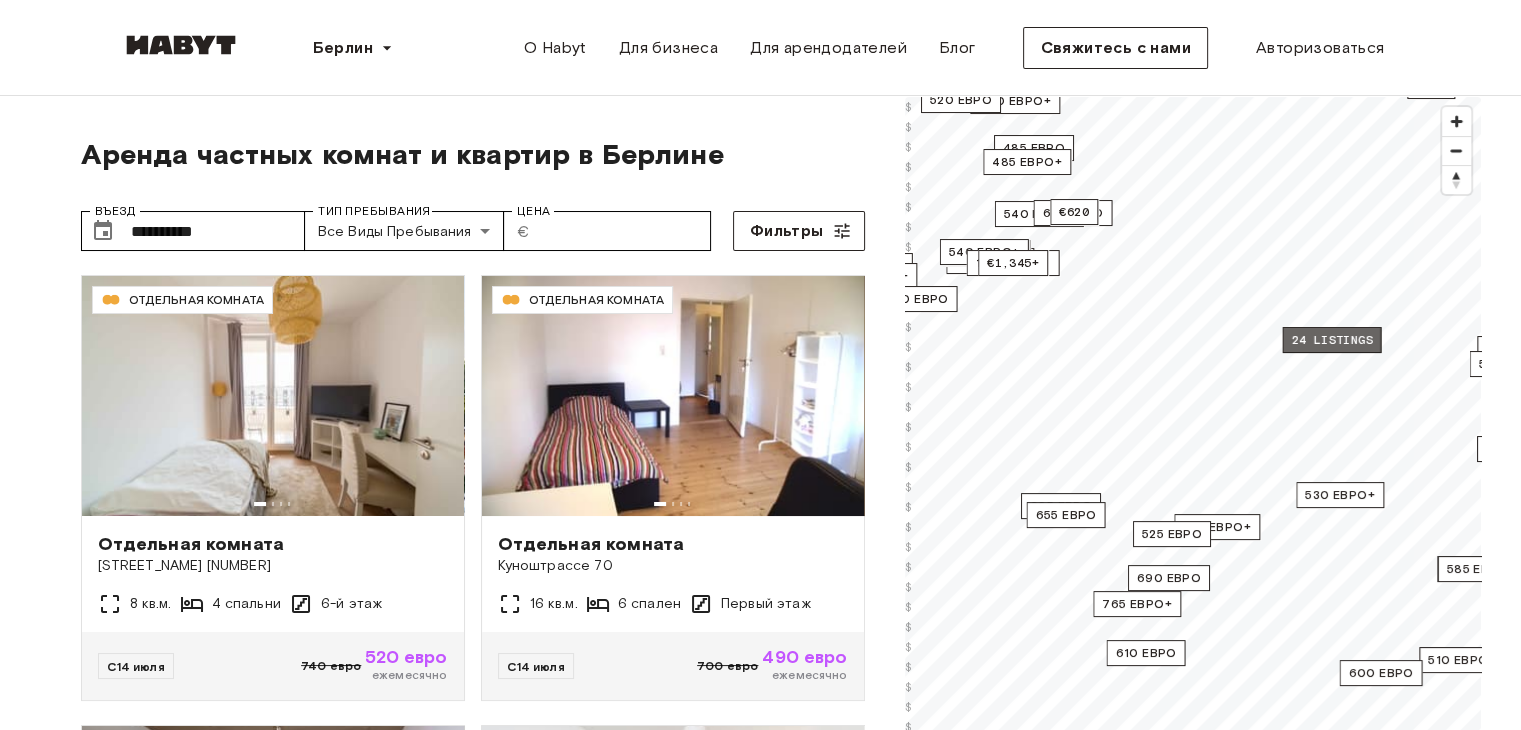 click on "24 listings" at bounding box center [1331, 340] 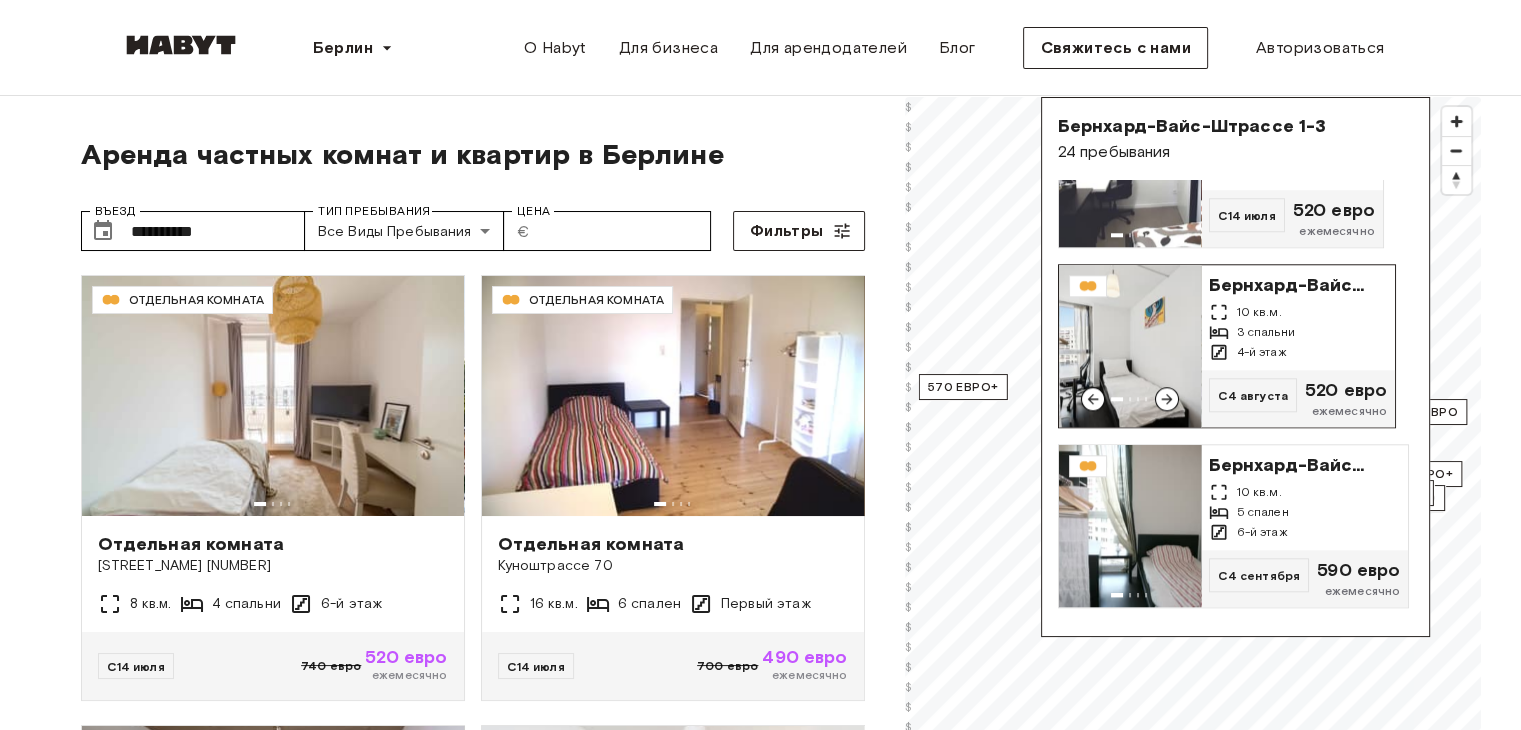 scroll, scrollTop: 2100, scrollLeft: 0, axis: vertical 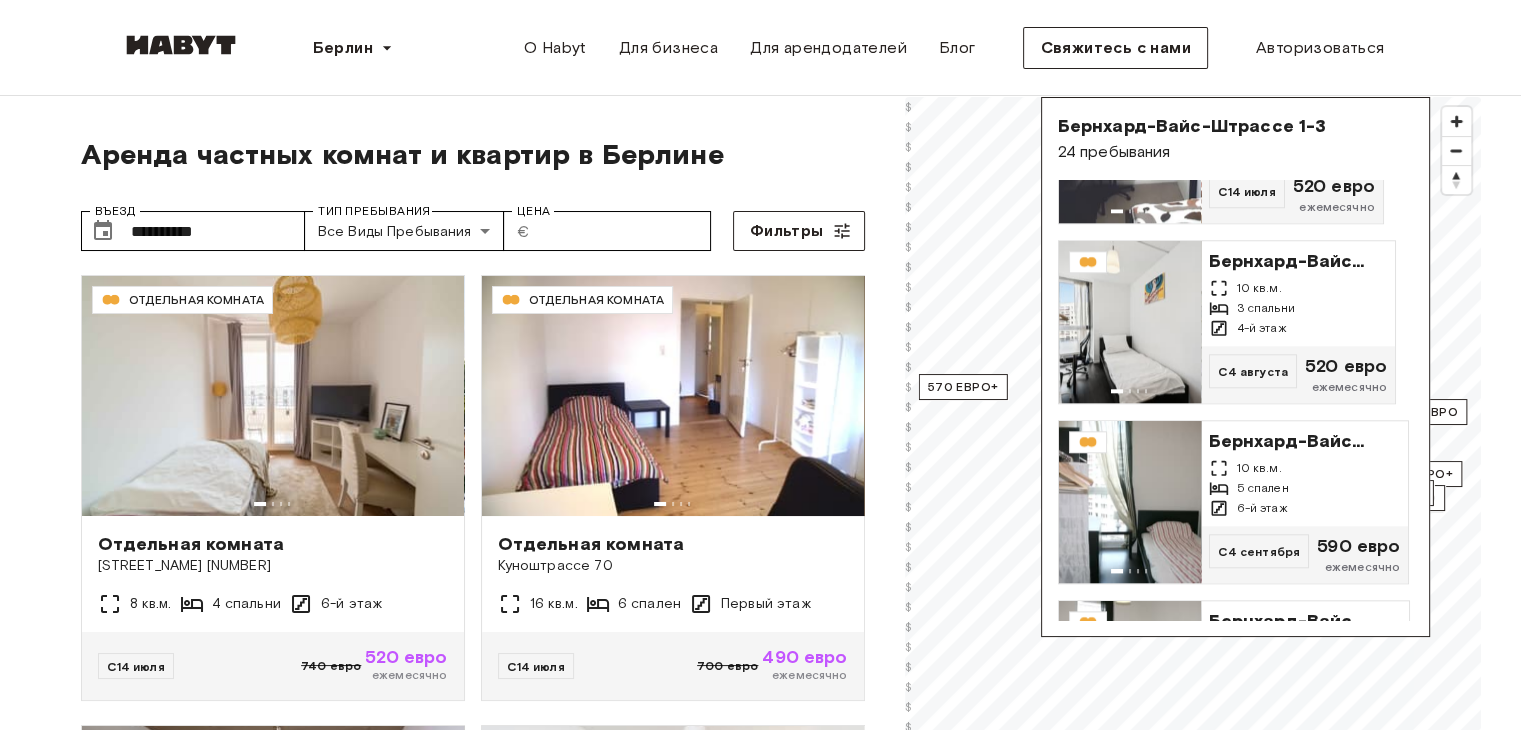 click on "**********" at bounding box center (760, 1966) 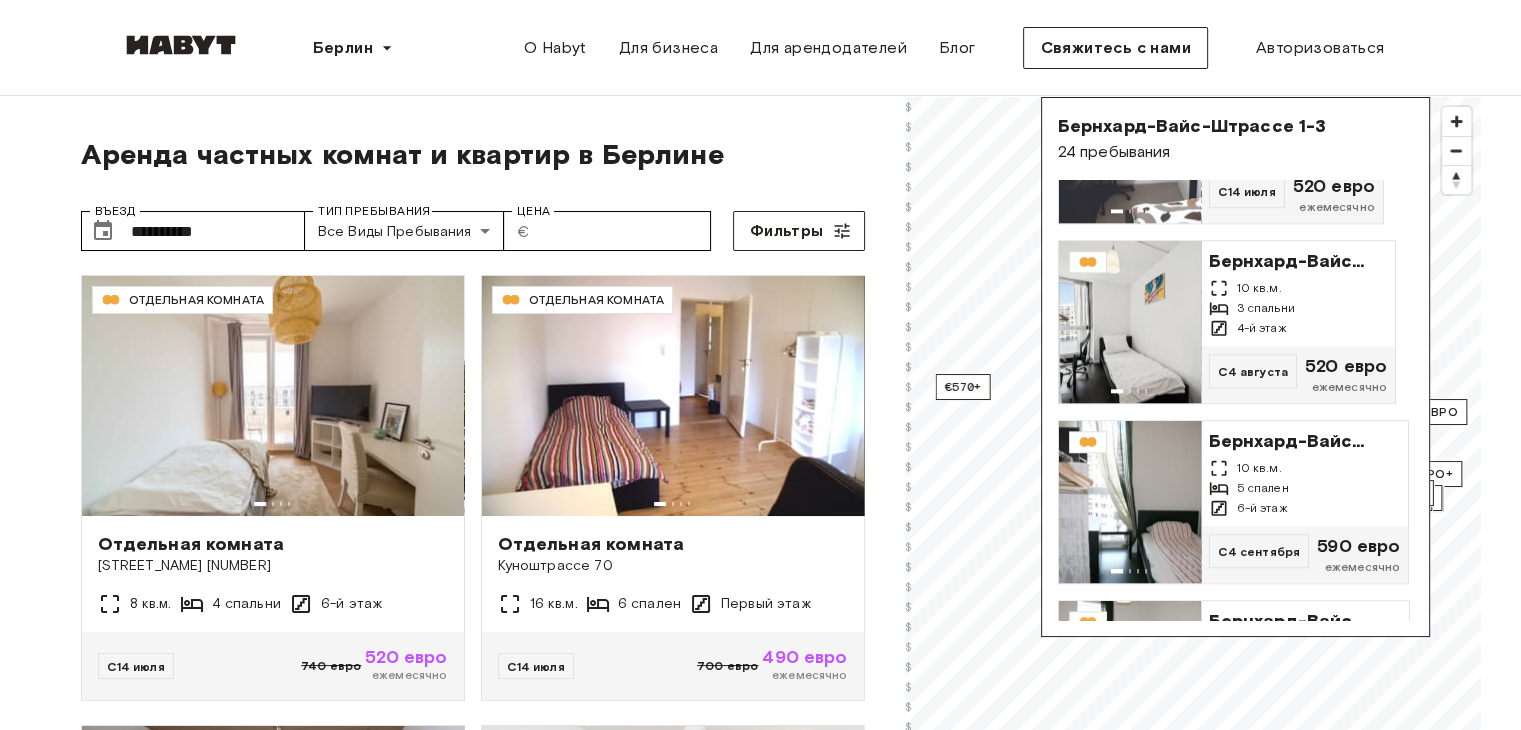 click on "**********" at bounding box center [760, 1966] 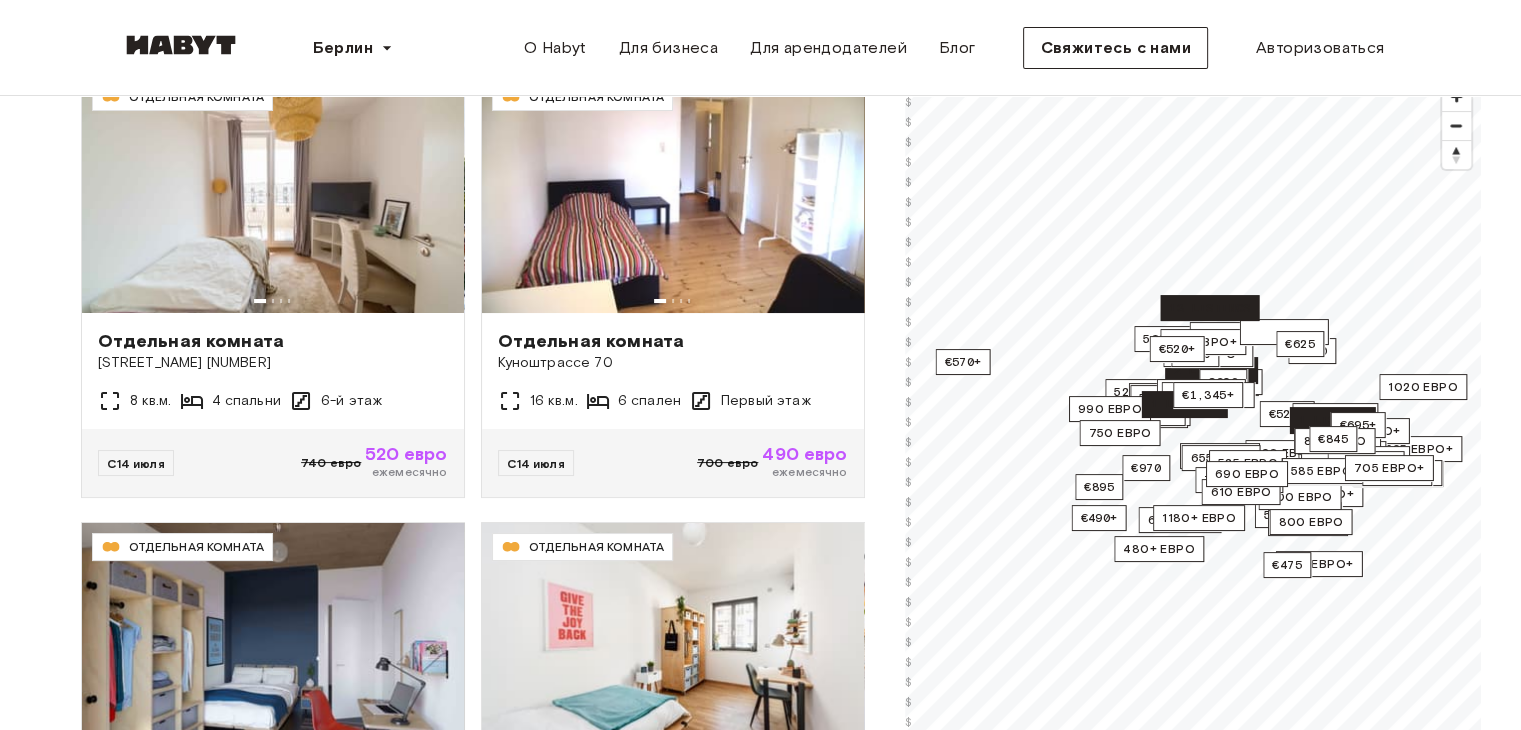 scroll, scrollTop: 200, scrollLeft: 0, axis: vertical 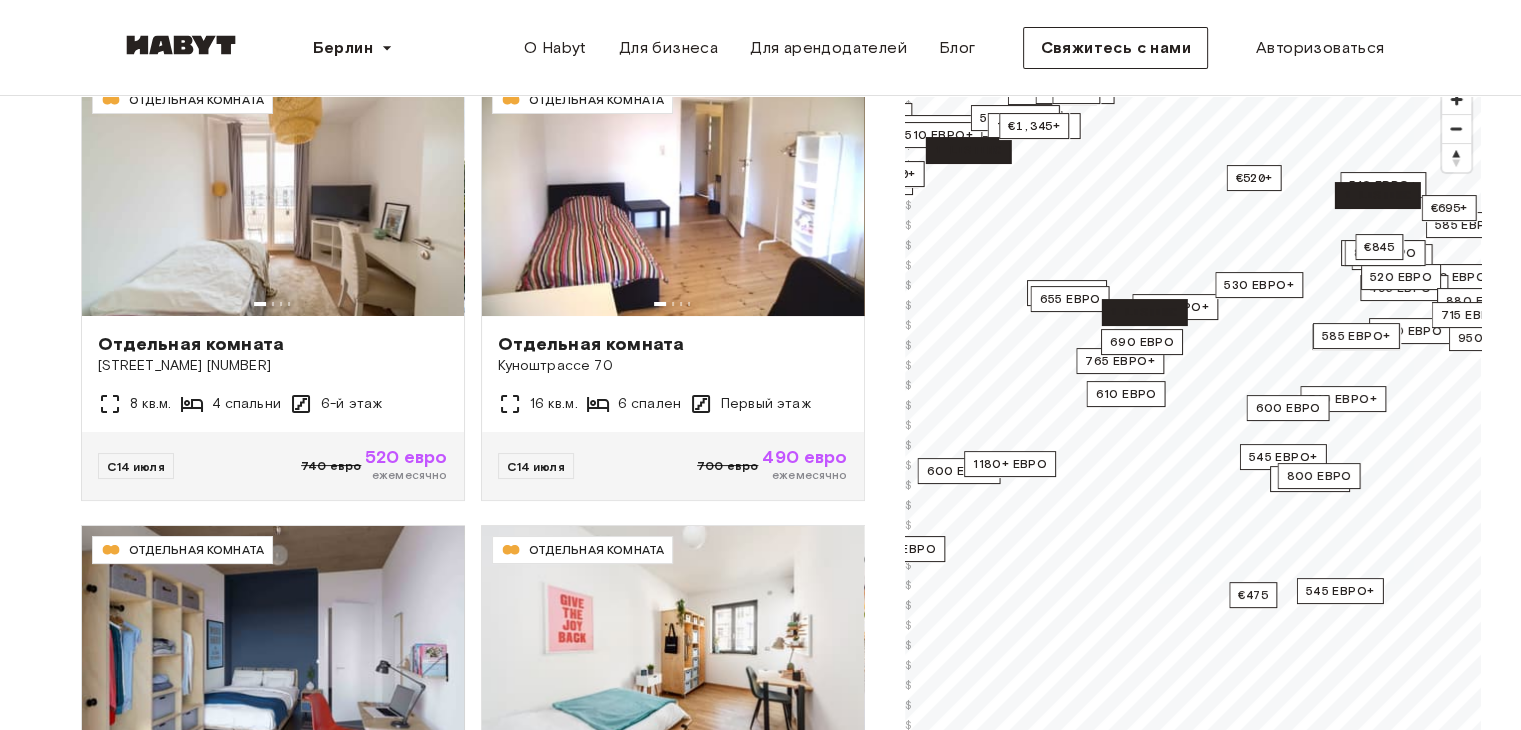 click on "**********" at bounding box center [760, 2263] 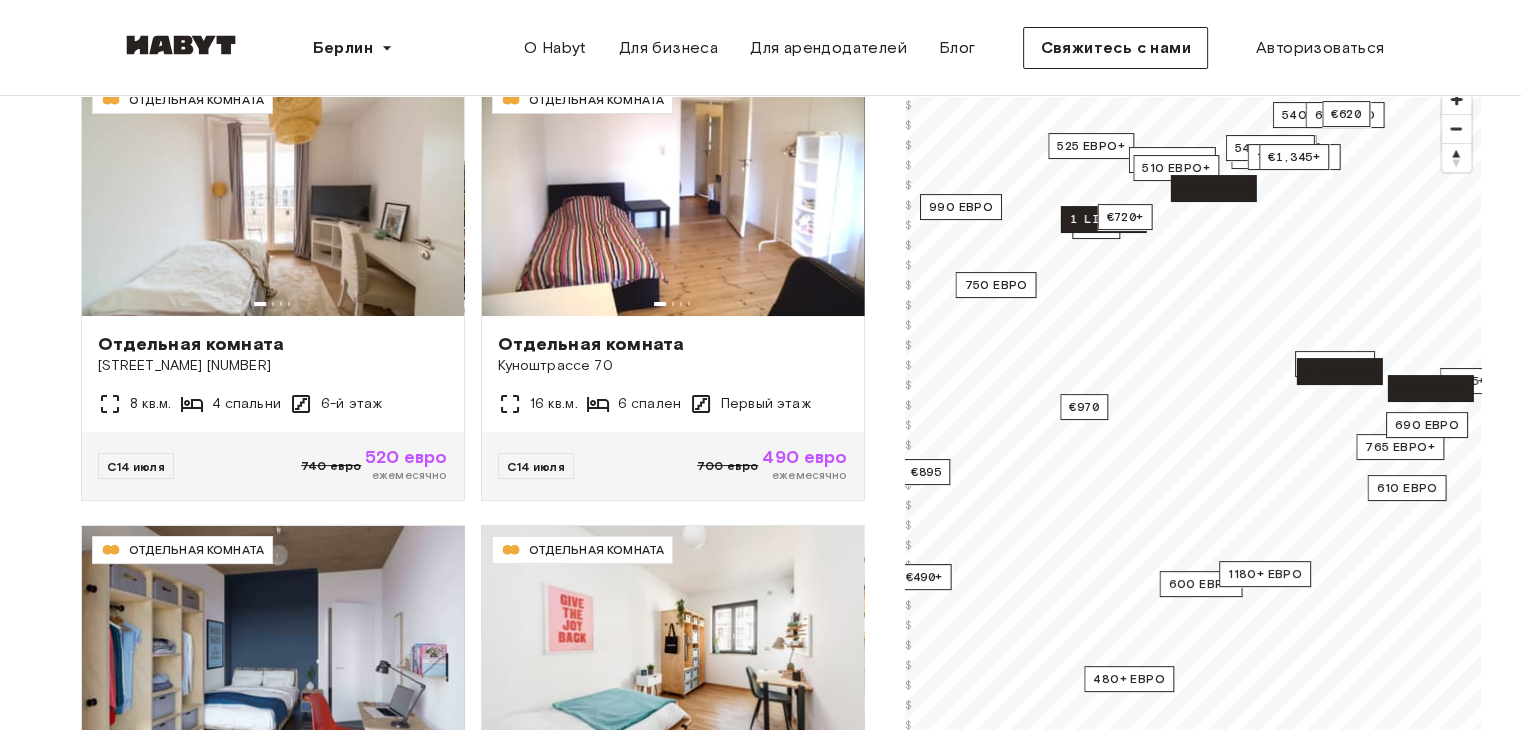 click on "1 listing" at bounding box center [1102, 219] 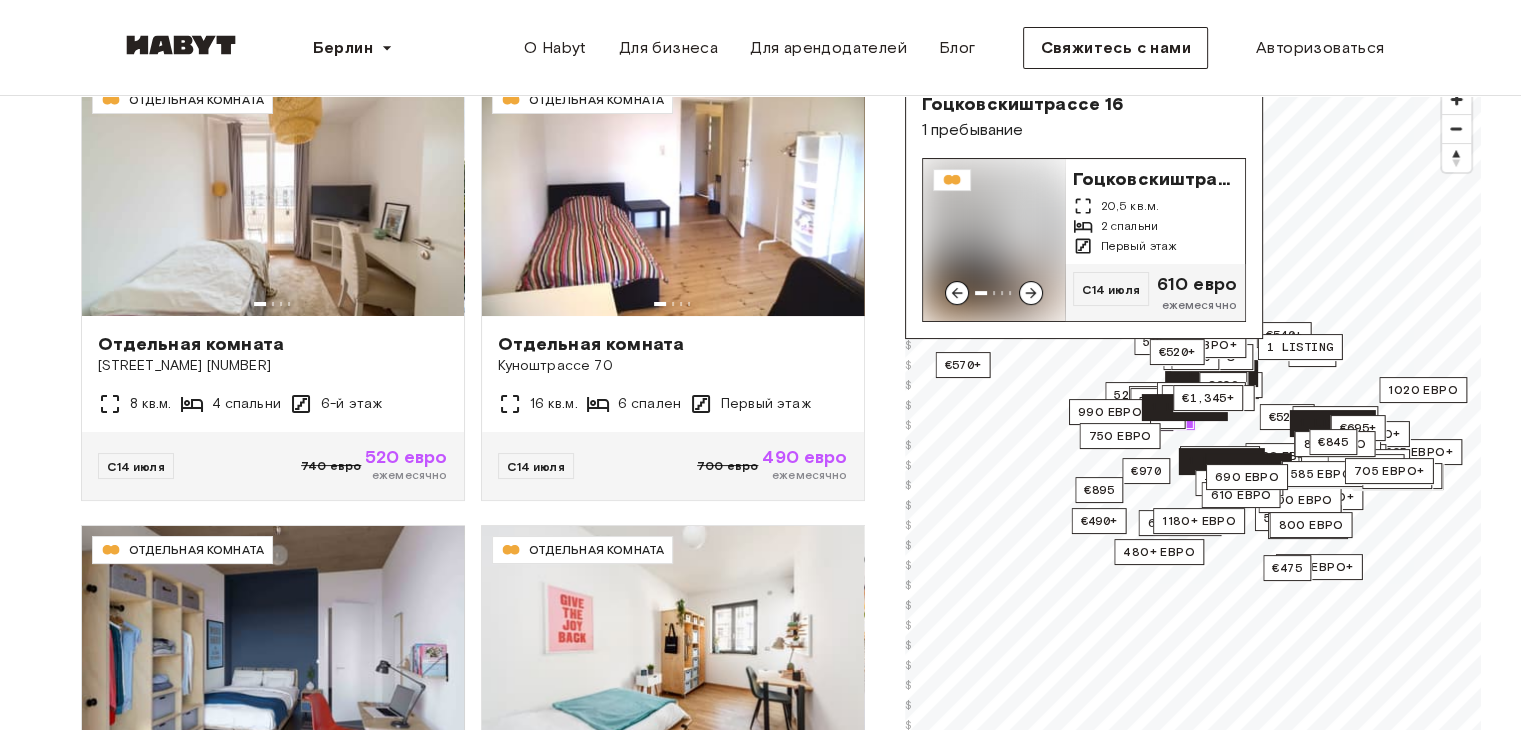 click on "Гоцковскиштрассе 16" at bounding box center [1174, 179] 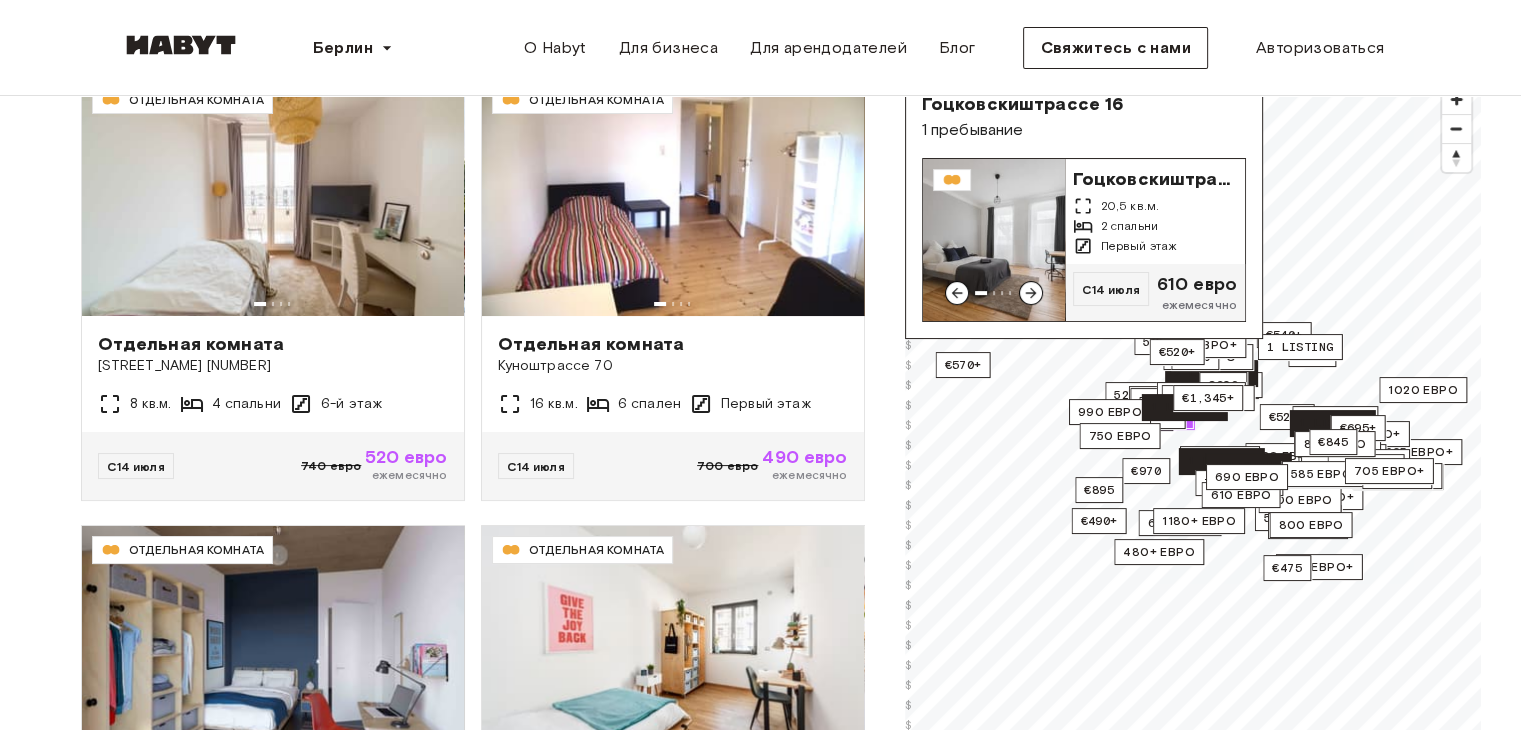 click 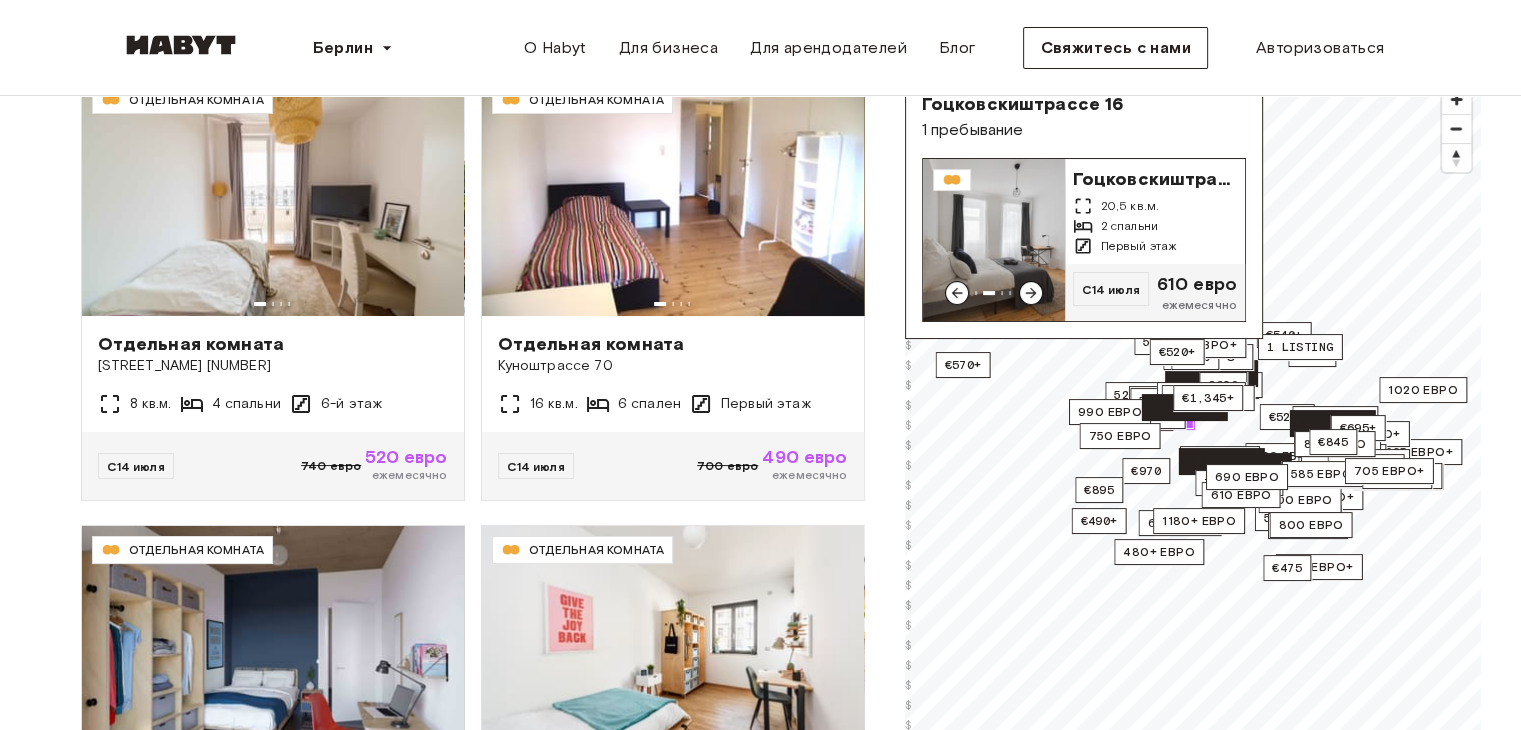 click 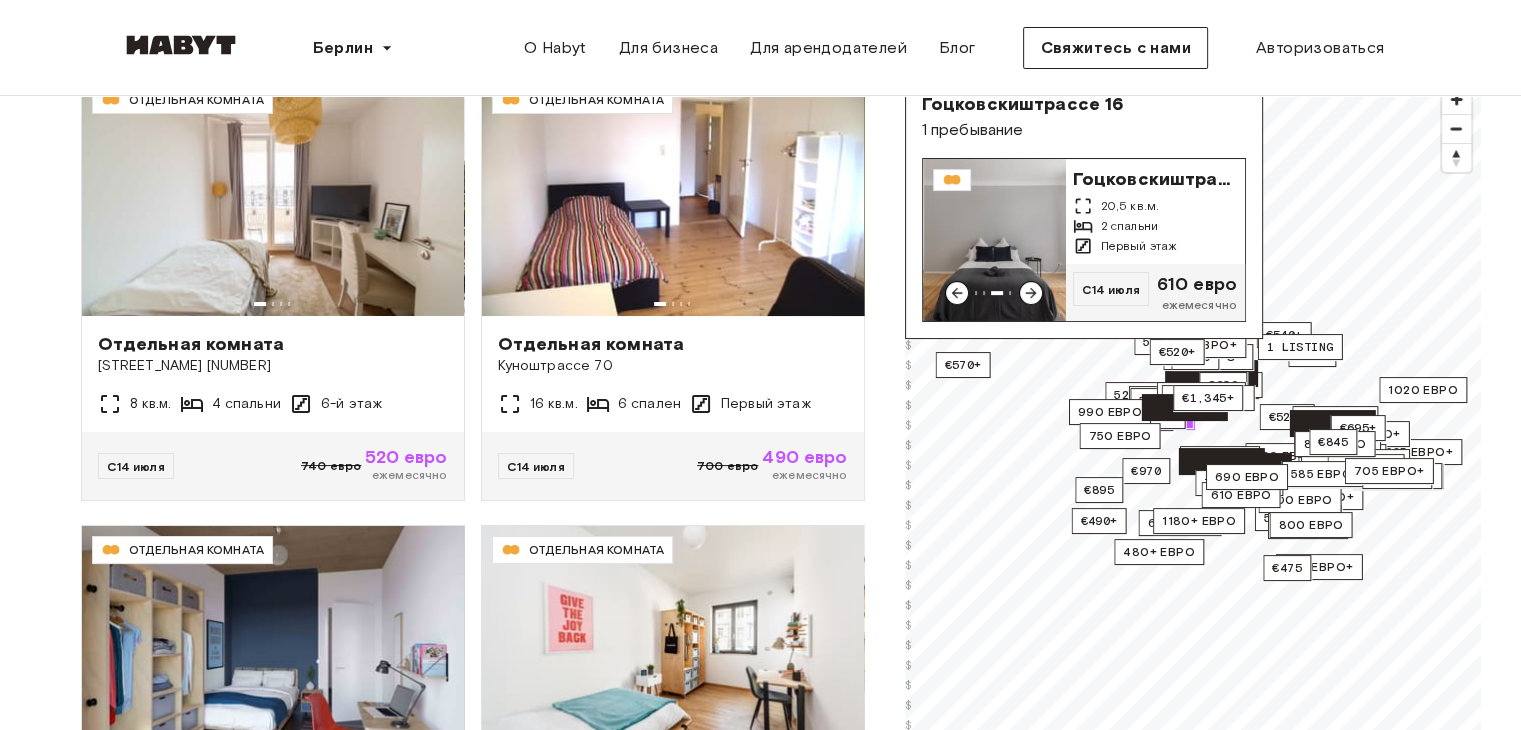 click on "ежемесячно" at bounding box center [1197, 305] 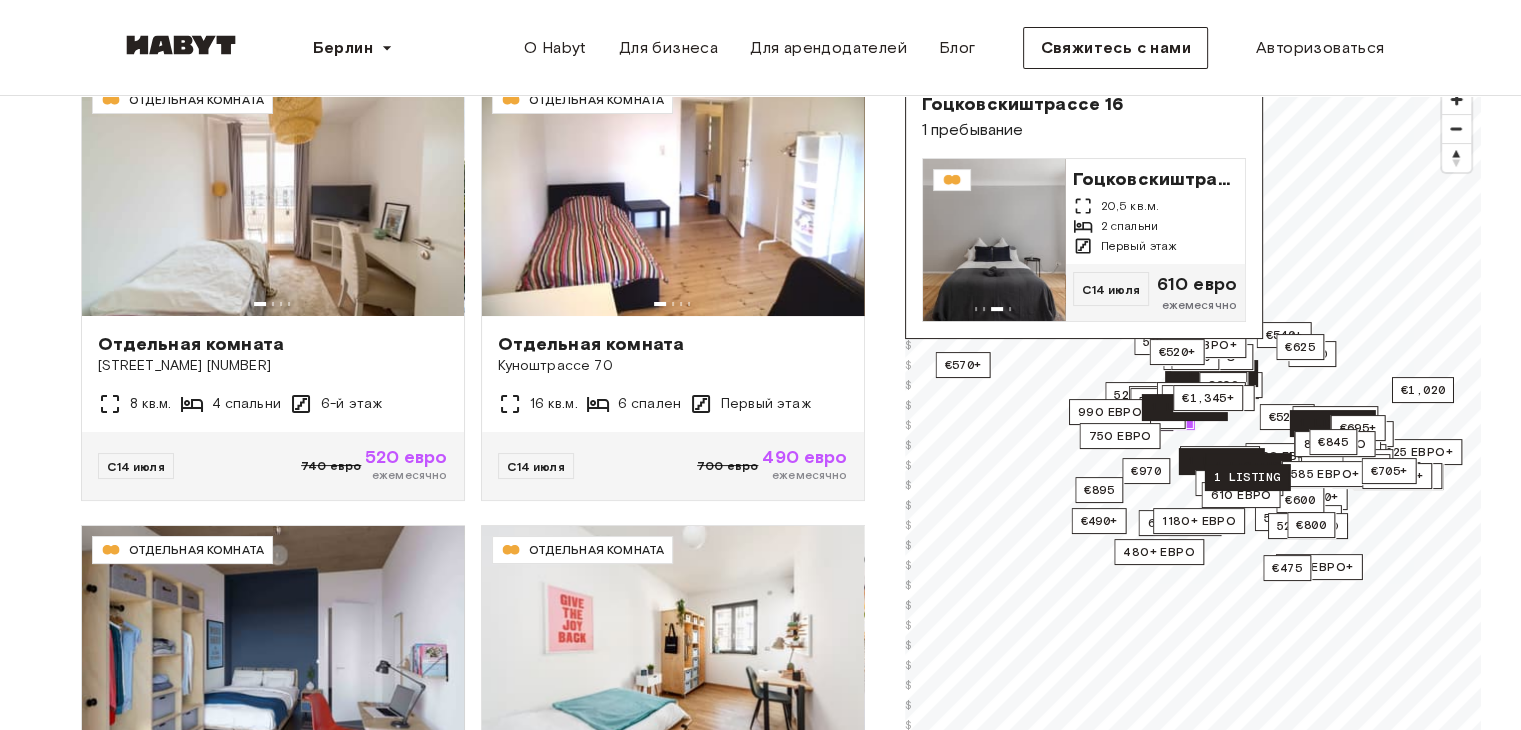 click on "1 listing" at bounding box center (1246, 477) 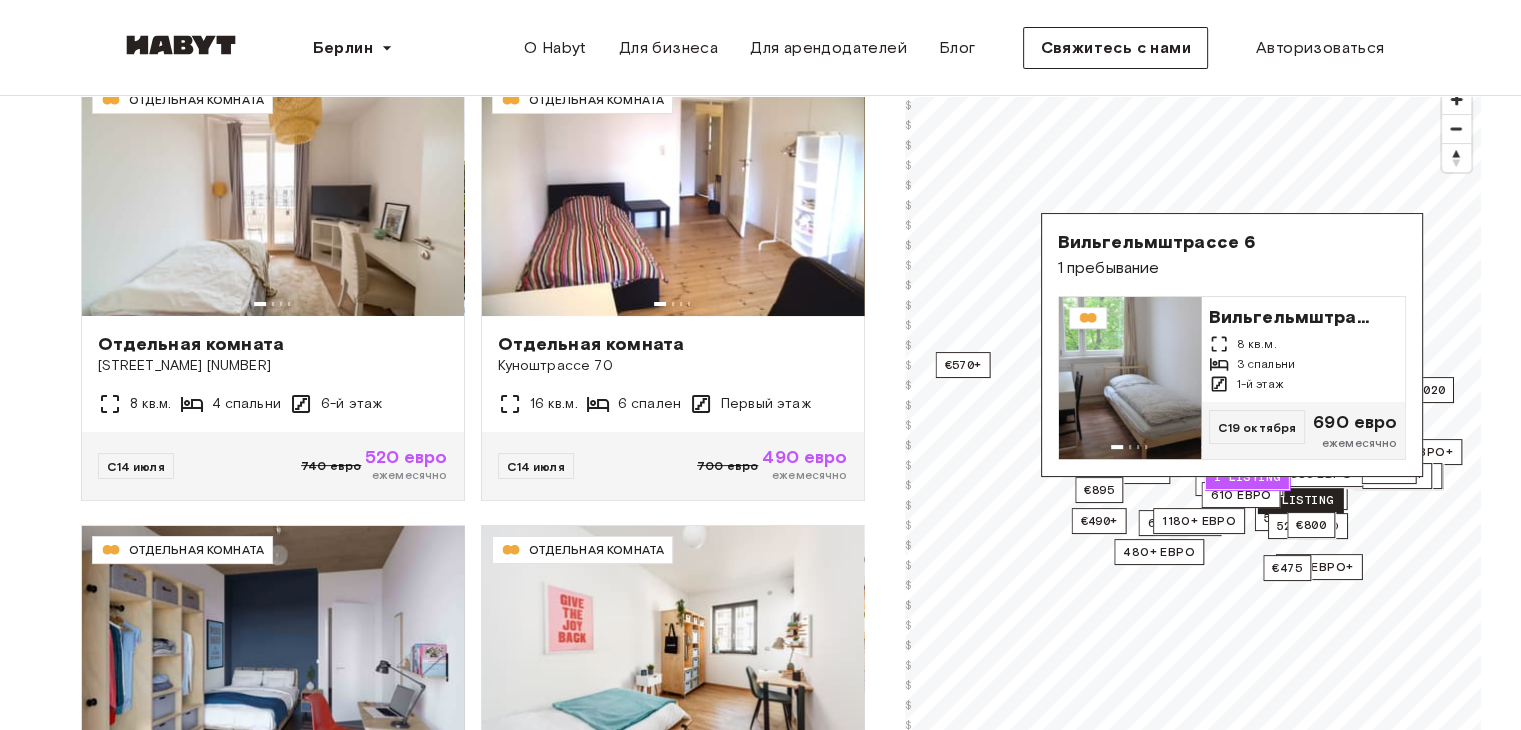 click on "1 listing" at bounding box center [1299, 500] 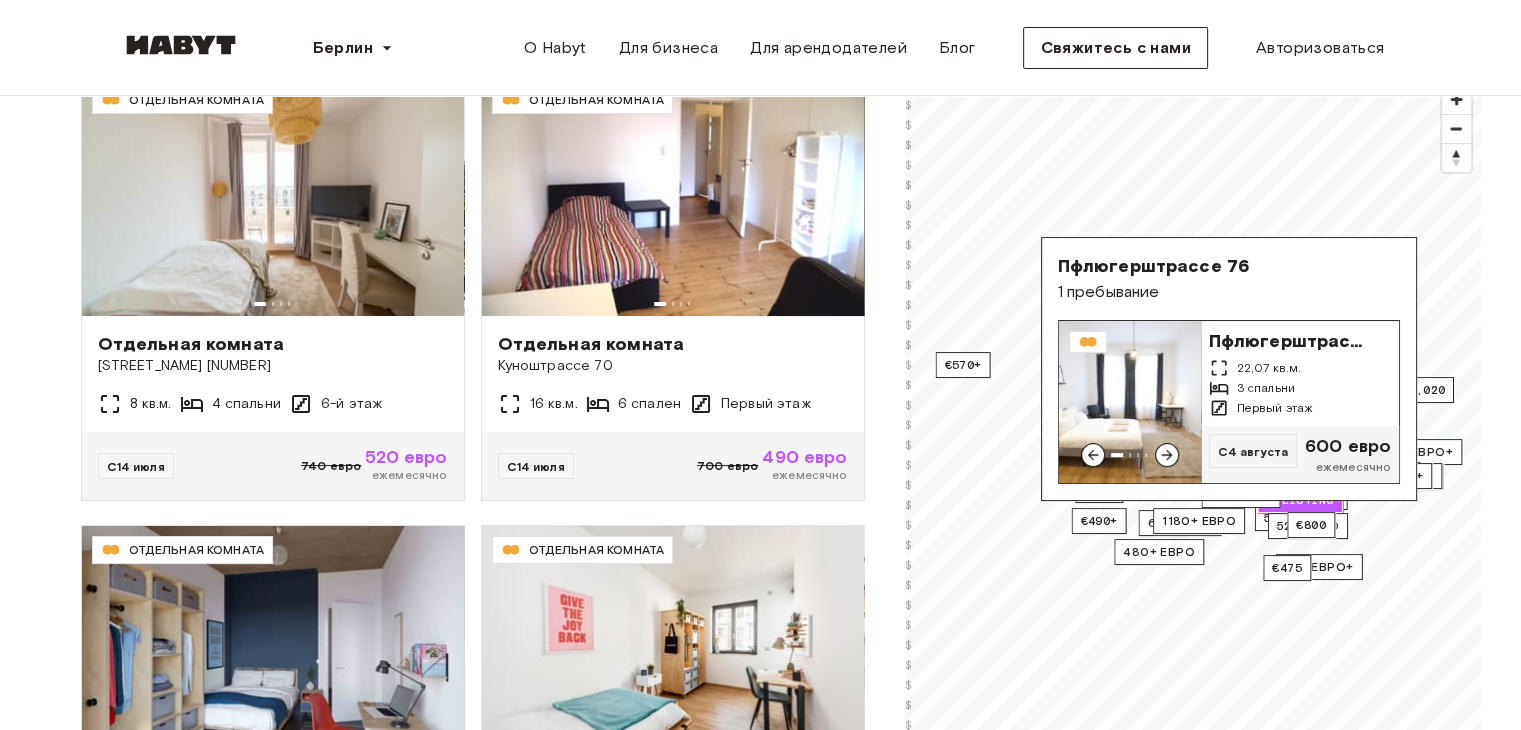 click on "Пфлюгерштрассе 76" at bounding box center [1305, 341] 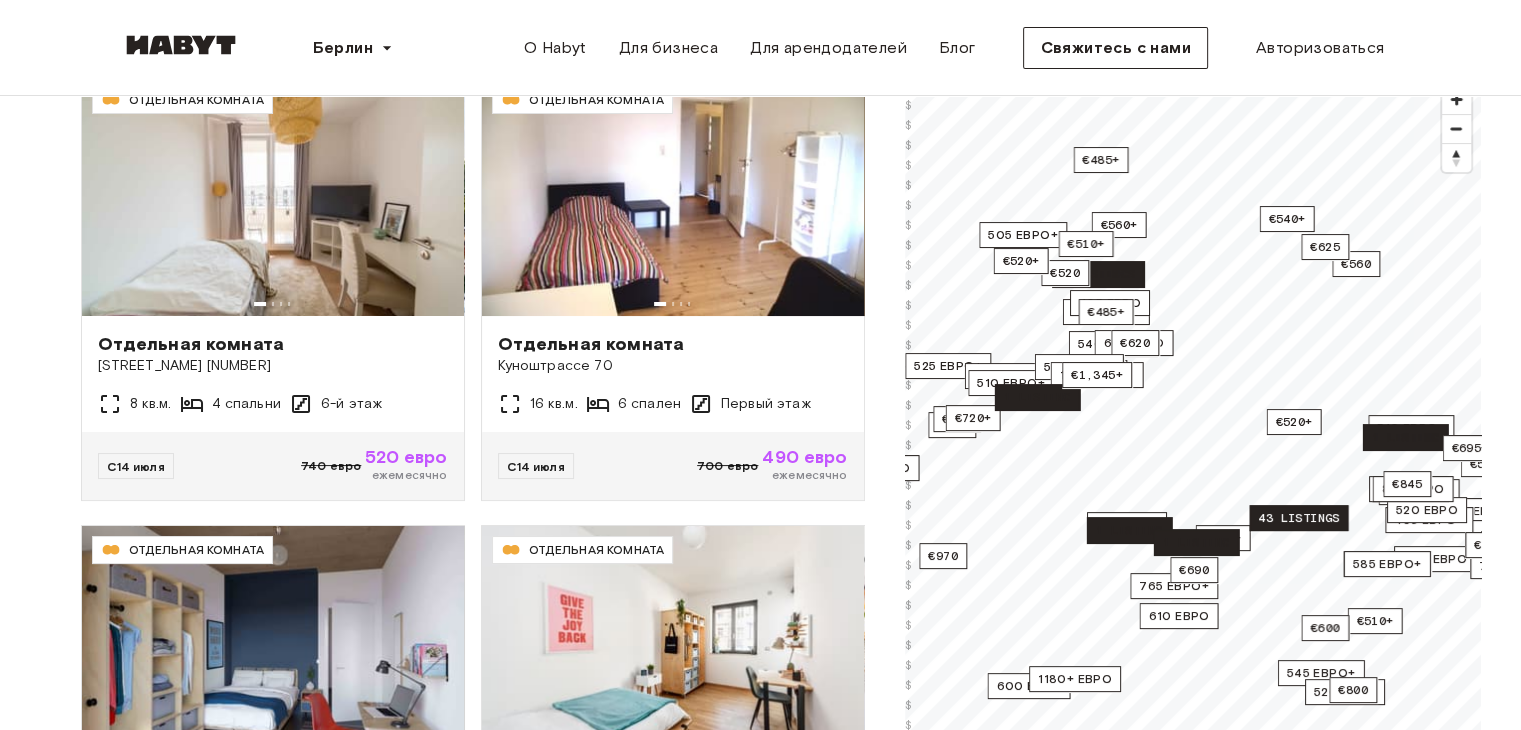 click on "43 listings" at bounding box center [1298, 518] 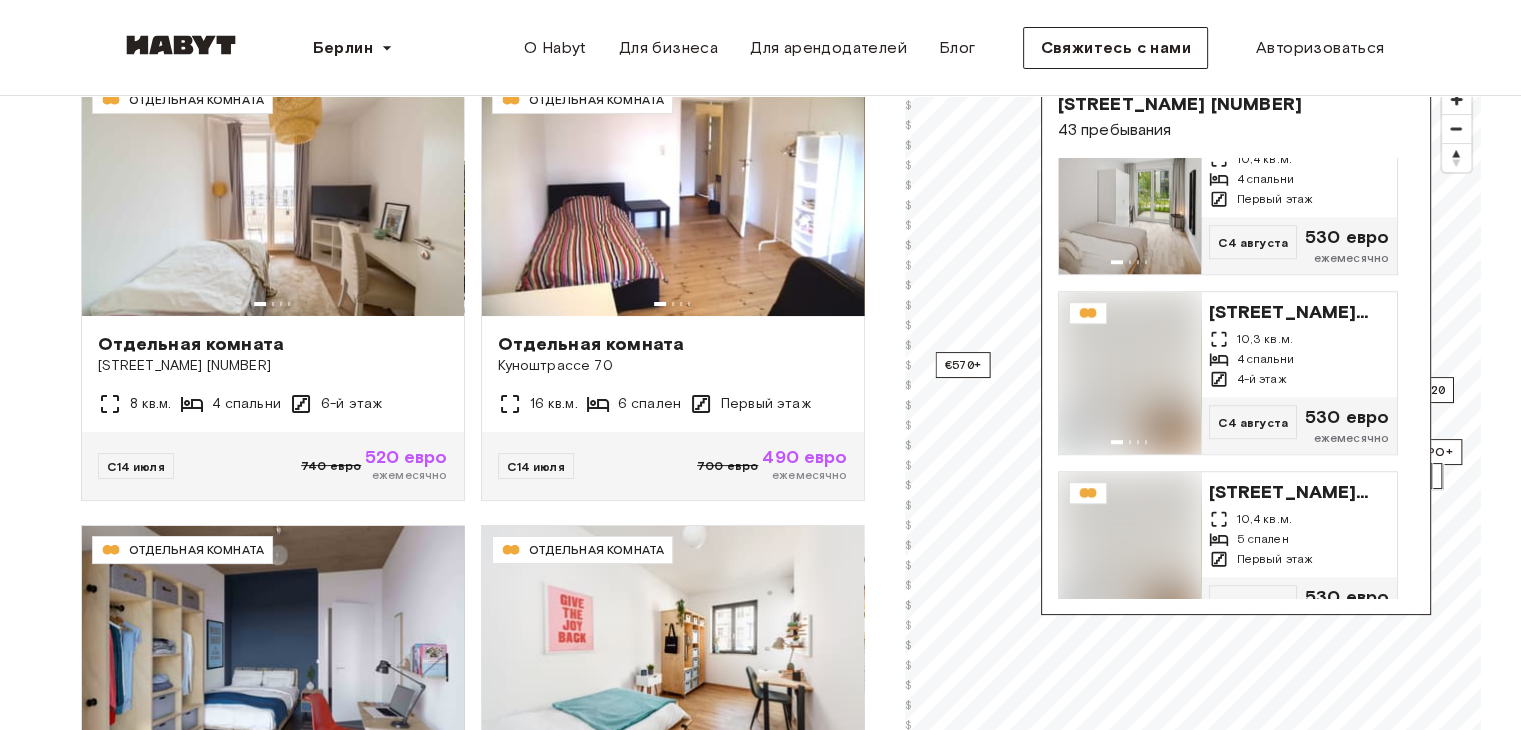 scroll, scrollTop: 1500, scrollLeft: 0, axis: vertical 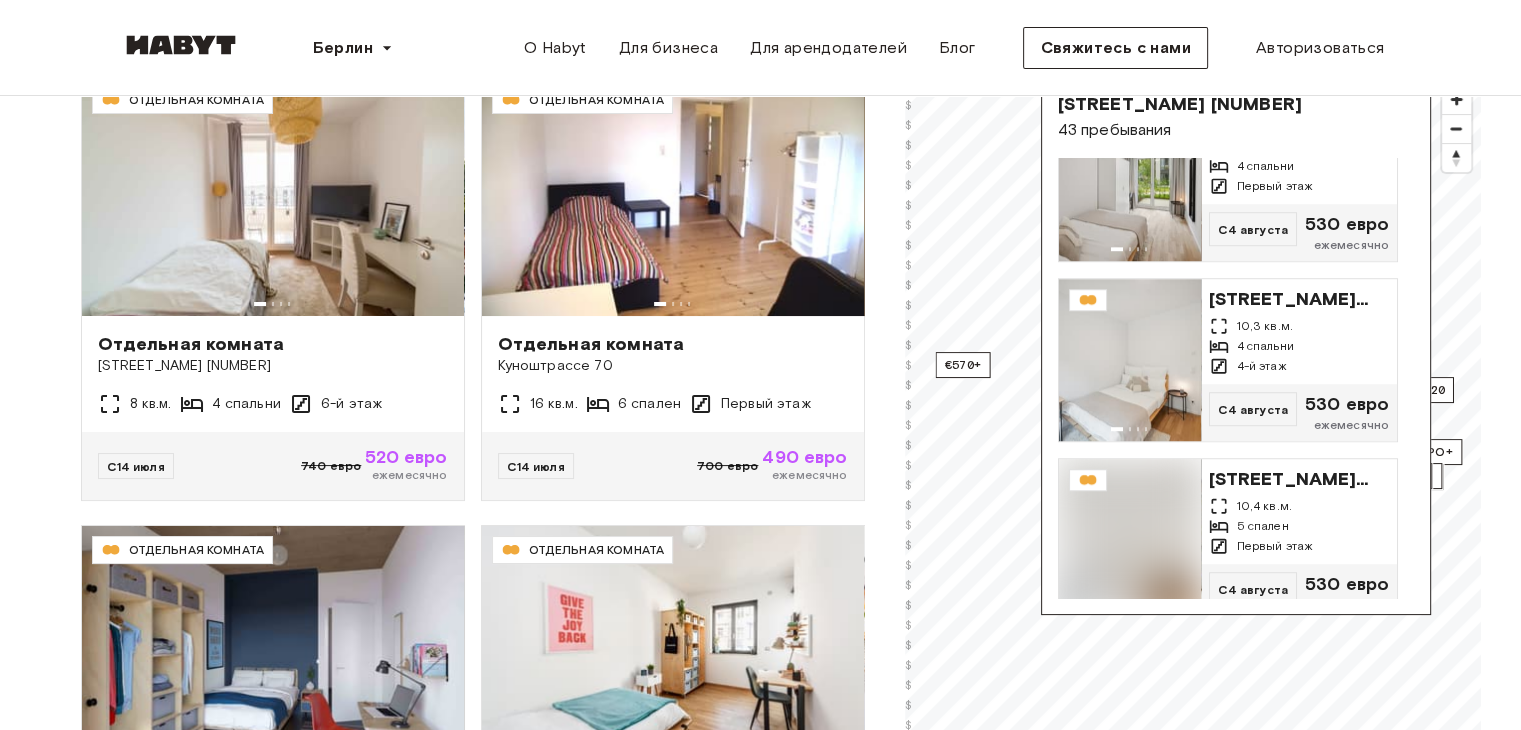 click on "**********" at bounding box center (760, 1844) 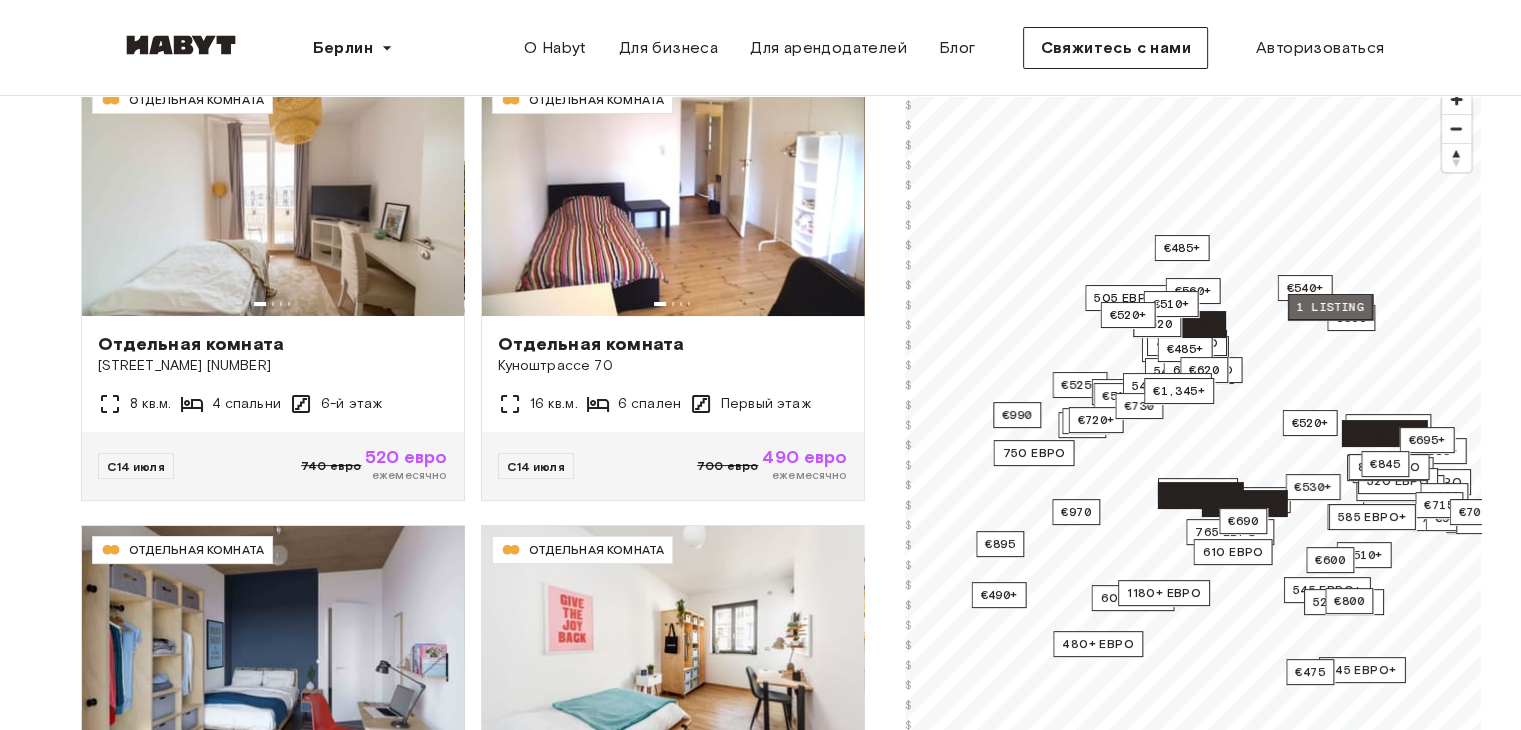 click on "1 listing" at bounding box center [1329, 307] 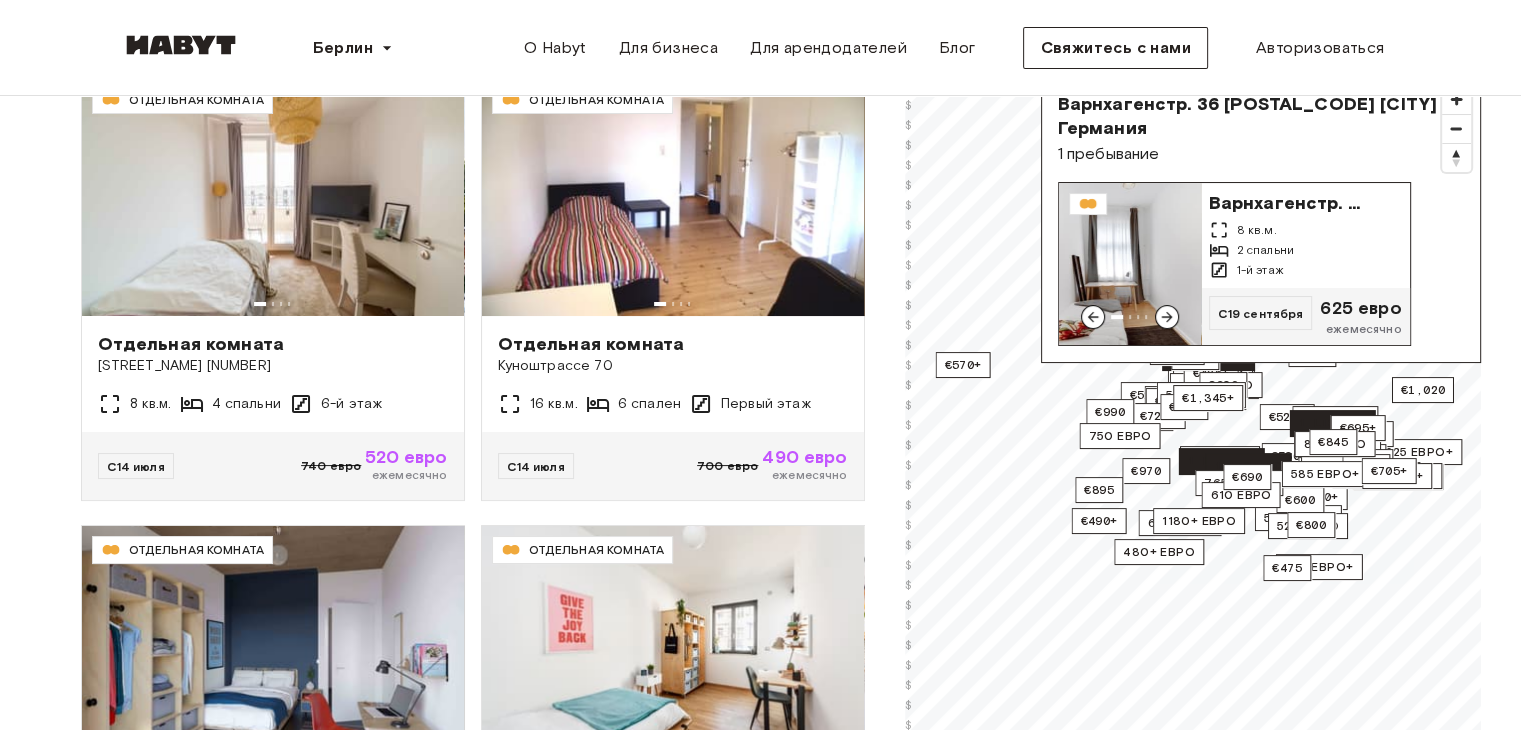 click on "Варнхагенстр. 36 10439 Берлин Германия" at bounding box center [1446, 203] 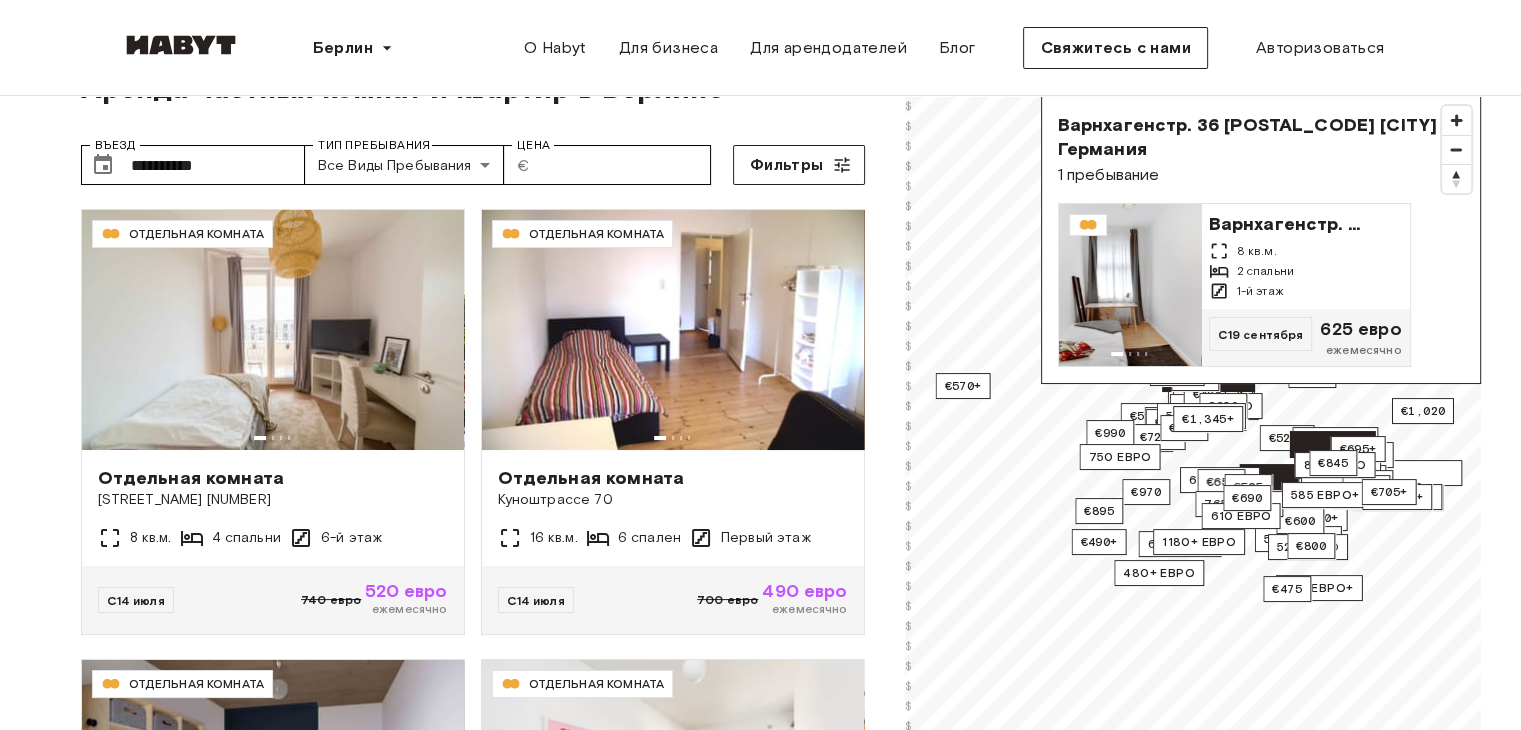 scroll, scrollTop: 100, scrollLeft: 0, axis: vertical 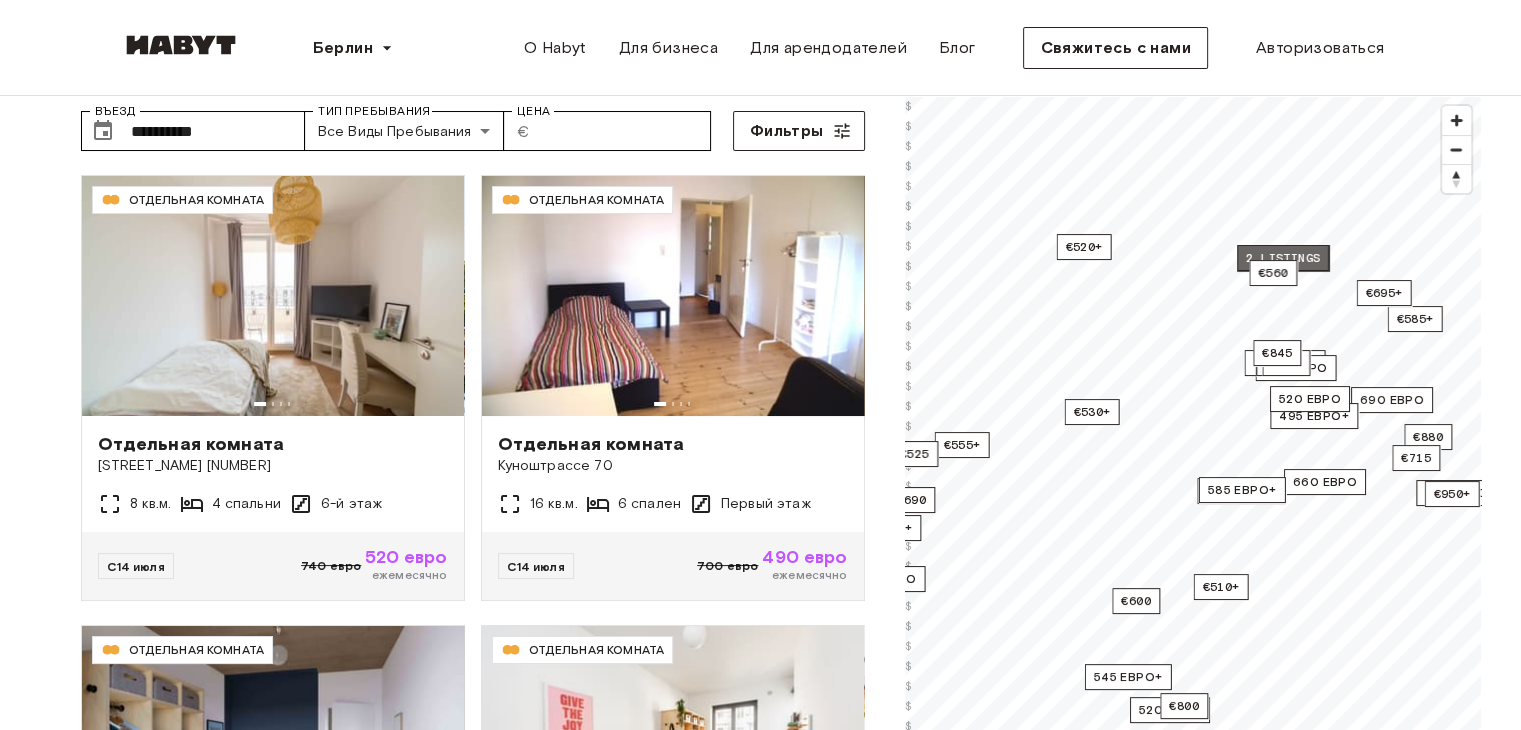 click on "2 listings" at bounding box center [1283, 258] 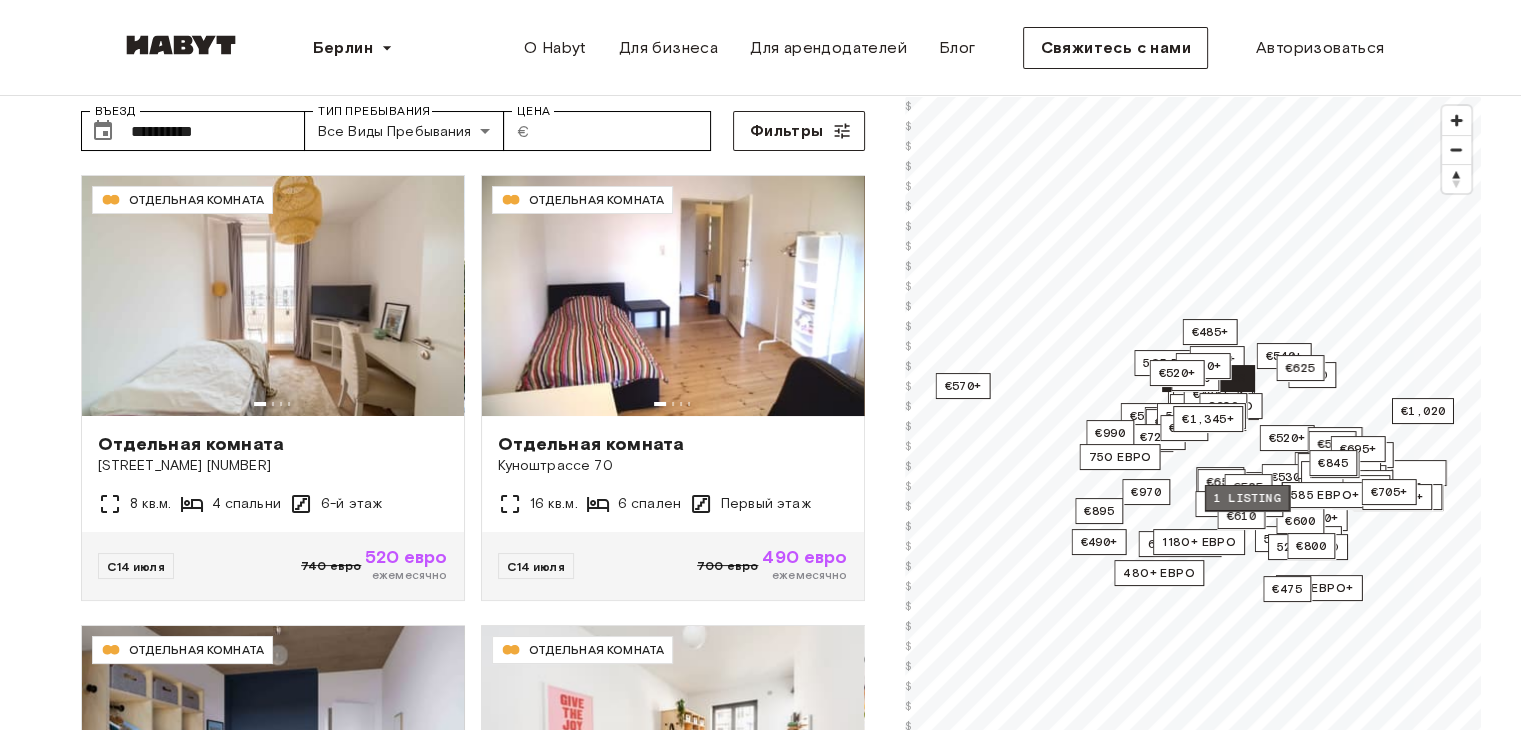 click on "1 listing" at bounding box center (1246, 498) 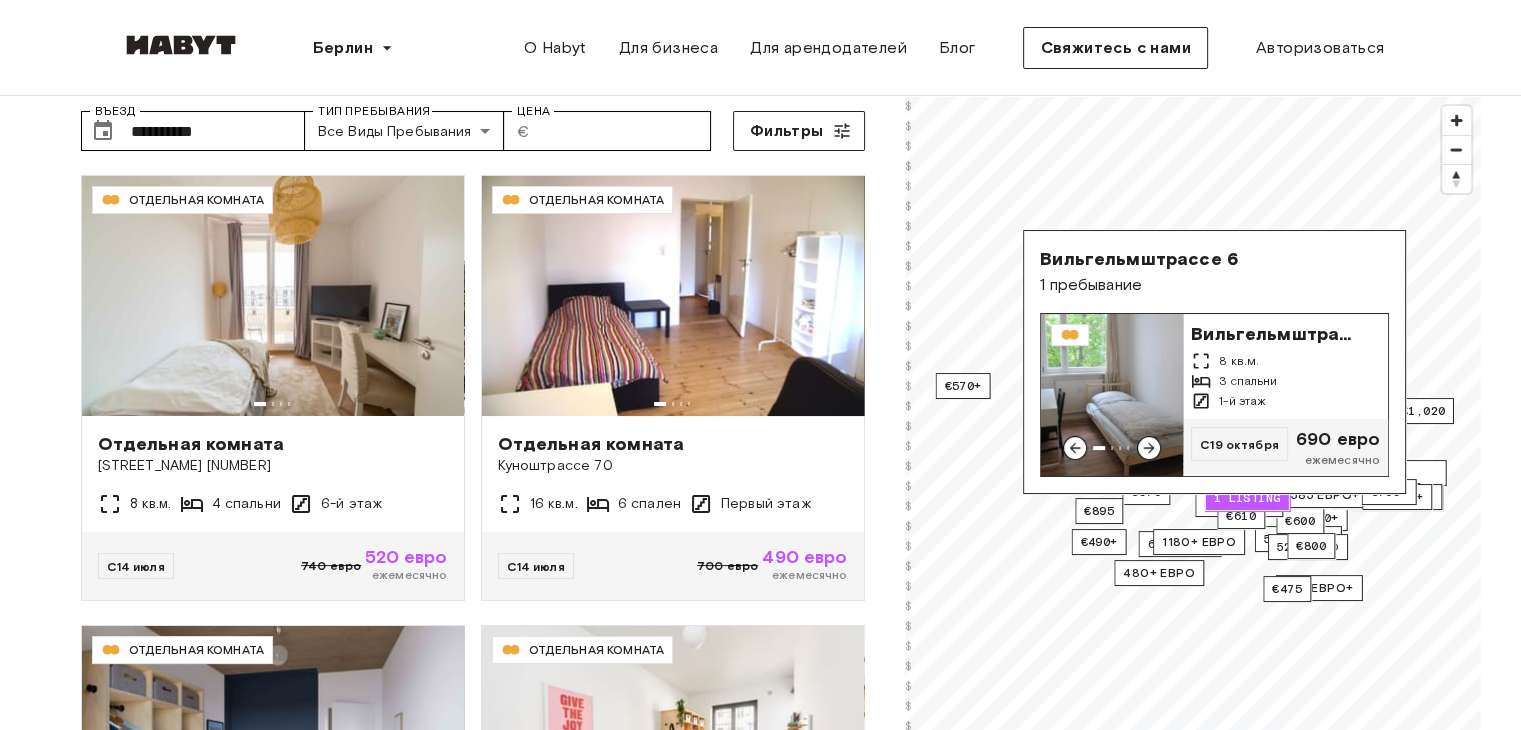 click on "Вильгельмштрассе 6" at bounding box center (1290, 334) 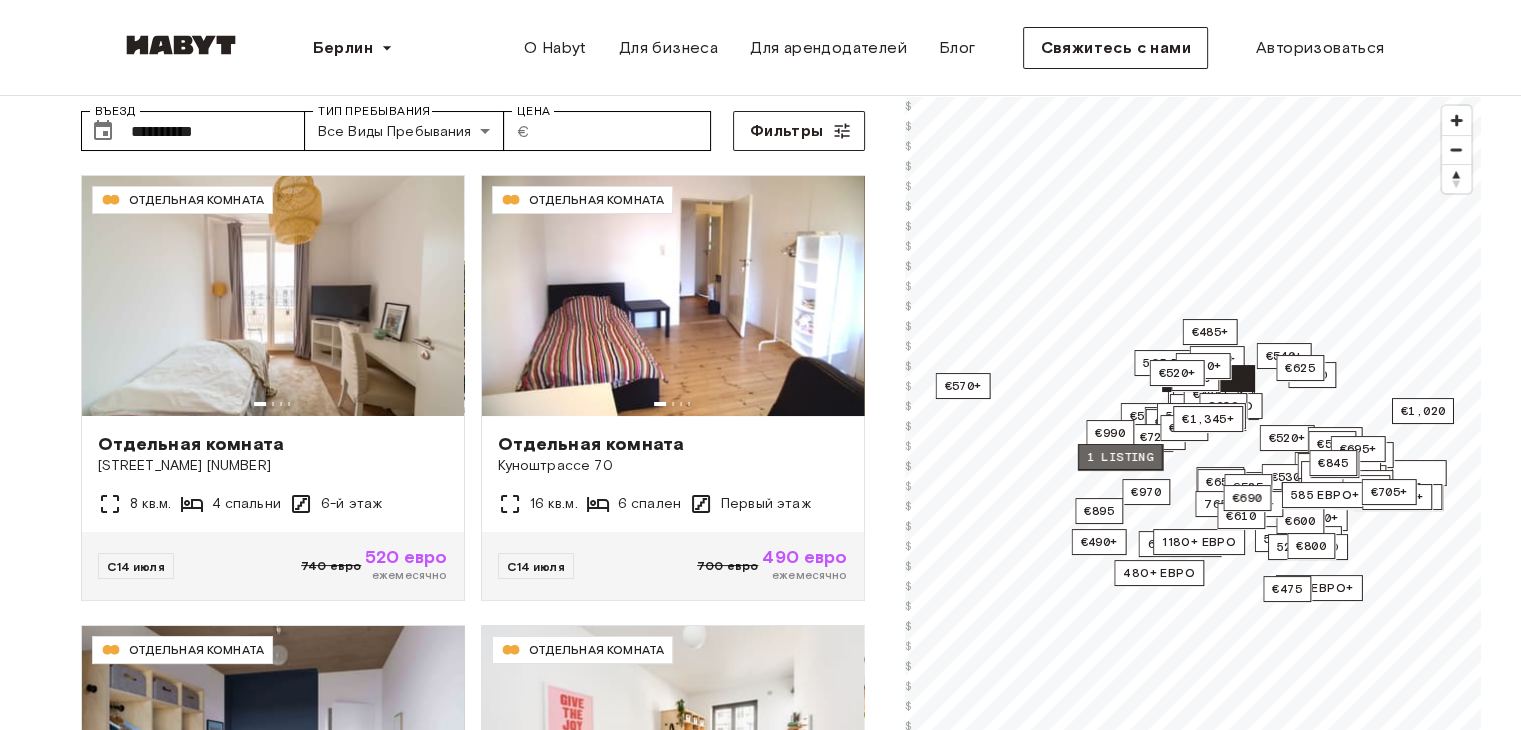 click on "1 listing" at bounding box center (1119, 457) 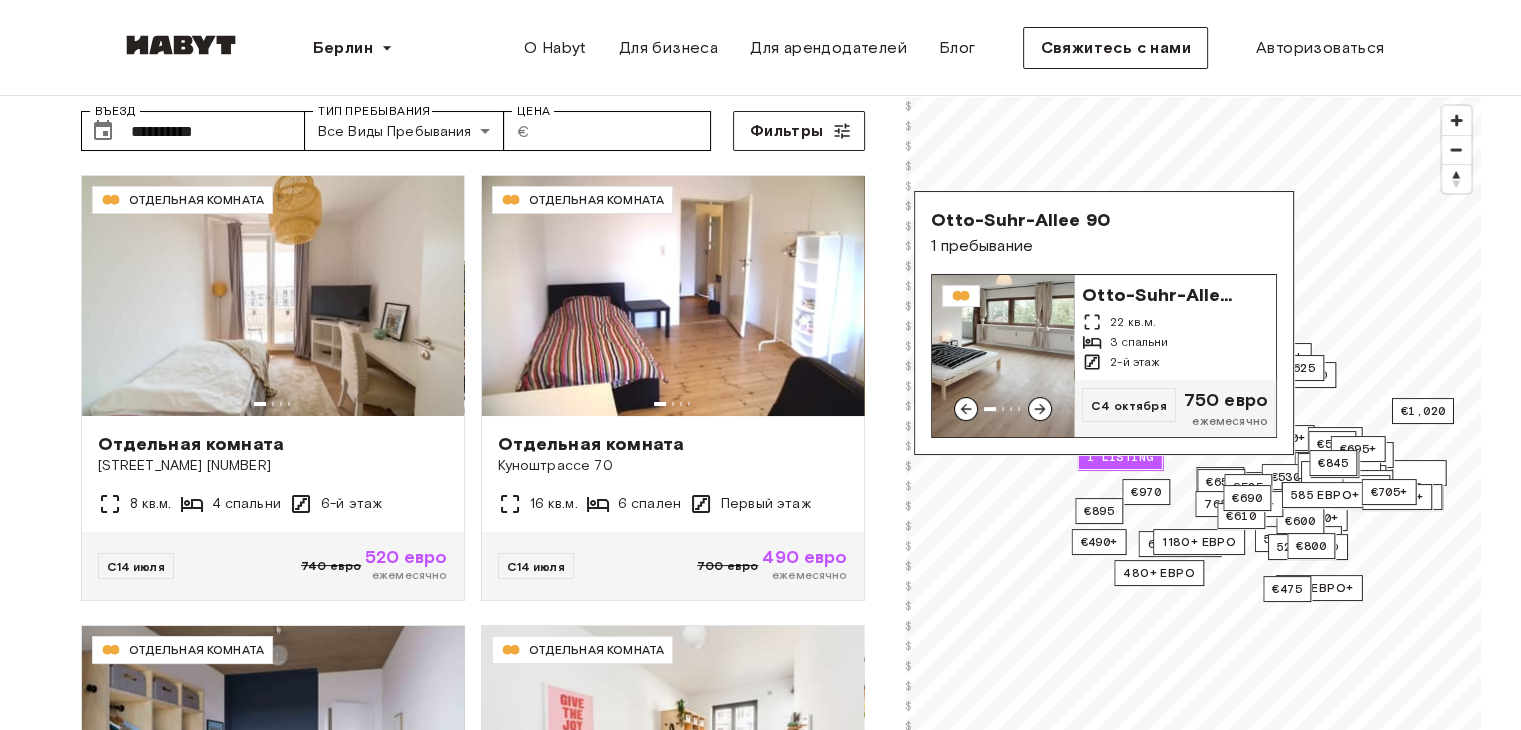 click on "Otto-Suhr-Allee 90" at bounding box center [1171, 295] 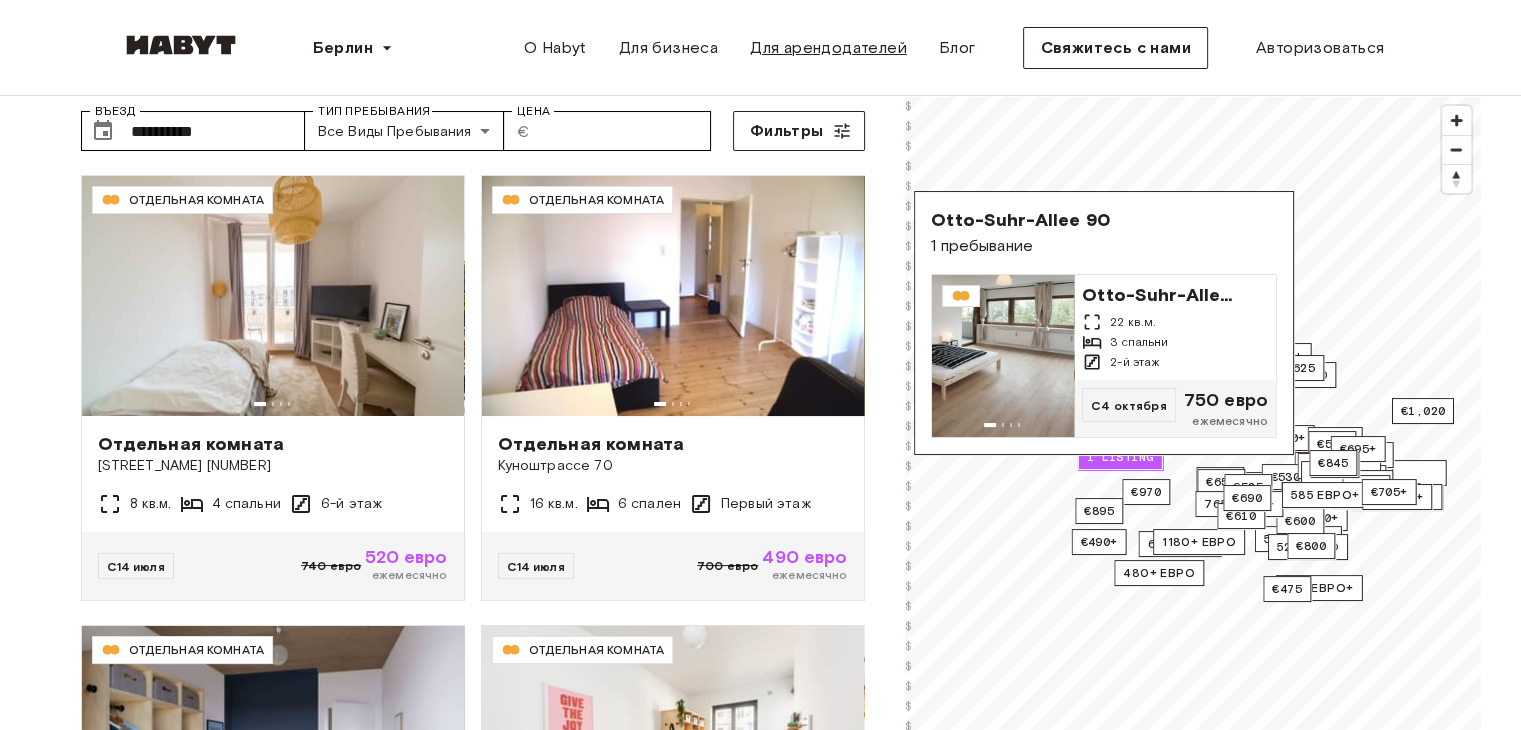 scroll, scrollTop: 0, scrollLeft: 0, axis: both 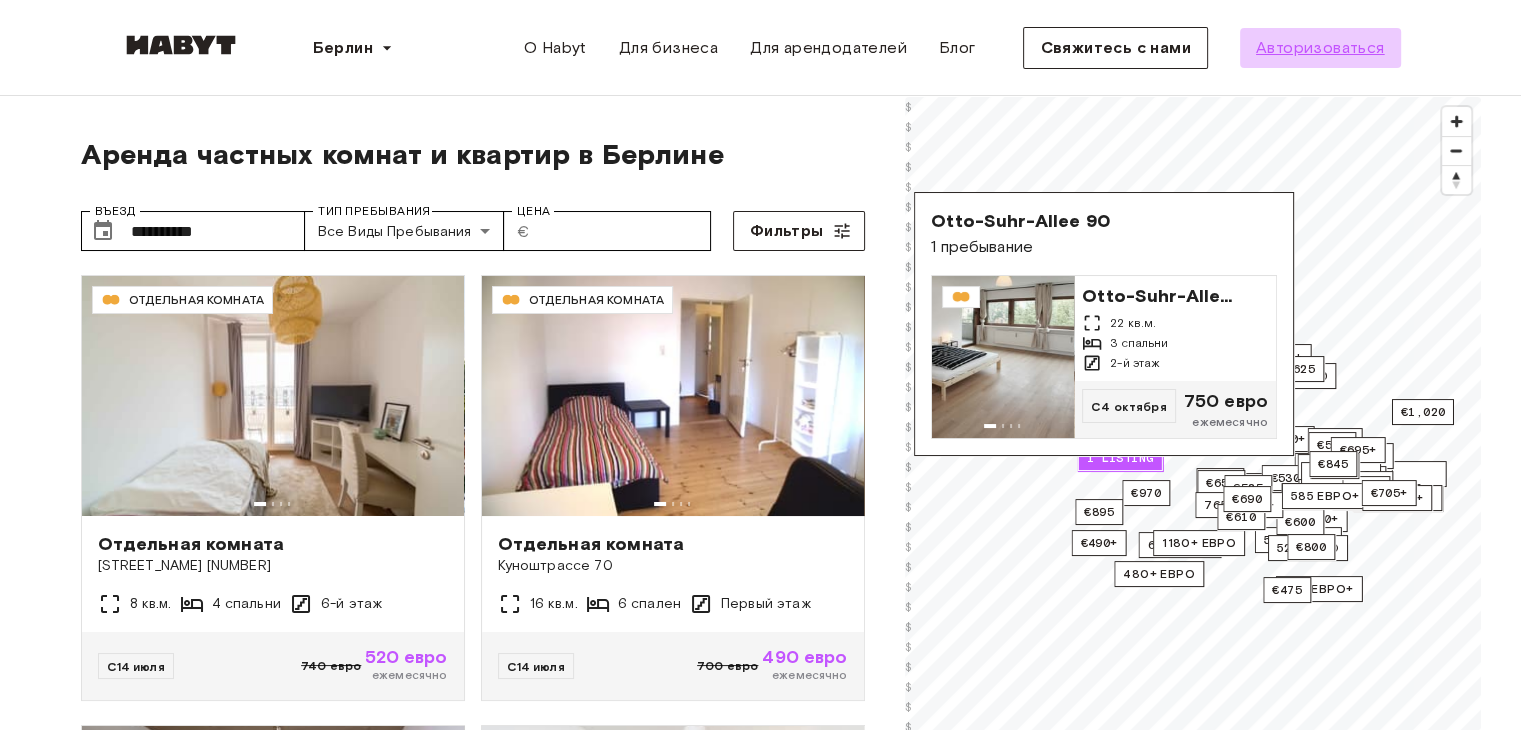 click on "Авторизоваться" at bounding box center [1320, 47] 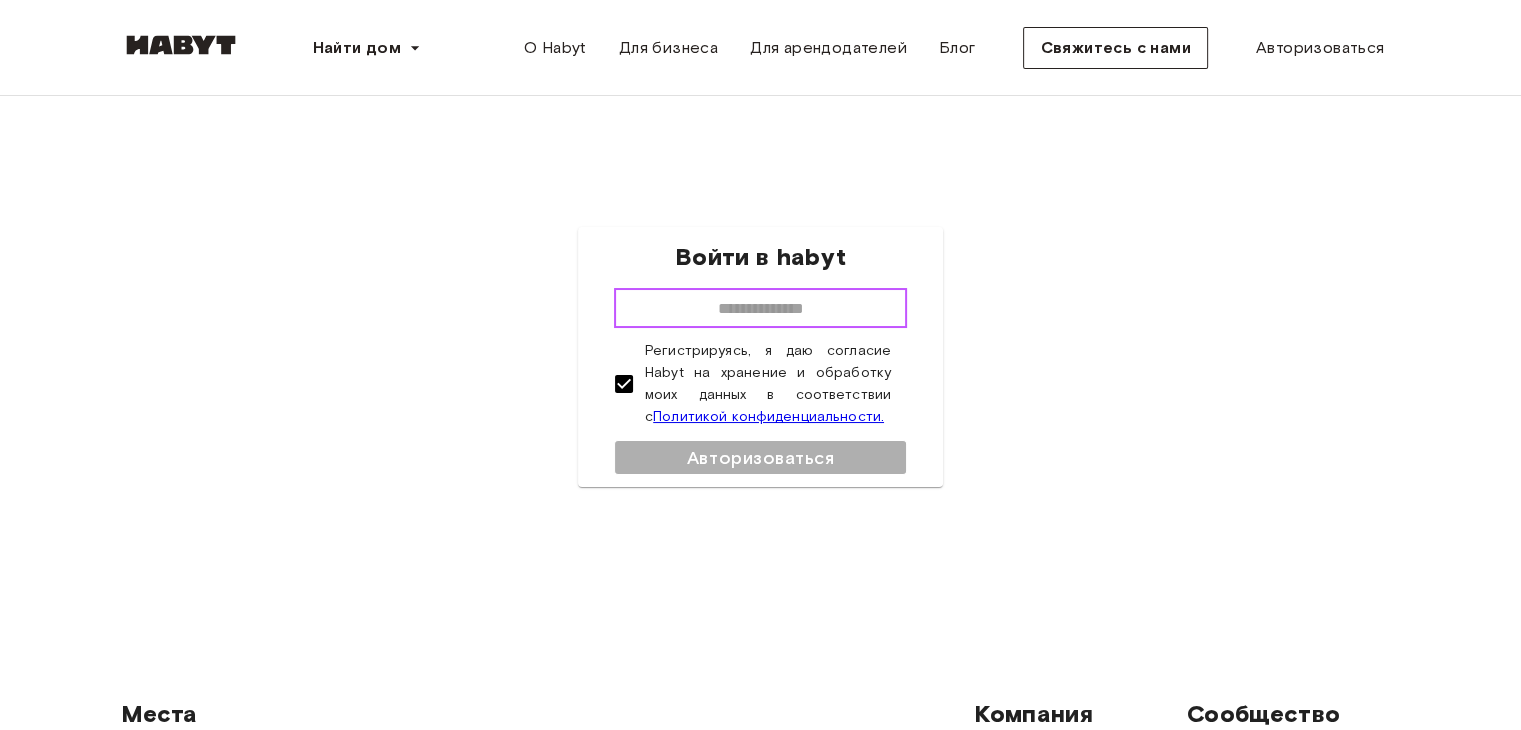 click at bounding box center [760, 308] 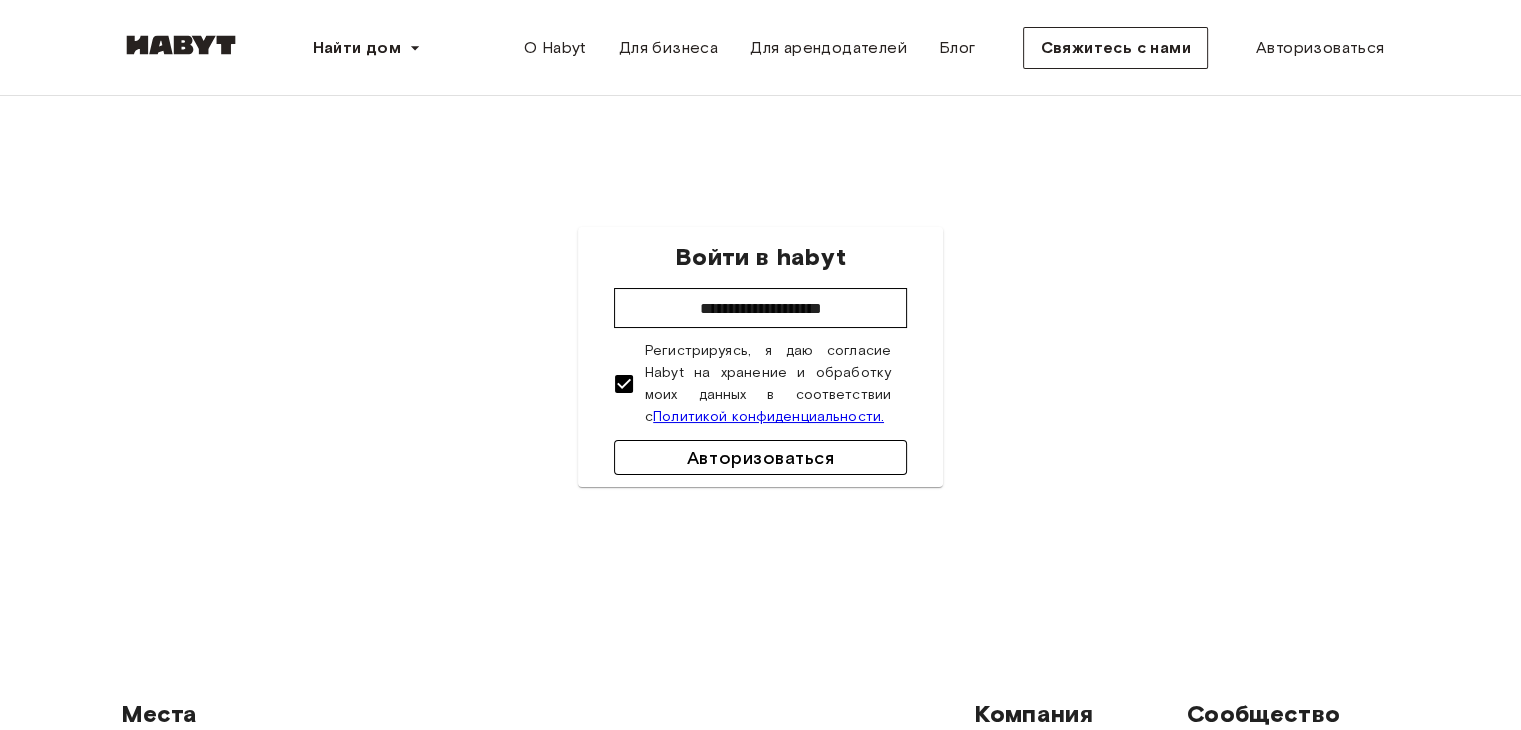 click on "Авторизоваться" at bounding box center (760, 458) 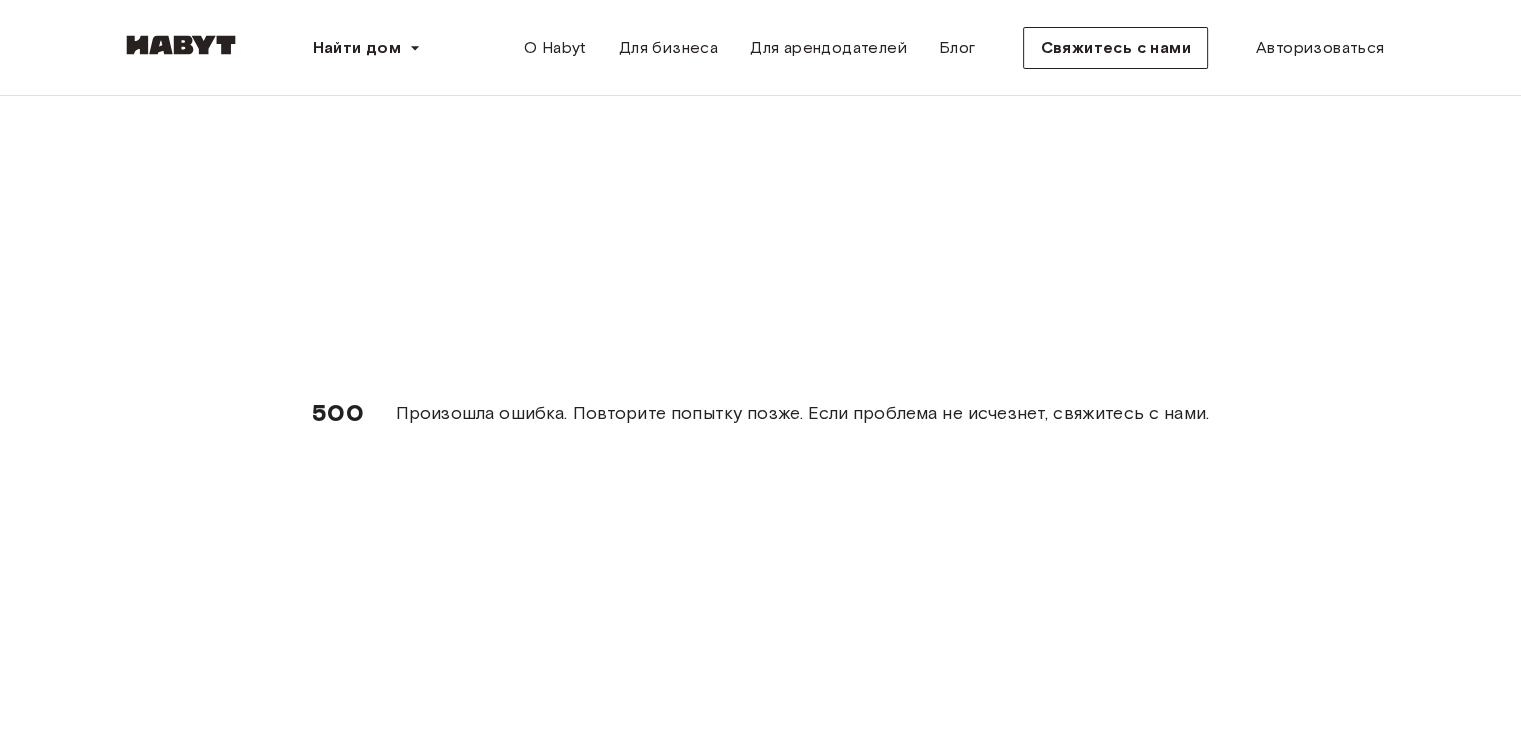 click at bounding box center [181, 45] 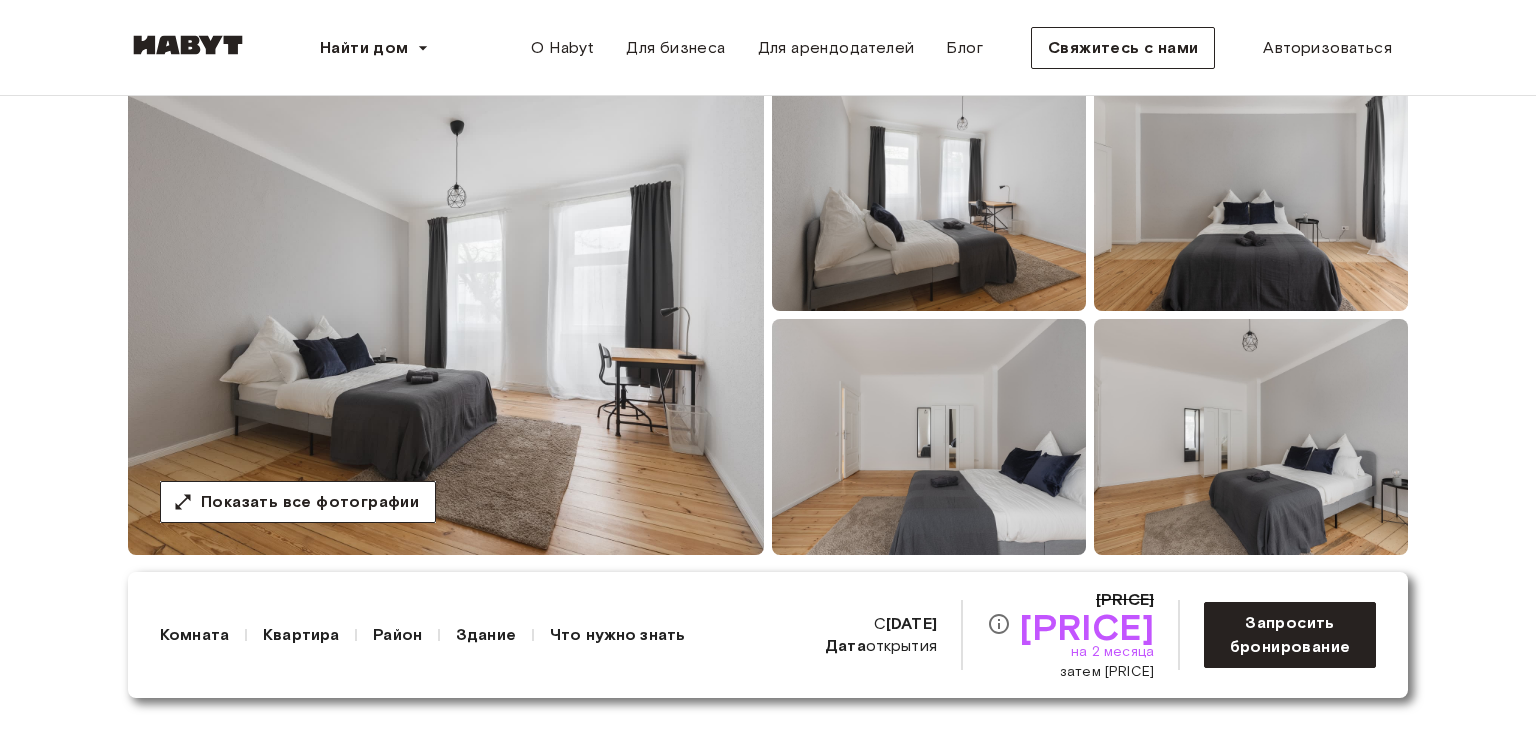 scroll, scrollTop: 200, scrollLeft: 0, axis: vertical 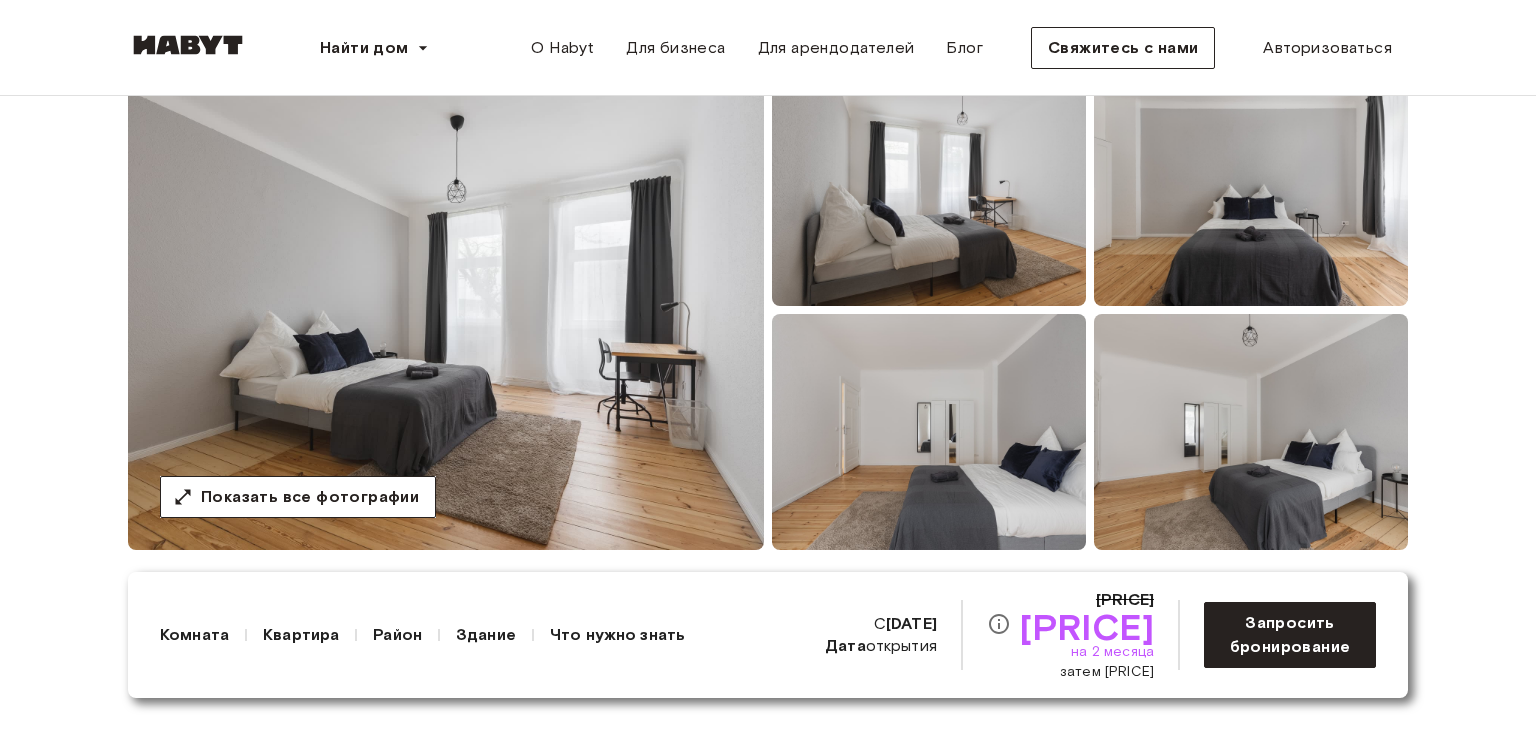 click at bounding box center (446, 310) 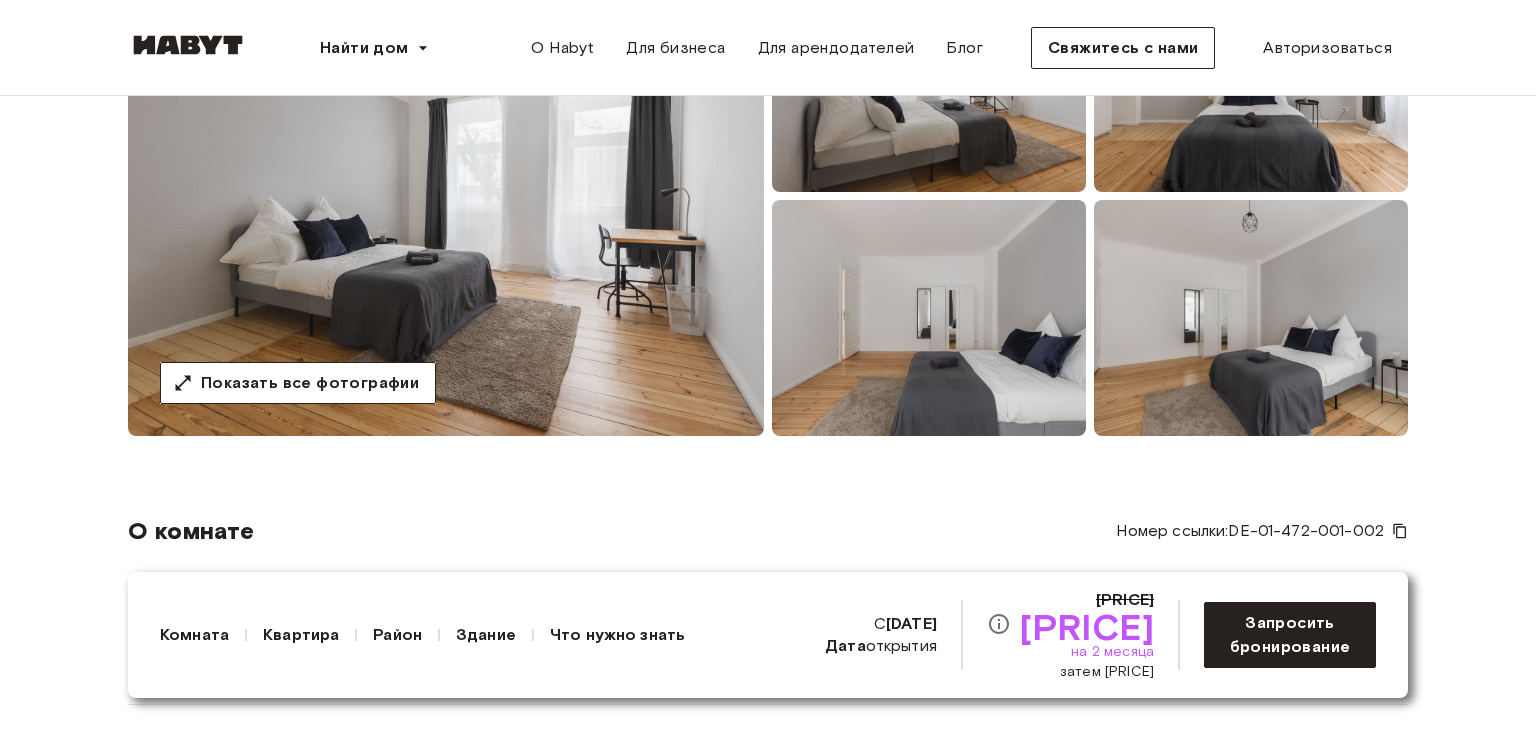 scroll, scrollTop: 300, scrollLeft: 0, axis: vertical 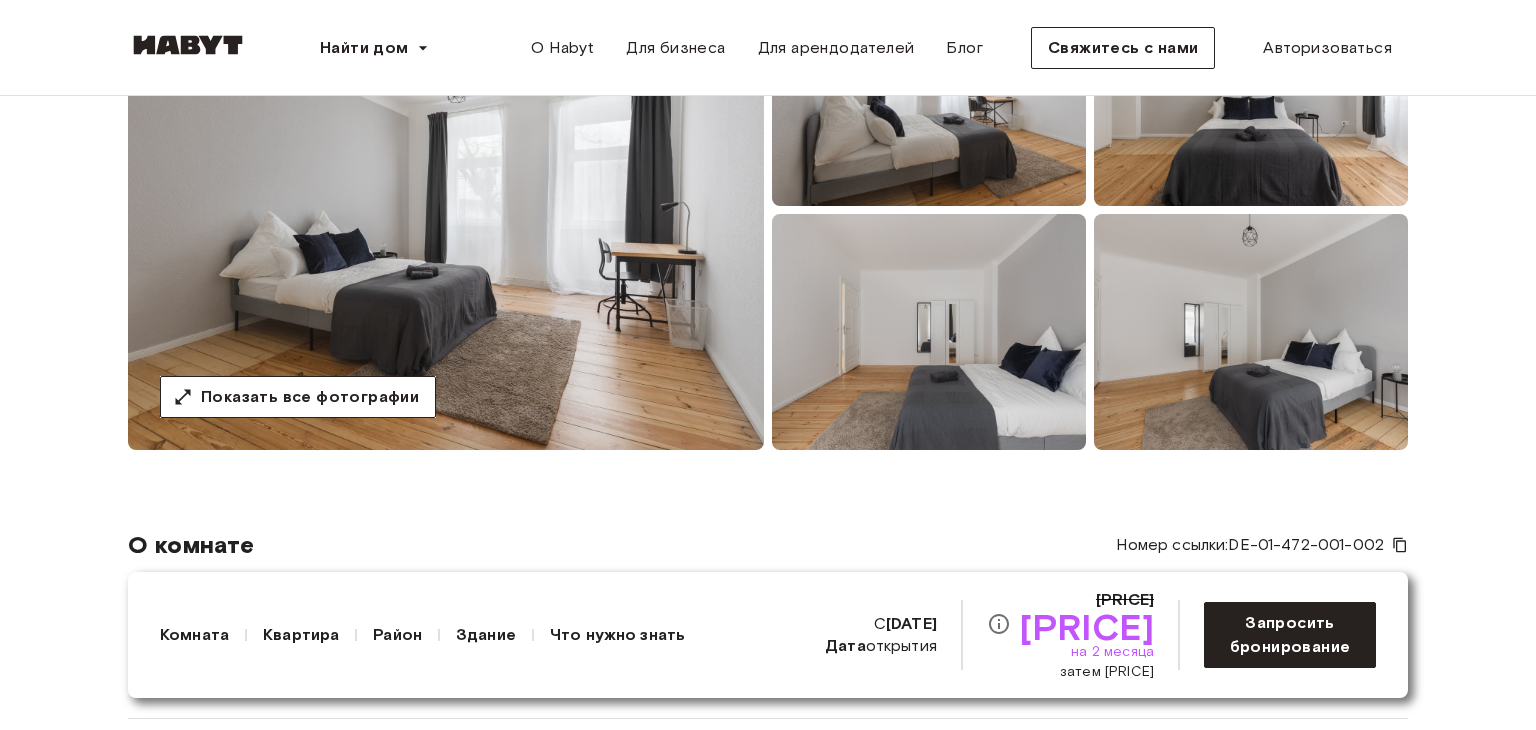 click at bounding box center (1251, 332) 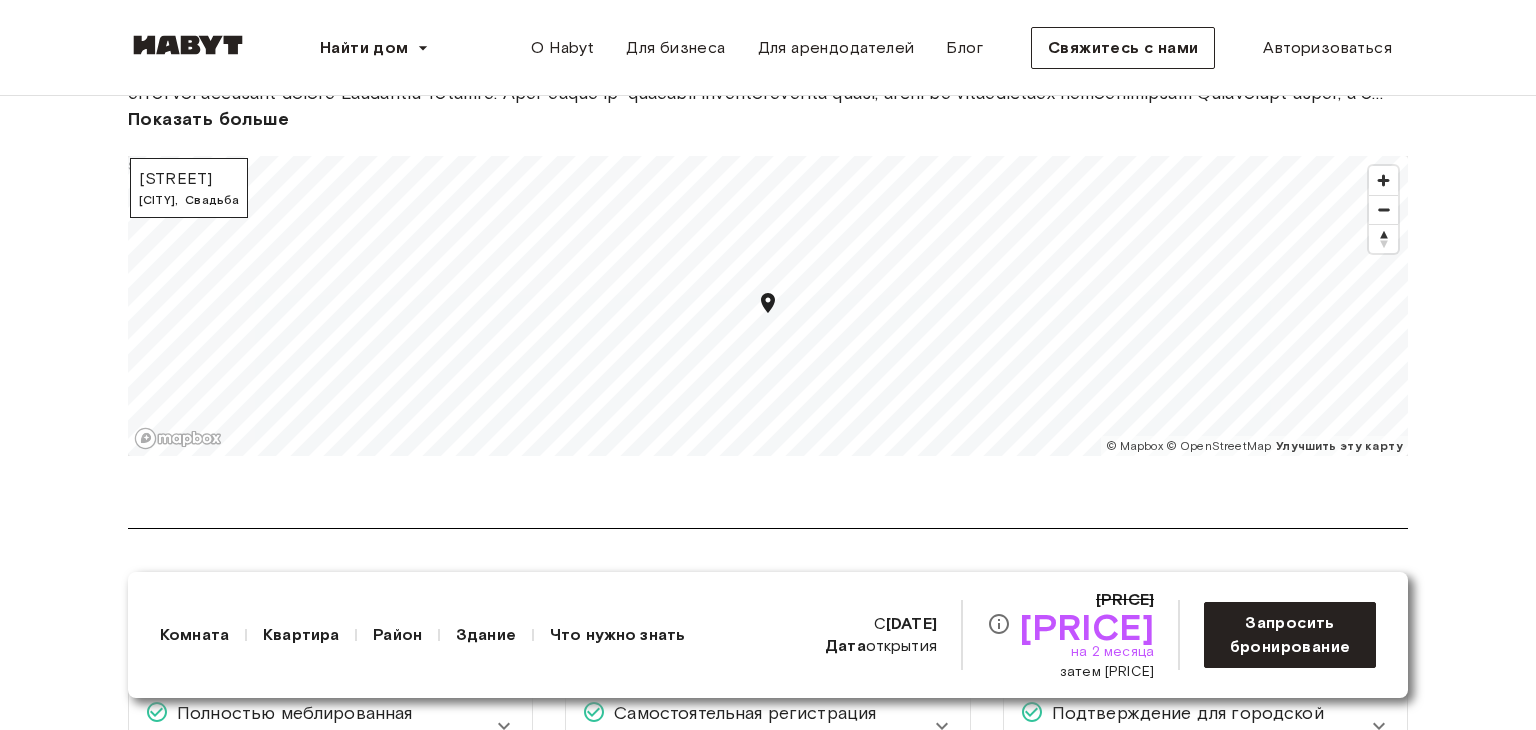 scroll, scrollTop: 2400, scrollLeft: 0, axis: vertical 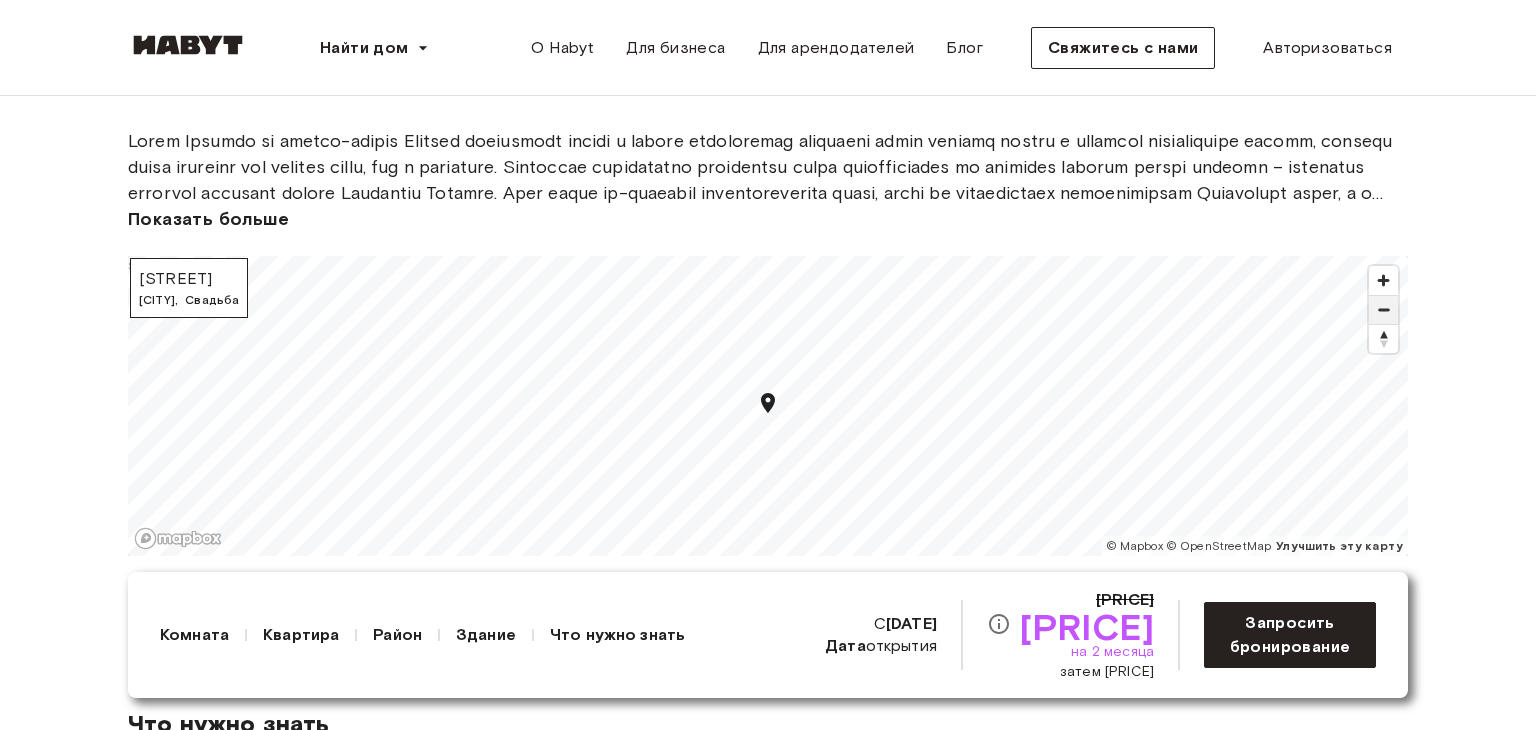 click at bounding box center [1383, 310] 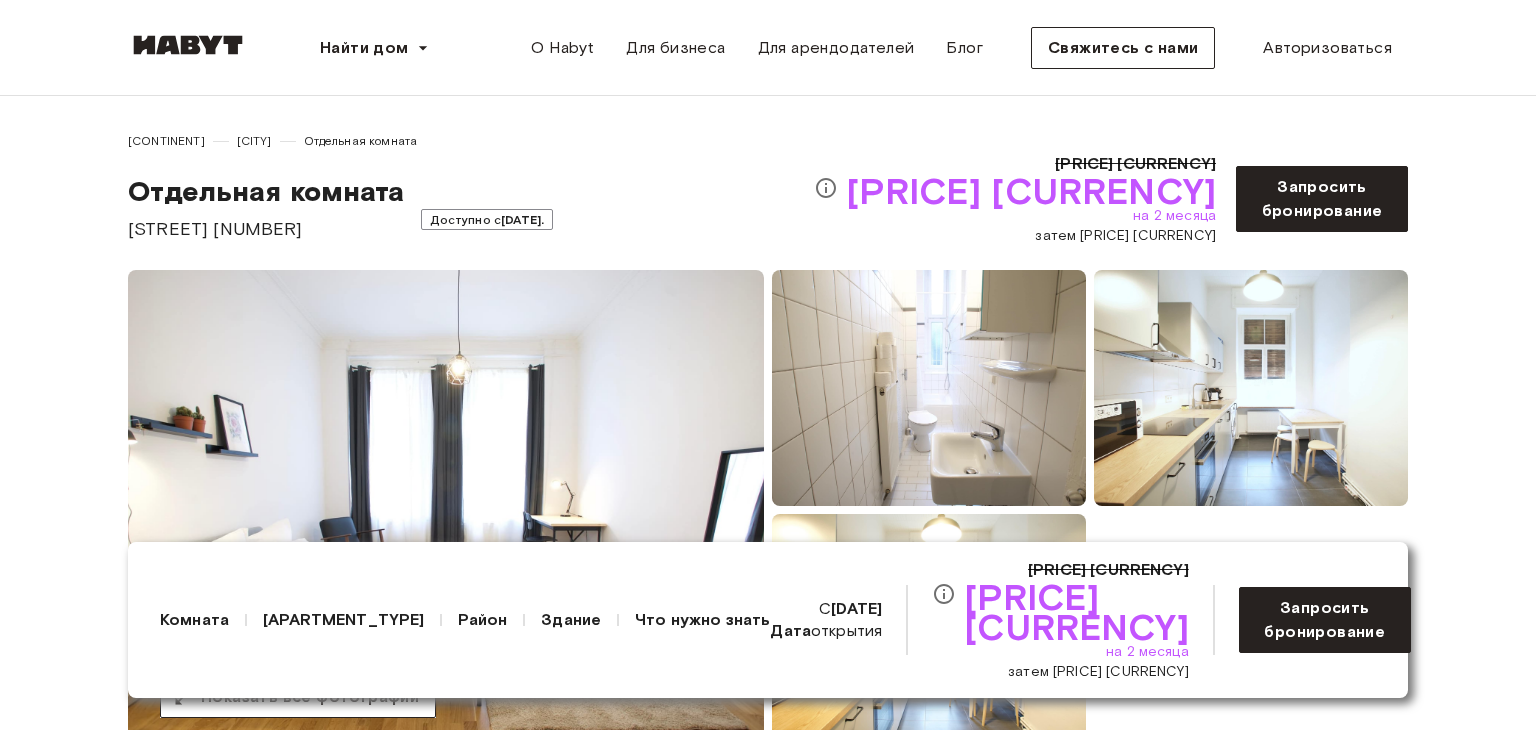 scroll, scrollTop: 0, scrollLeft: 0, axis: both 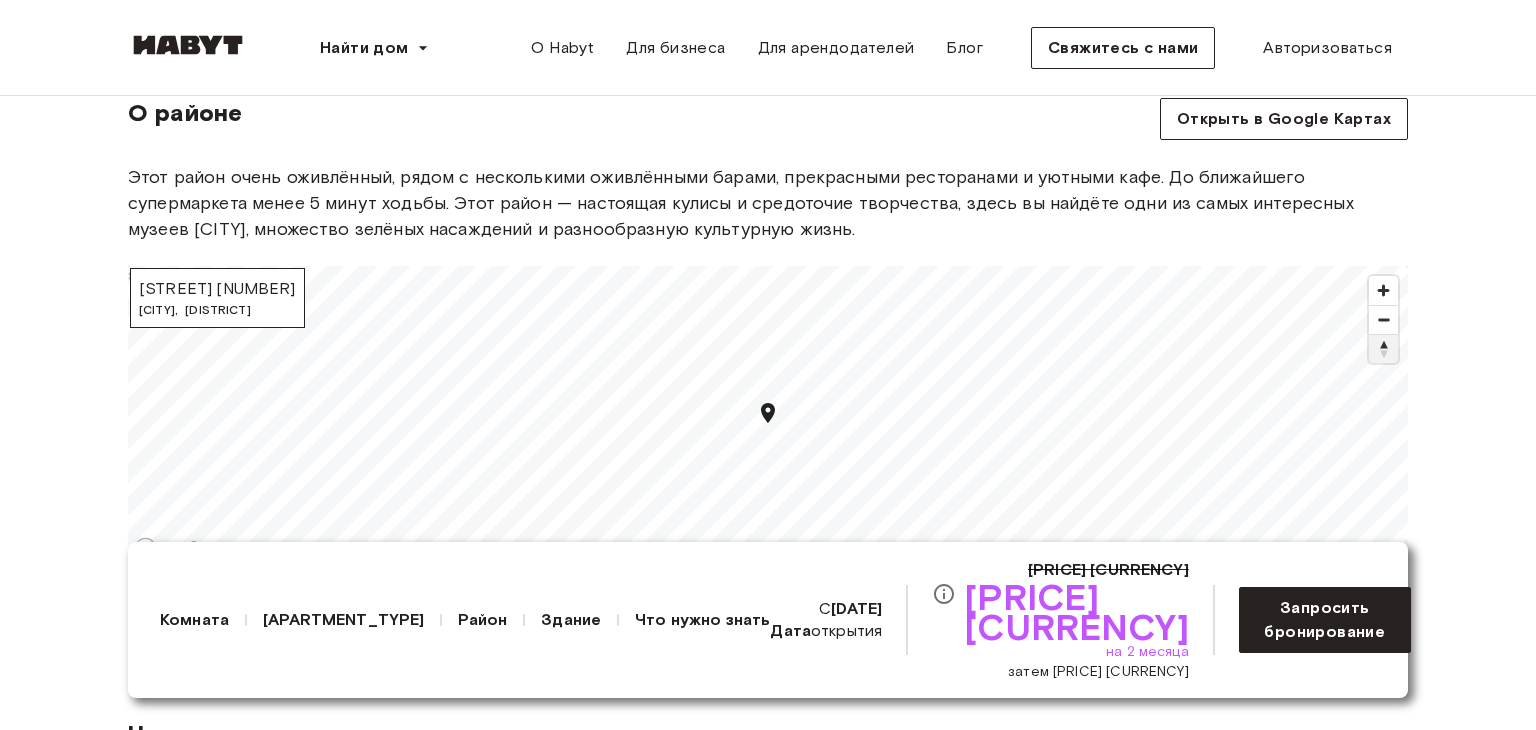 click at bounding box center (1383, 348) 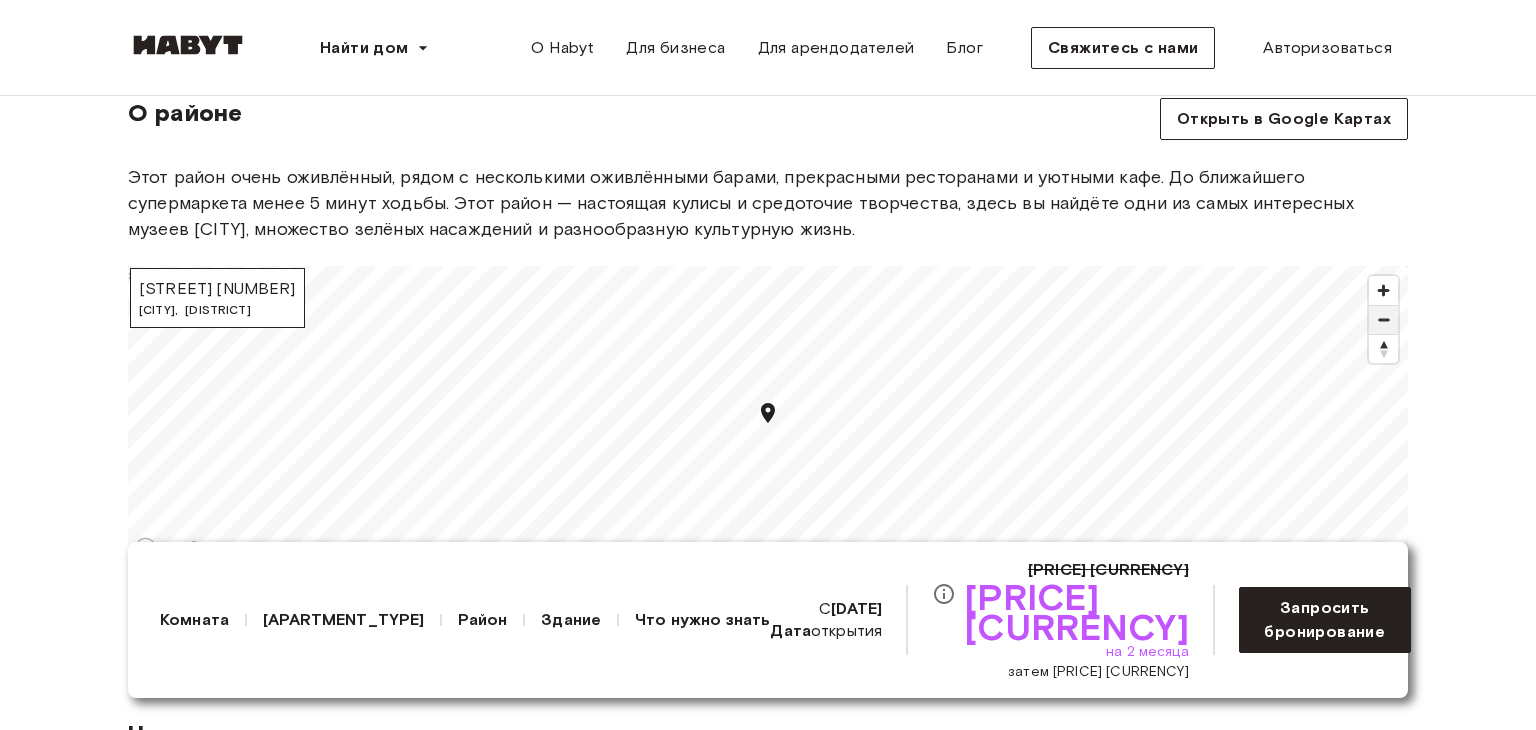 click at bounding box center (1383, 320) 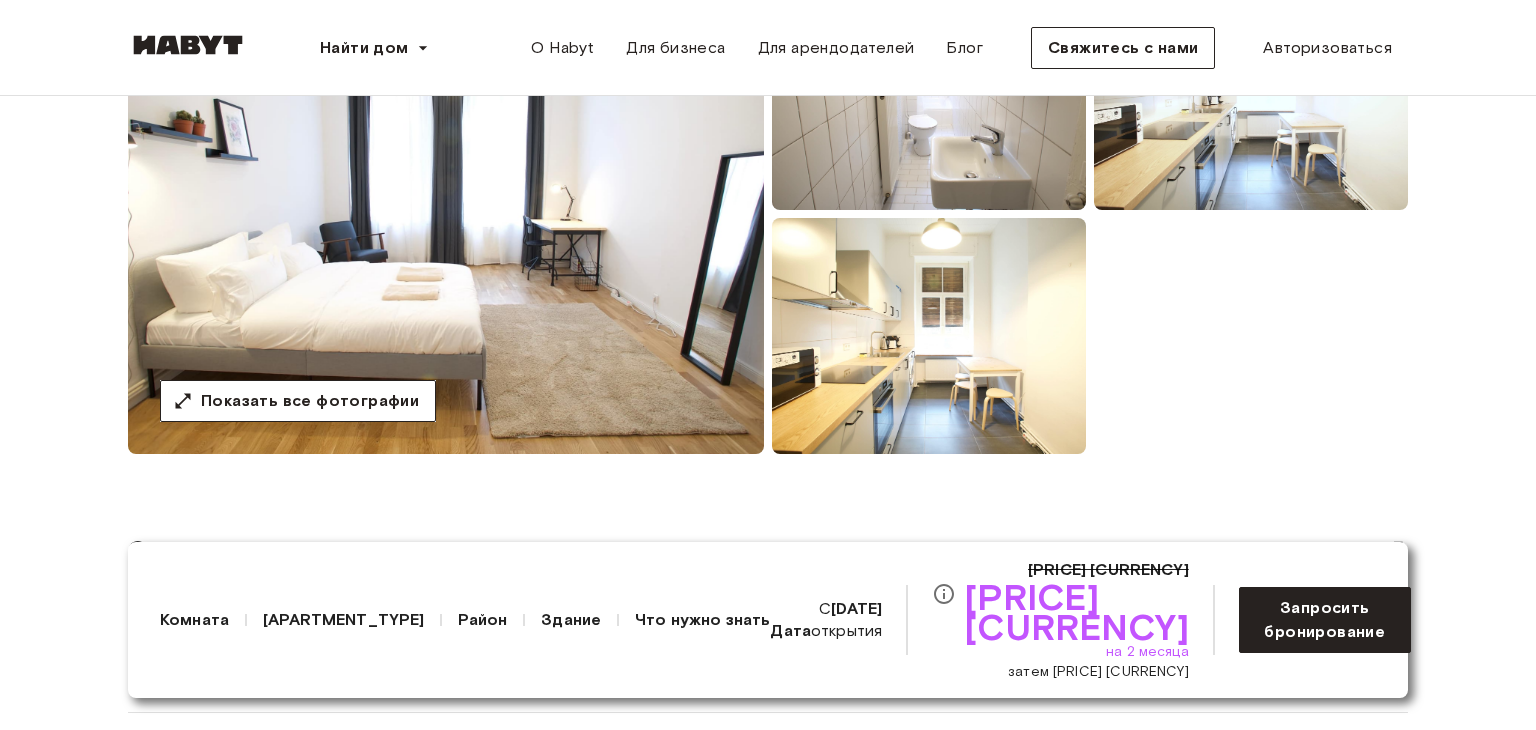 scroll, scrollTop: 300, scrollLeft: 0, axis: vertical 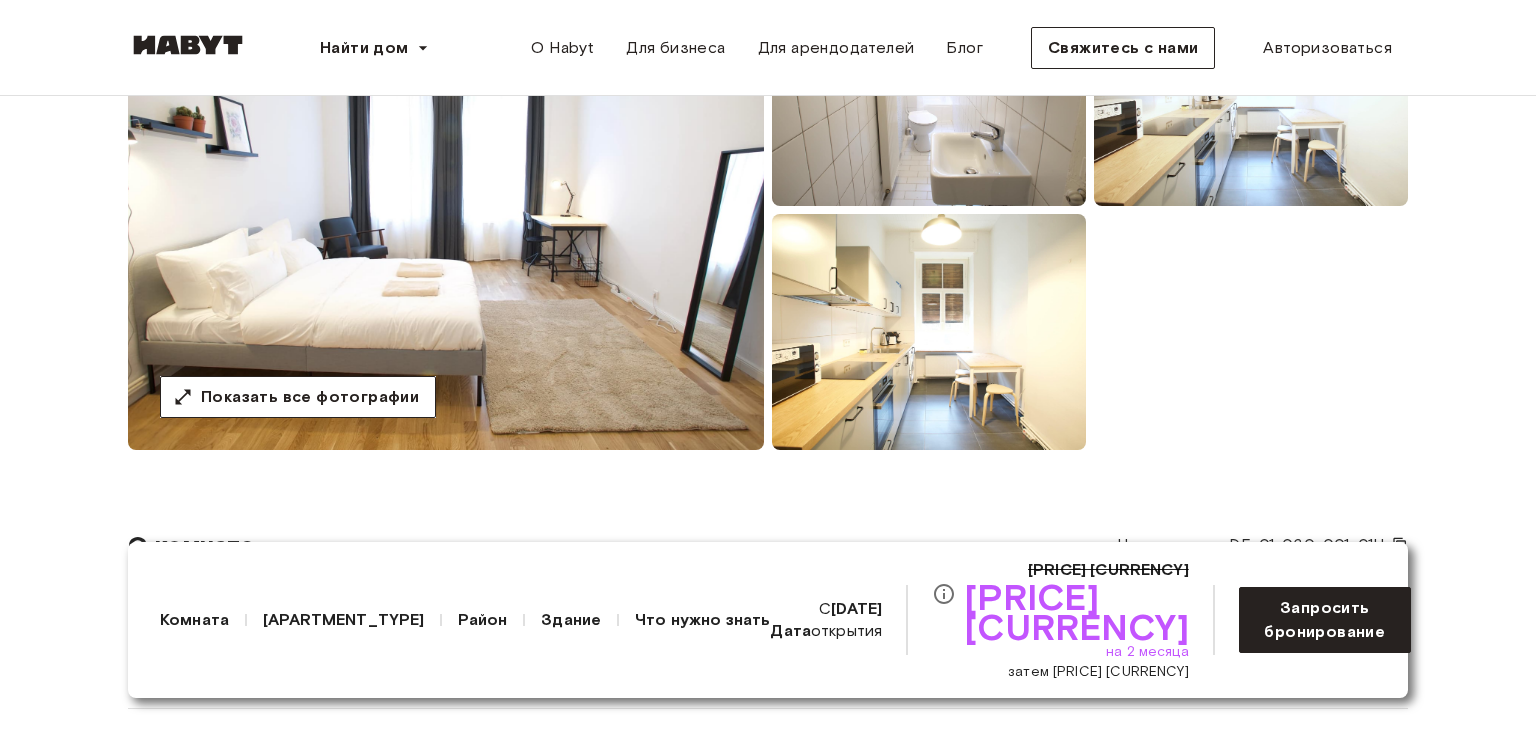 click at bounding box center [446, 210] 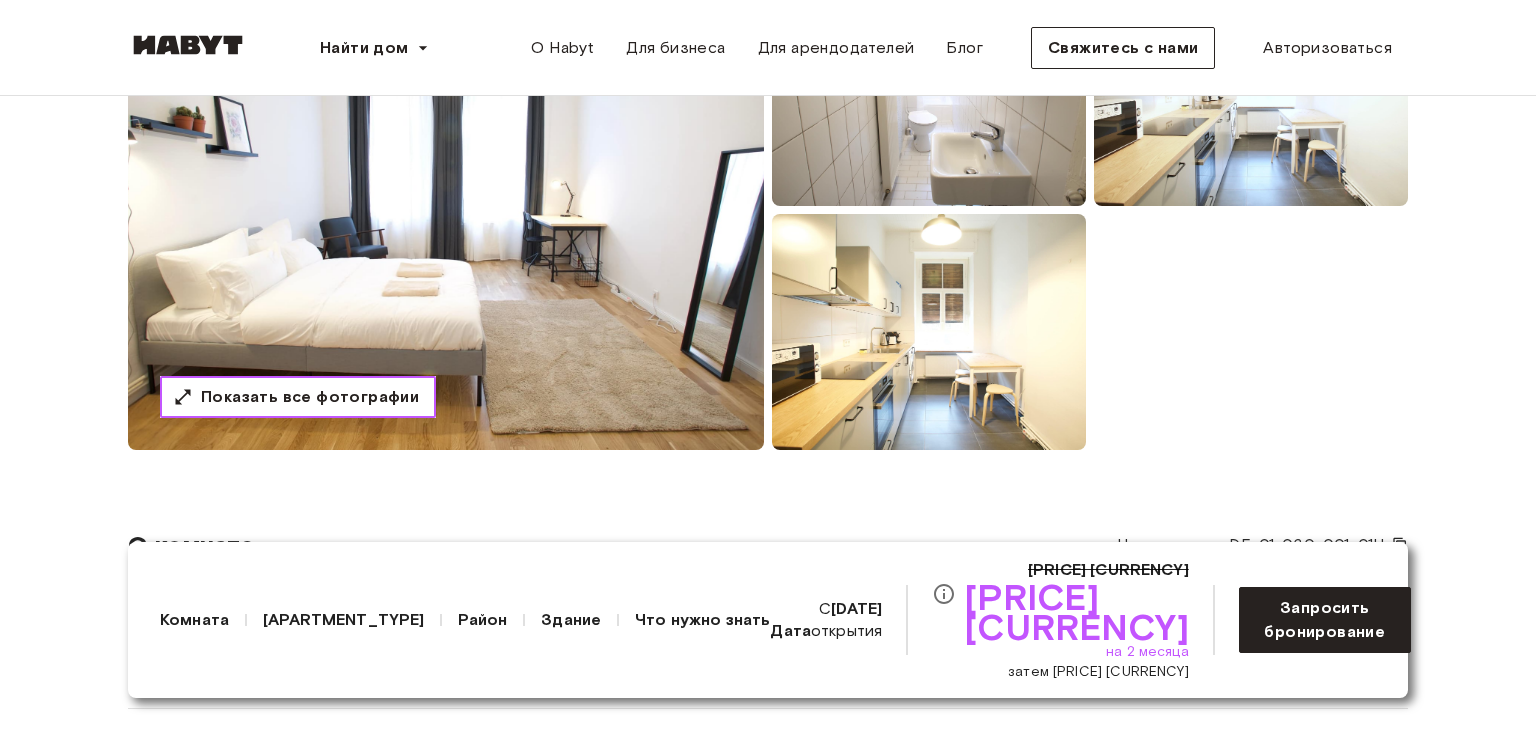 click on "Показать все фотографии" at bounding box center (310, 396) 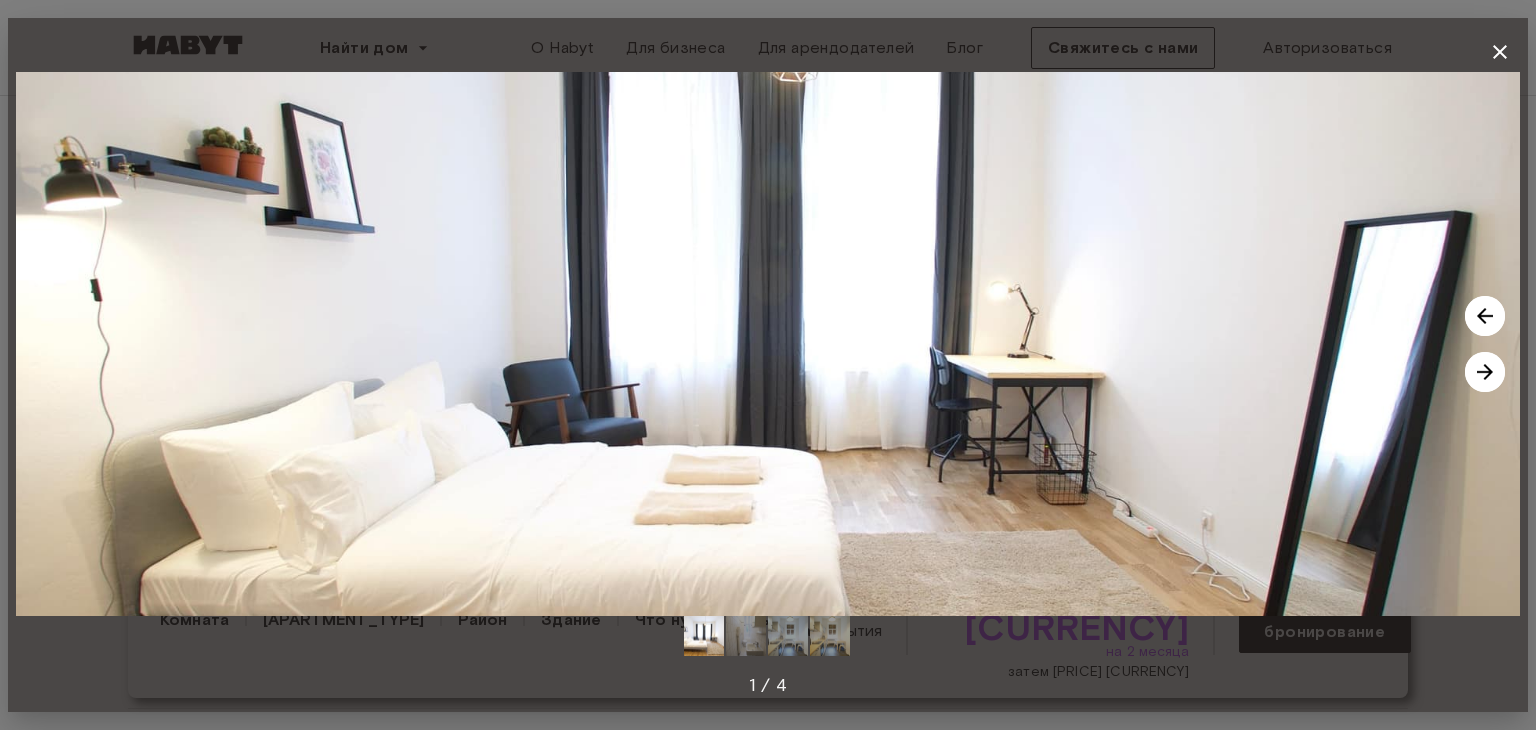 click at bounding box center (1485, 372) 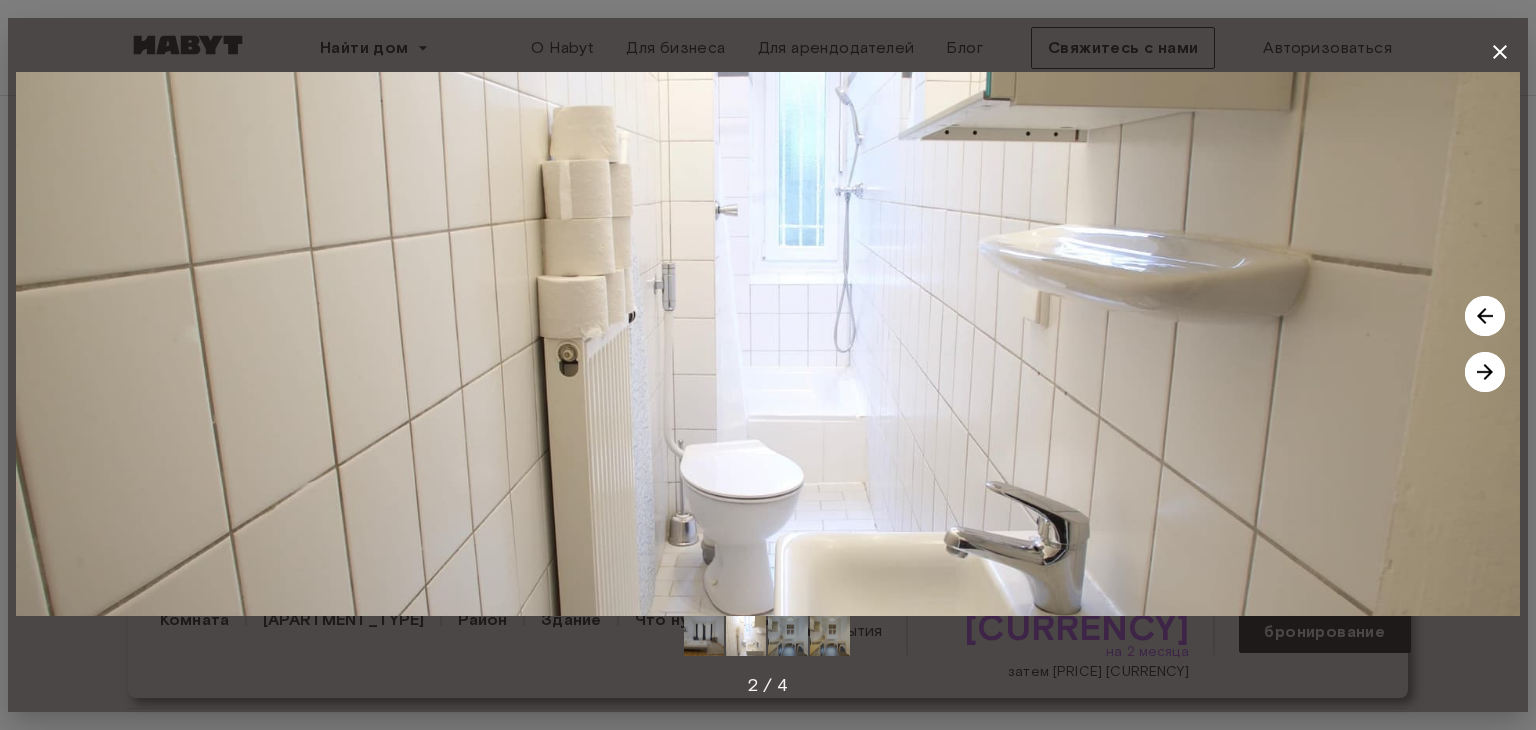 click at bounding box center [1485, 372] 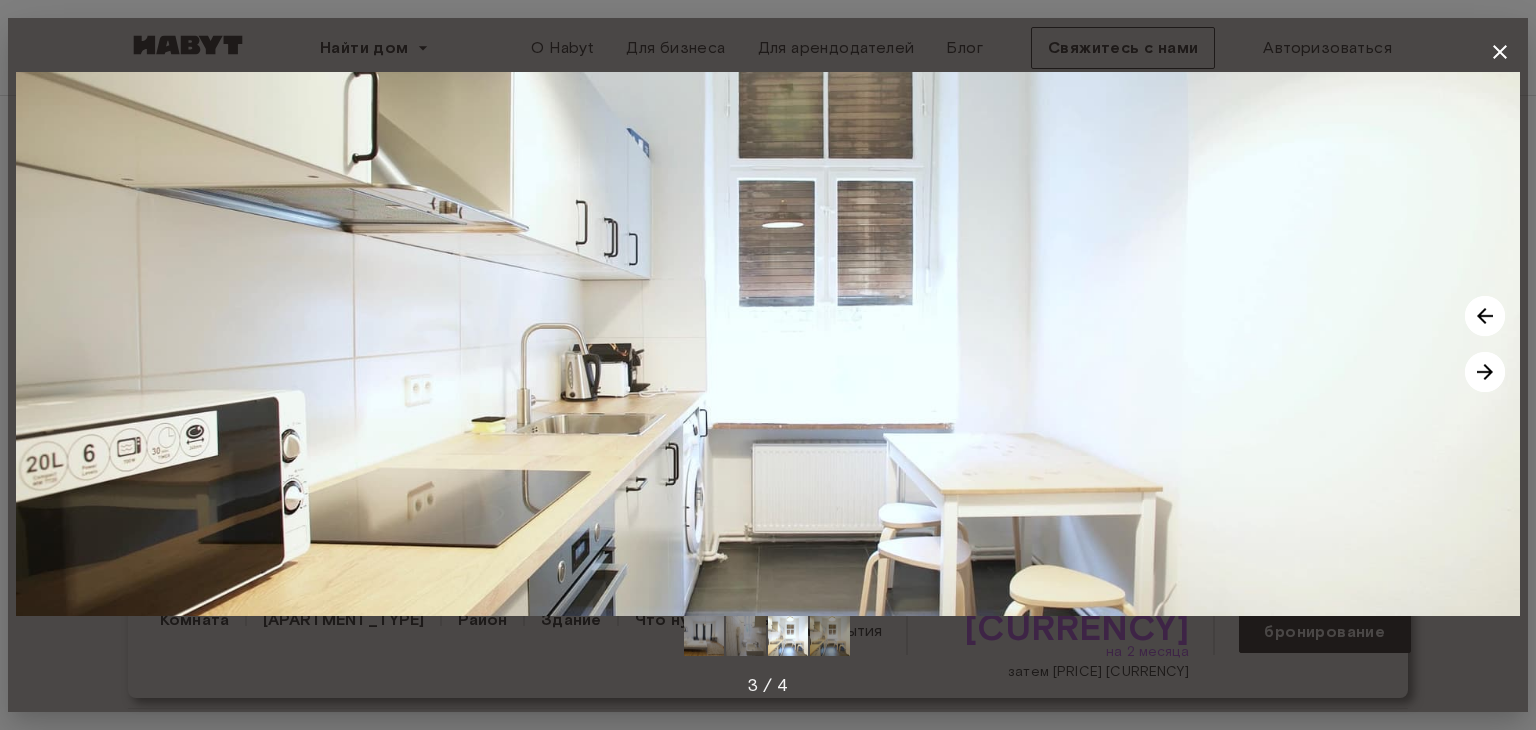 click at bounding box center [1485, 372] 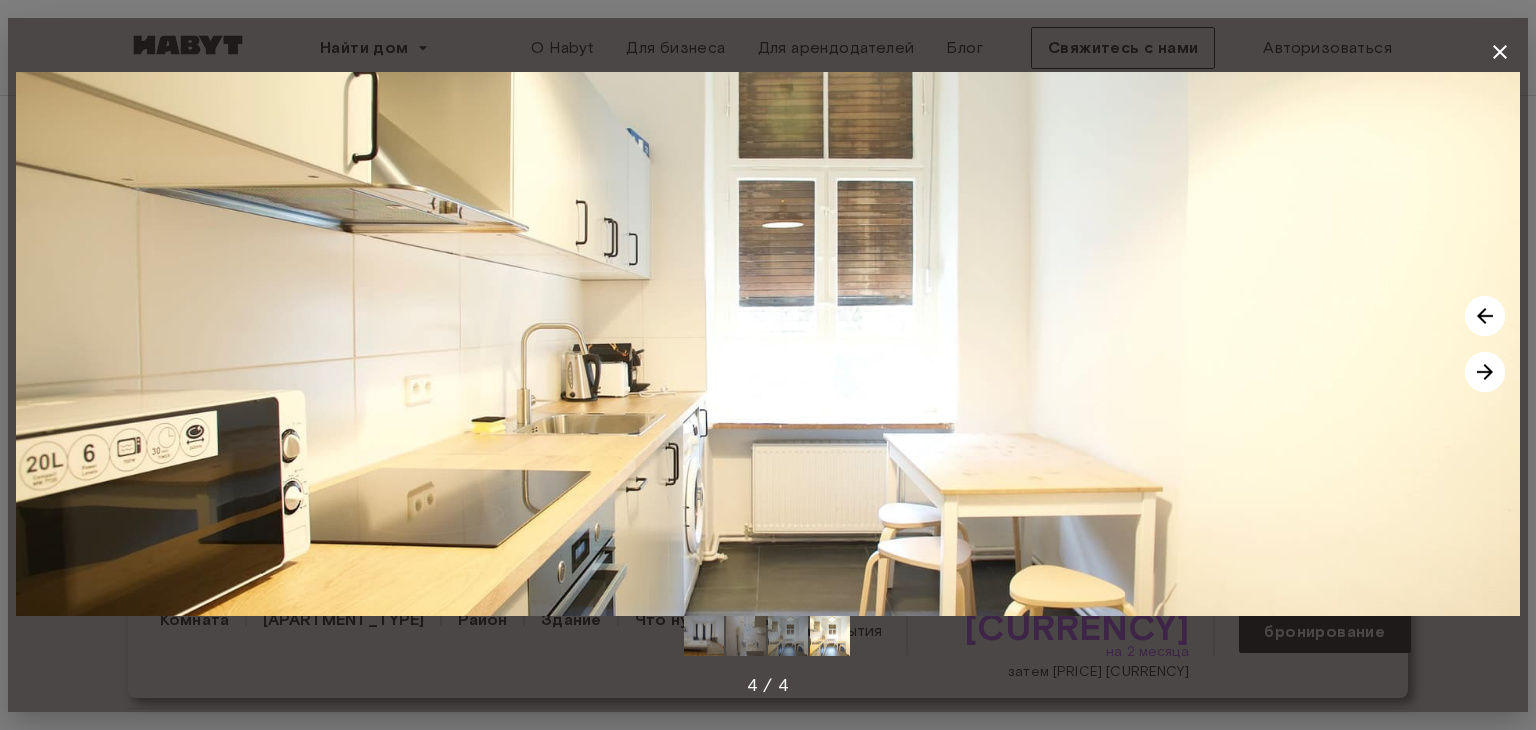 click at bounding box center (1485, 372) 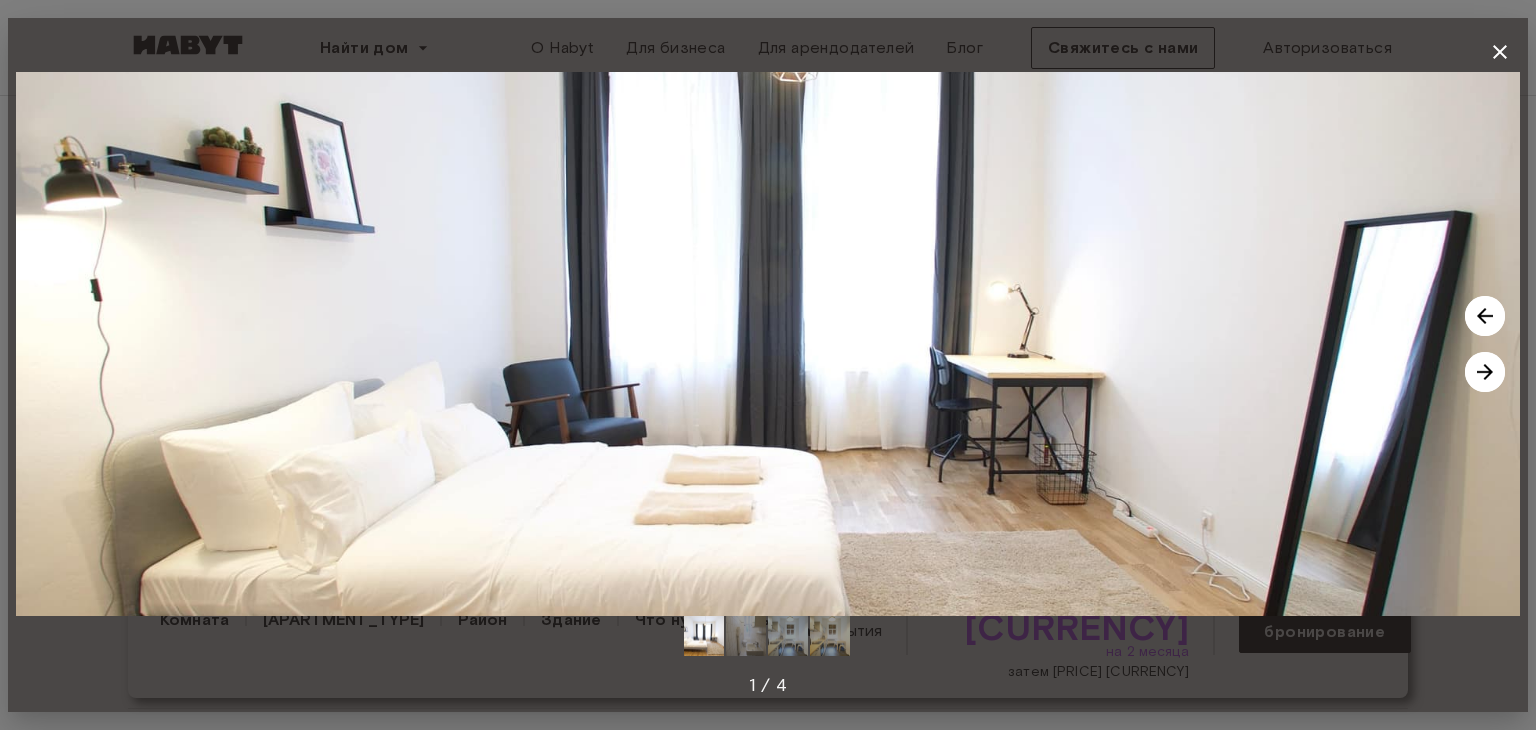 click at bounding box center [1485, 372] 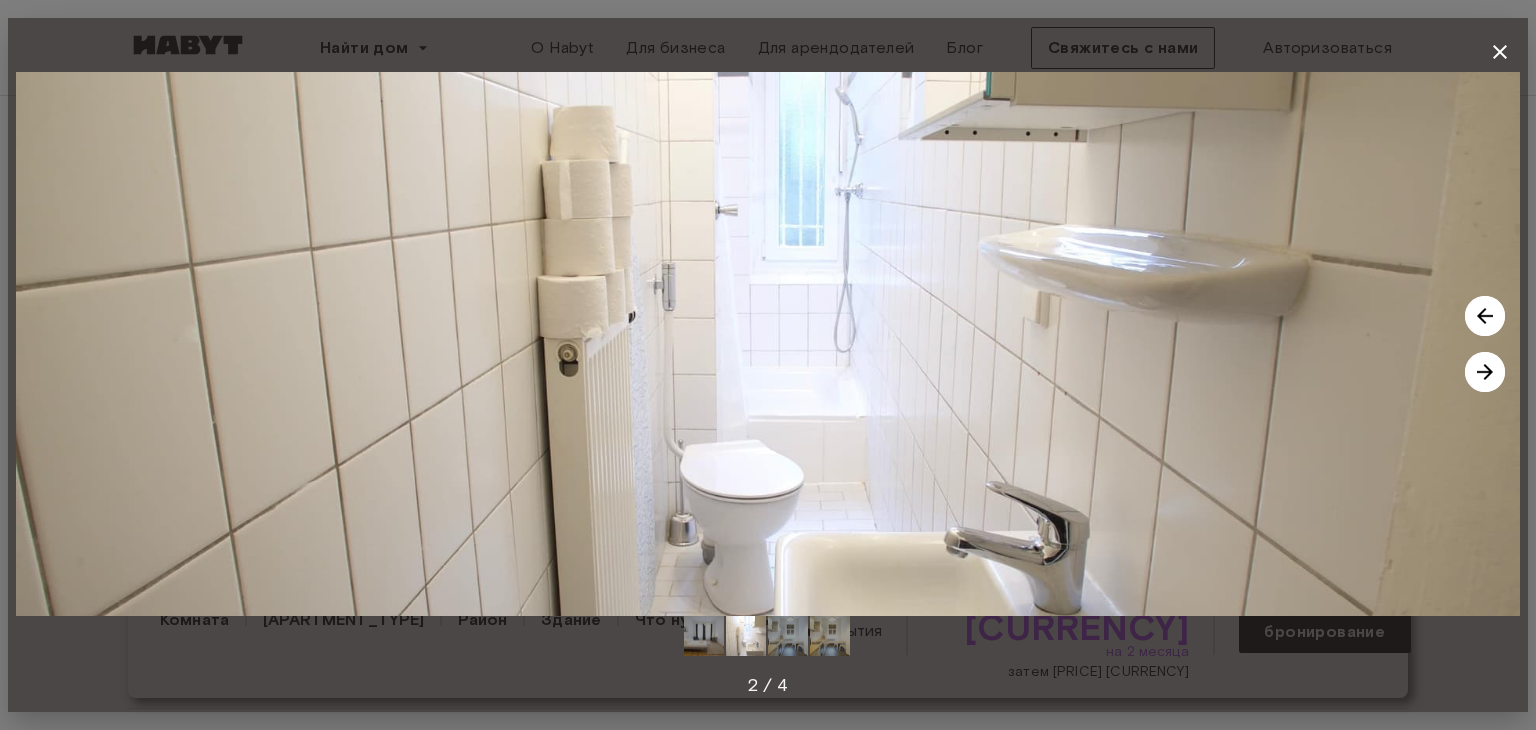 click at bounding box center (1485, 372) 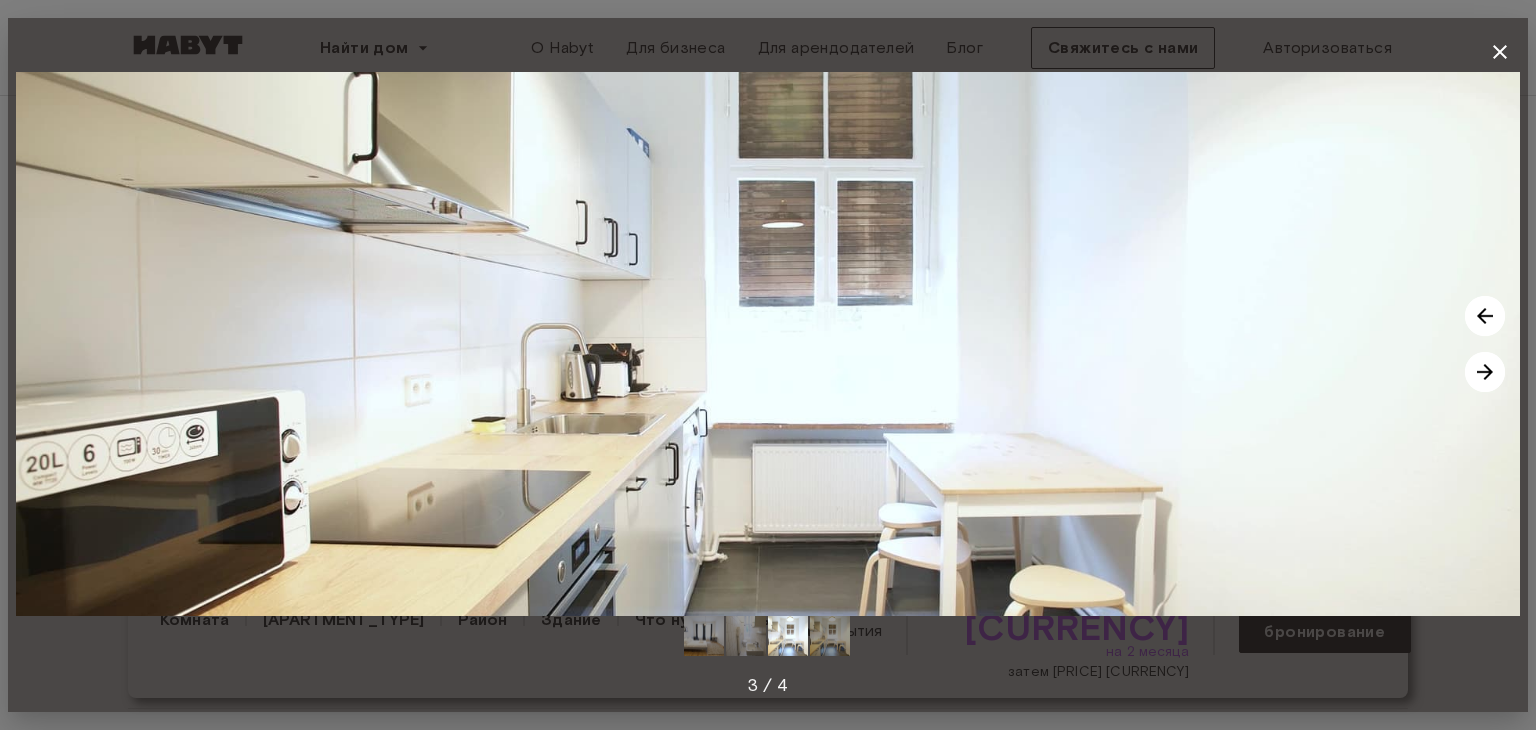 click 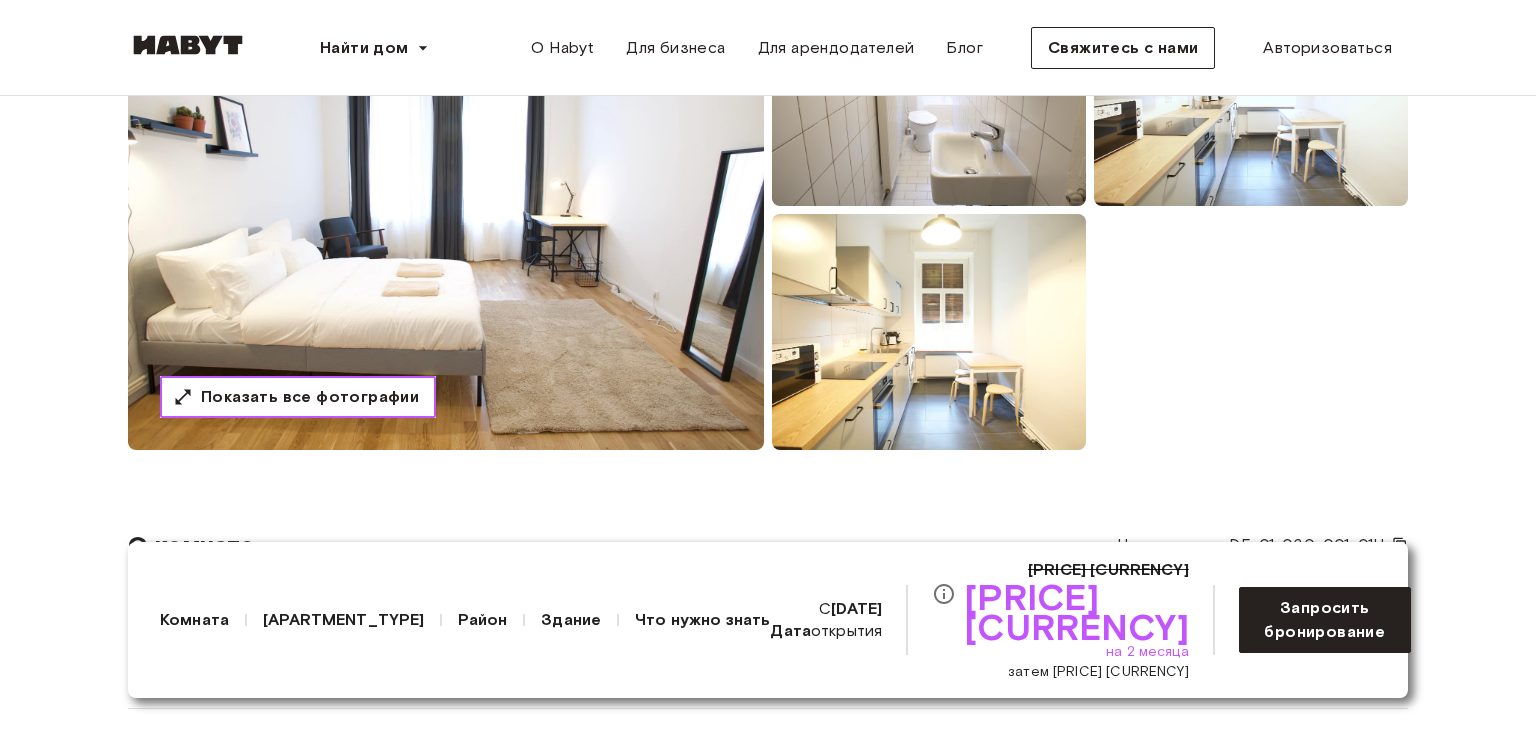 scroll, scrollTop: 0, scrollLeft: 0, axis: both 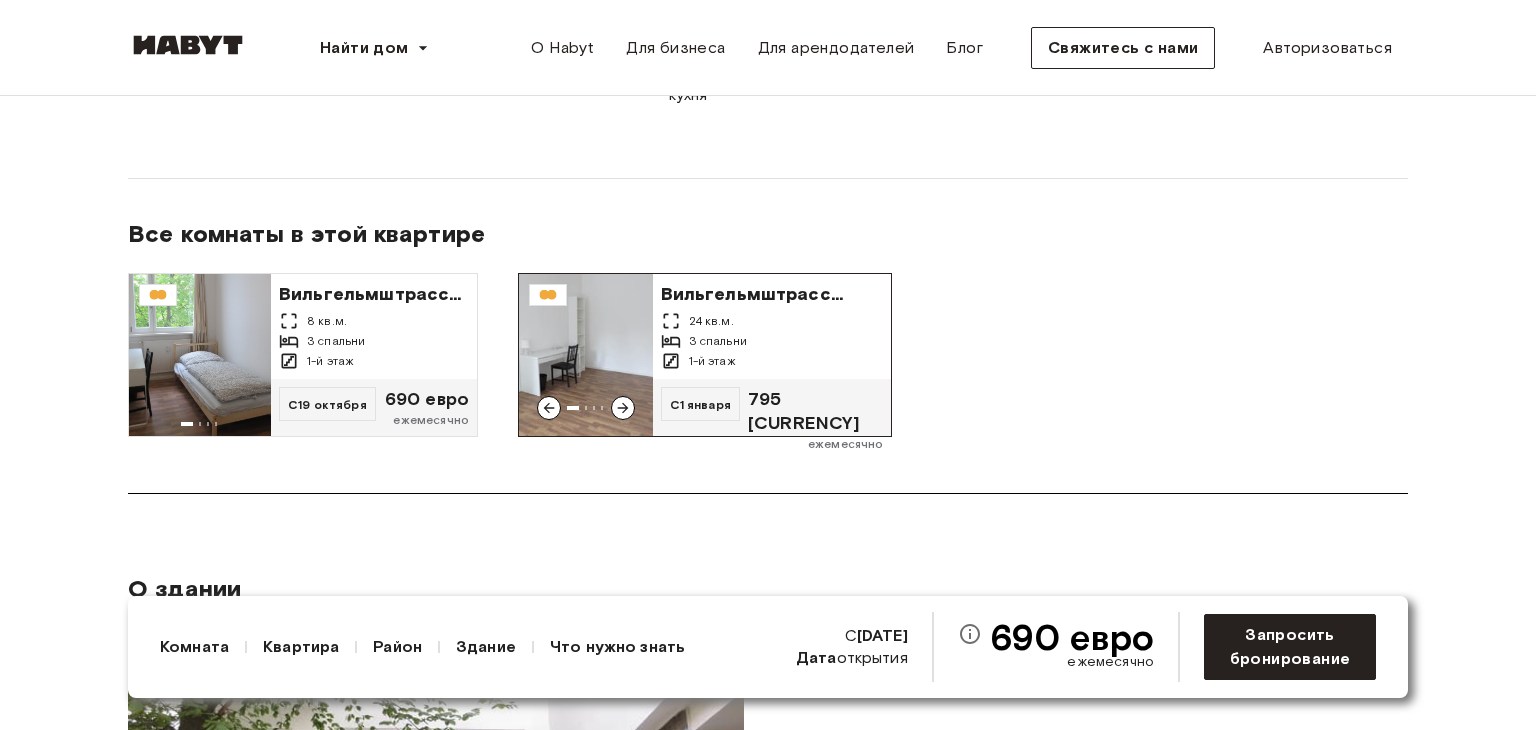 click on "Вильгельмштрассе 6" at bounding box center [760, 294] 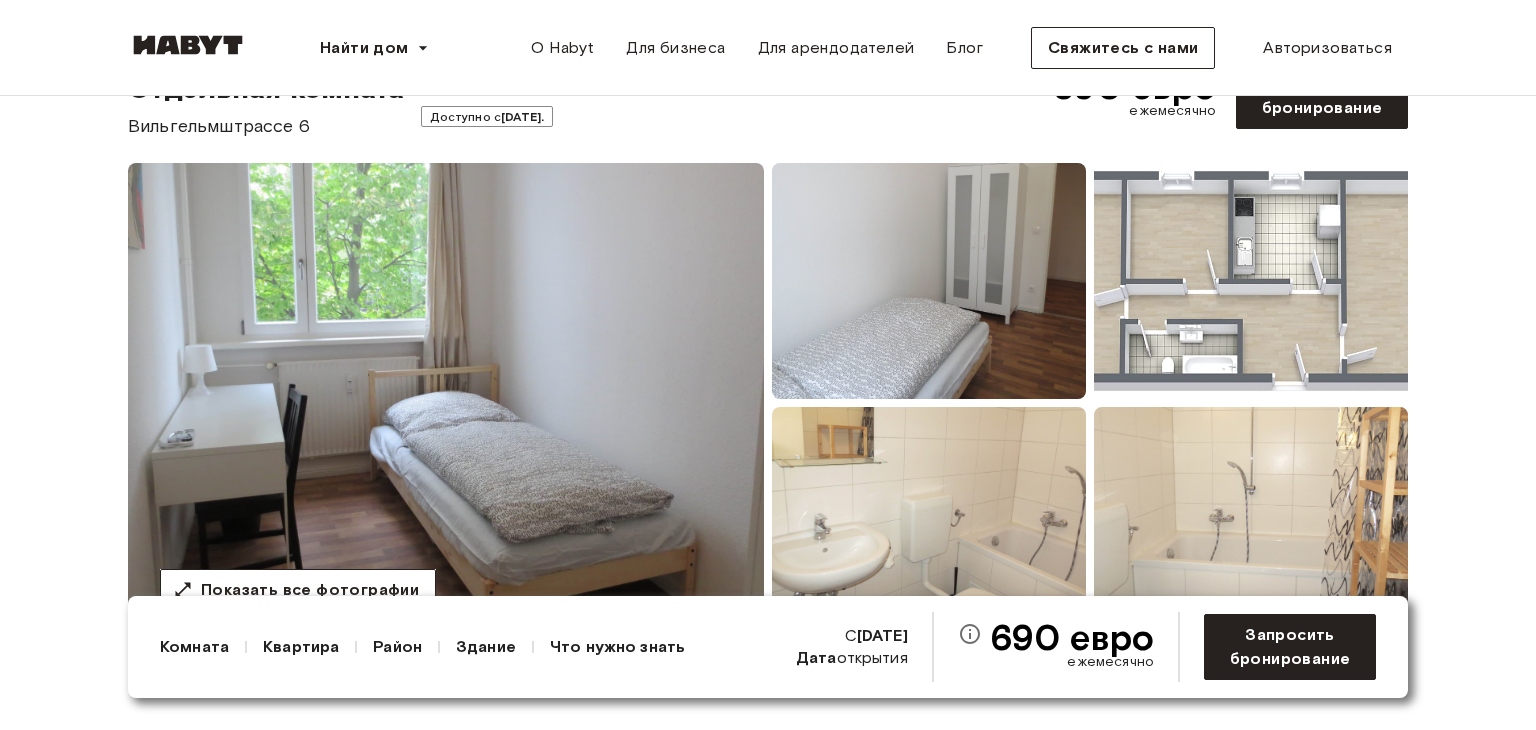 scroll, scrollTop: 0, scrollLeft: 0, axis: both 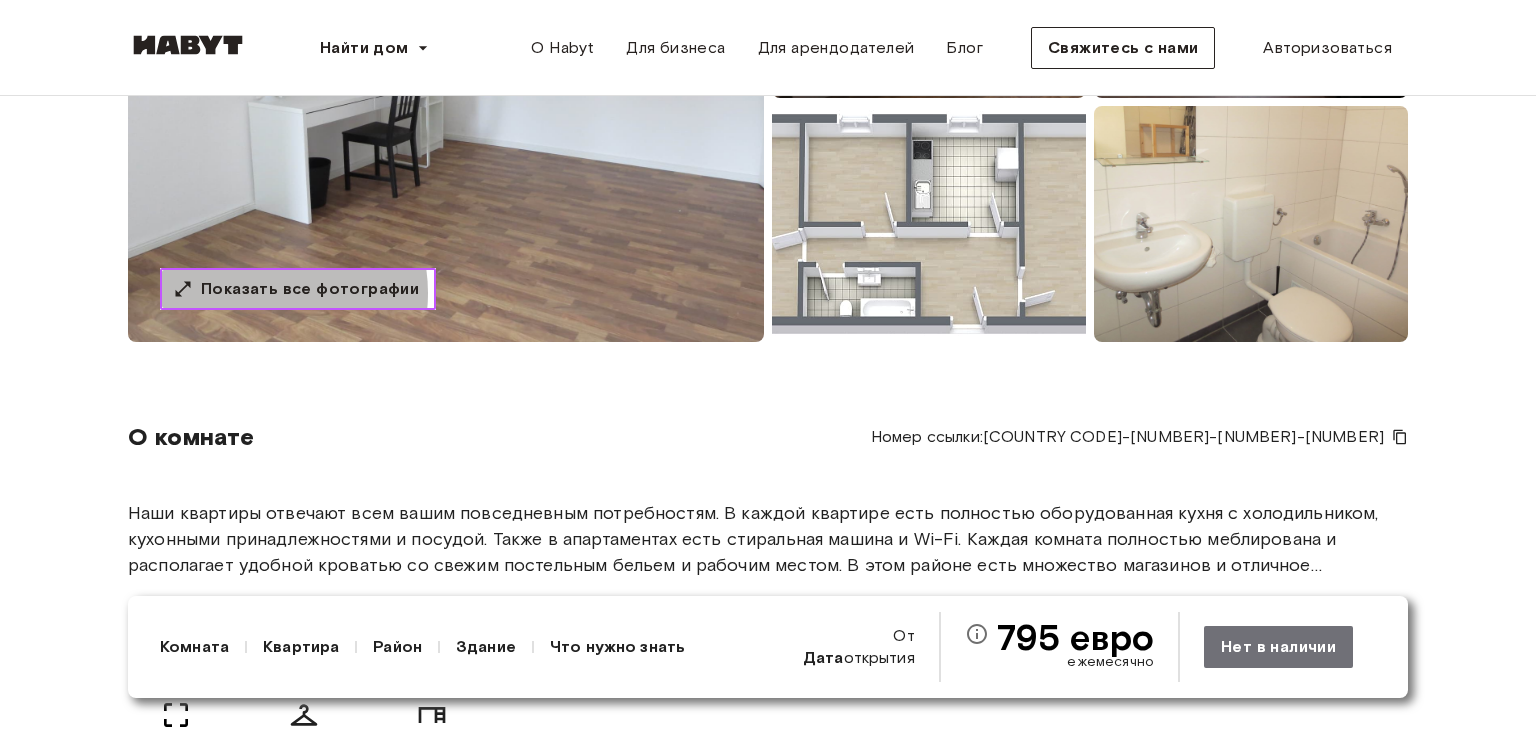 click on "Показать все фотографии" at bounding box center [310, 288] 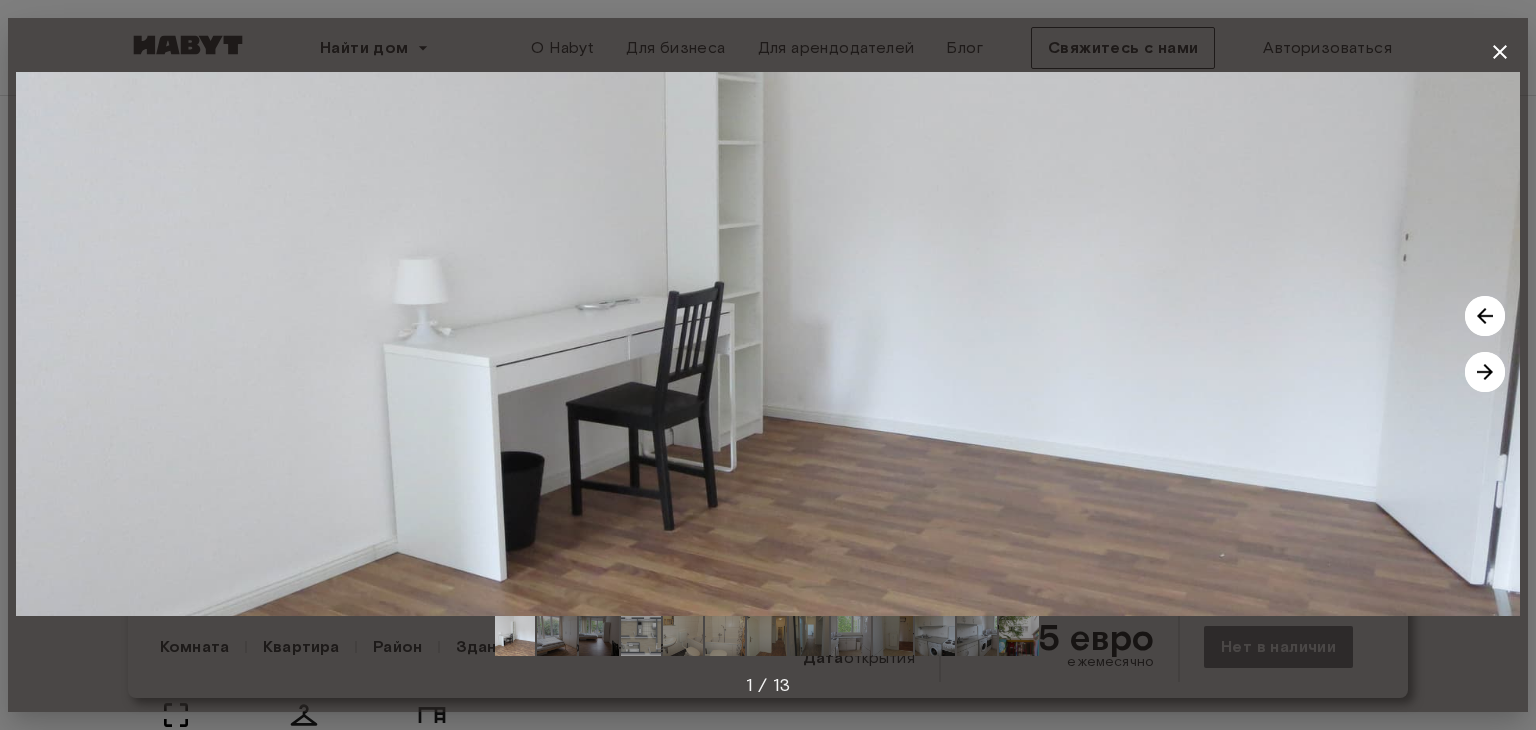 click at bounding box center (1485, 372) 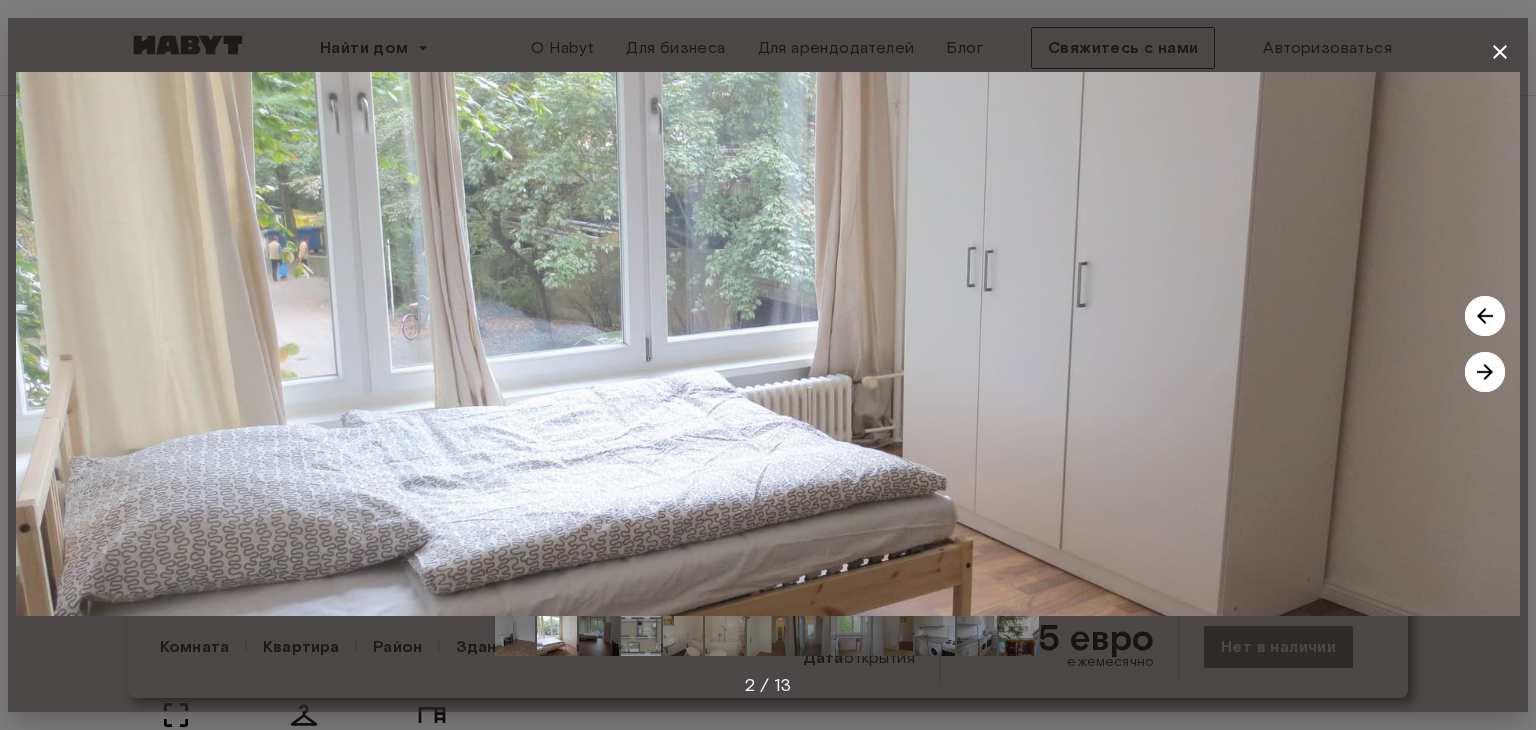 click at bounding box center [1485, 372] 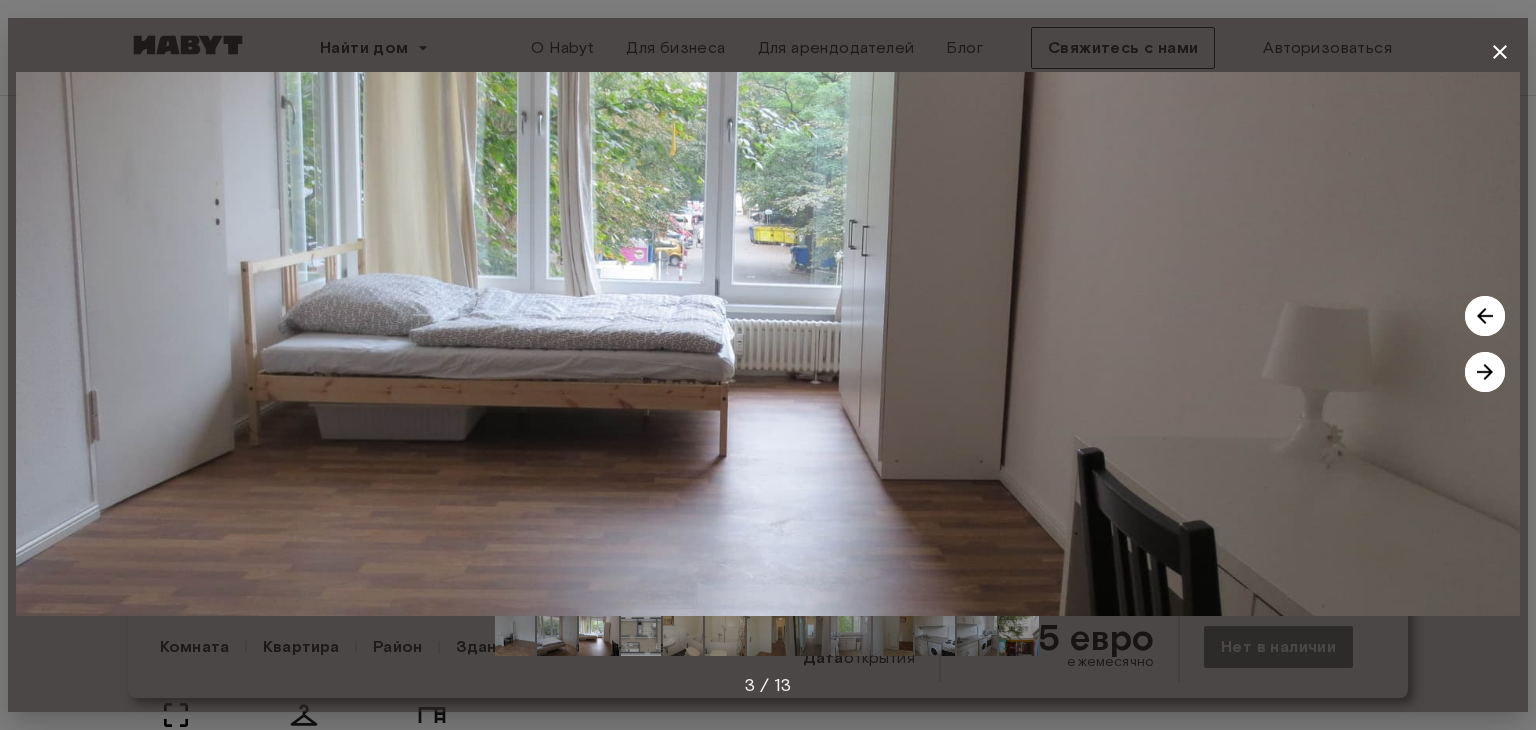 click at bounding box center (1485, 372) 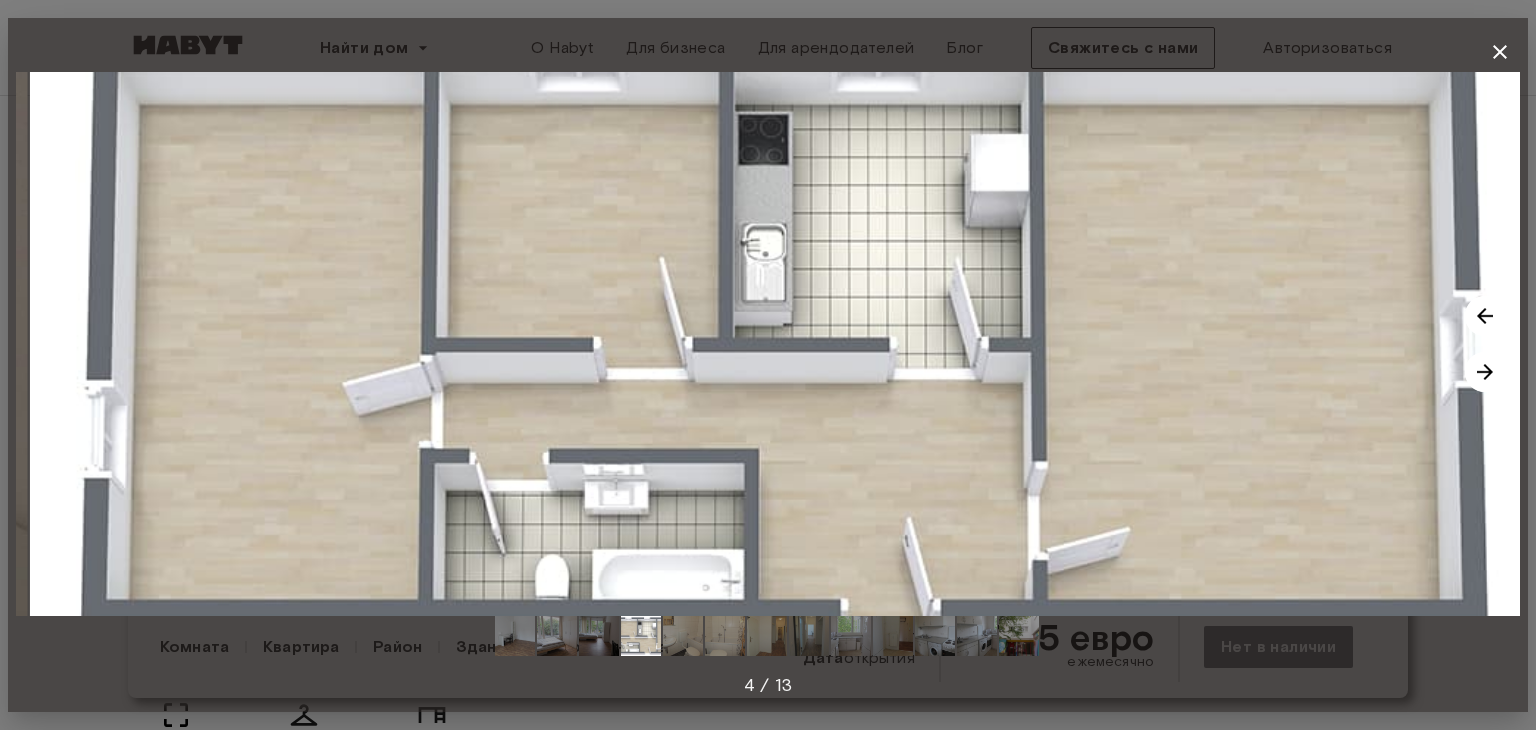 drag, startPoint x: 867, startPoint y: 423, endPoint x: 882, endPoint y: 318, distance: 106.06602 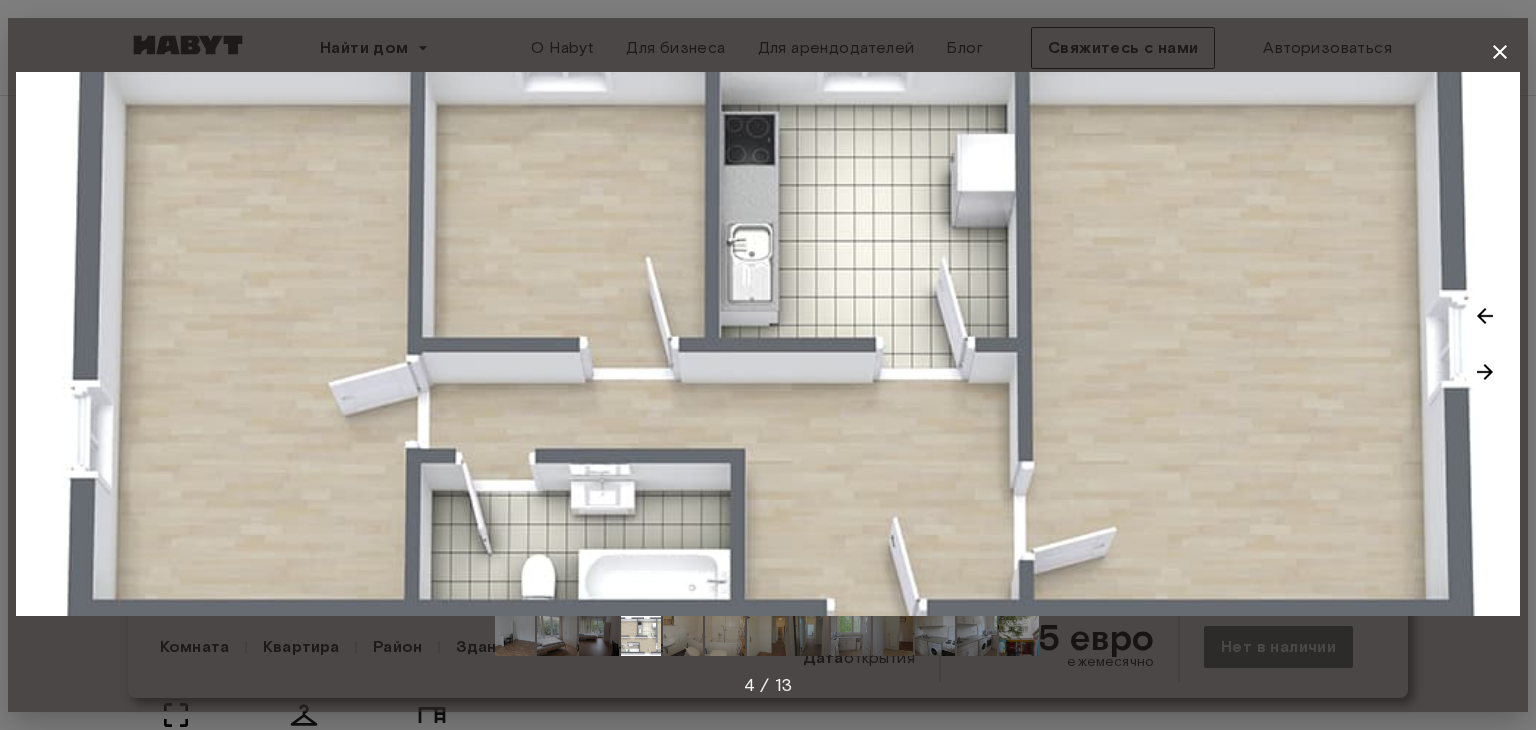 click at bounding box center [1485, 372] 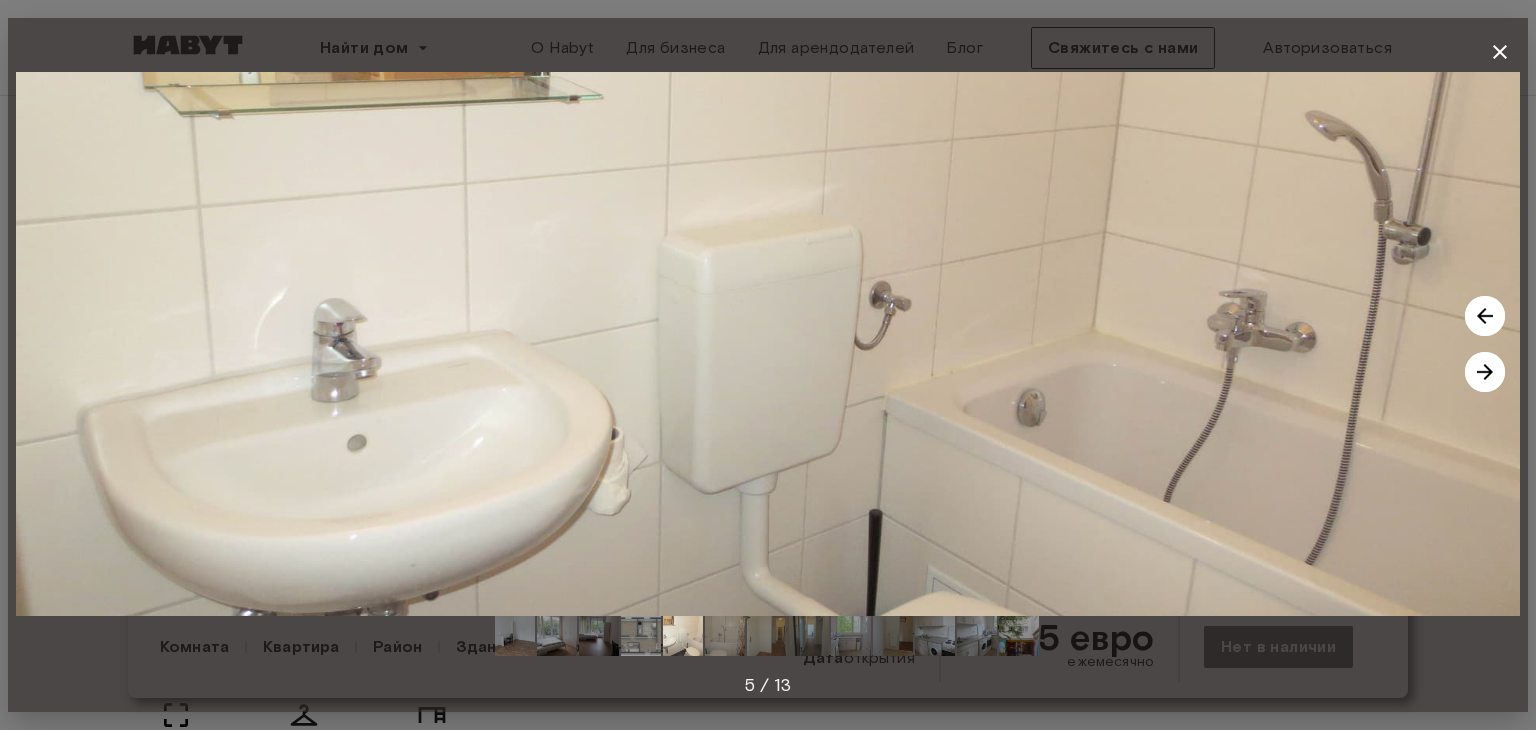 click at bounding box center (1485, 372) 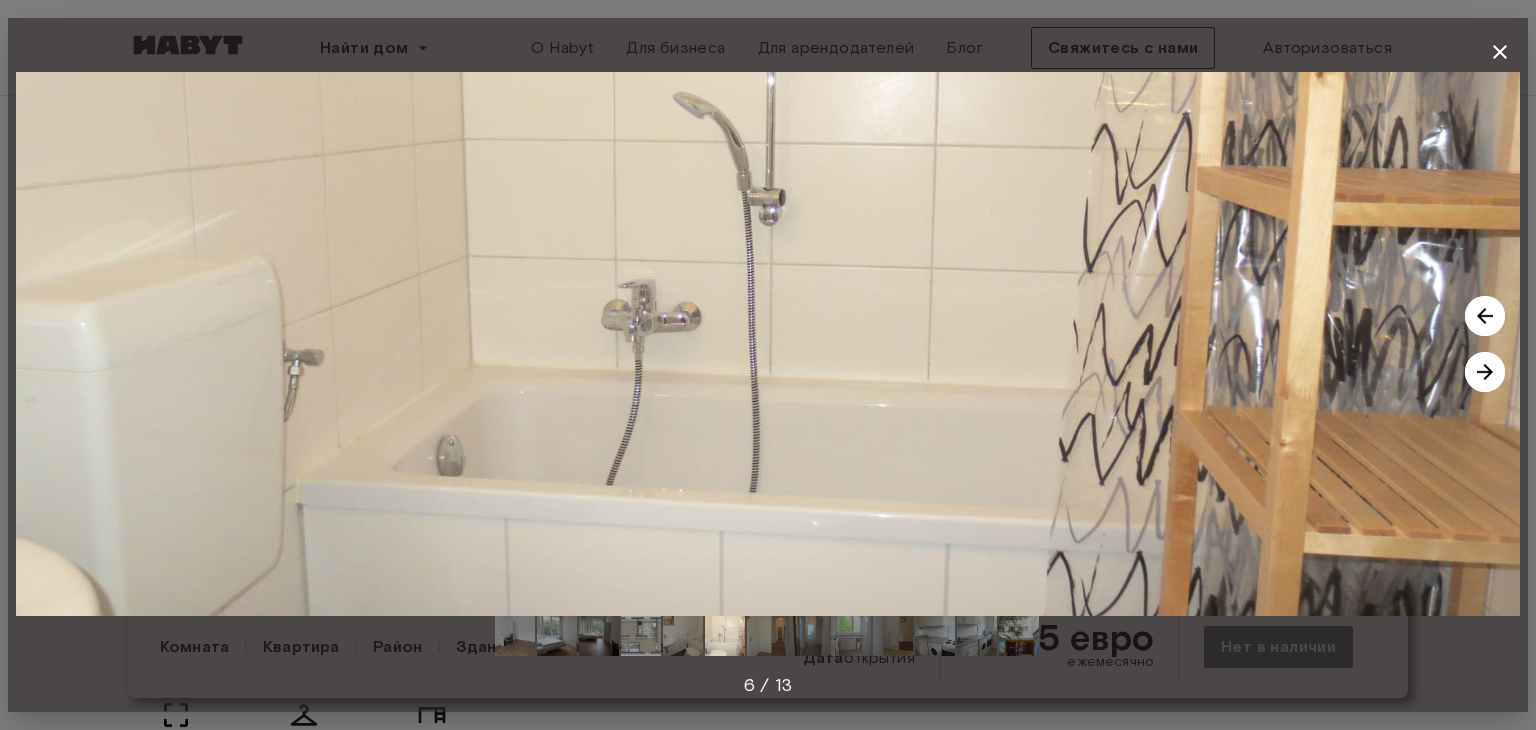 click at bounding box center (1485, 372) 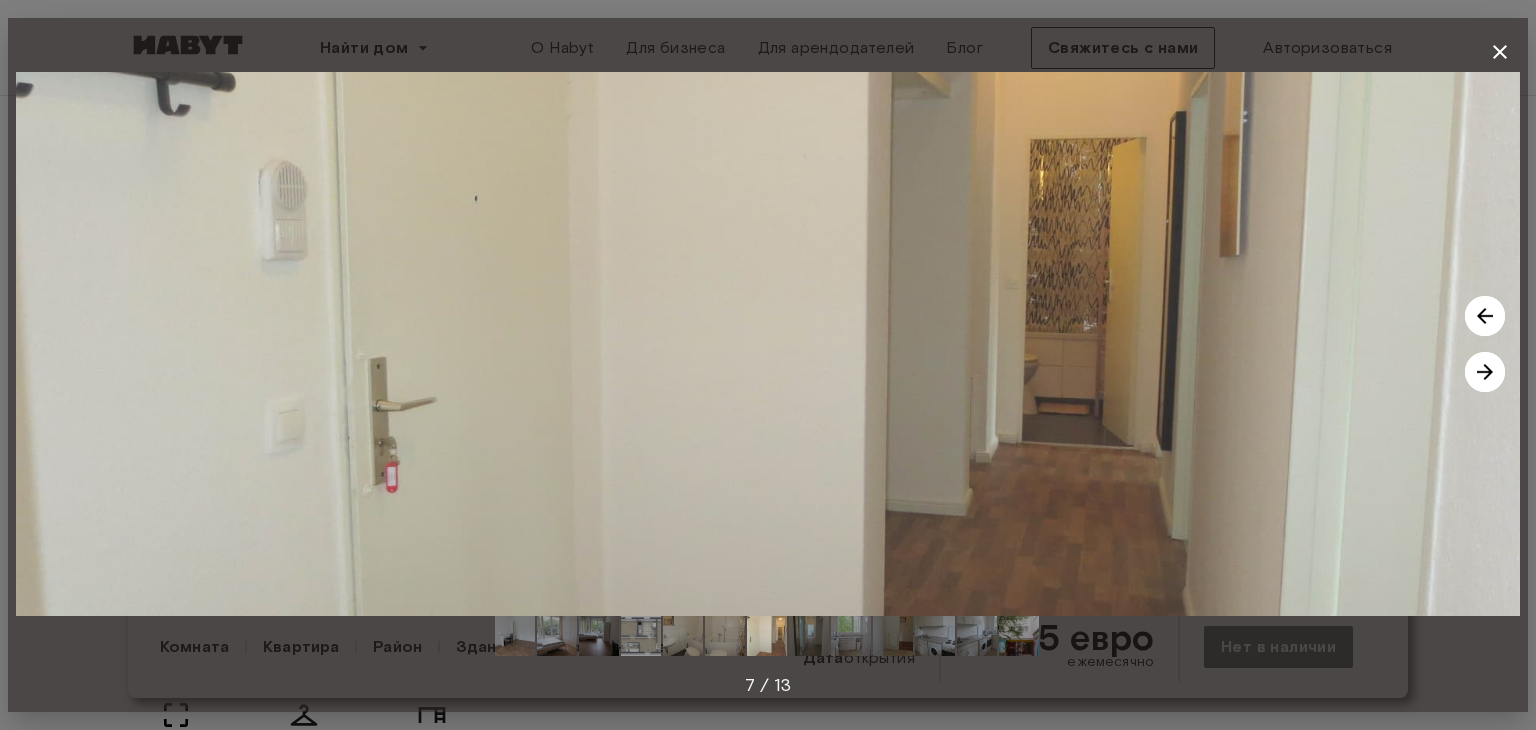 click at bounding box center [1485, 372] 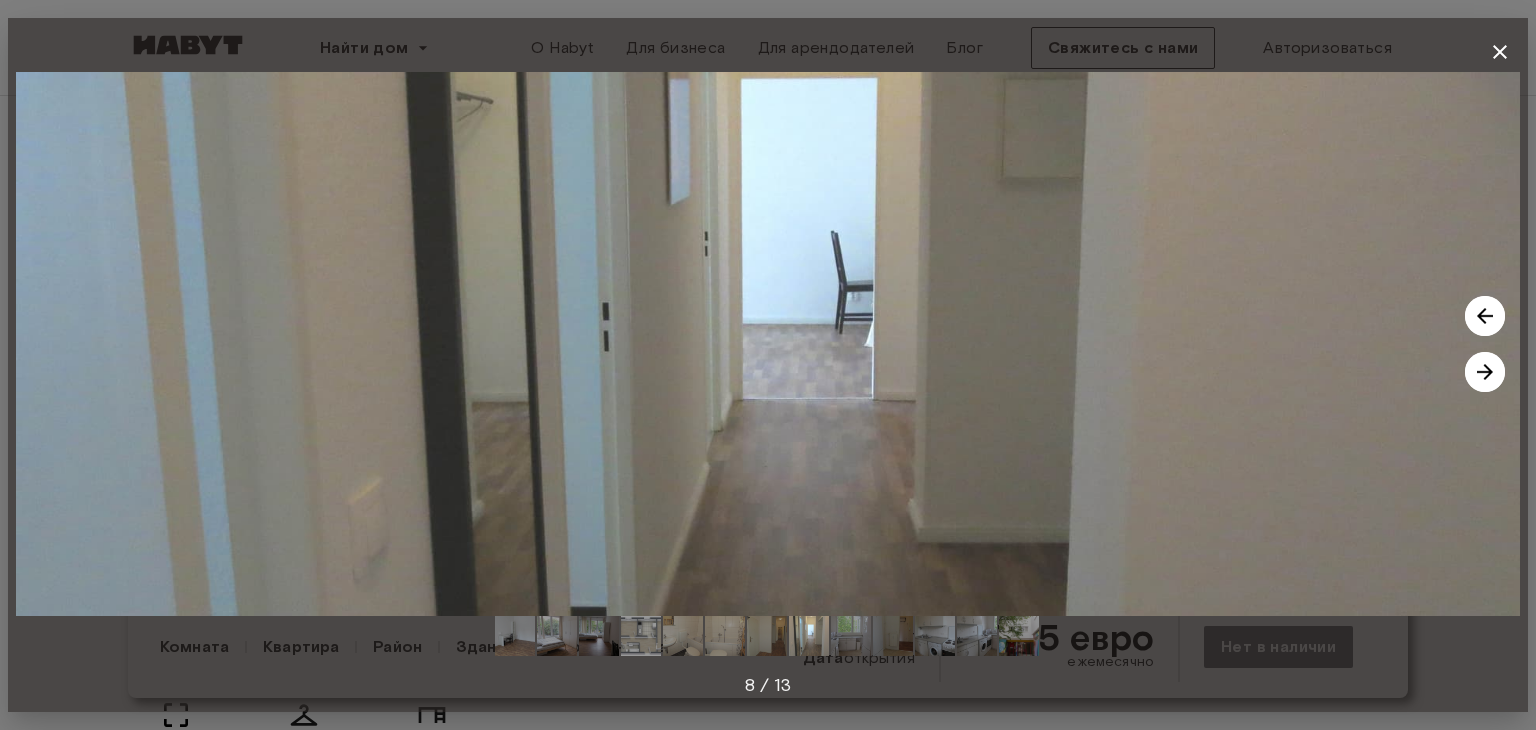 click at bounding box center (1485, 372) 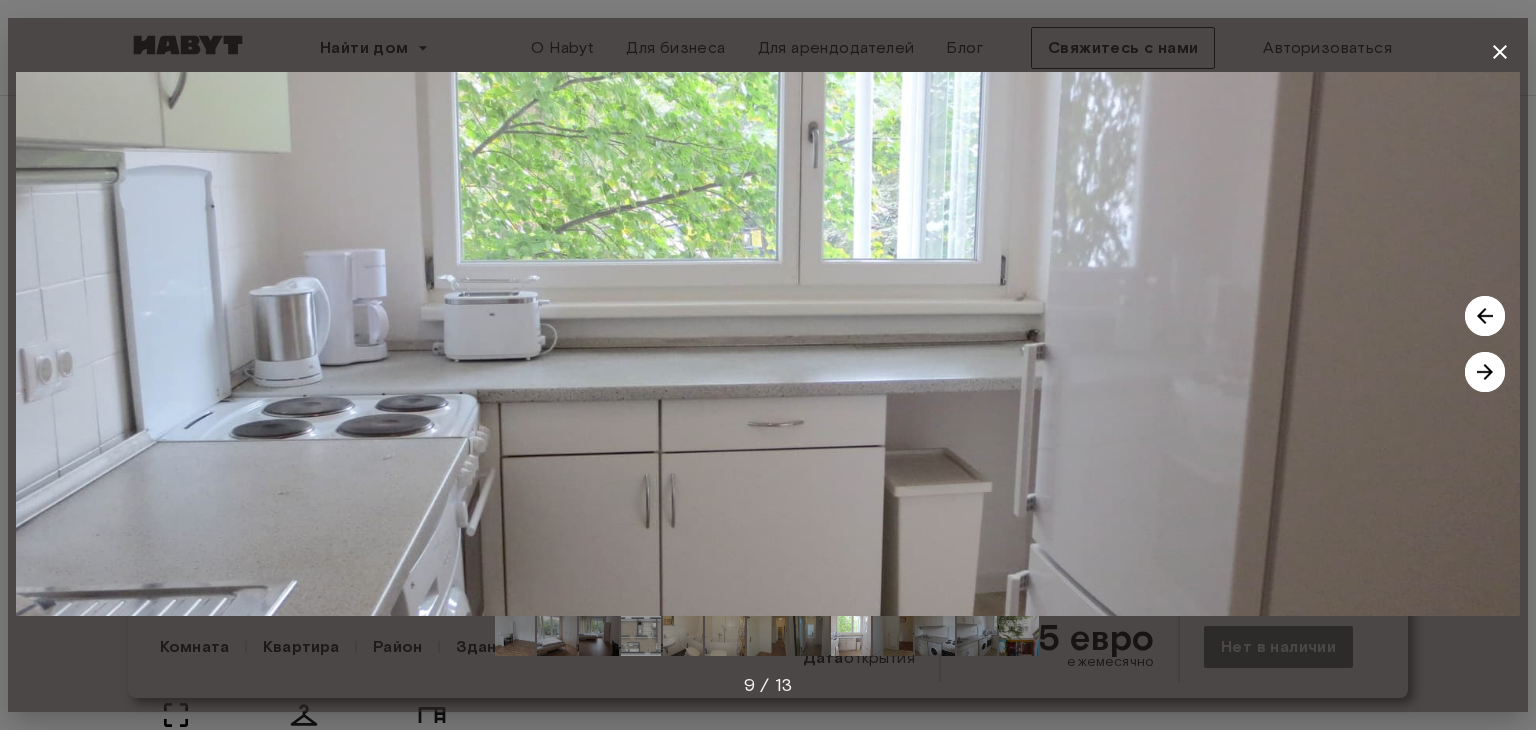 click at bounding box center (1485, 372) 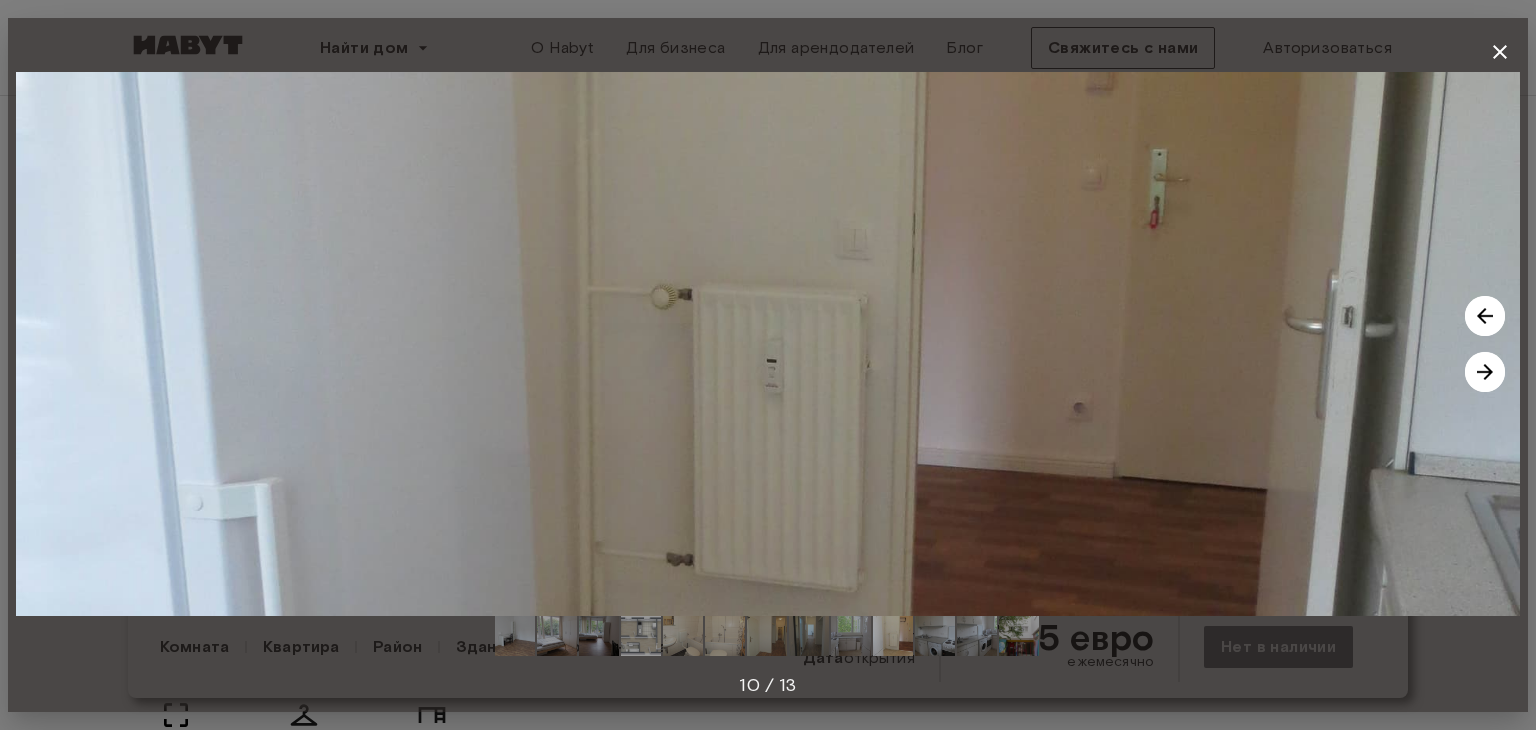 click 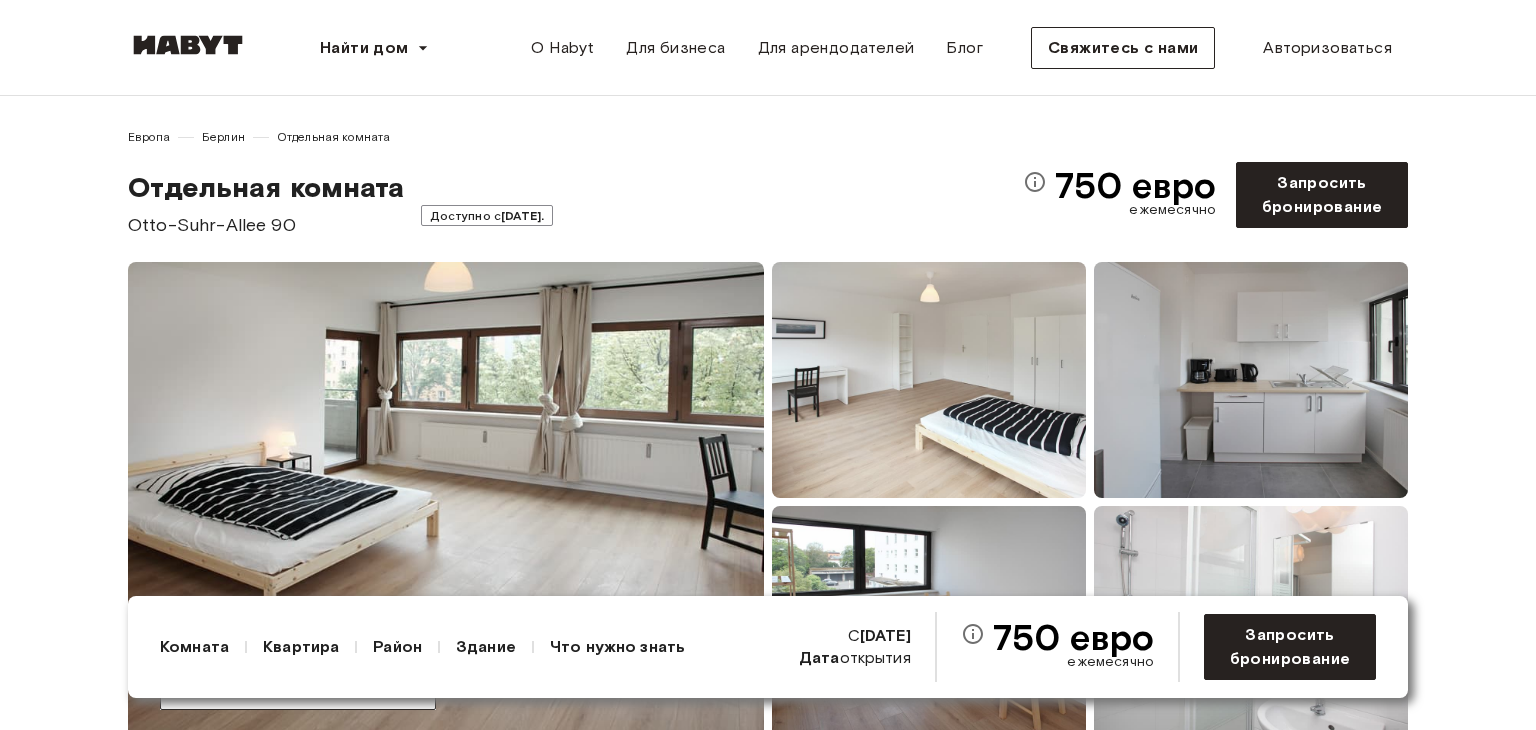 scroll, scrollTop: 0, scrollLeft: 0, axis: both 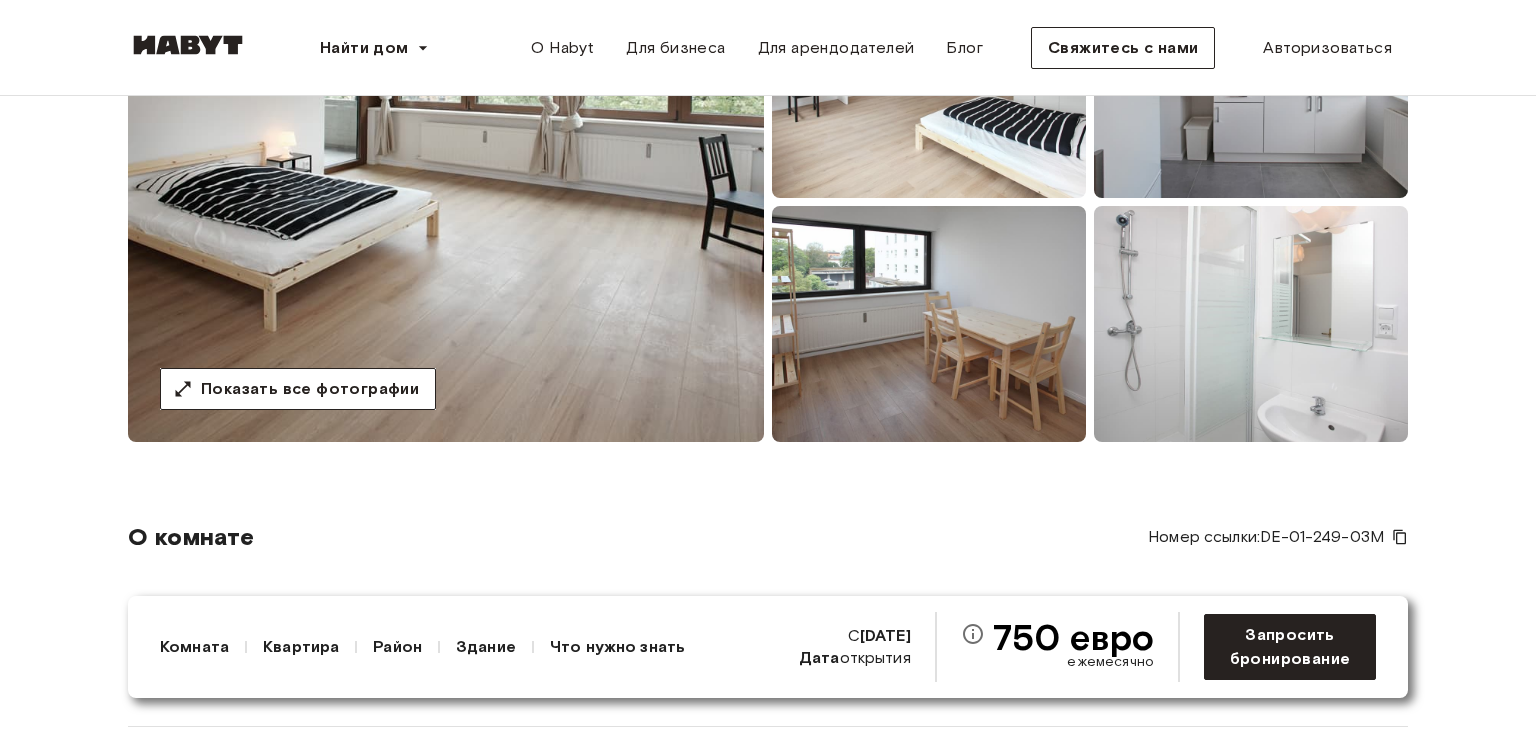 click at bounding box center [446, 202] 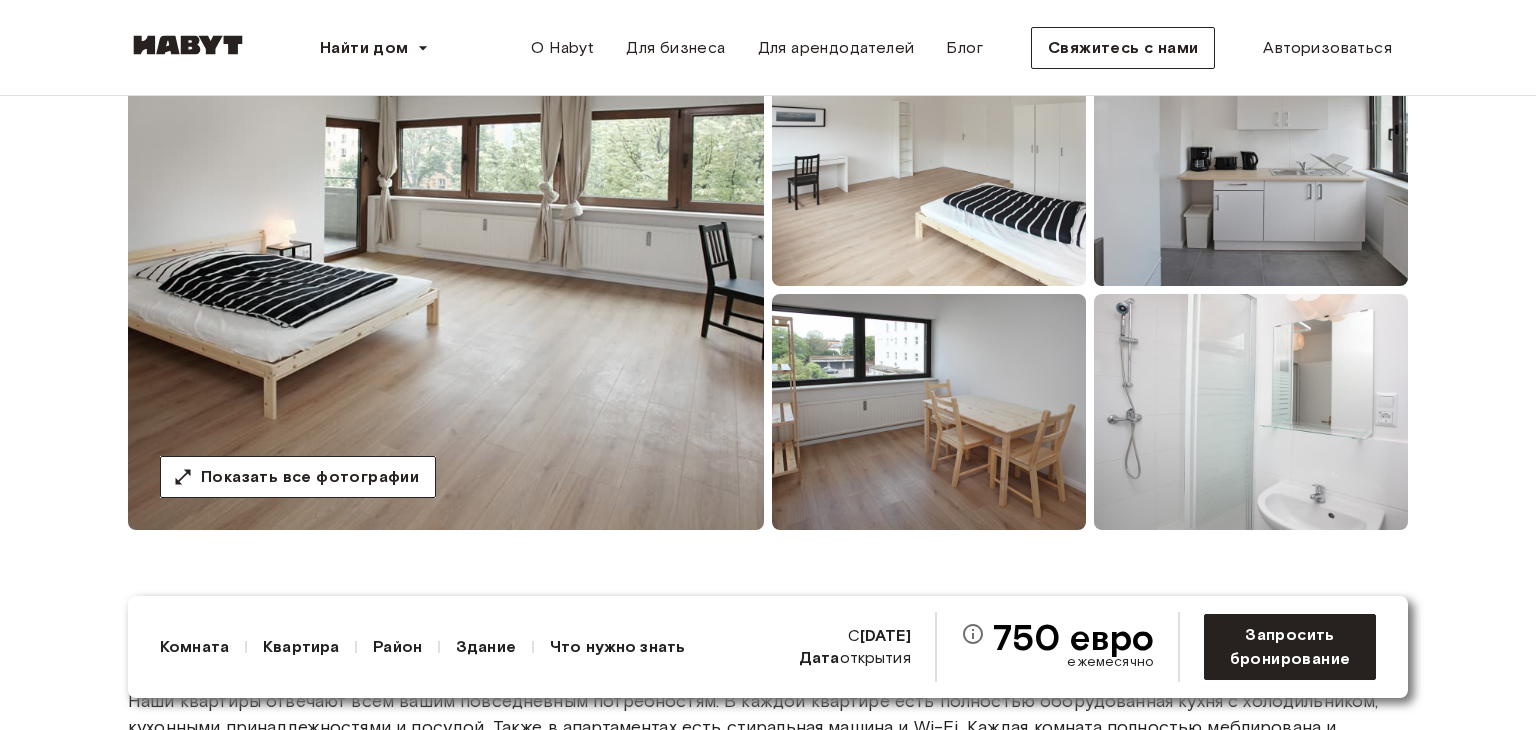 scroll, scrollTop: 100, scrollLeft: 0, axis: vertical 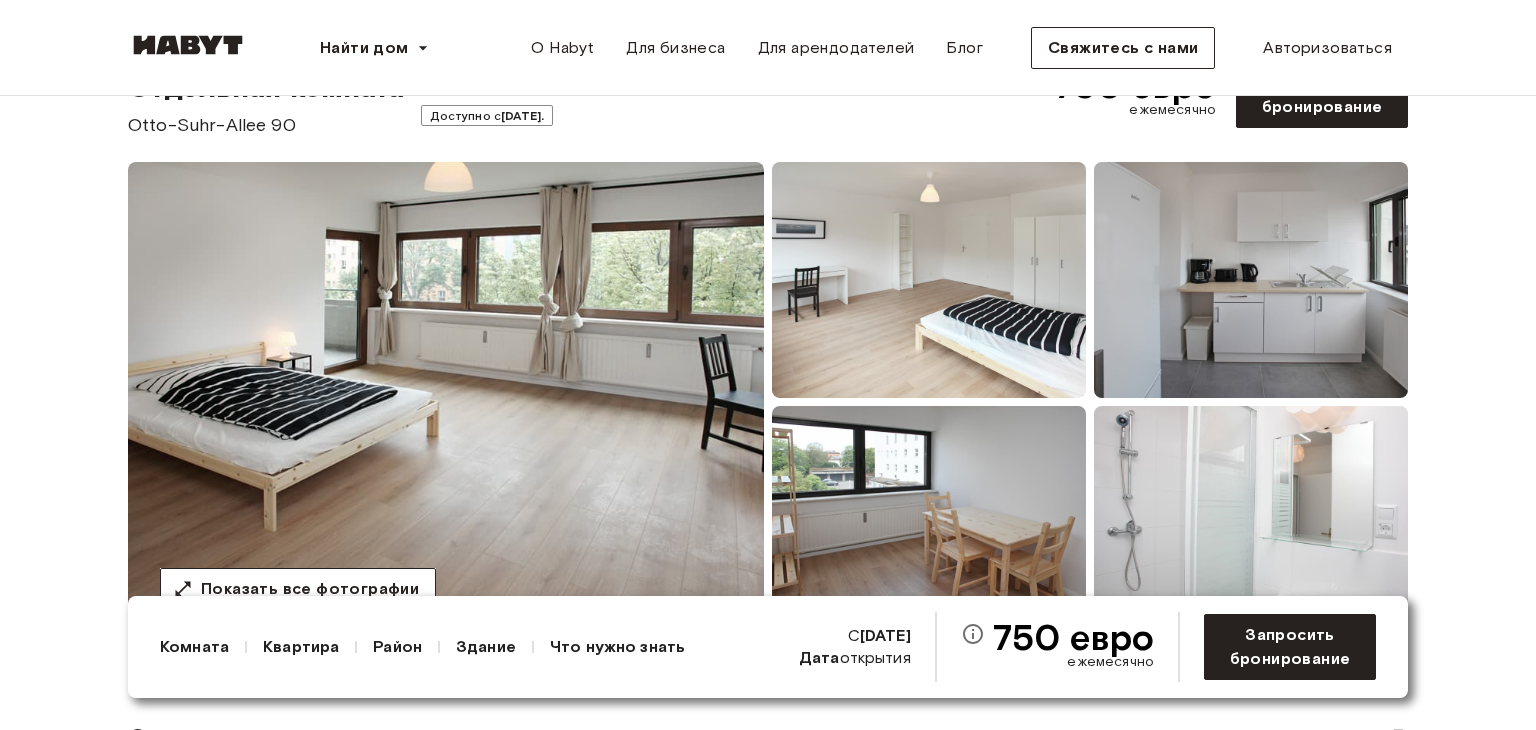 click at bounding box center [929, 280] 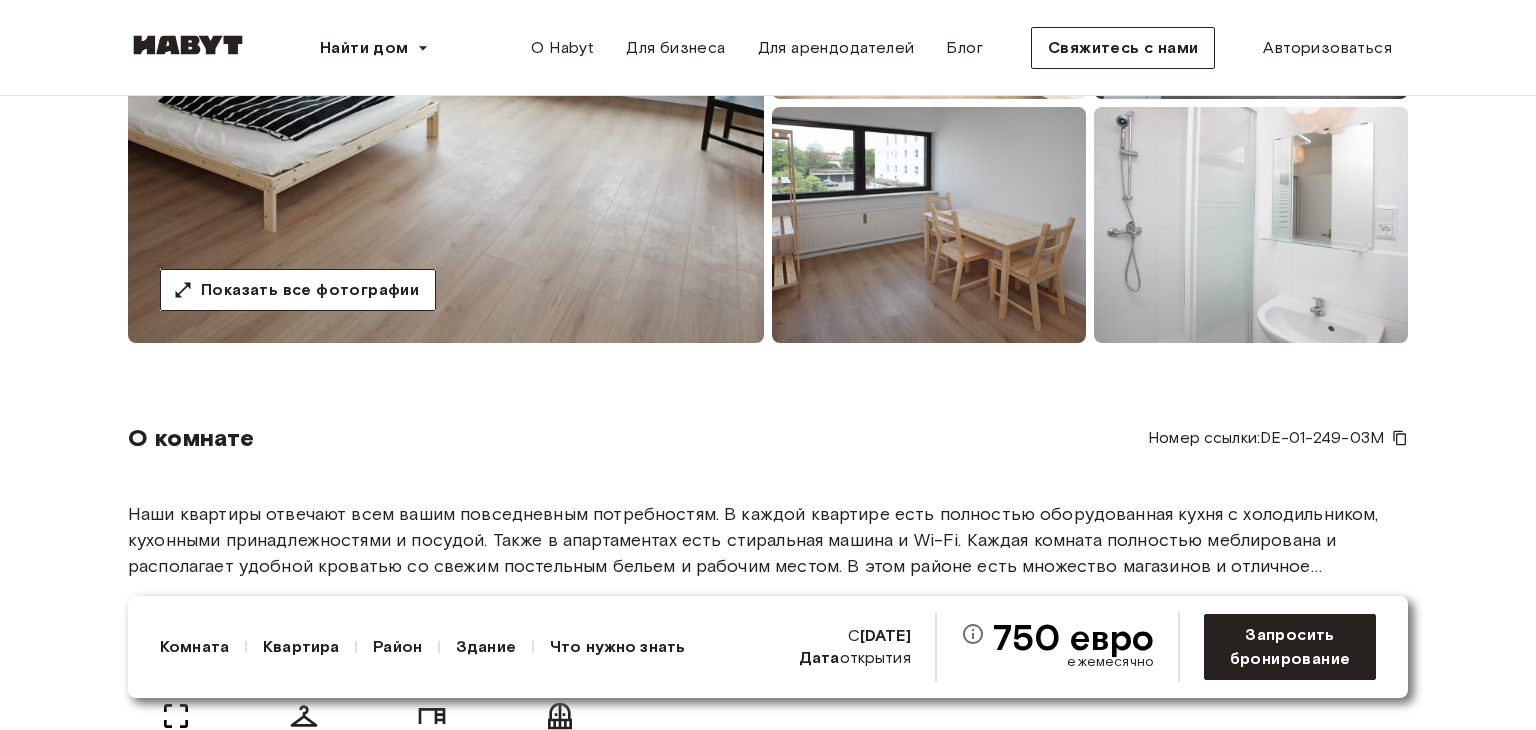scroll, scrollTop: 400, scrollLeft: 0, axis: vertical 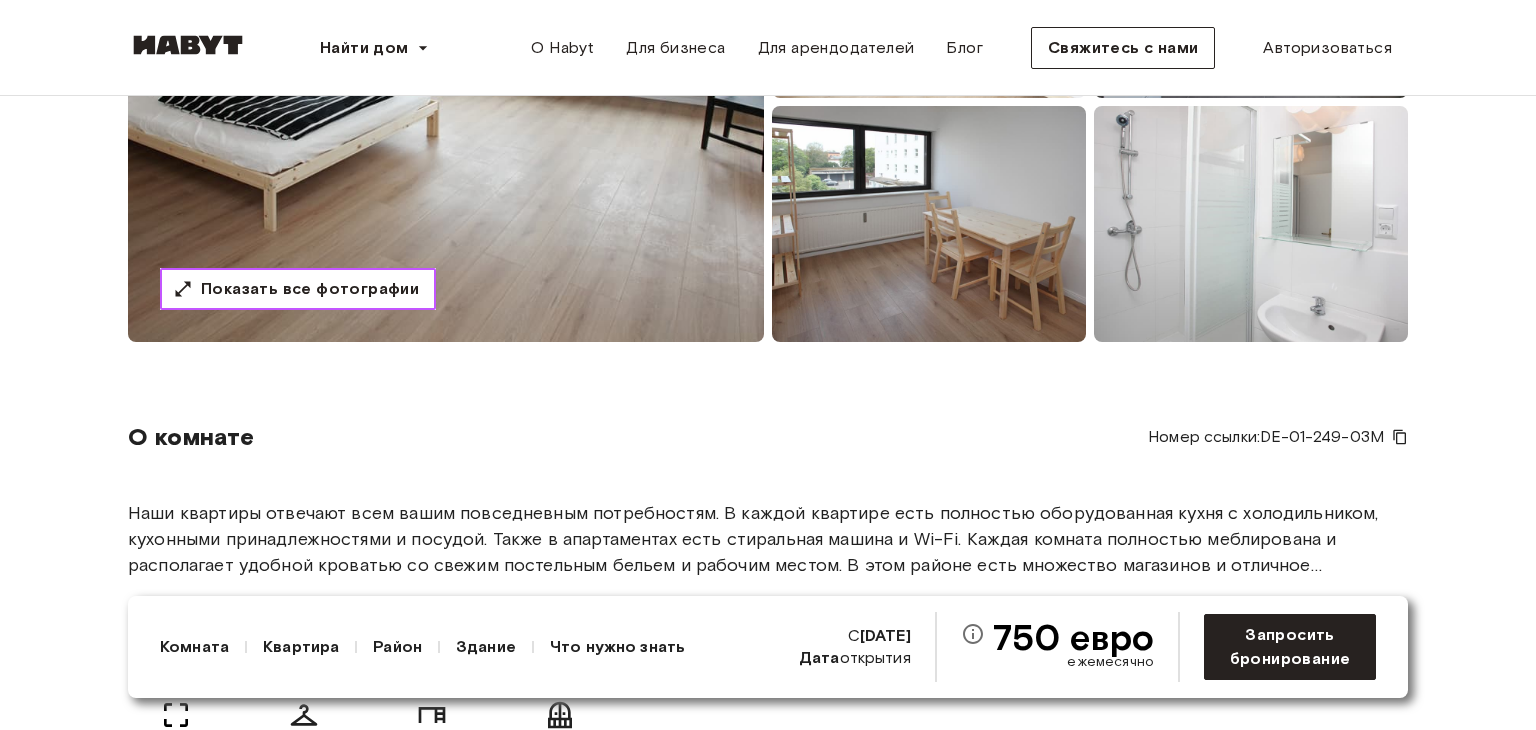 click on "Показать все фотографии" at bounding box center (310, 288) 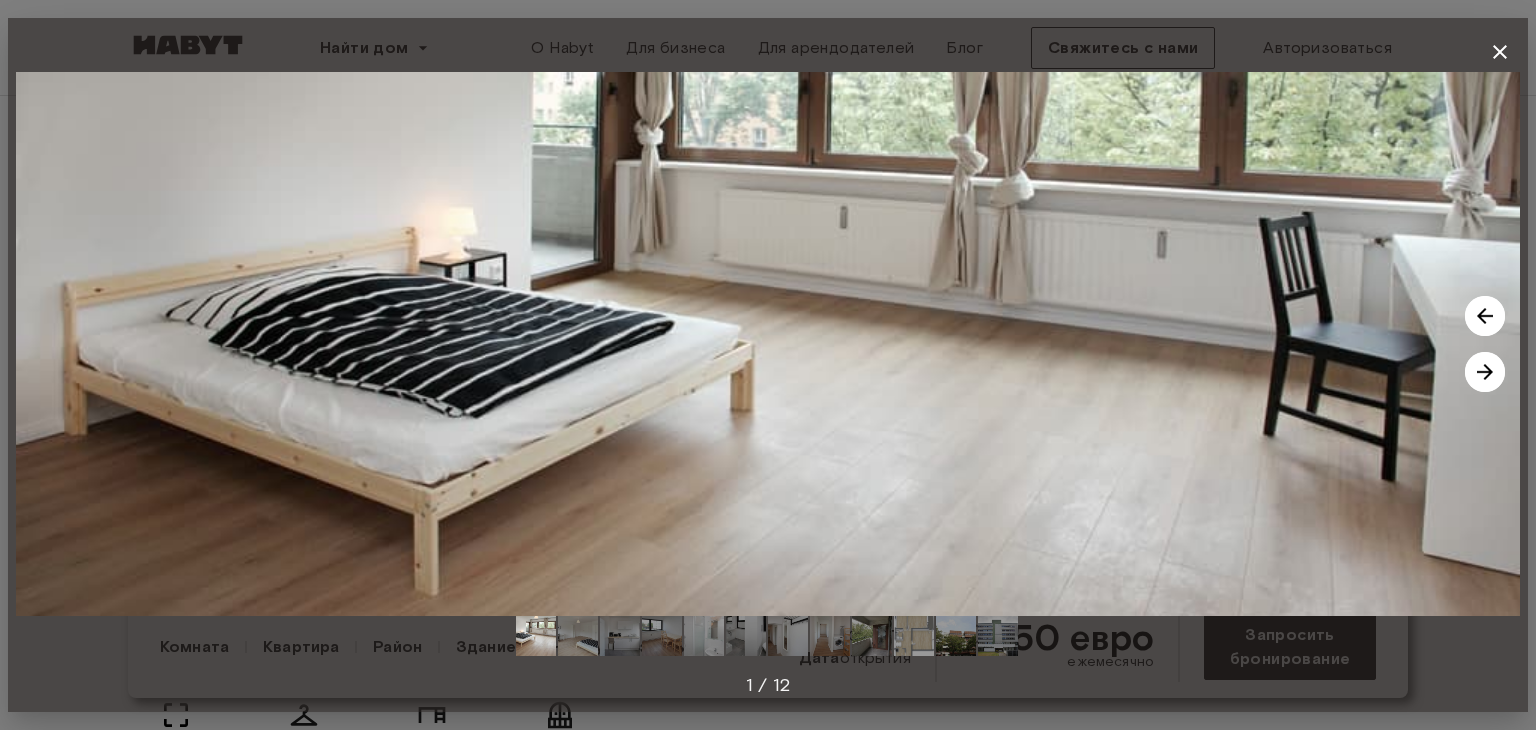 click at bounding box center [1485, 372] 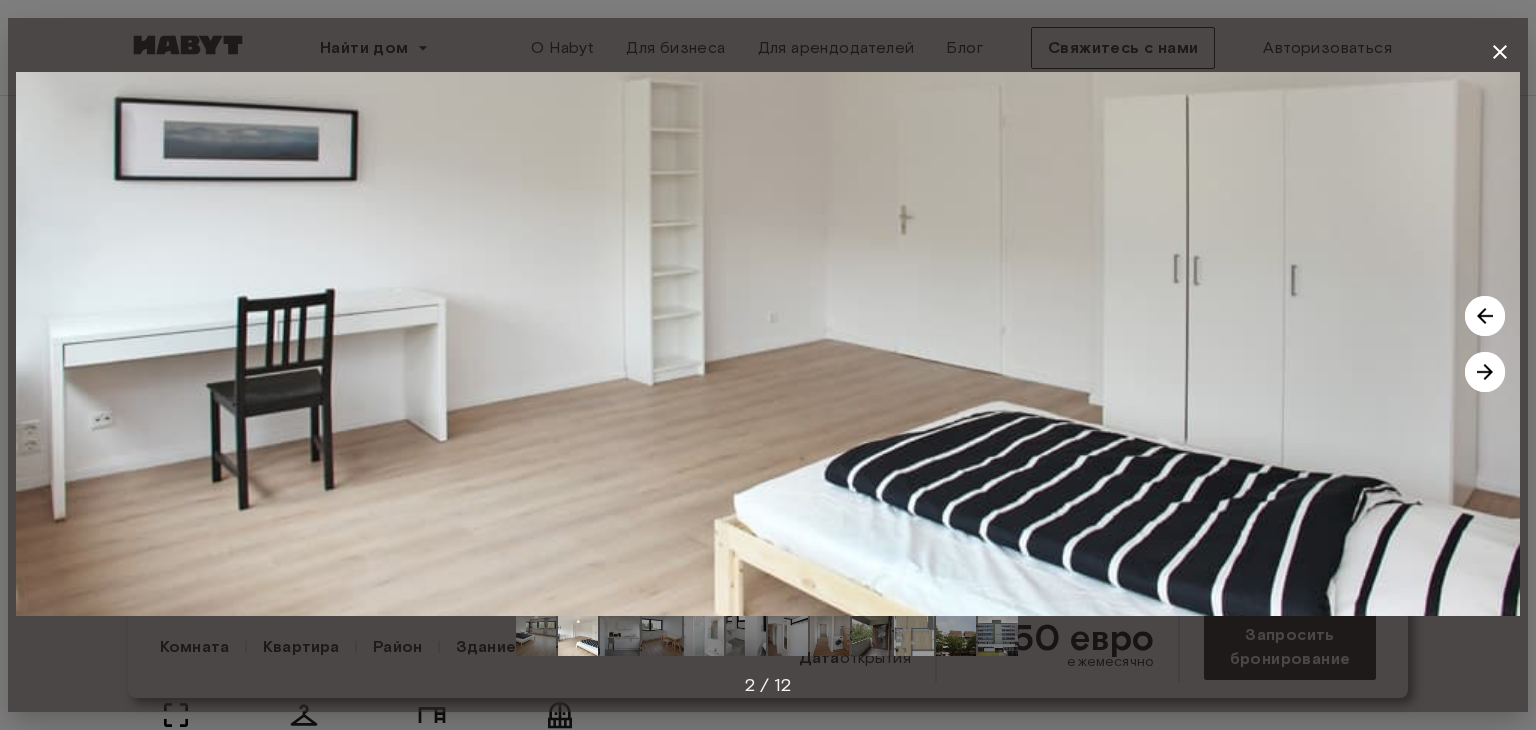click at bounding box center (1485, 372) 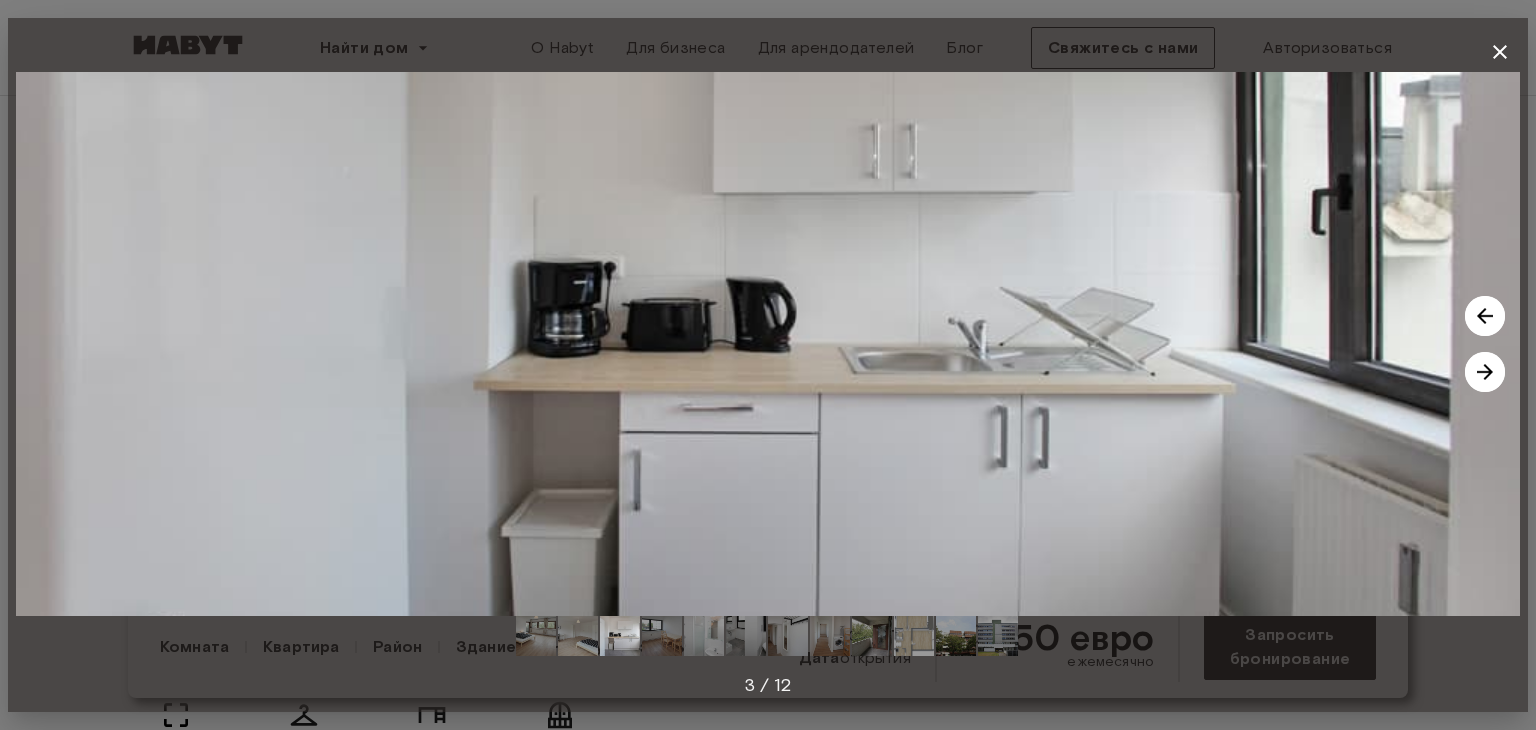 click at bounding box center [1485, 372] 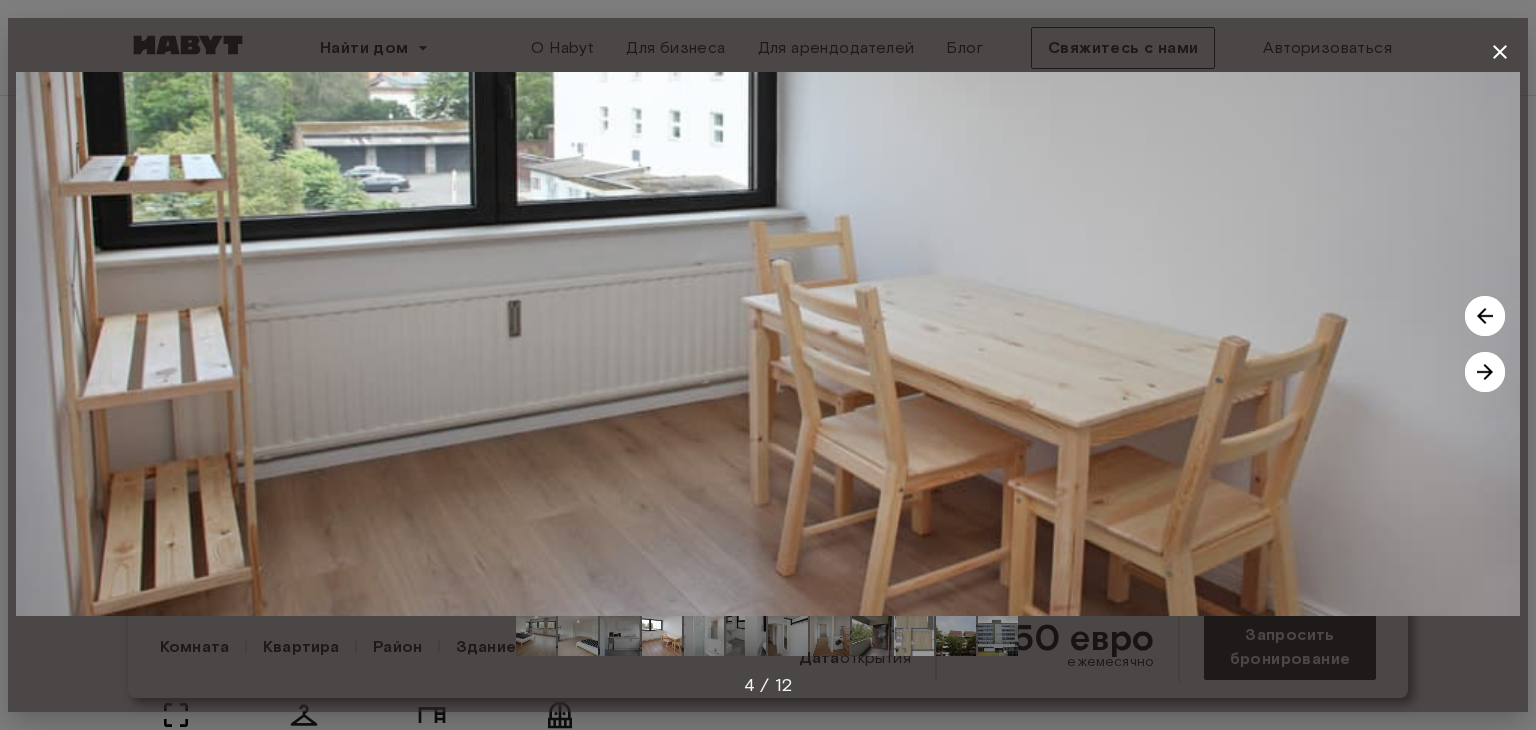 click at bounding box center [1485, 372] 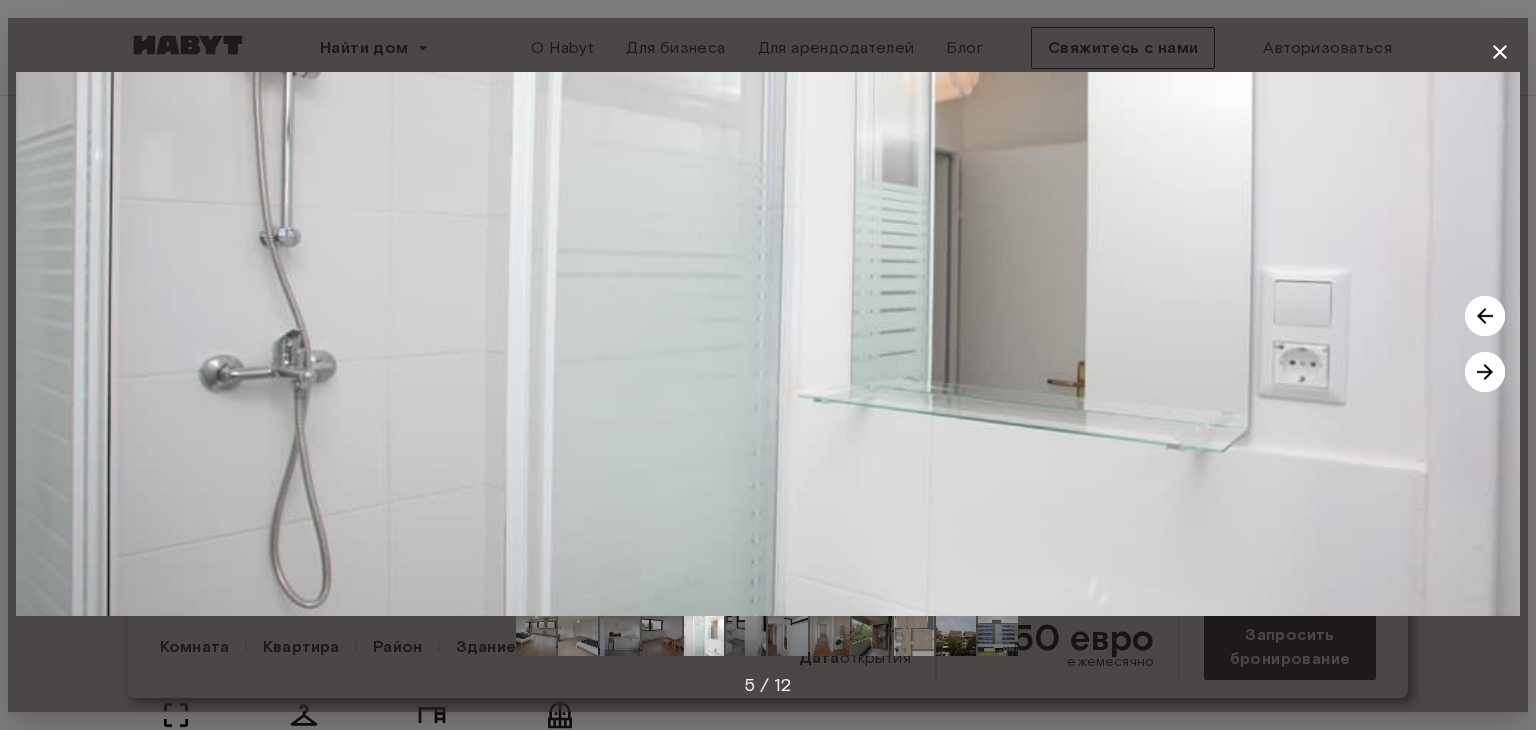 click at bounding box center (1485, 372) 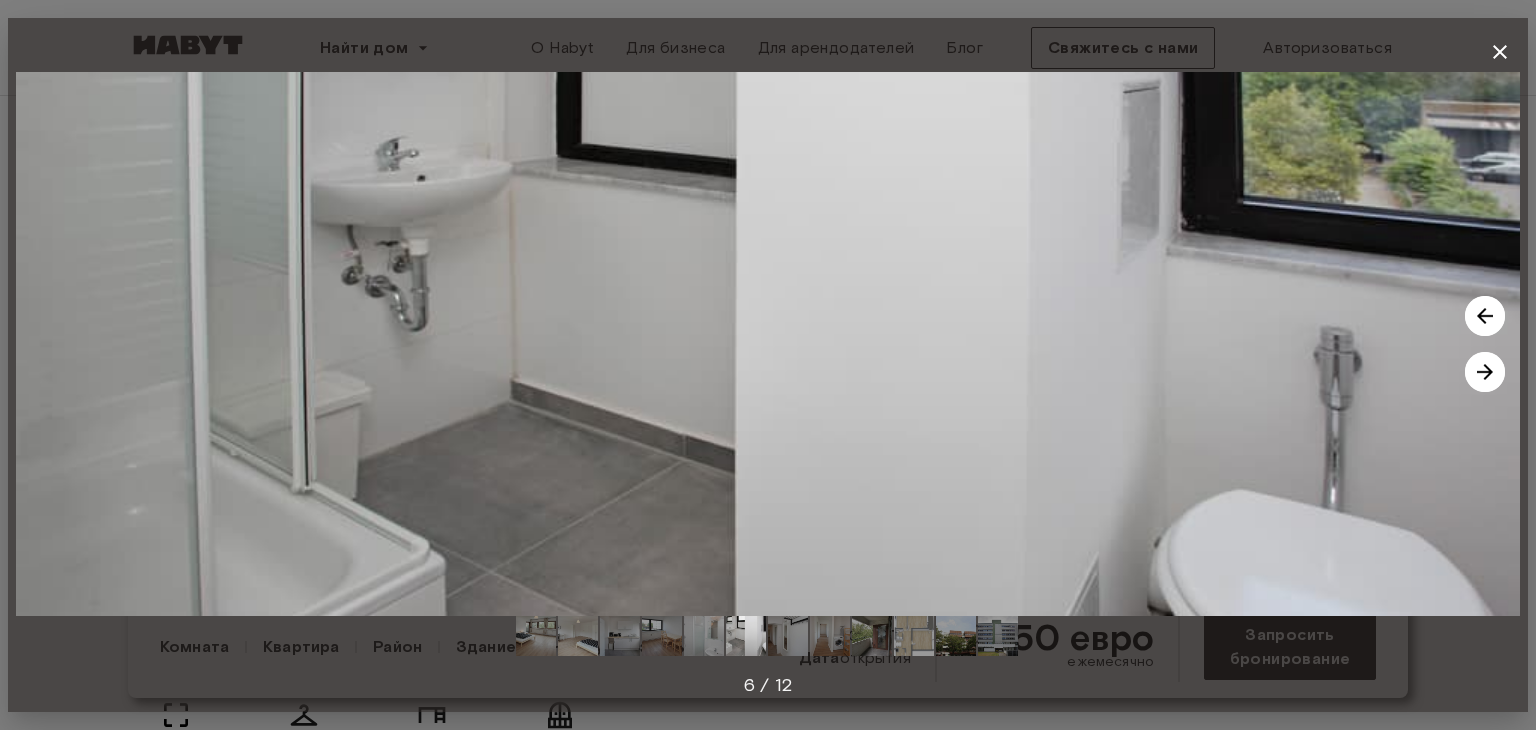 click at bounding box center (1485, 372) 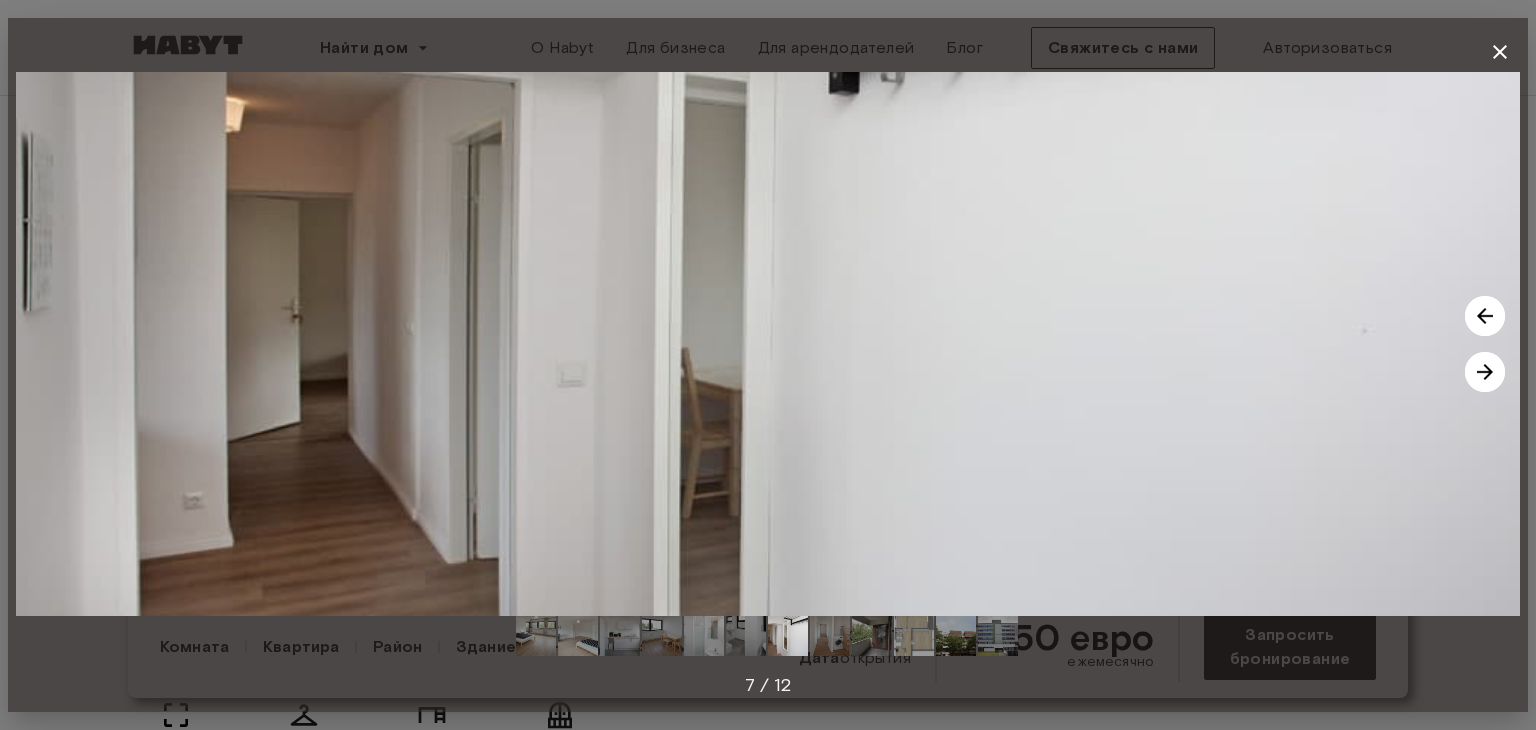 click at bounding box center (1485, 372) 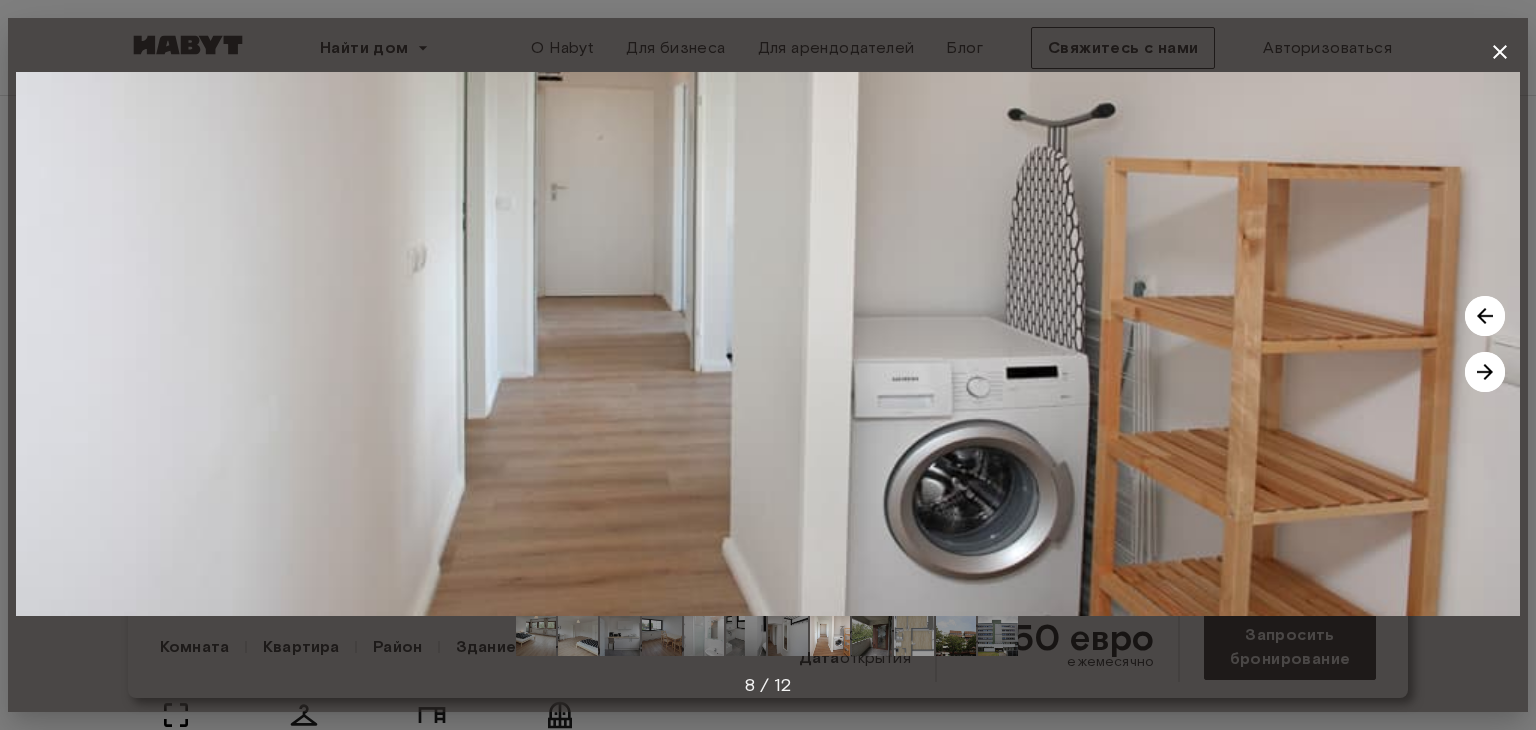 click at bounding box center [1485, 372] 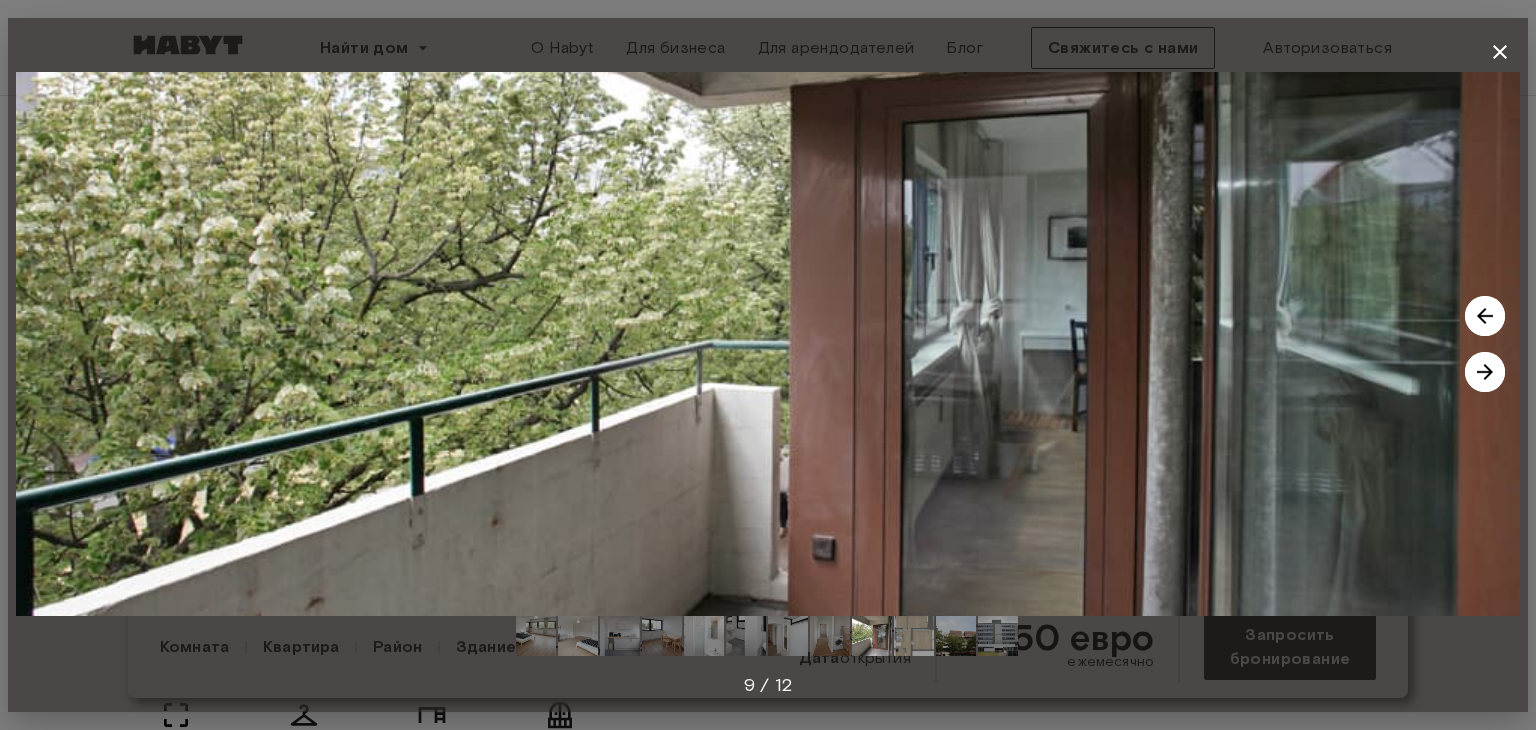 click at bounding box center [1485, 372] 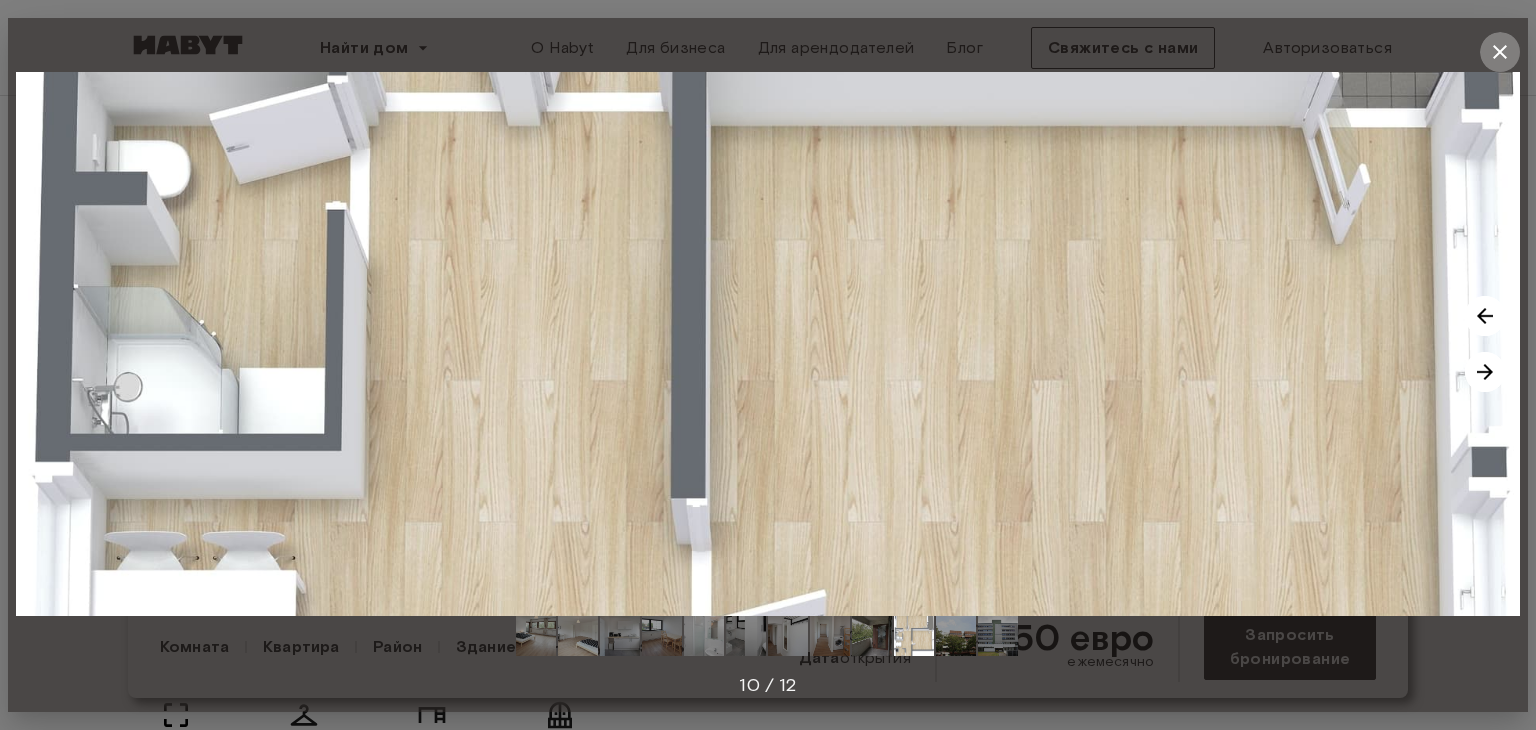 click at bounding box center (1500, 52) 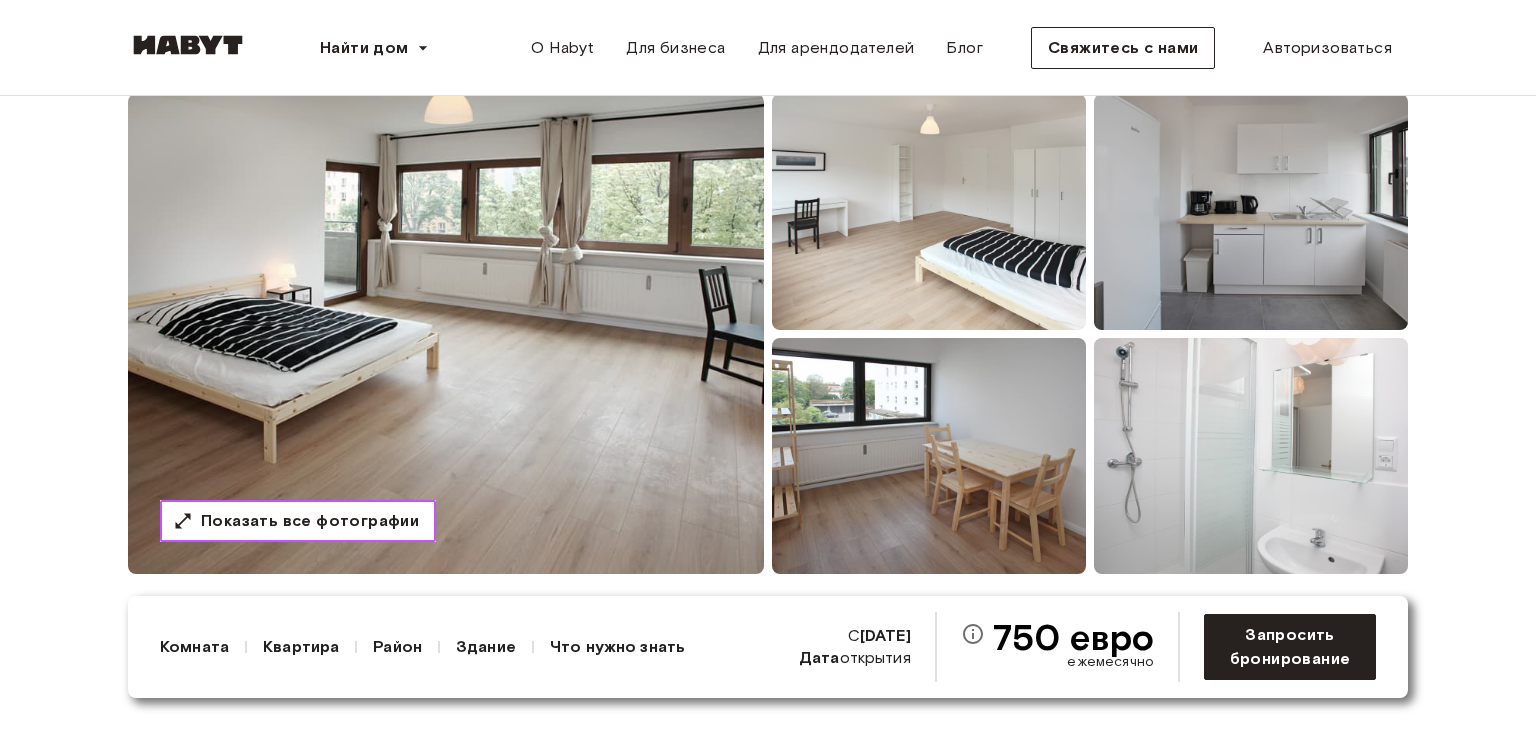 scroll, scrollTop: 200, scrollLeft: 0, axis: vertical 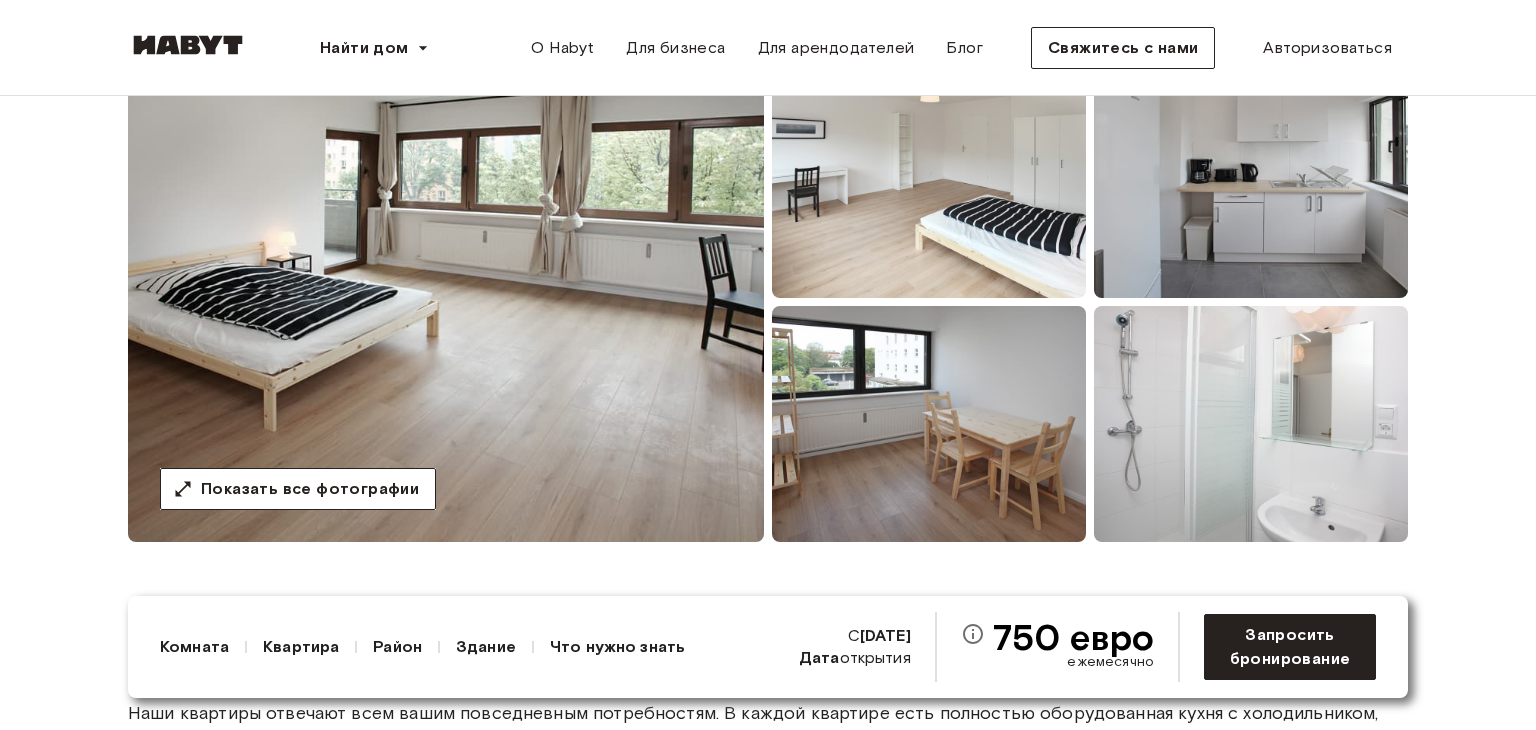 click at bounding box center (1251, 424) 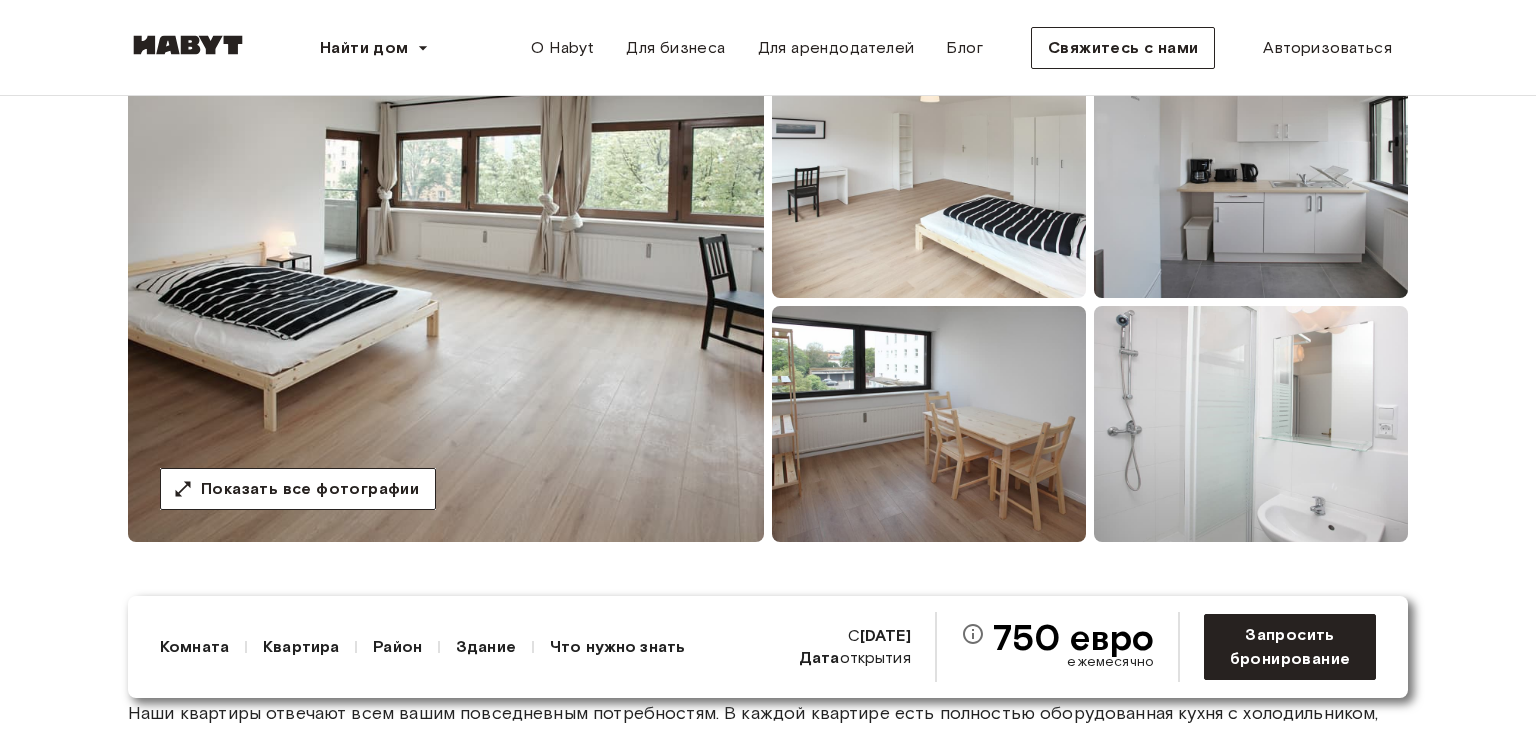 click at bounding box center [1251, 424] 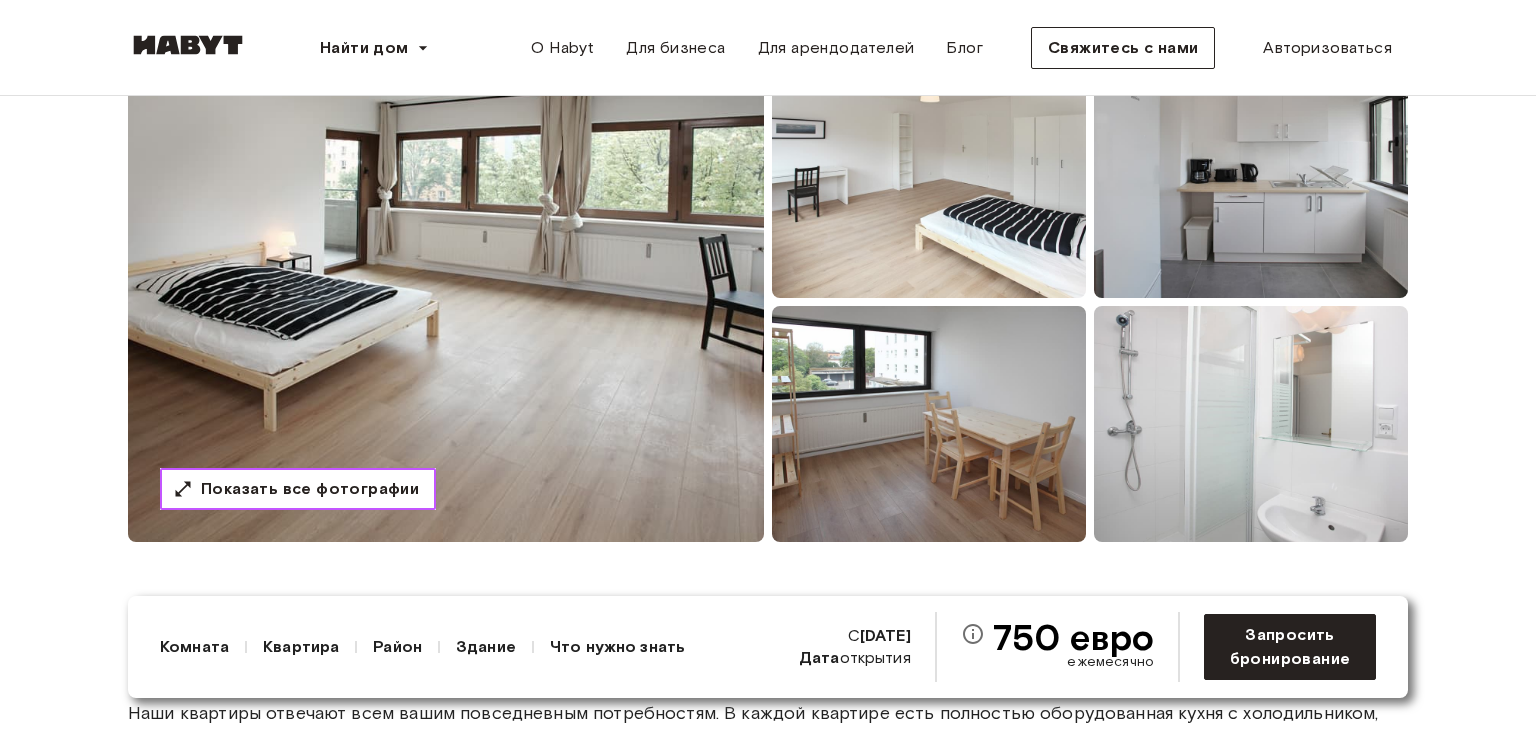 click on "Показать все фотографии" at bounding box center (310, 488) 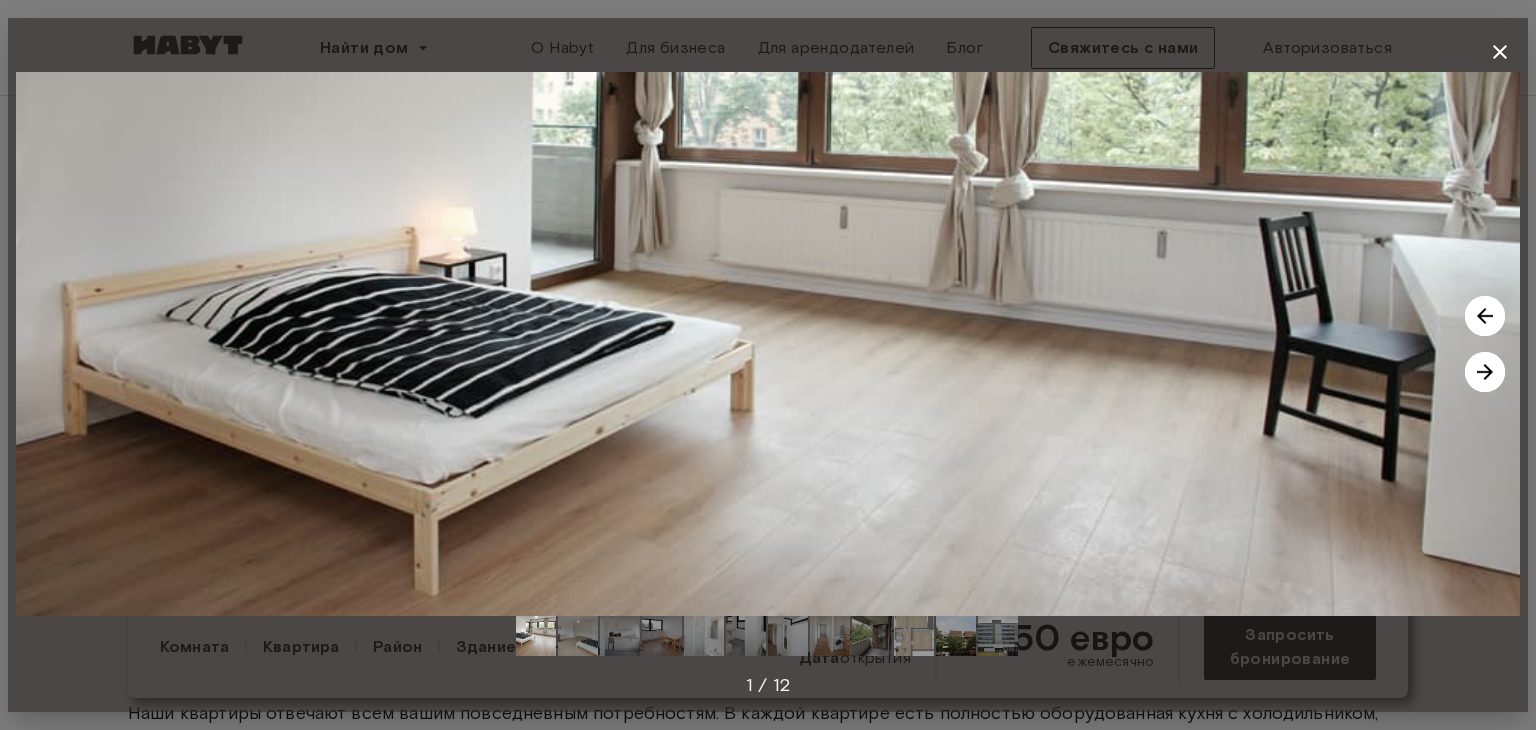 click at bounding box center (1485, 372) 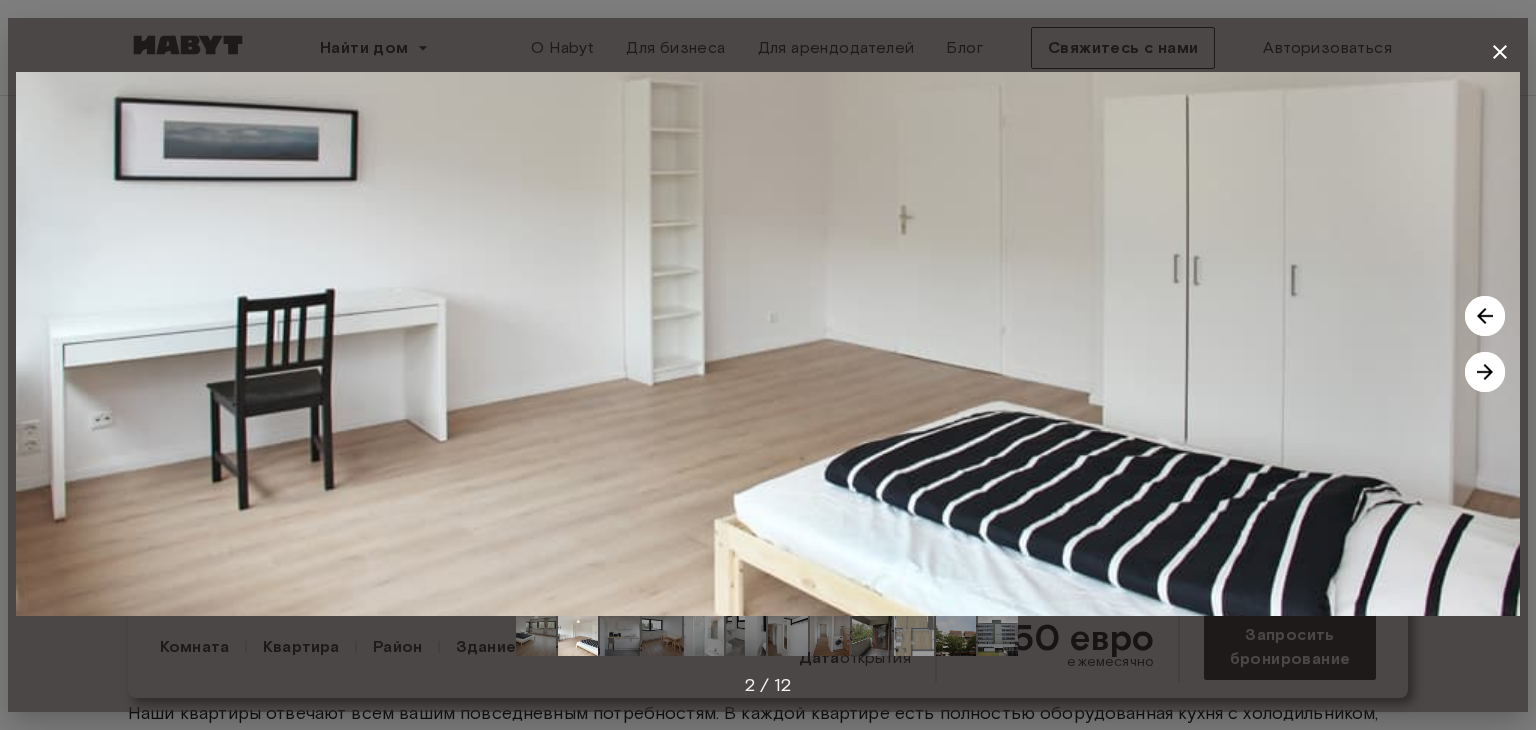 click at bounding box center [1485, 372] 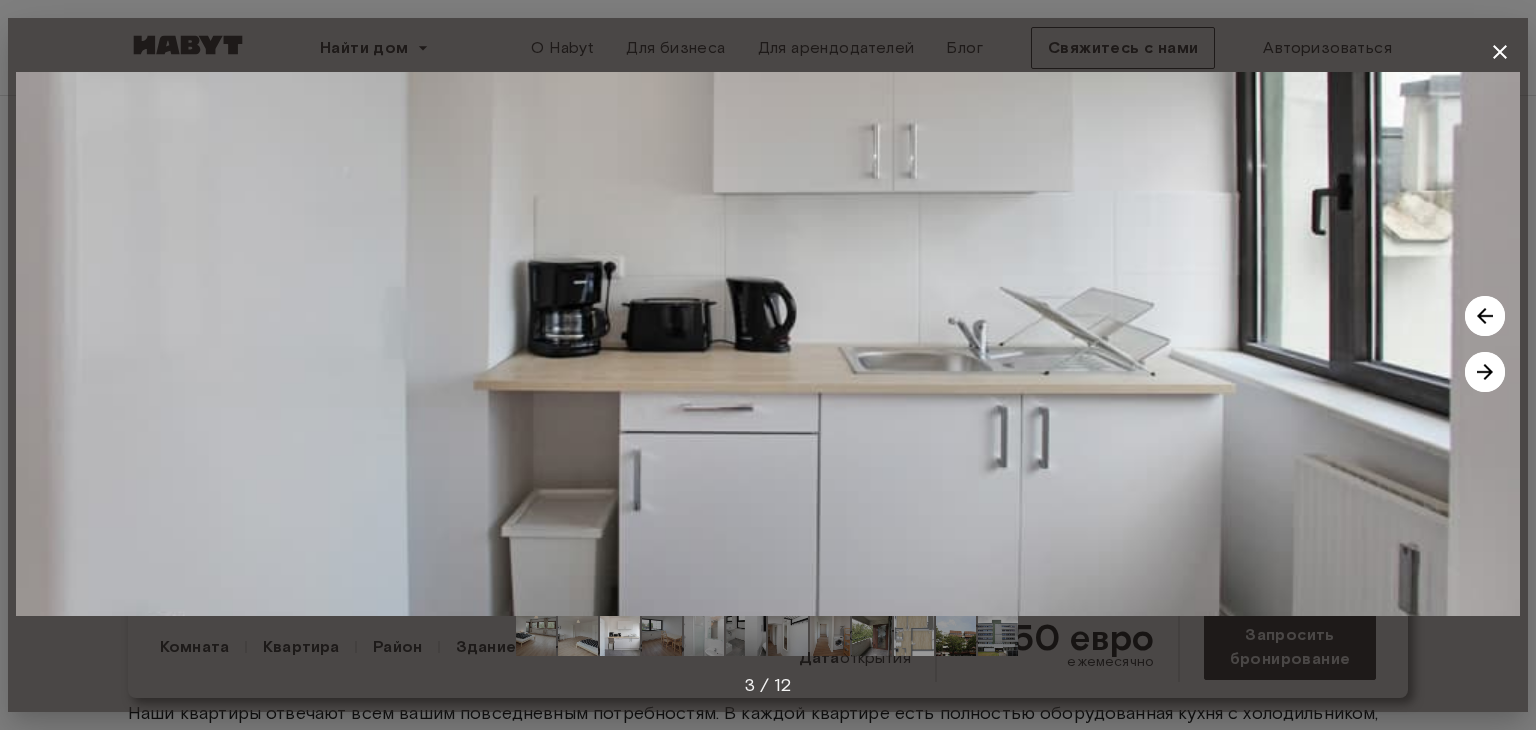 click at bounding box center (1485, 372) 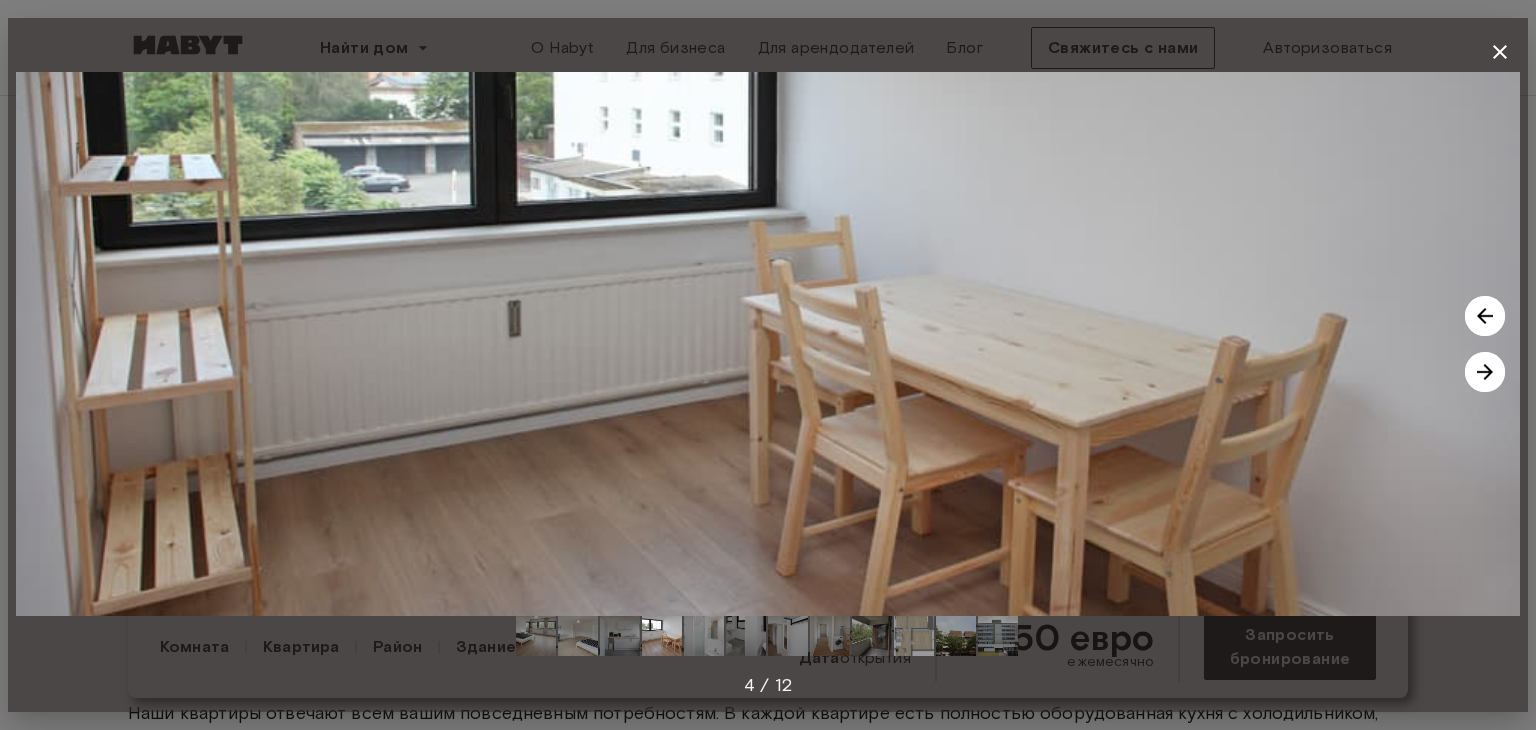 click at bounding box center [1485, 372] 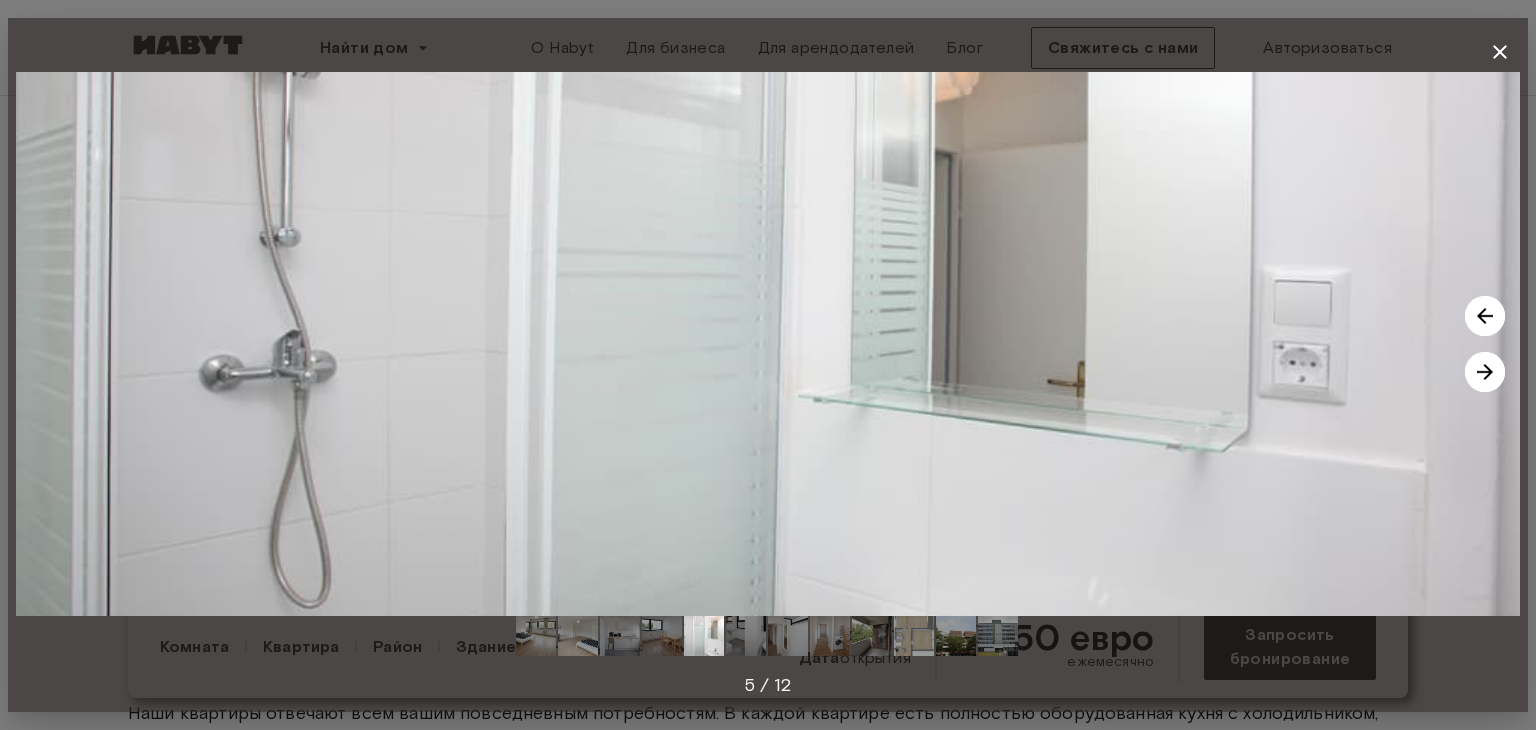 click at bounding box center (788, 636) 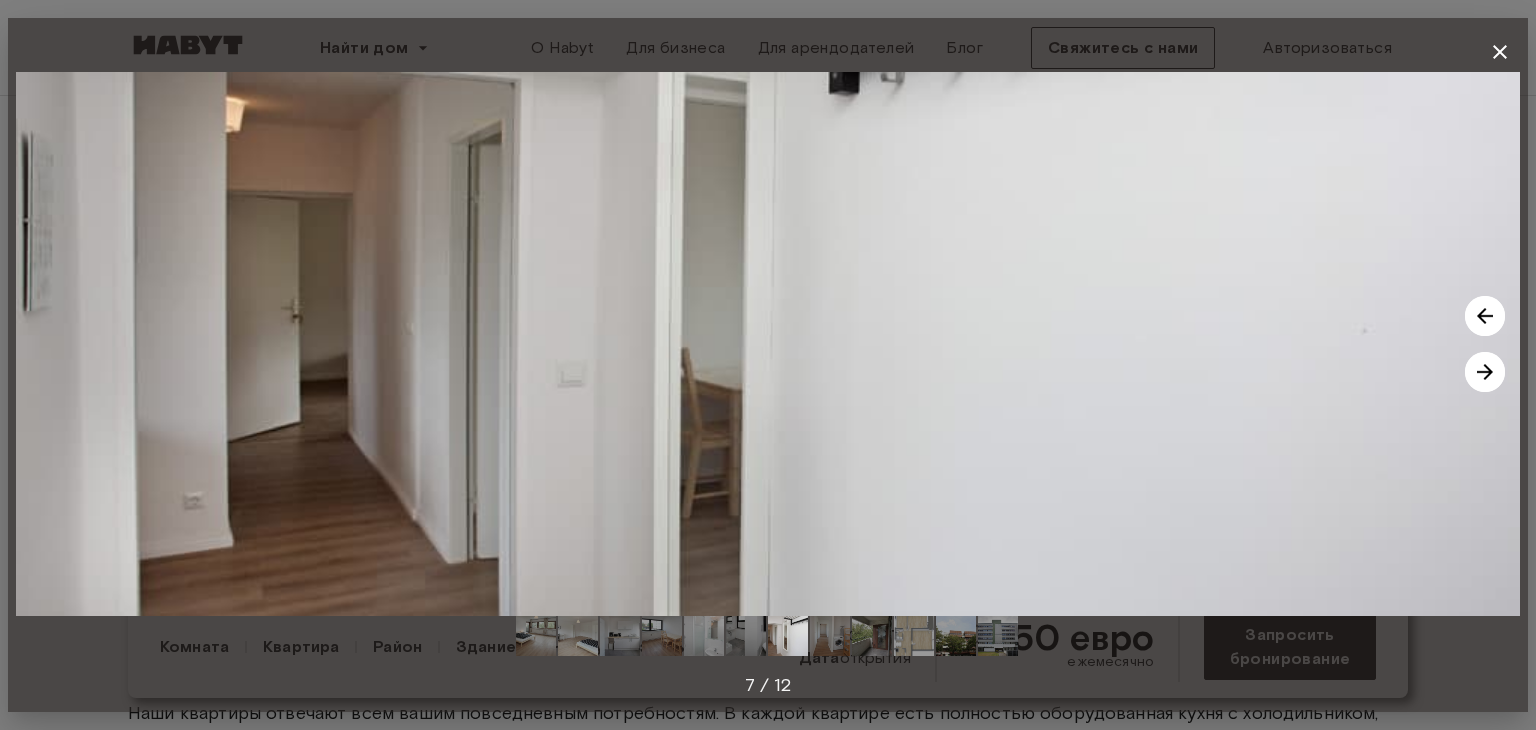 click at bounding box center [830, 636] 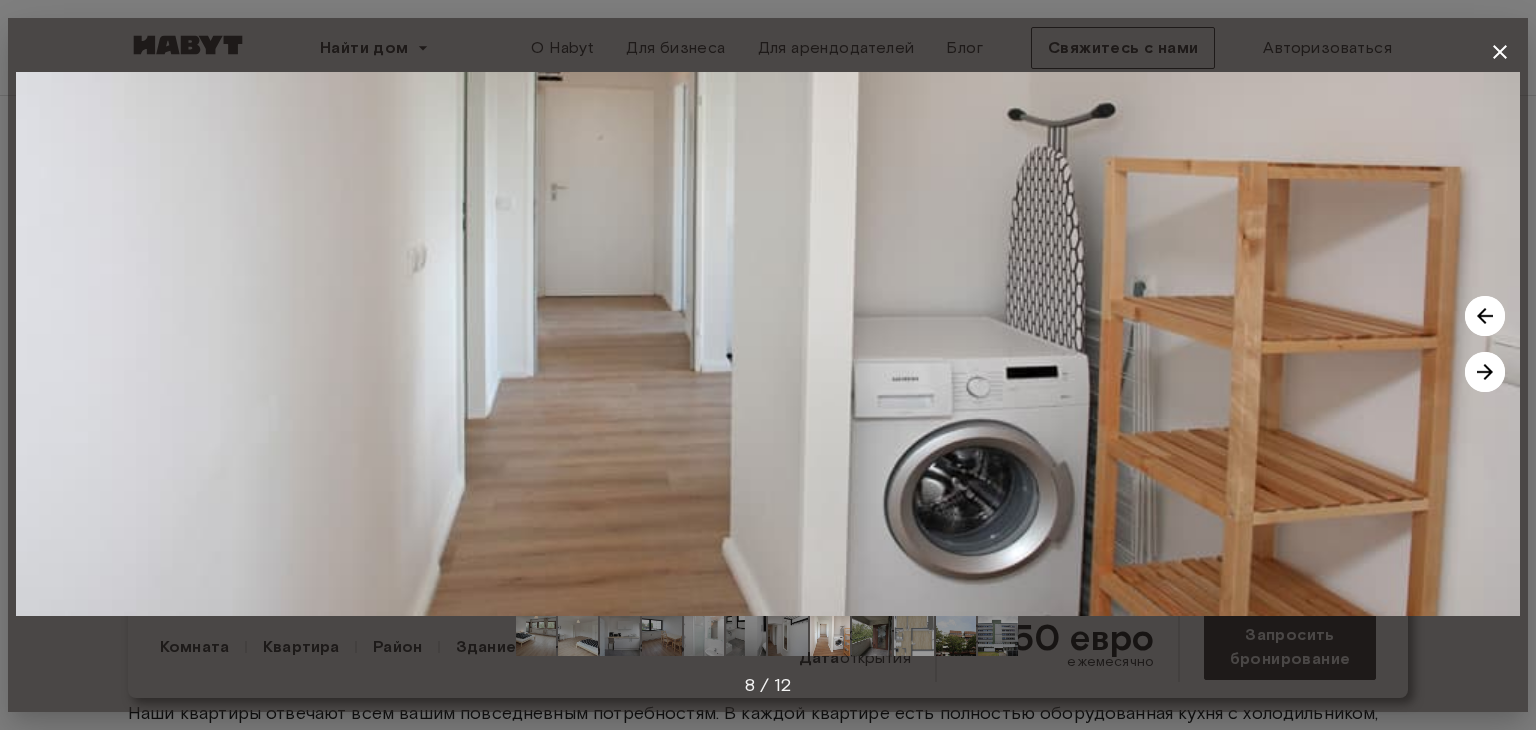 click at bounding box center [830, 636] 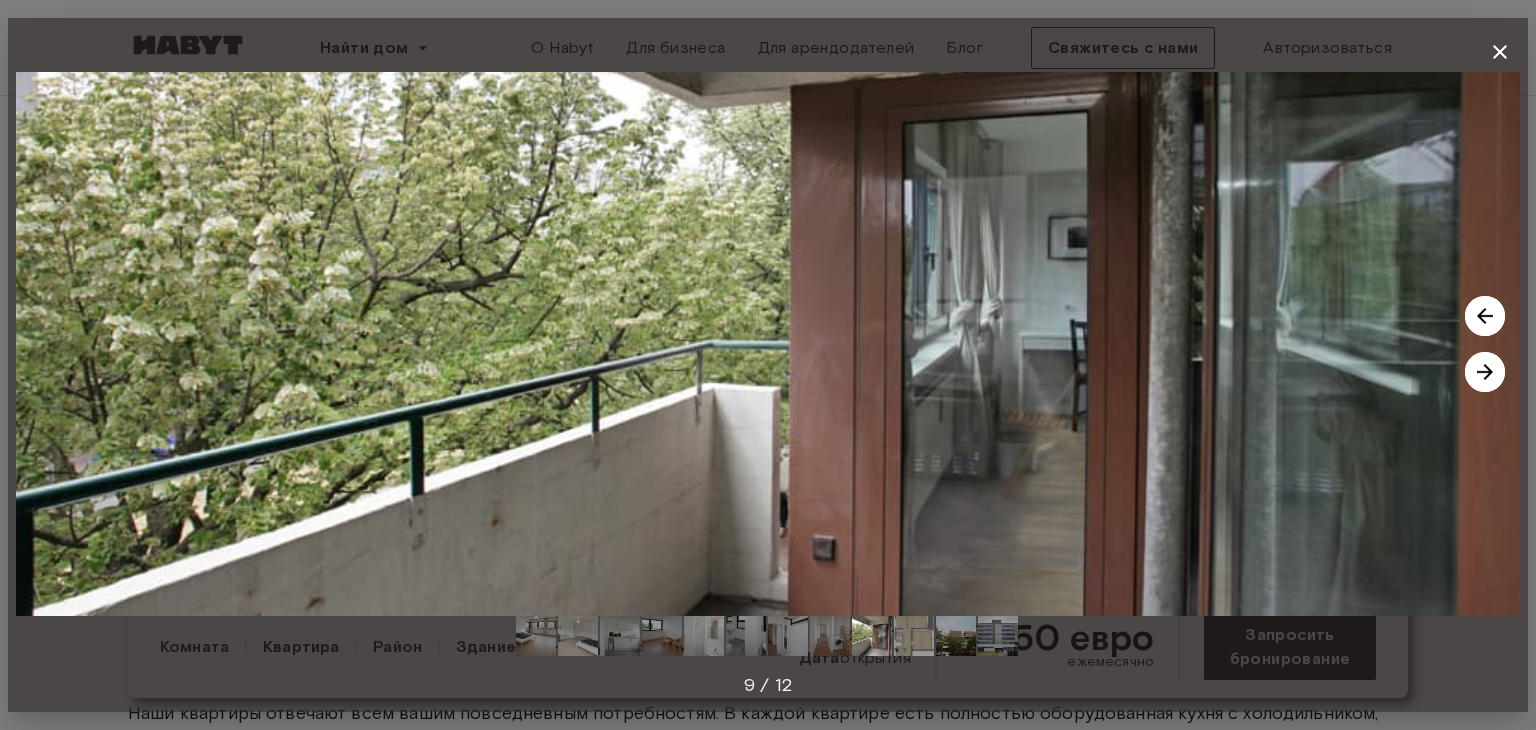 click at bounding box center [914, 636] 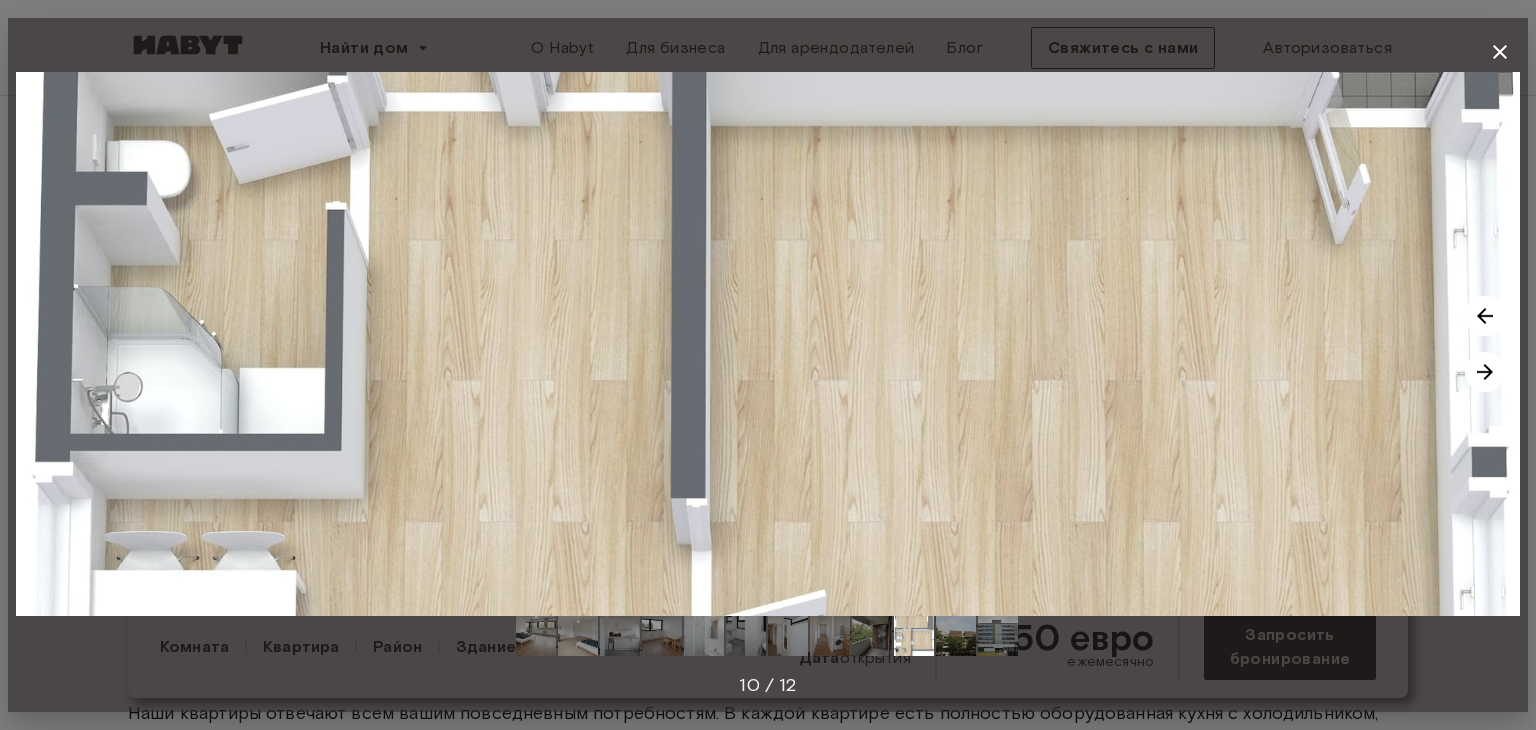 click 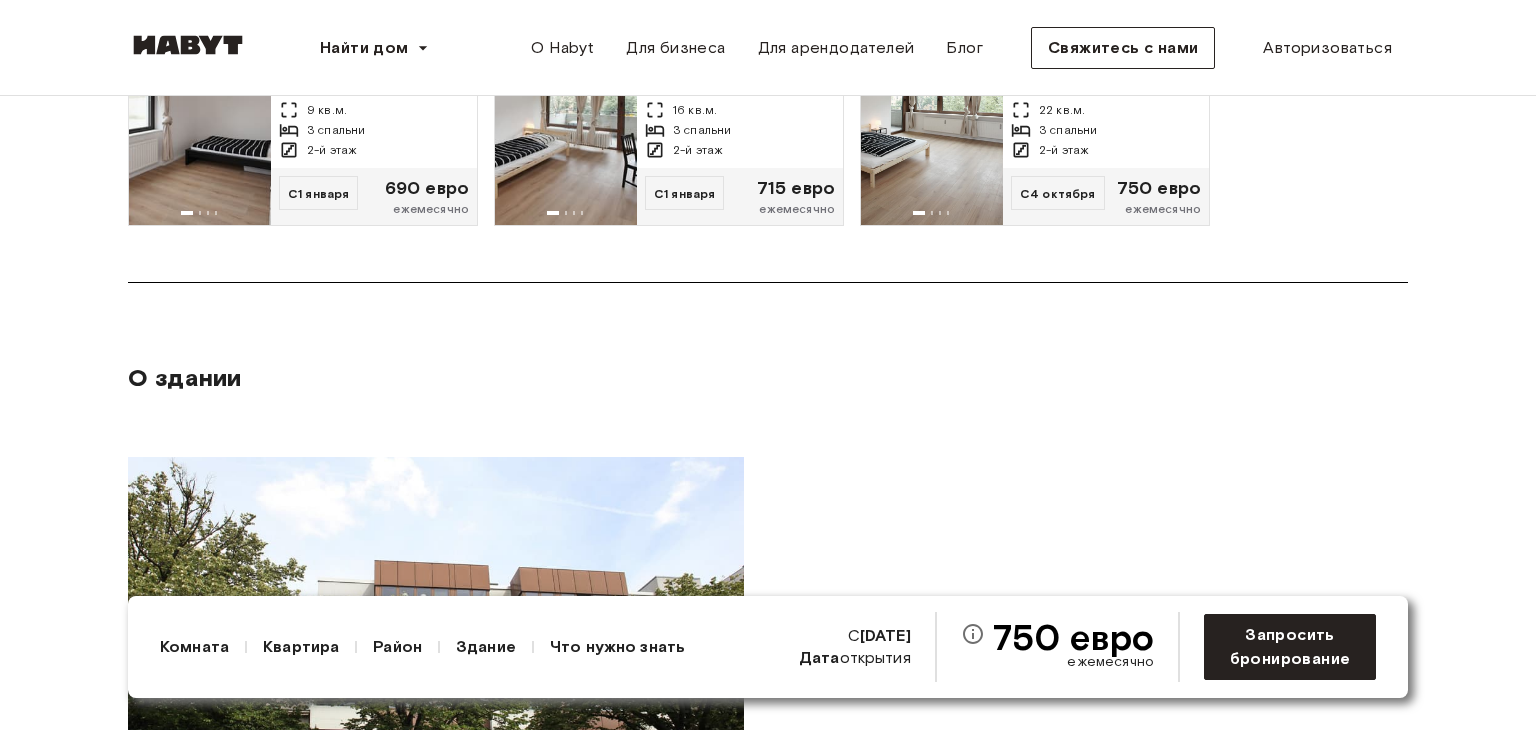 scroll, scrollTop: 1500, scrollLeft: 0, axis: vertical 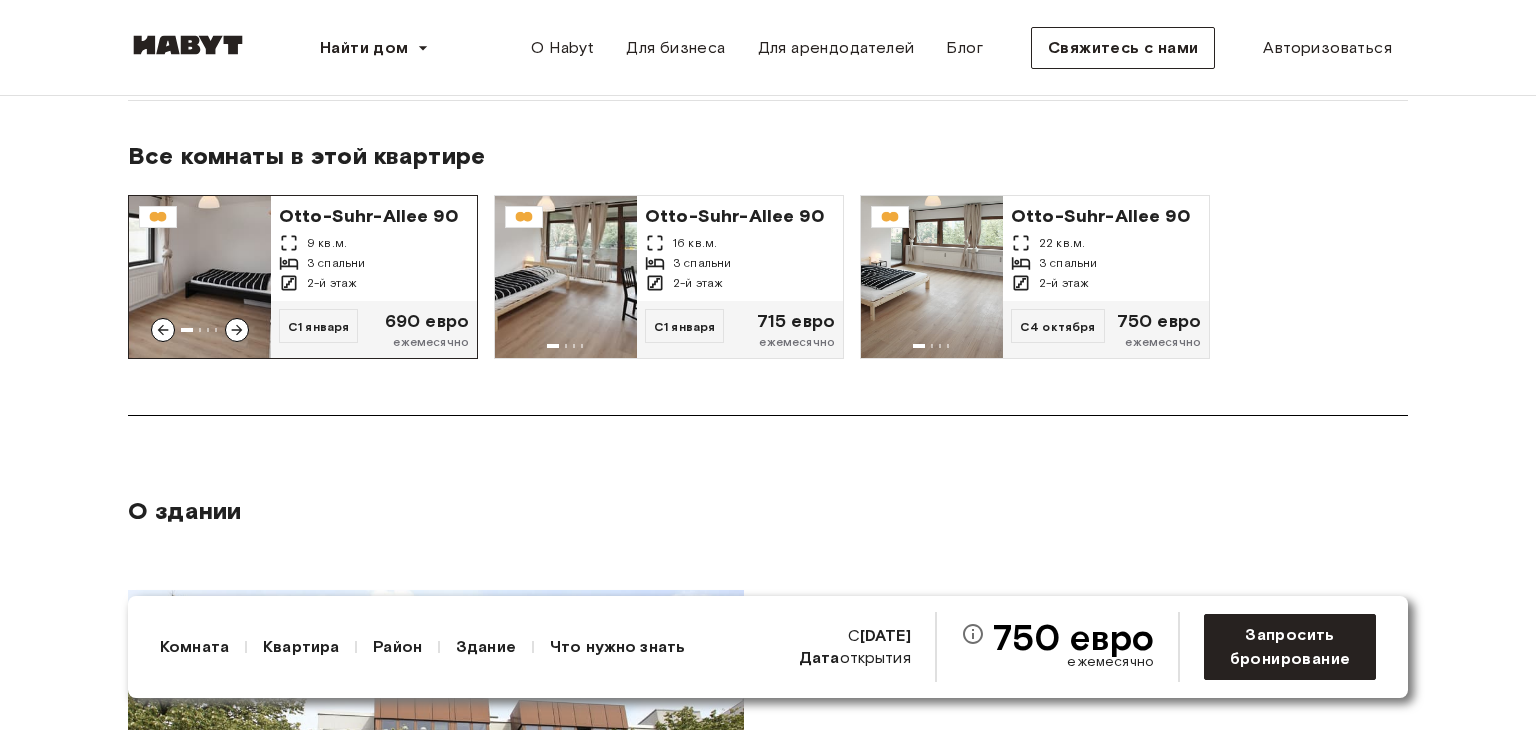 click on "Otto-Suhr-Allee 90" at bounding box center (368, 216) 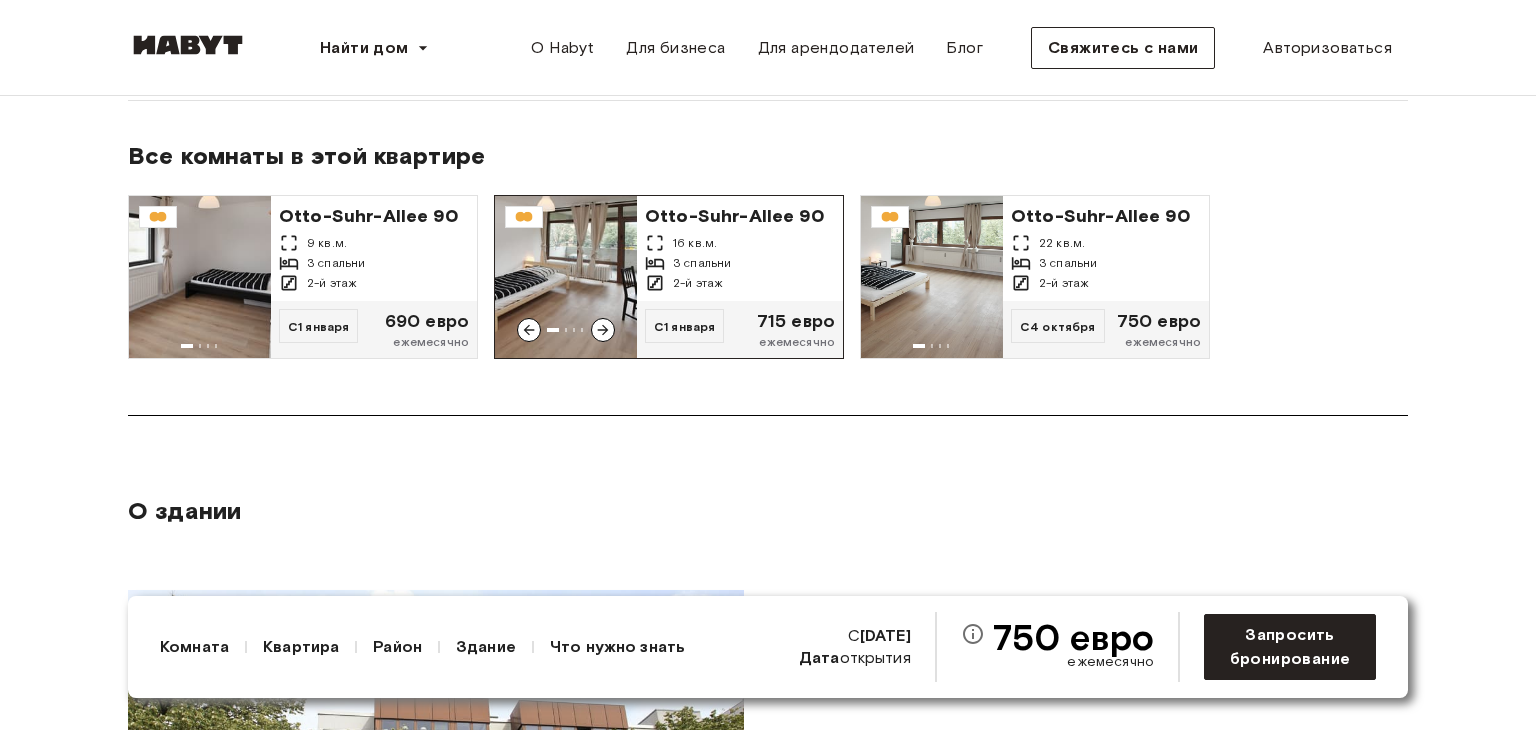 click on "Otto-Suhr-Allee 90" at bounding box center (734, 216) 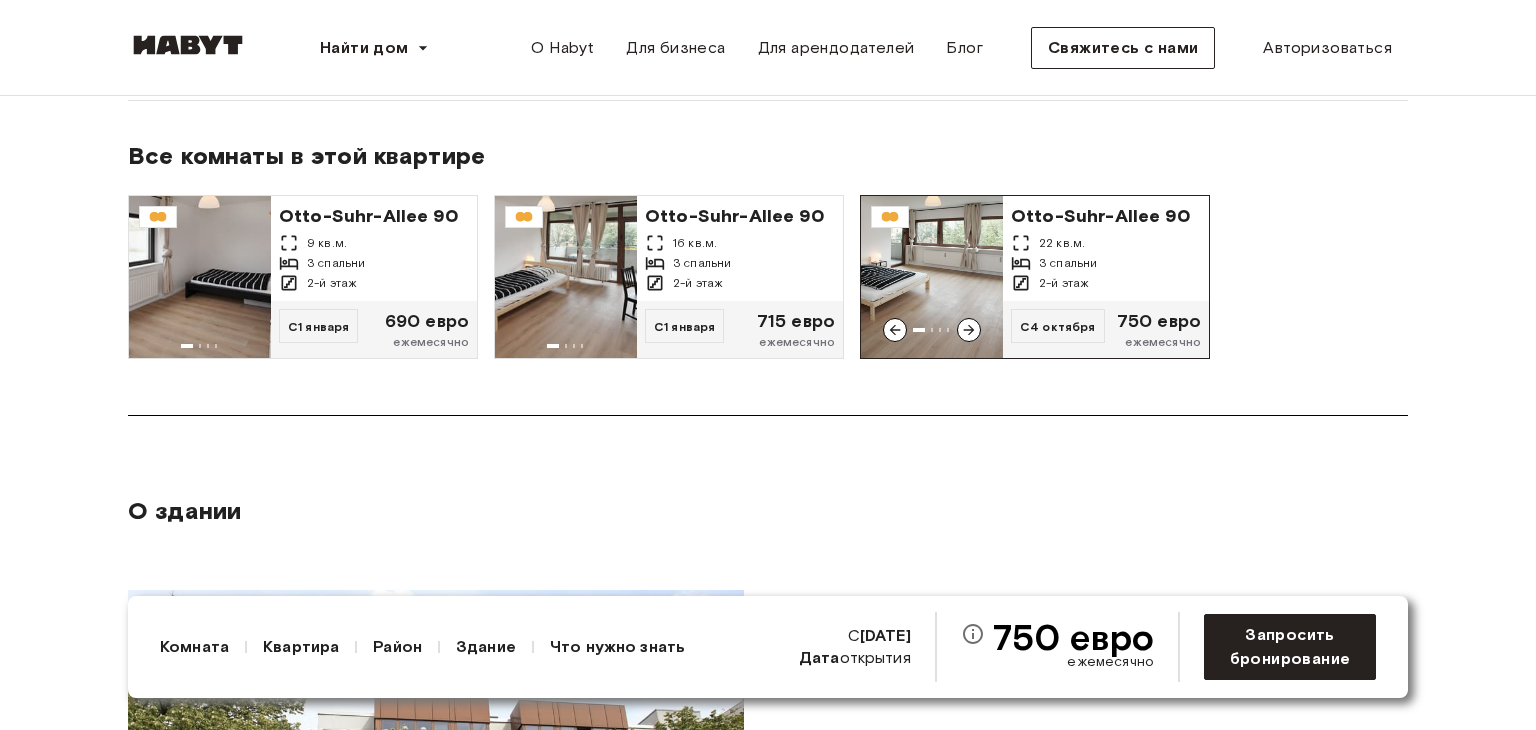 click on "Otto-Suhr-Allee 90" at bounding box center [1100, 216] 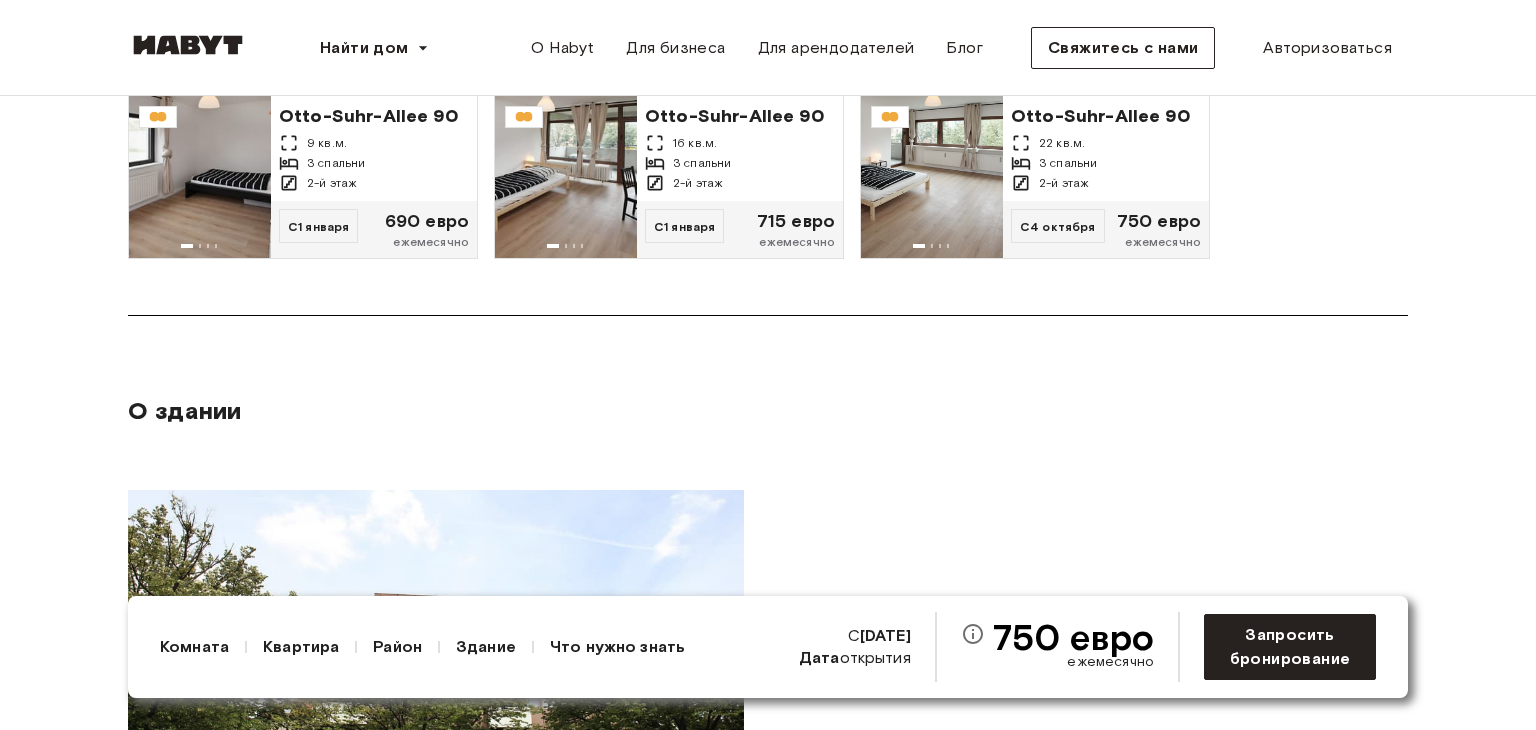 scroll, scrollTop: 1500, scrollLeft: 0, axis: vertical 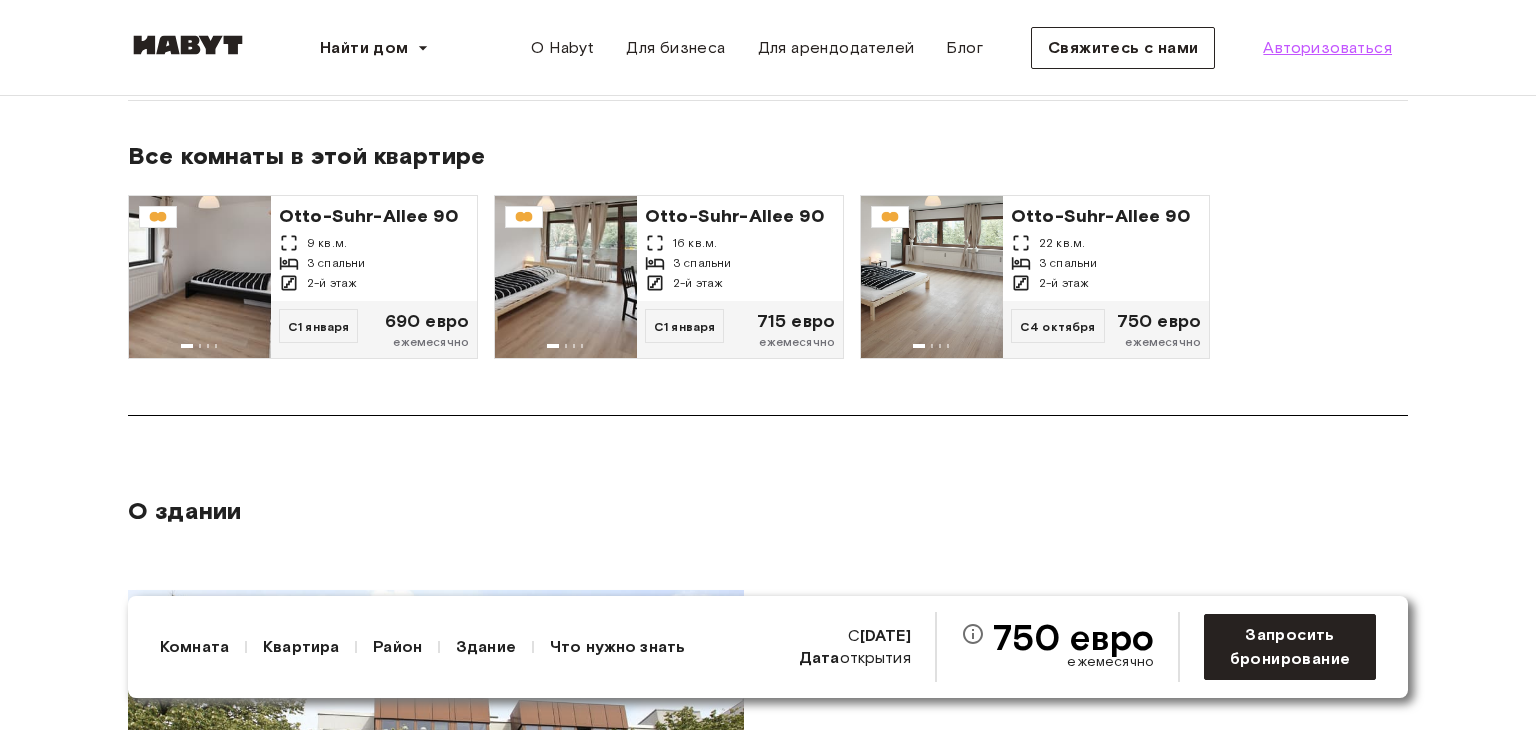 click on "Авторизоваться" at bounding box center (1327, 47) 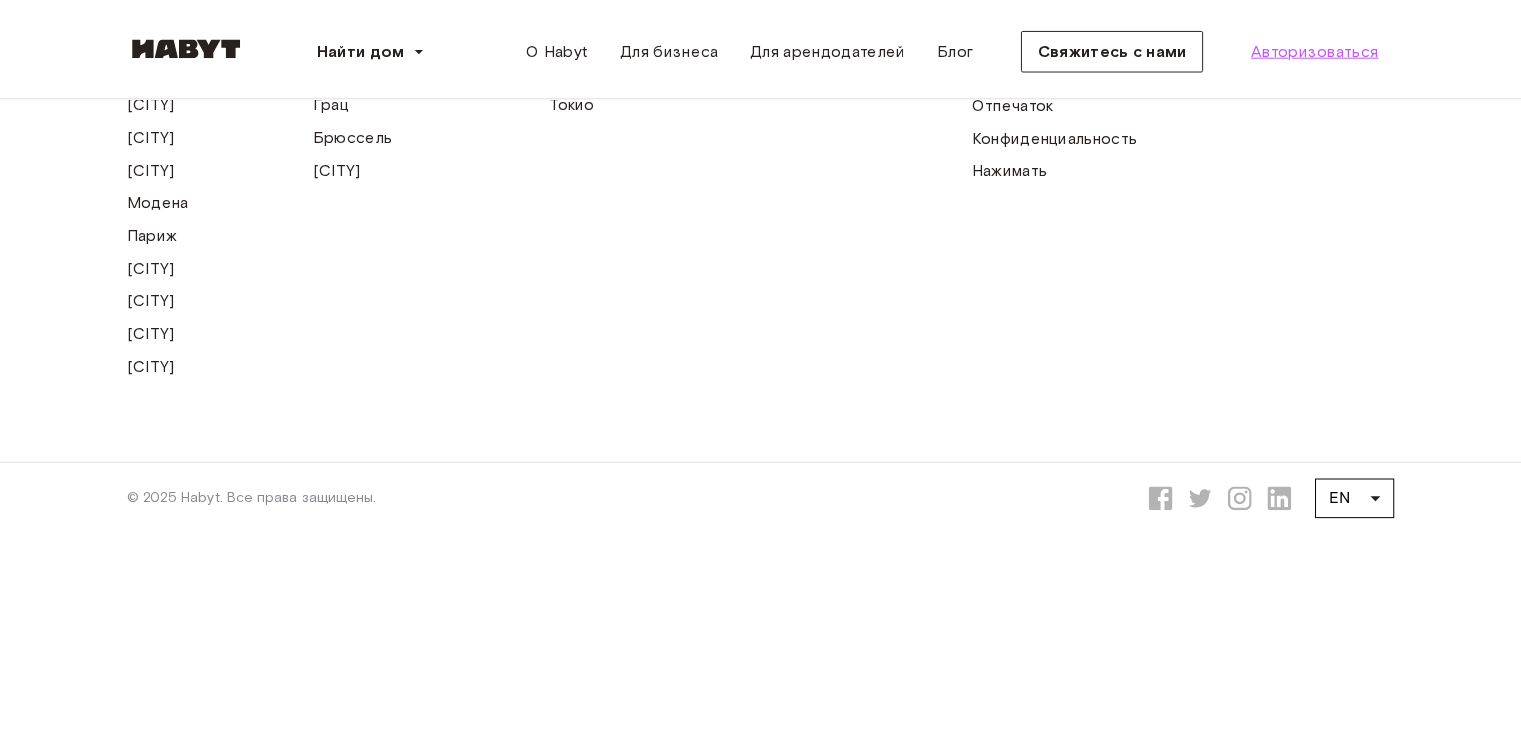 scroll, scrollTop: 0, scrollLeft: 0, axis: both 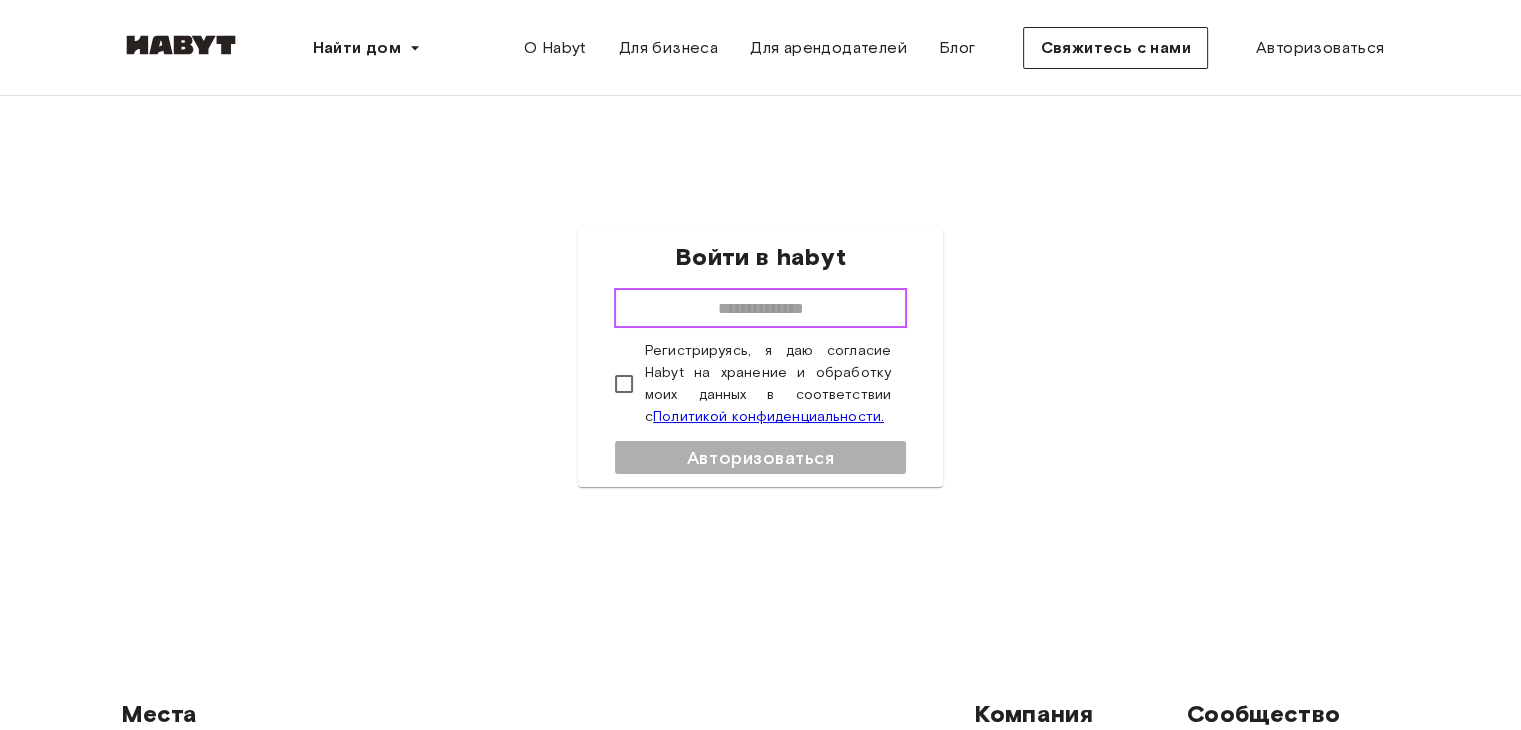 click at bounding box center (760, 308) 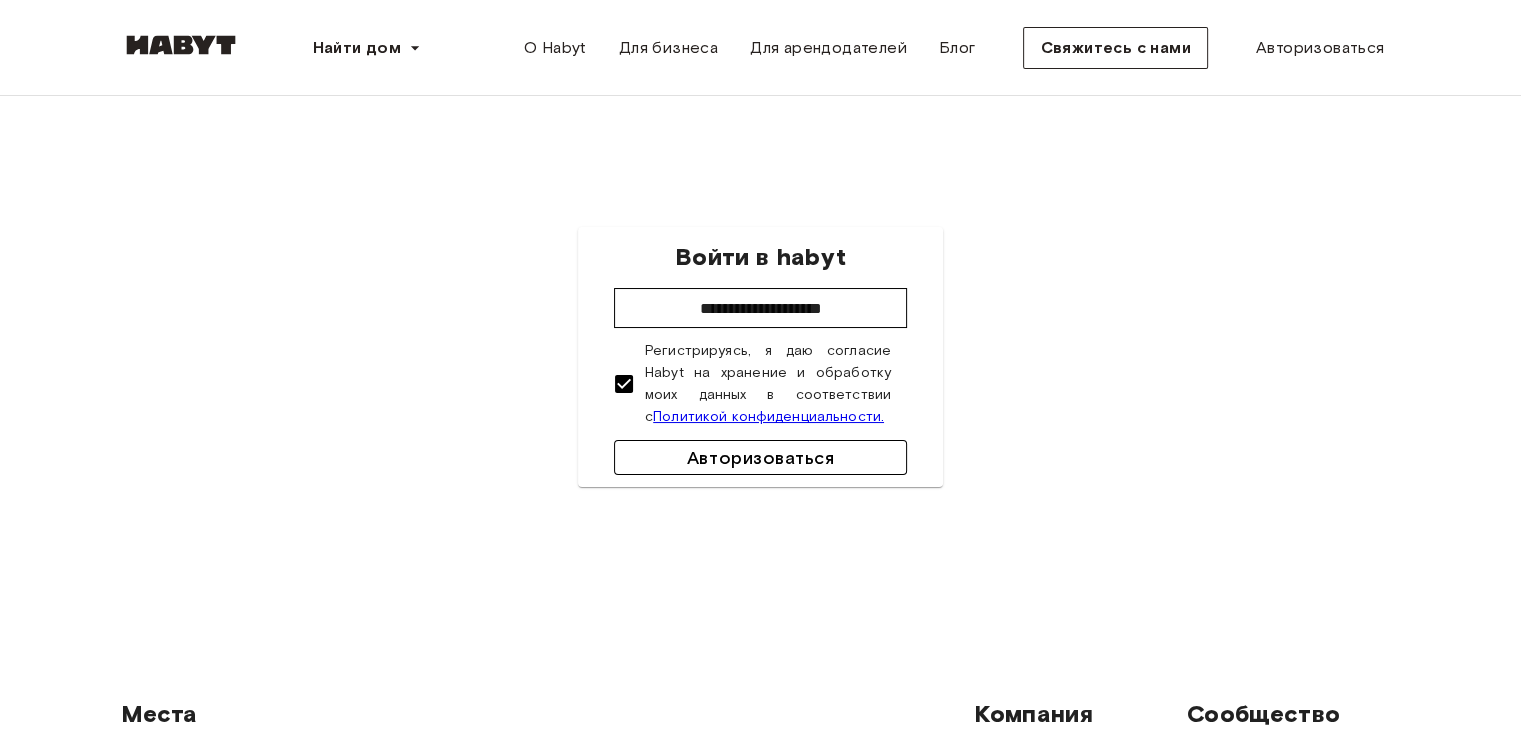 click on "Авторизоваться" at bounding box center [760, 458] 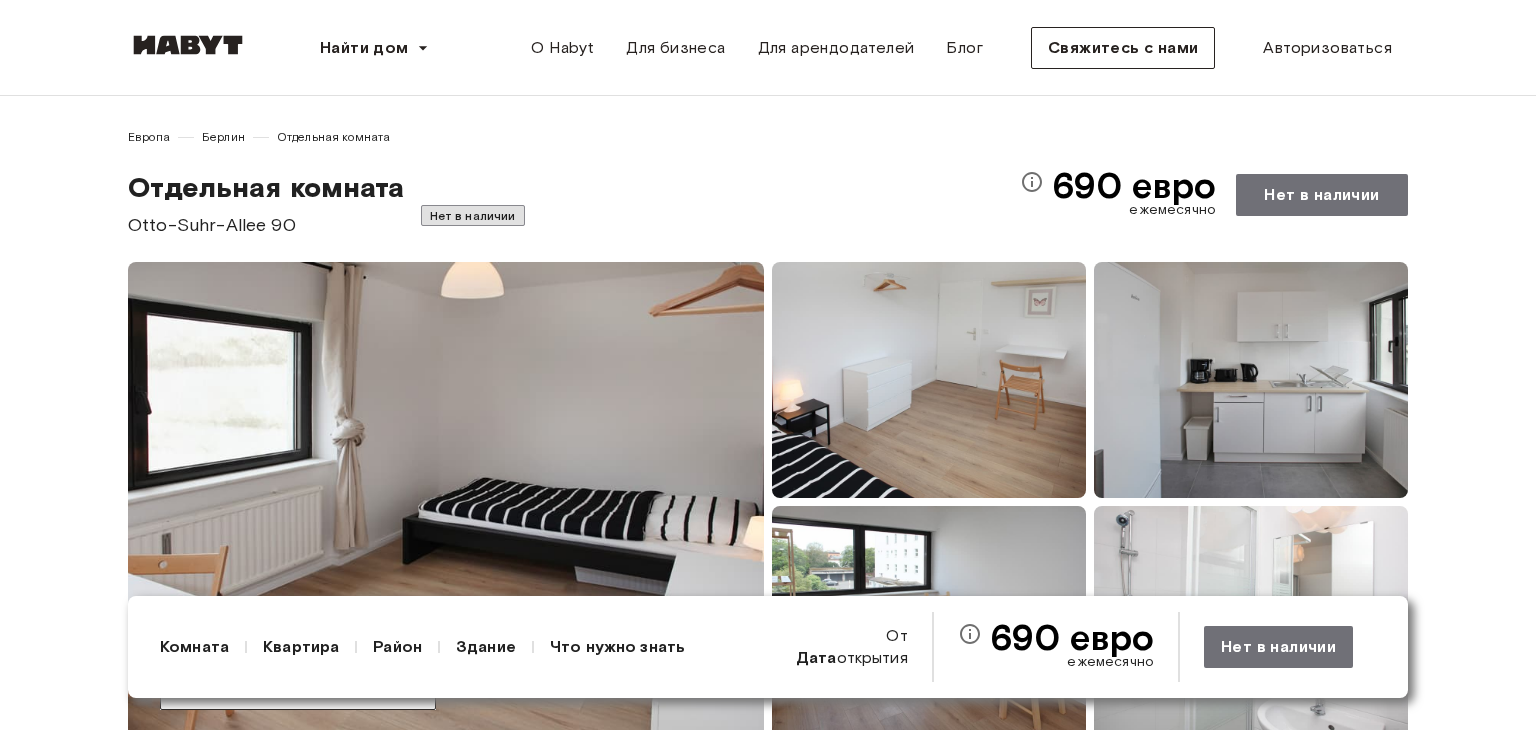 scroll, scrollTop: 200, scrollLeft: 0, axis: vertical 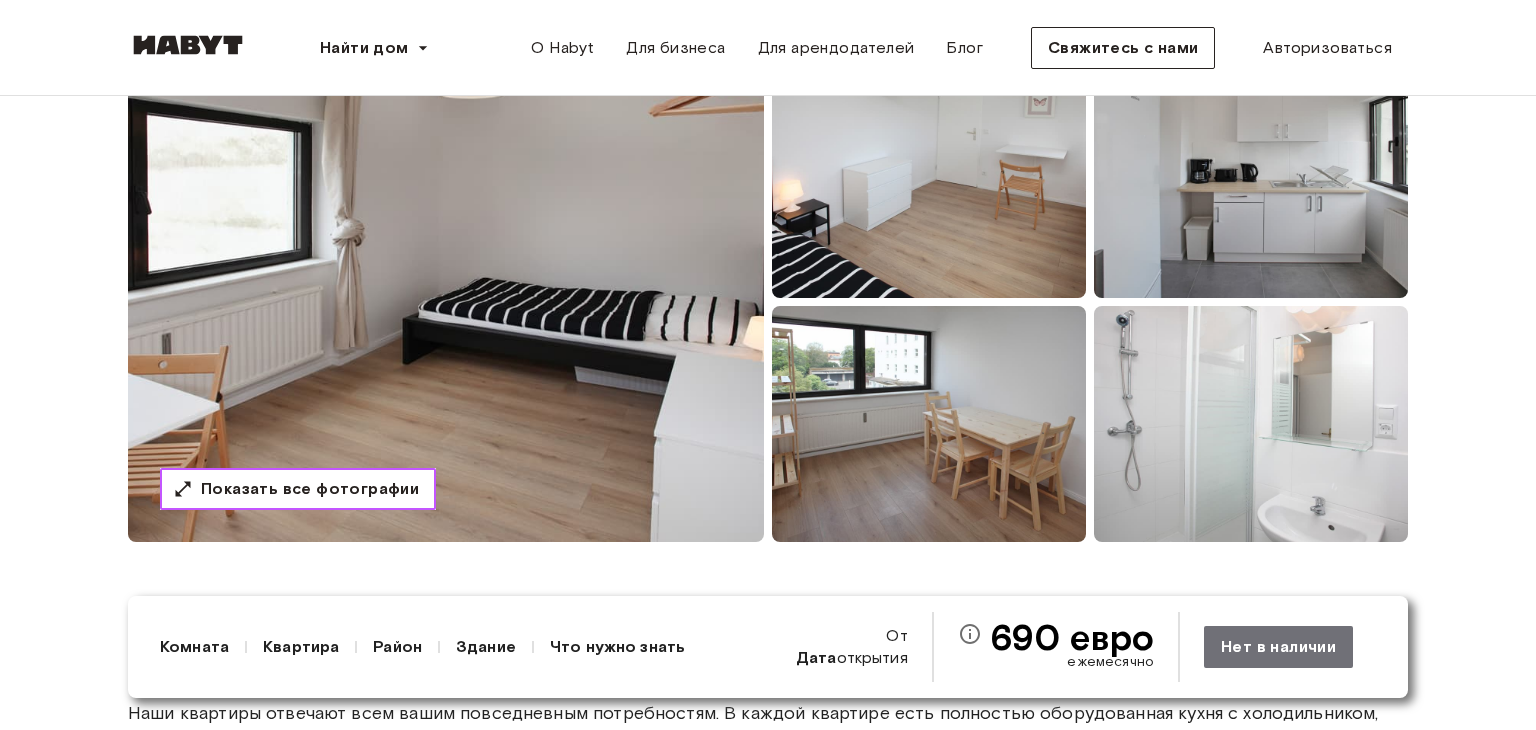 click on "Показать все фотографии" at bounding box center (310, 488) 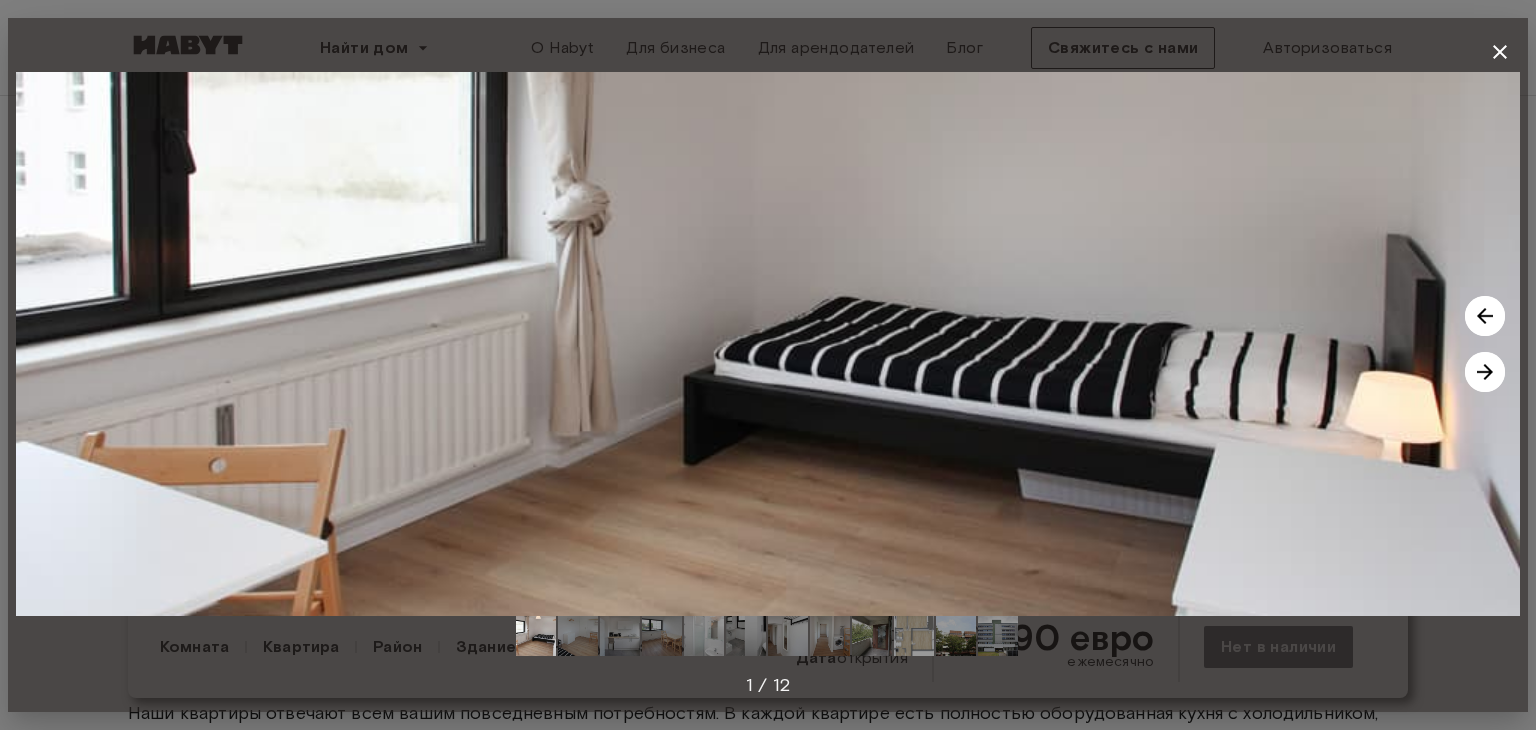 click at bounding box center (1485, 372) 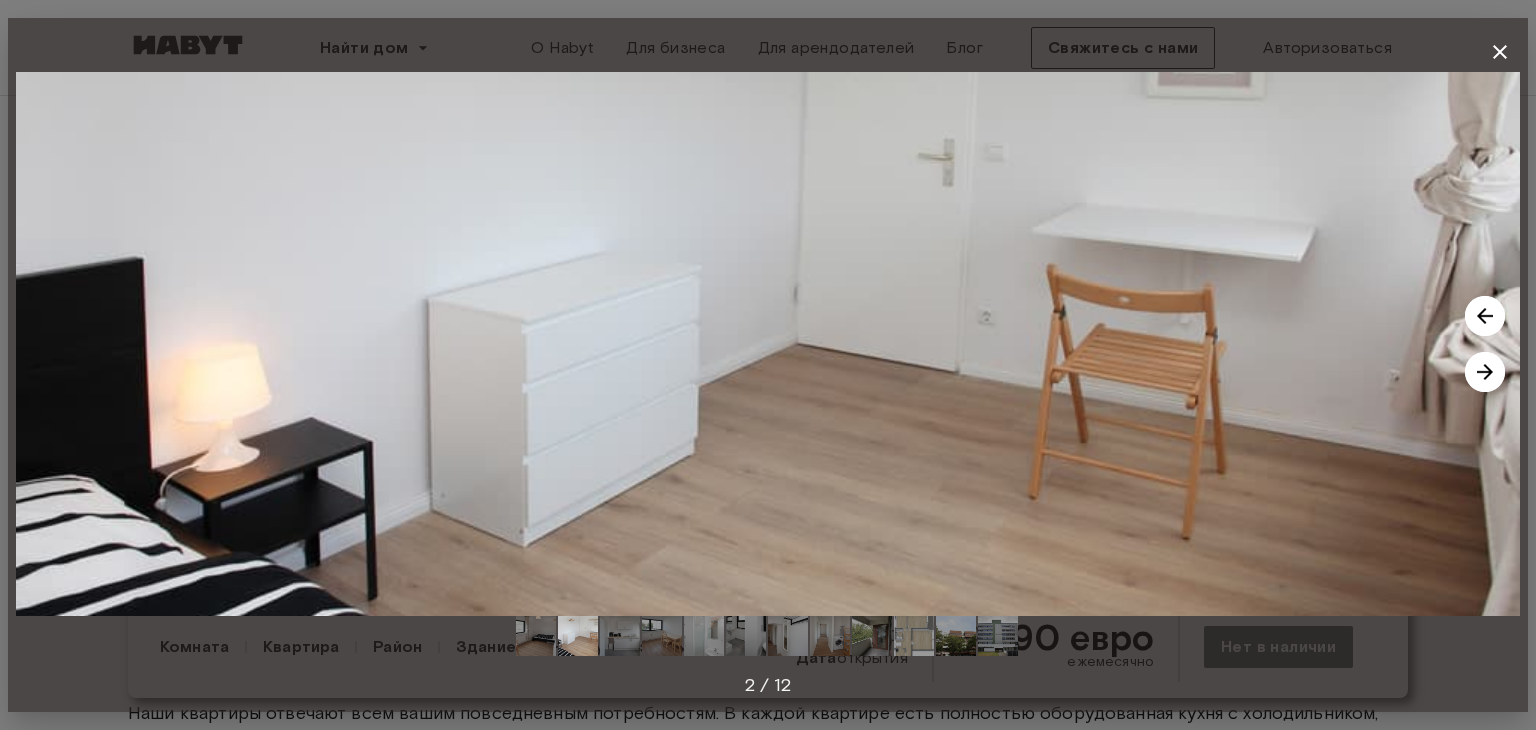 click at bounding box center (1485, 372) 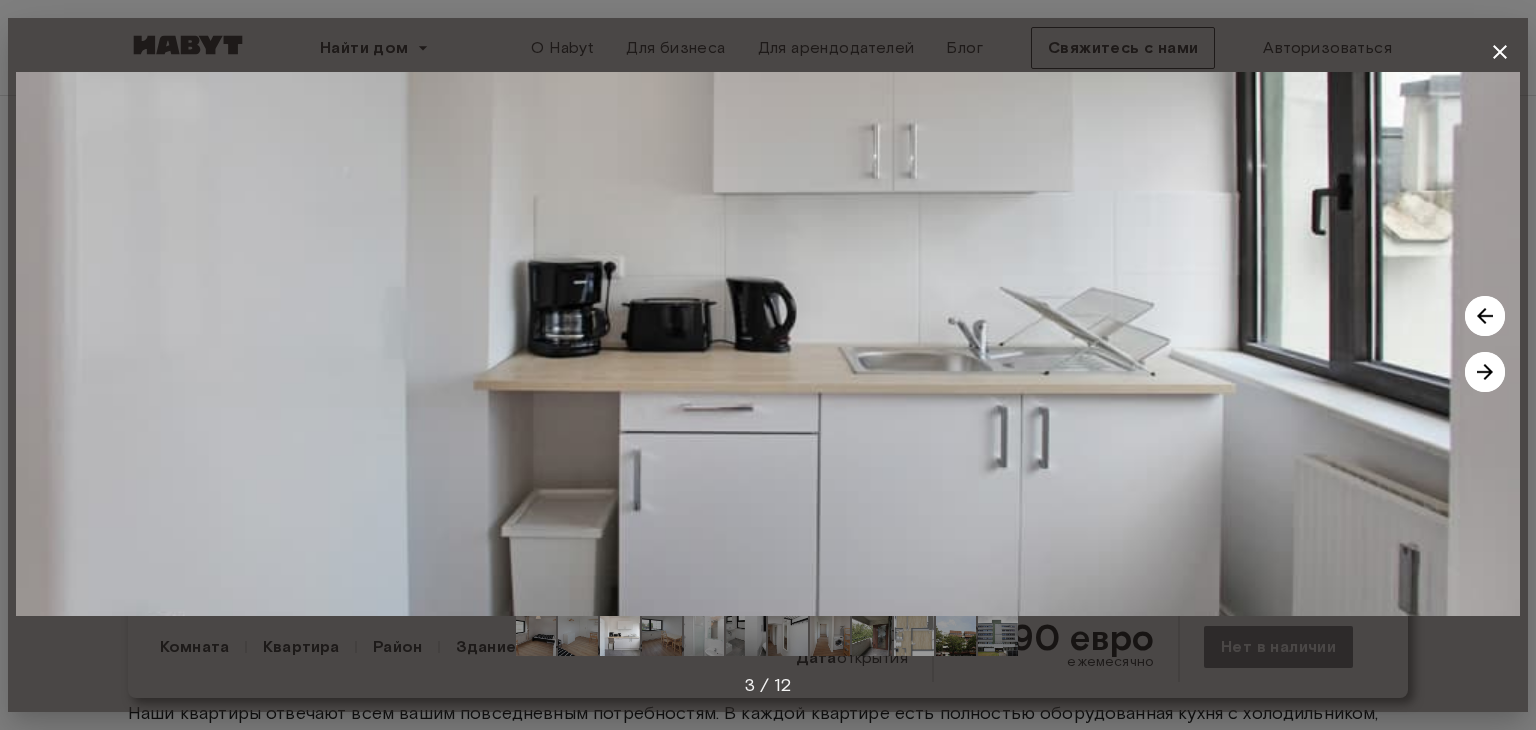 click at bounding box center [1485, 372] 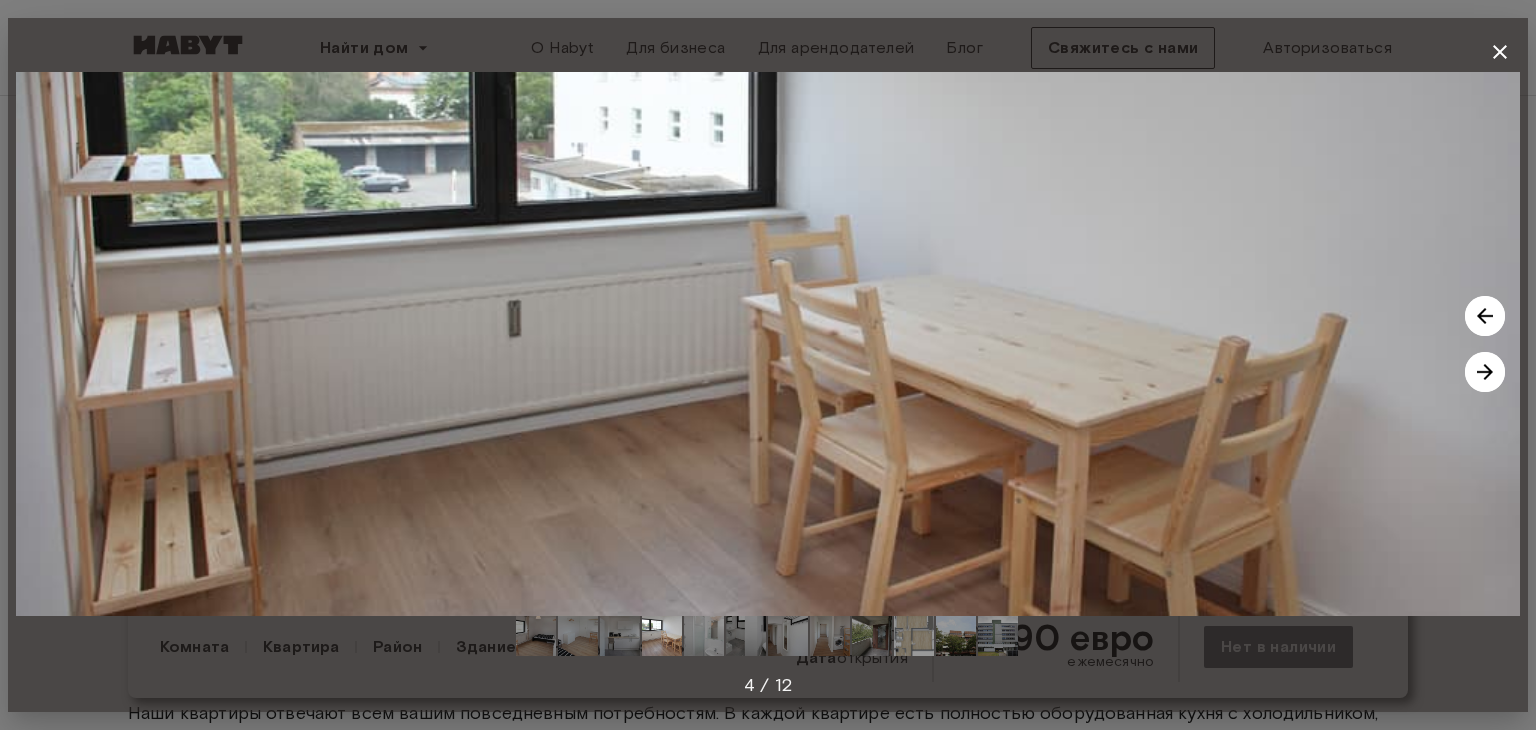 click at bounding box center [1485, 372] 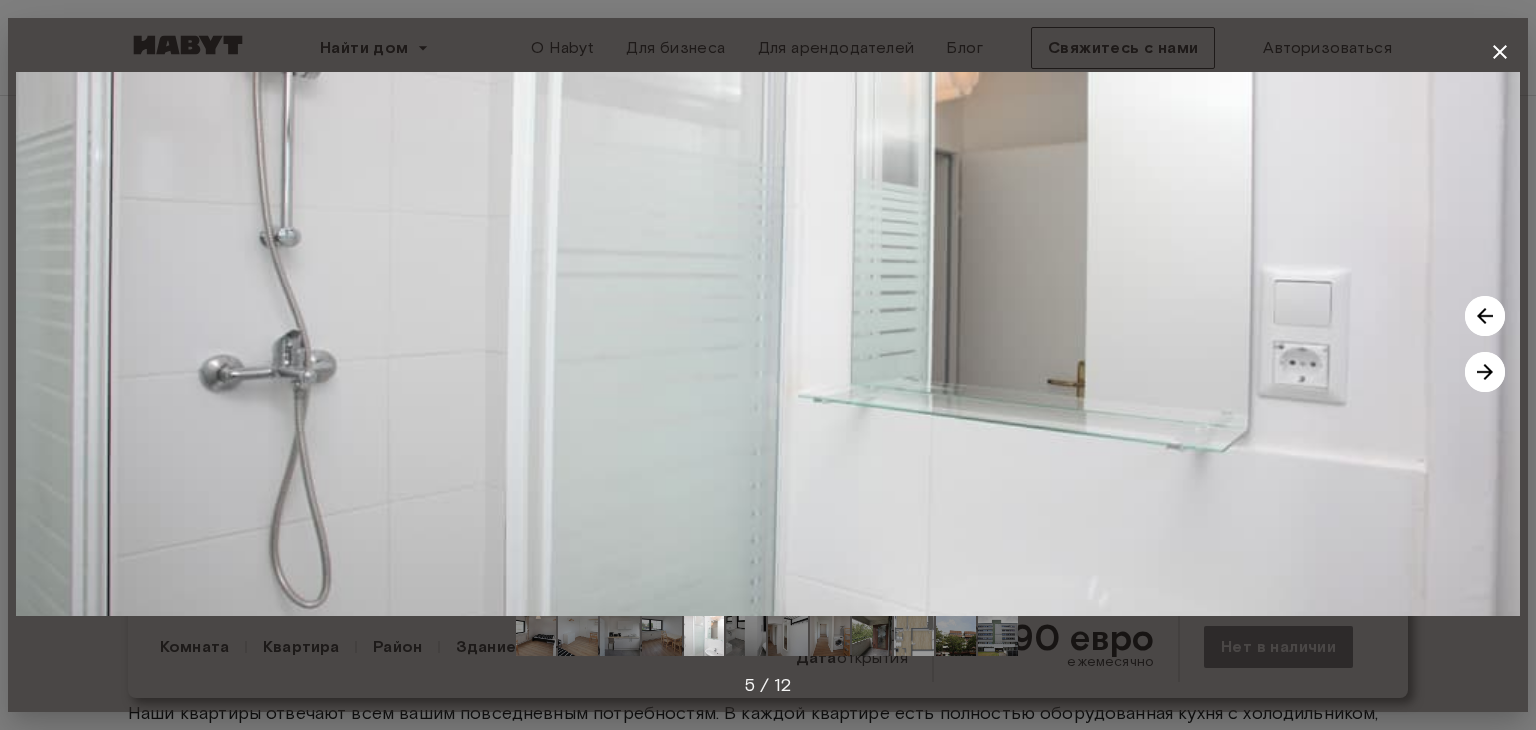 click 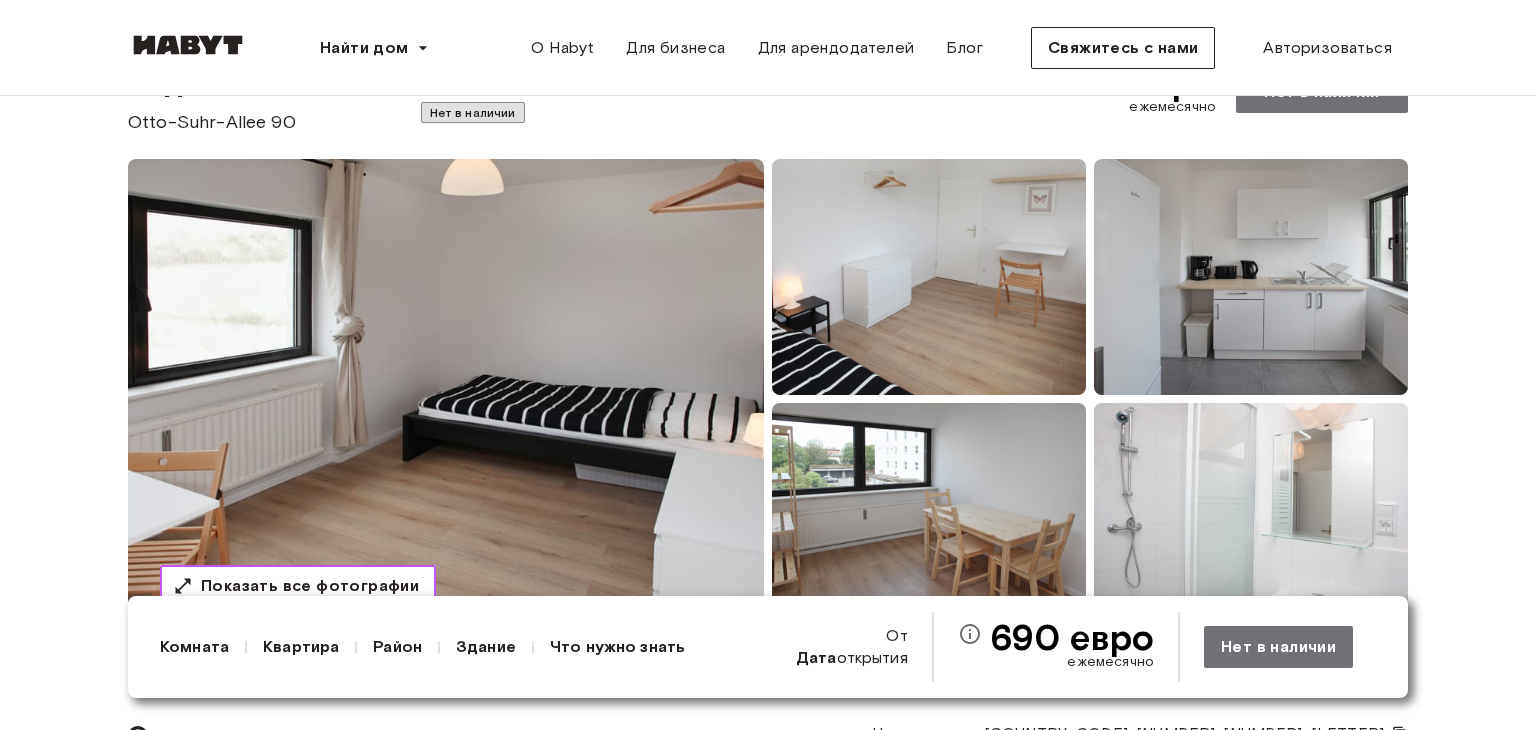 scroll, scrollTop: 0, scrollLeft: 0, axis: both 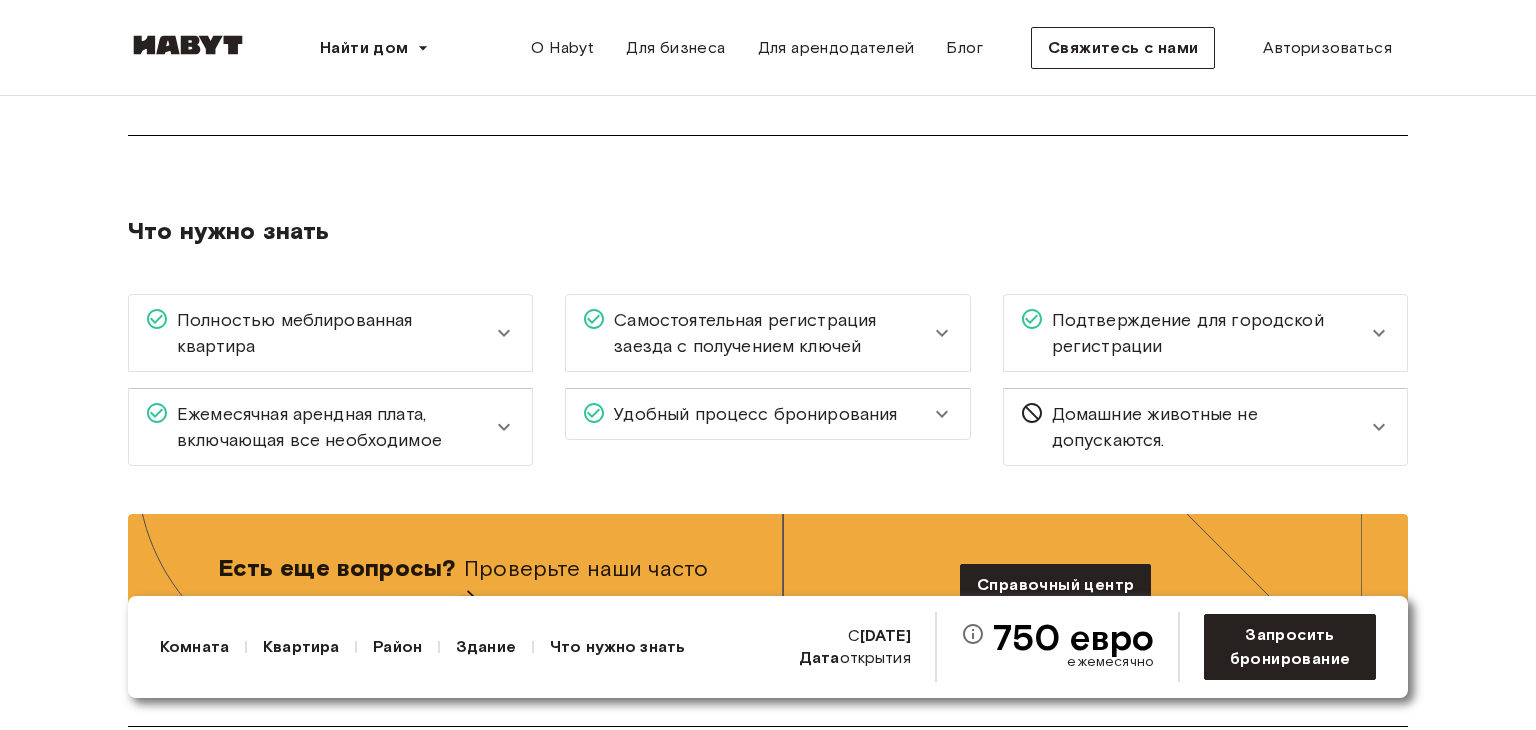 click 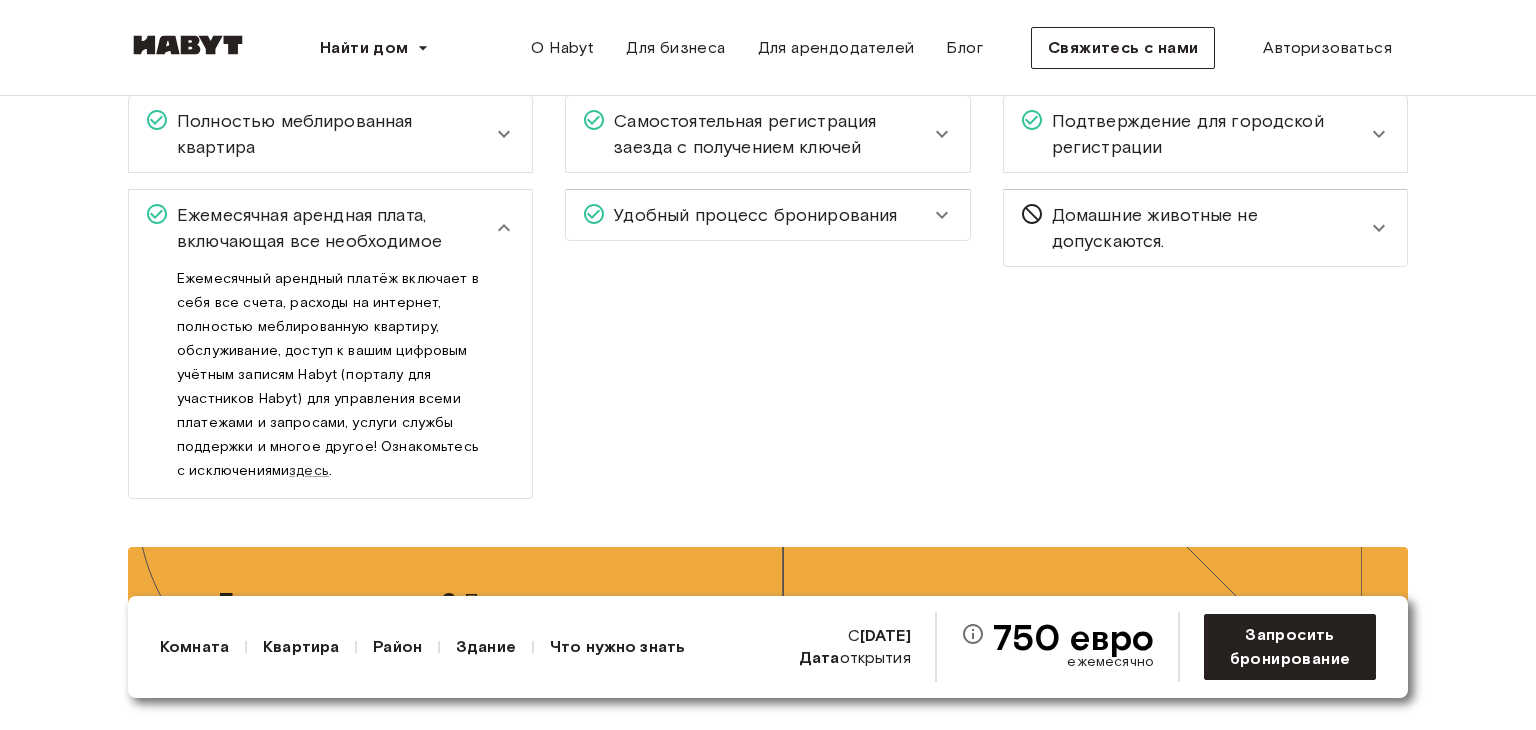 scroll, scrollTop: 3200, scrollLeft: 0, axis: vertical 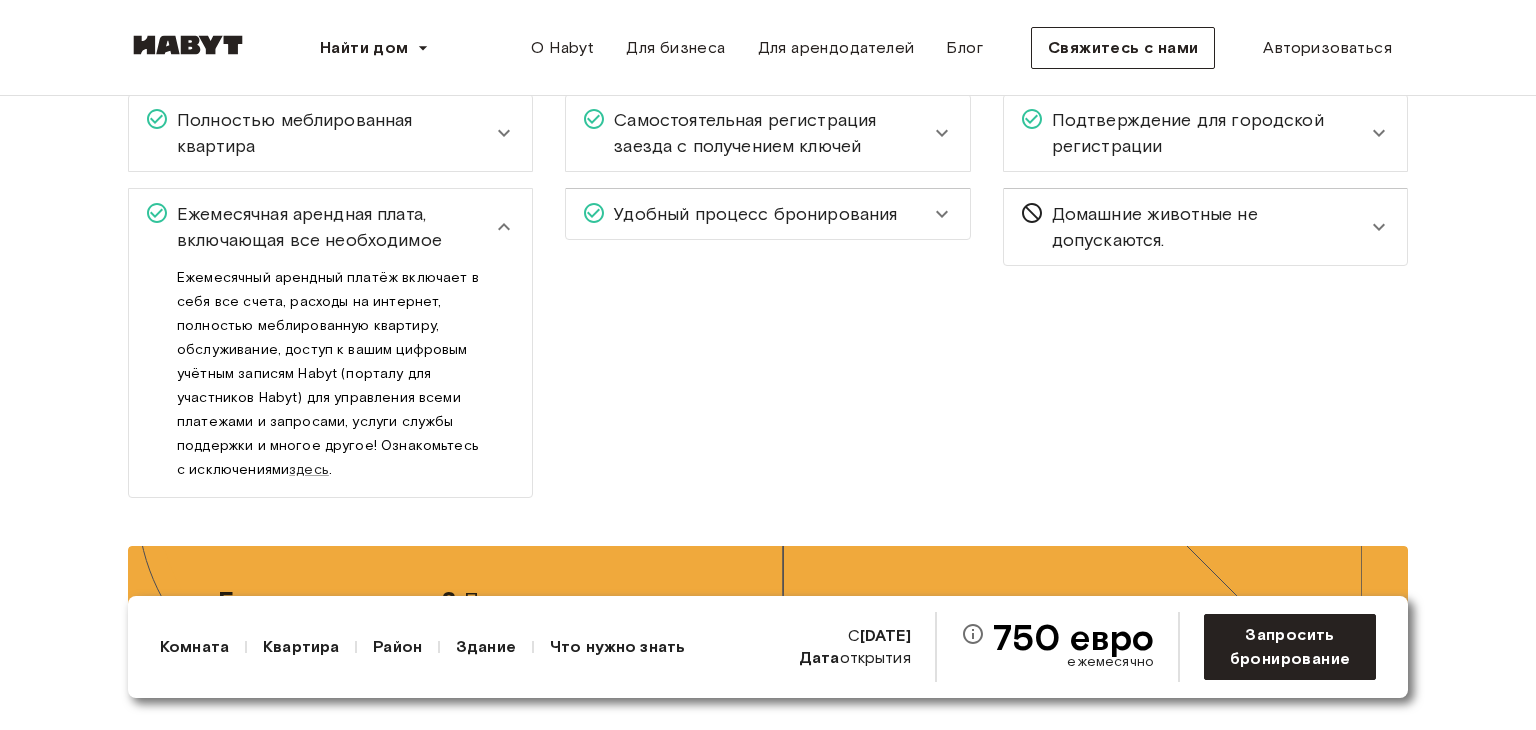 click 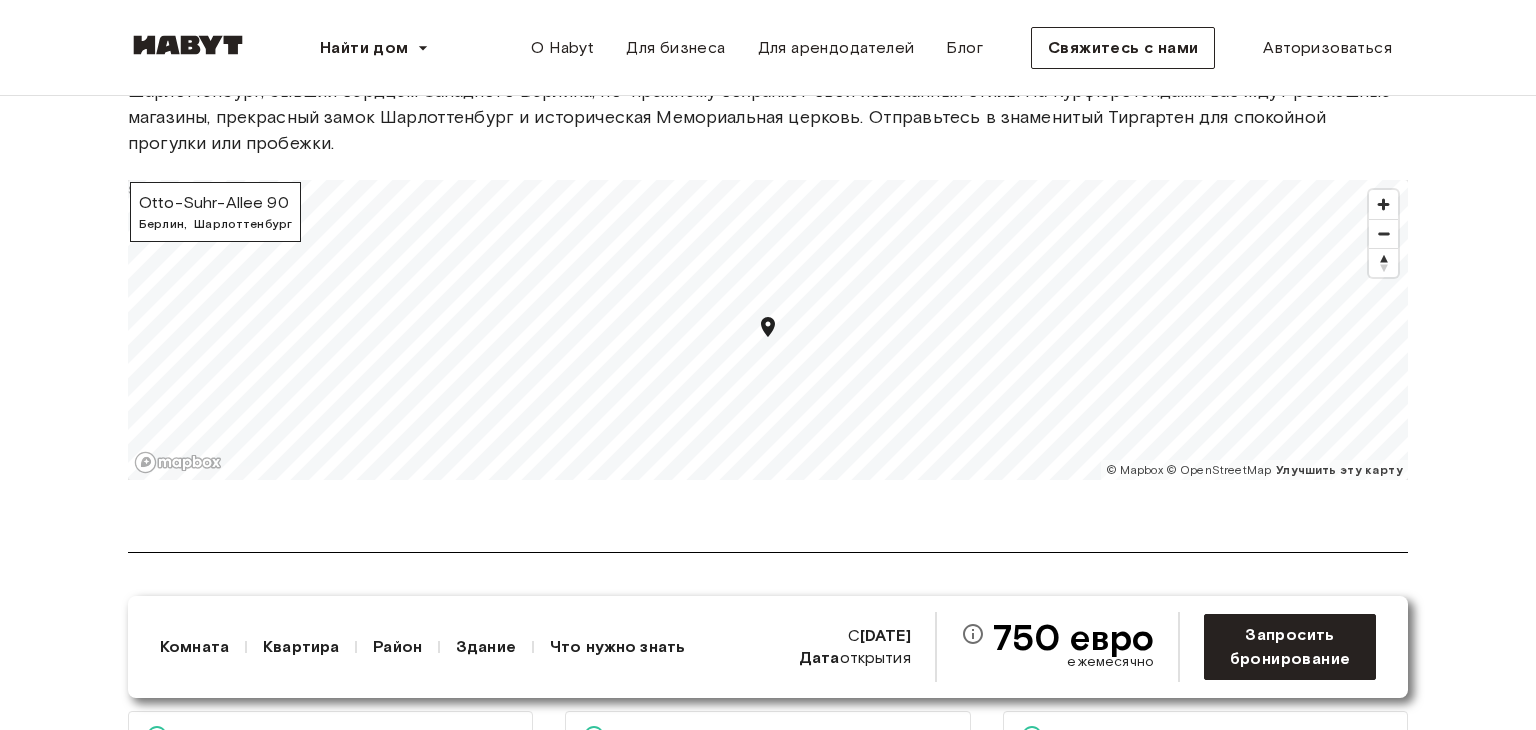 scroll, scrollTop: 2600, scrollLeft: 0, axis: vertical 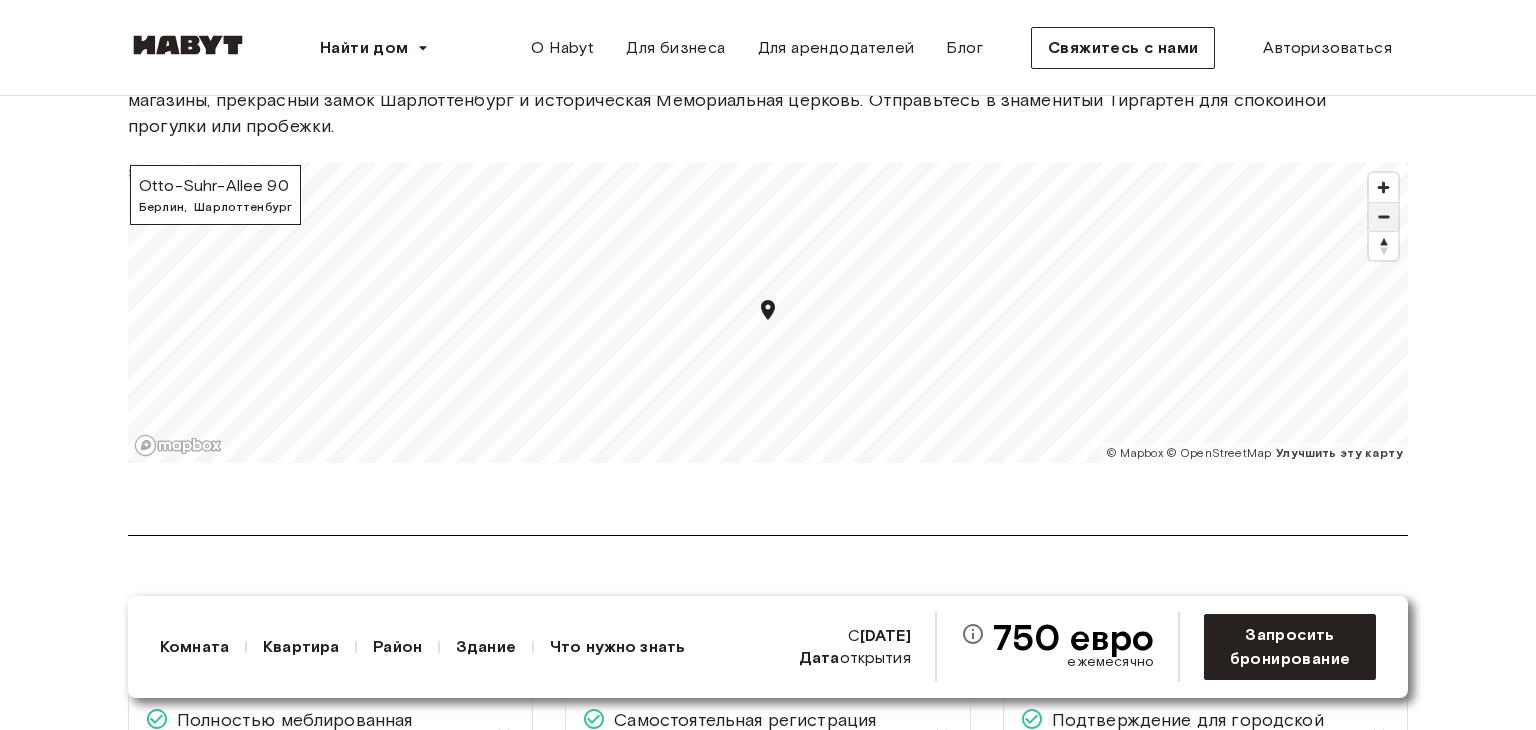 click at bounding box center (1383, 217) 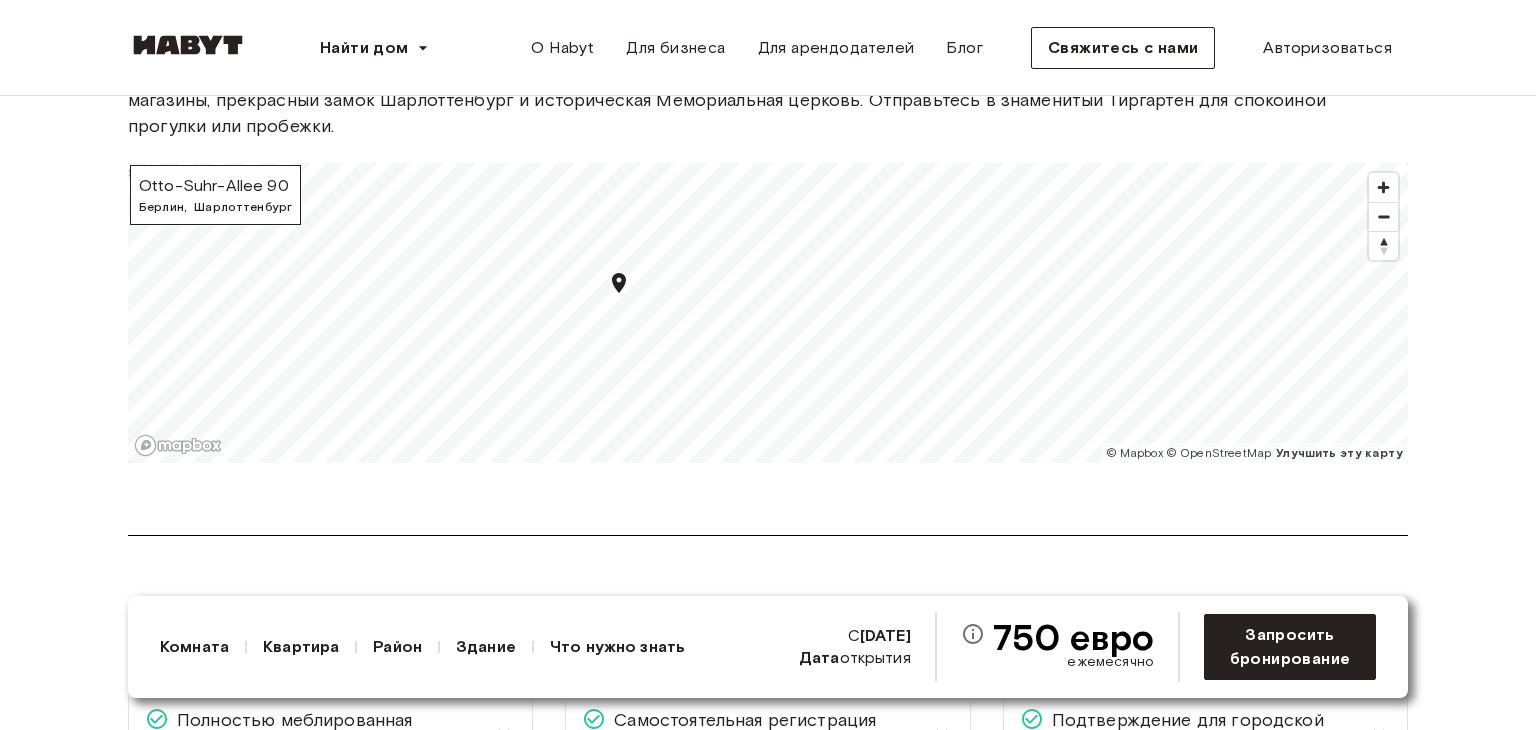 click on "О районе Открыть в Google Картах Шарлоттенбург, бывший сердцем Западного Берлина, по-прежнему сохраняет свой изысканный стиль. На Курфюрстендамм вас ждут роскошные магазины, прекрасный замок Шарлоттенбург и историческая Мемориальная церковь. Отправьтесь в знаменитый Тиргартен для спокойной прогулки или пробежки. Otto-Suhr-Allee [NUMBER] Берлин , Шарлоттенбург © Mapbox © OpenStreetMap Улучшить эту карту $" at bounding box center (768, 265) 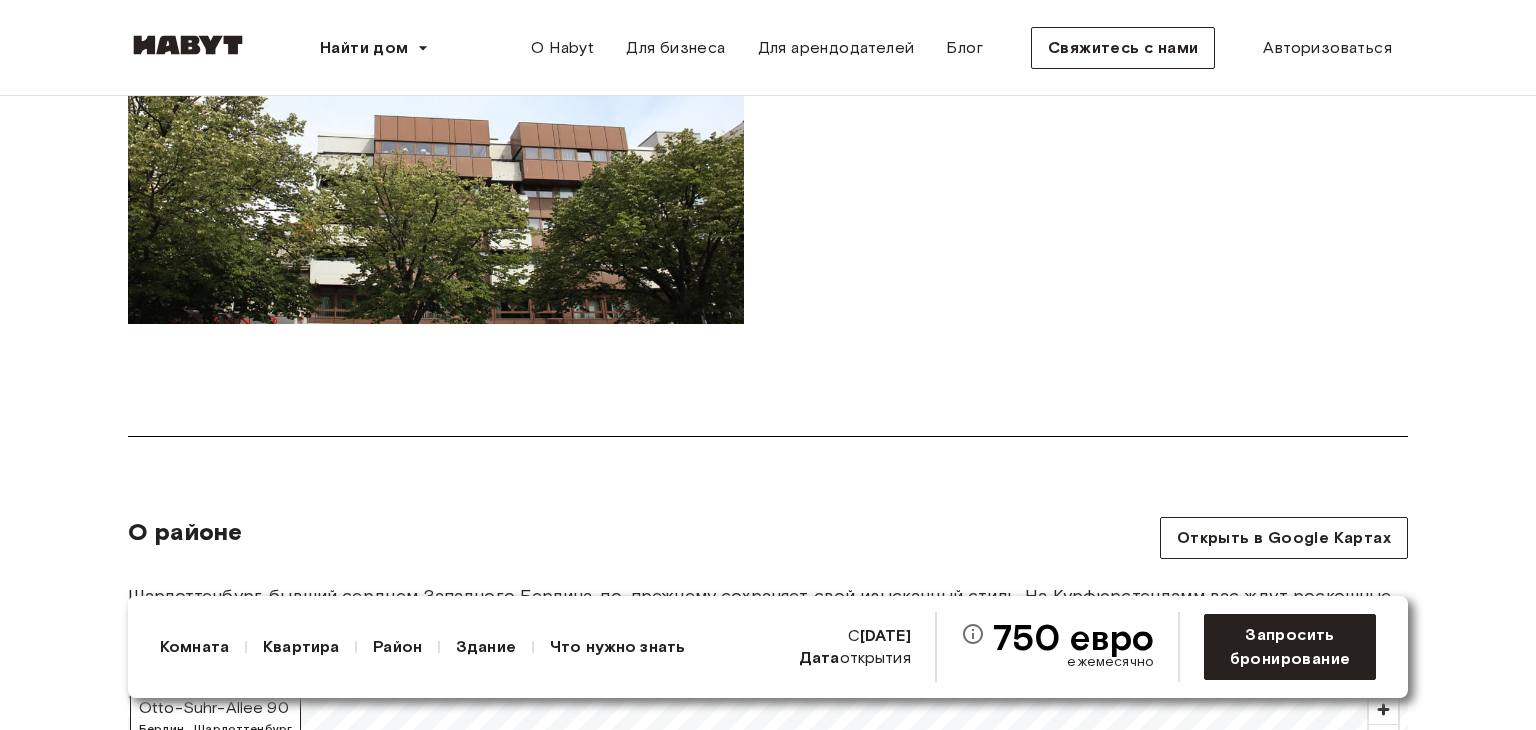 scroll, scrollTop: 1800, scrollLeft: 0, axis: vertical 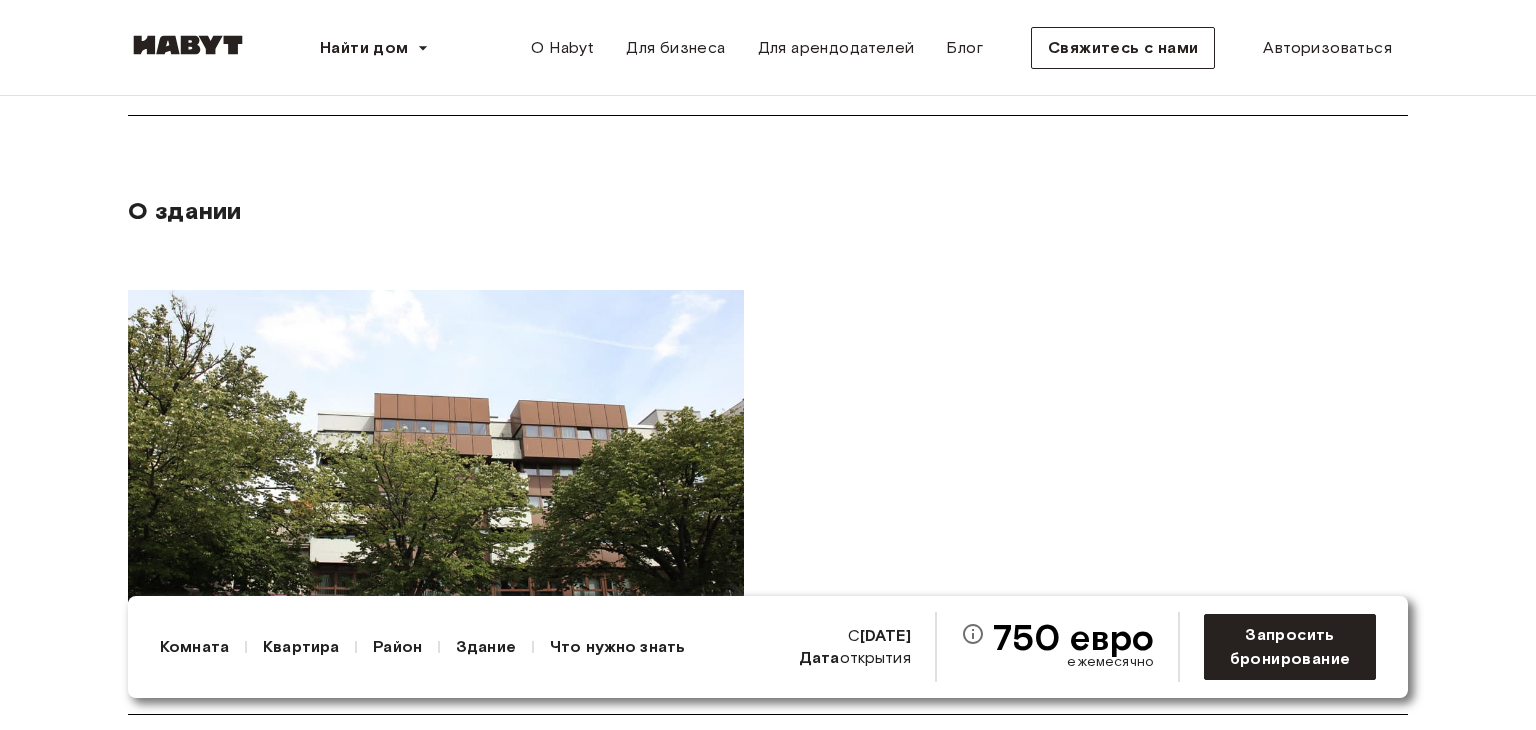 click at bounding box center [436, 446] 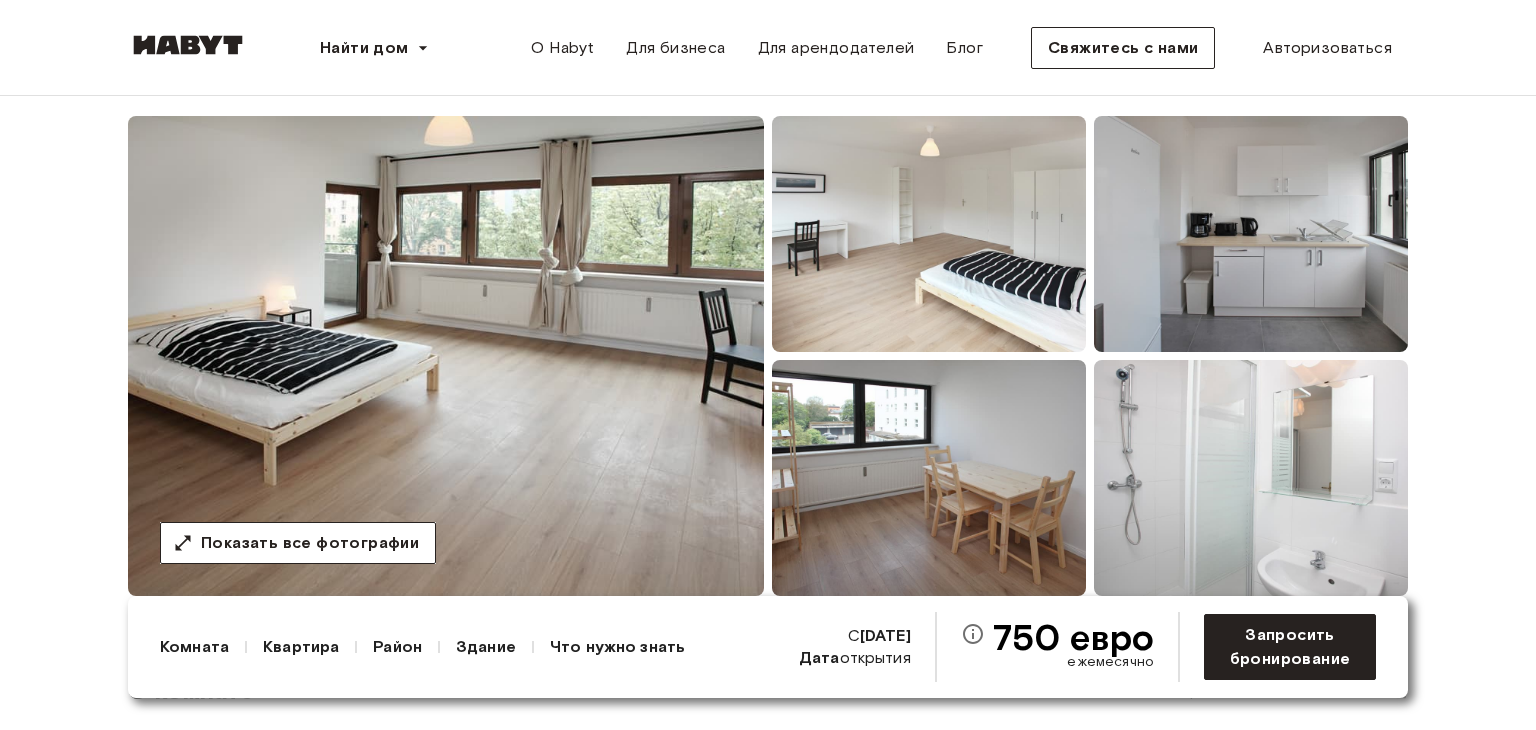 scroll, scrollTop: 0, scrollLeft: 0, axis: both 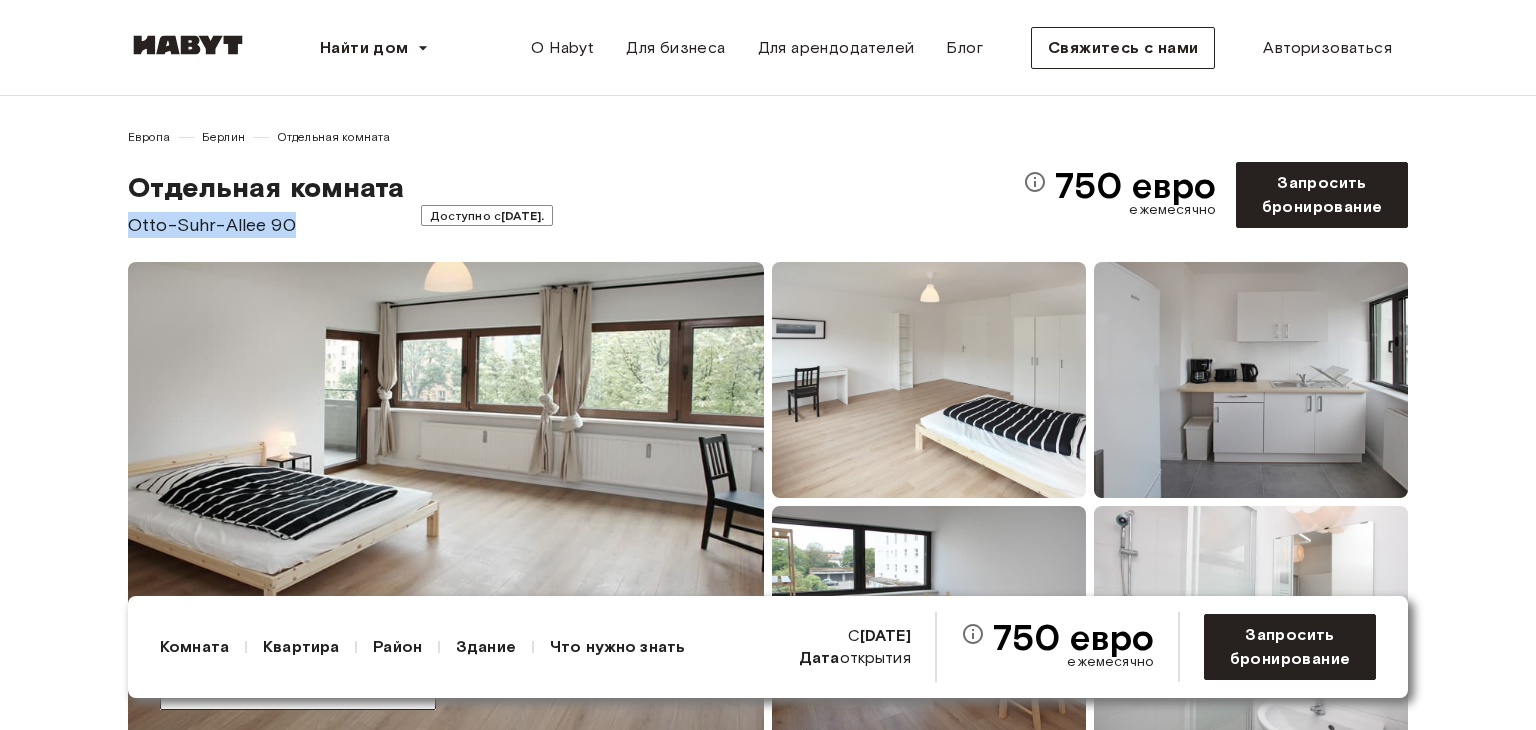 drag, startPoint x: 298, startPoint y: 225, endPoint x: 126, endPoint y: 221, distance: 172.04651 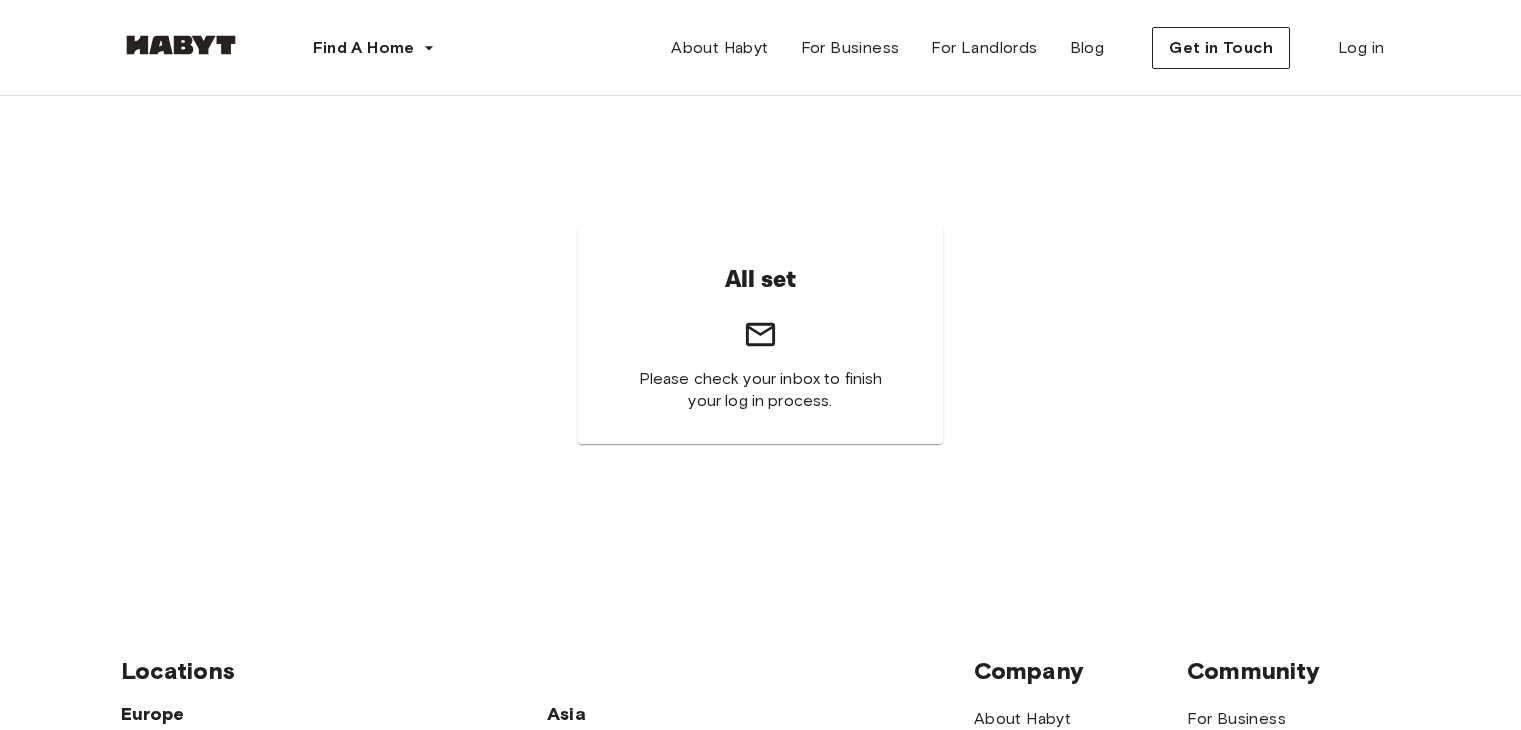 scroll, scrollTop: 0, scrollLeft: 0, axis: both 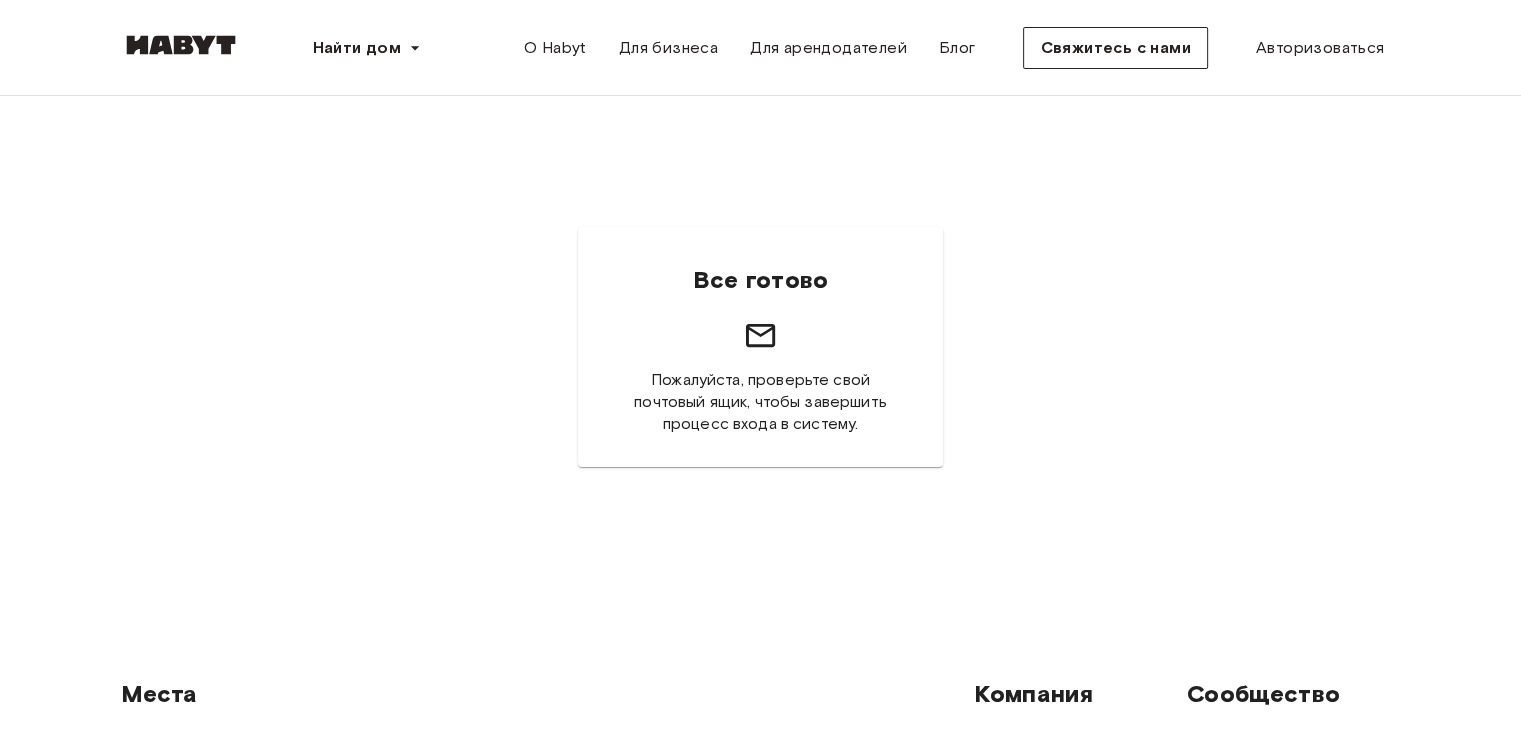 click on "Все готово" at bounding box center (760, 279) 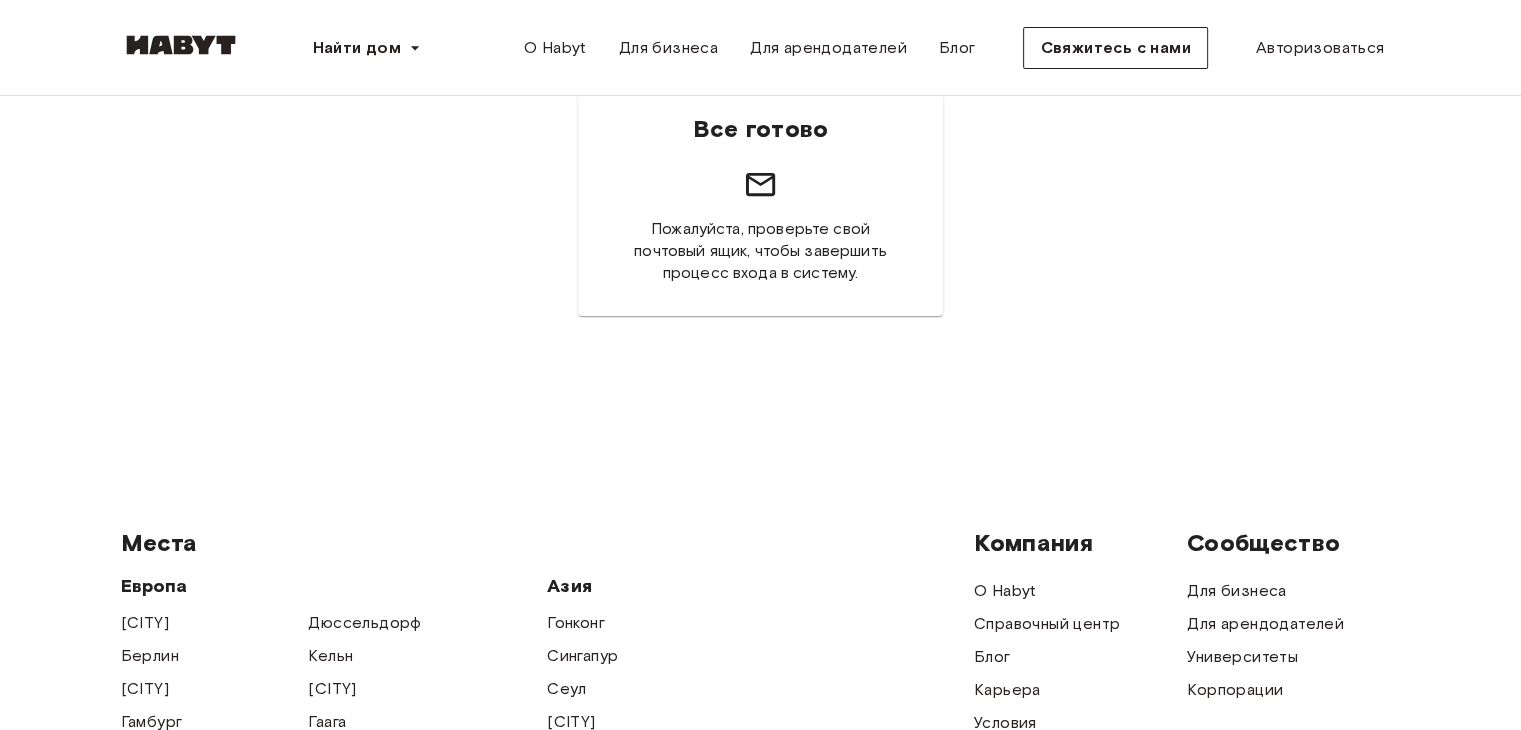 scroll, scrollTop: 0, scrollLeft: 0, axis: both 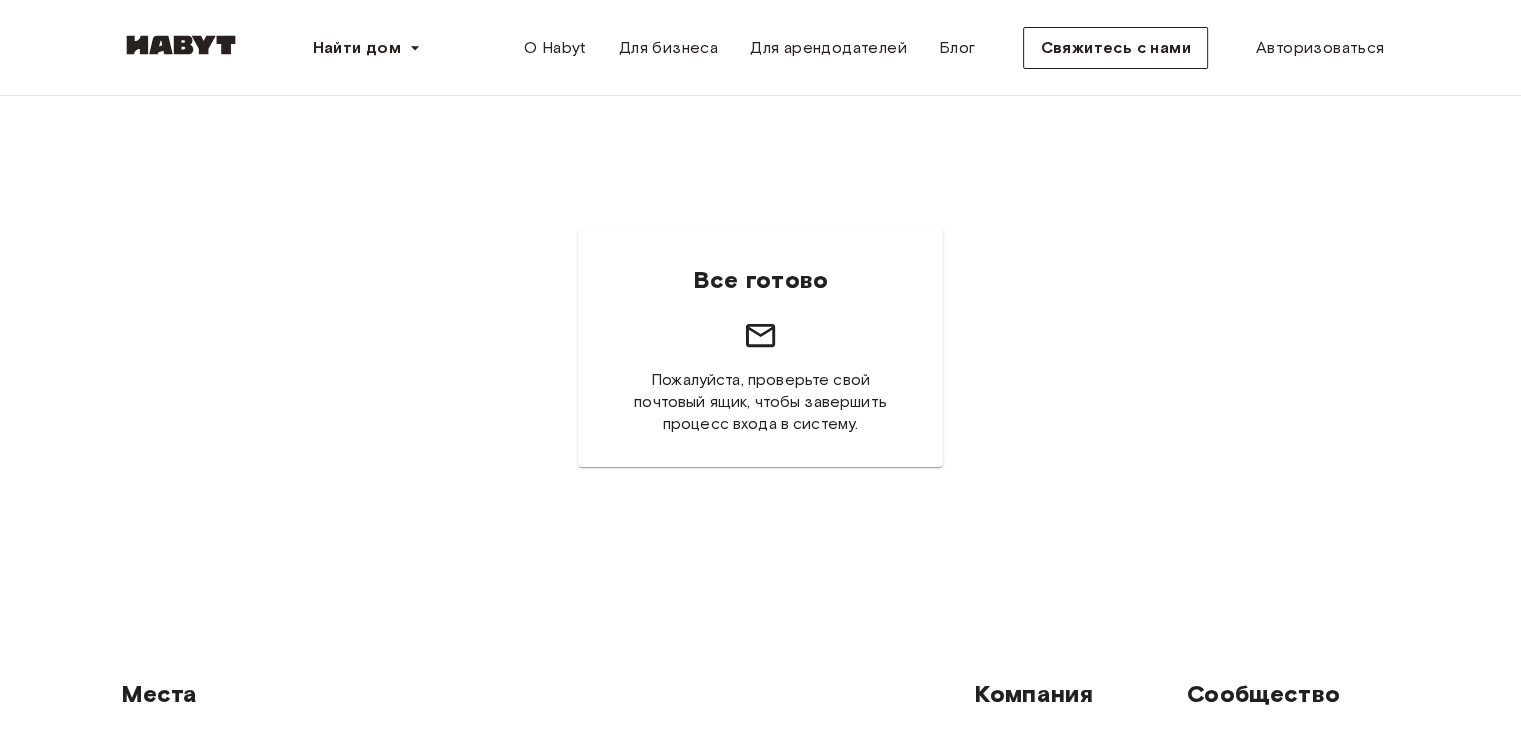 click 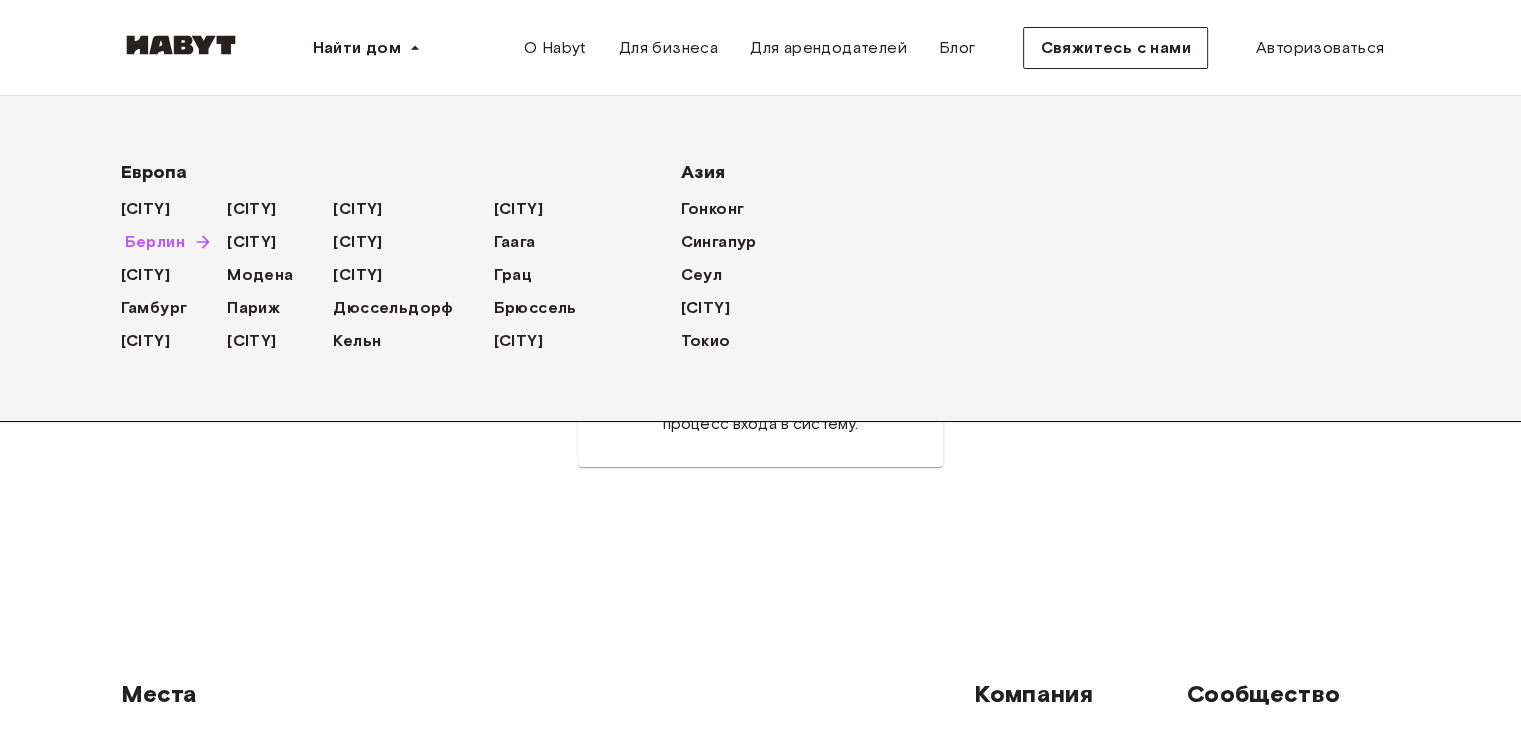 click on "Берлин" at bounding box center (155, 241) 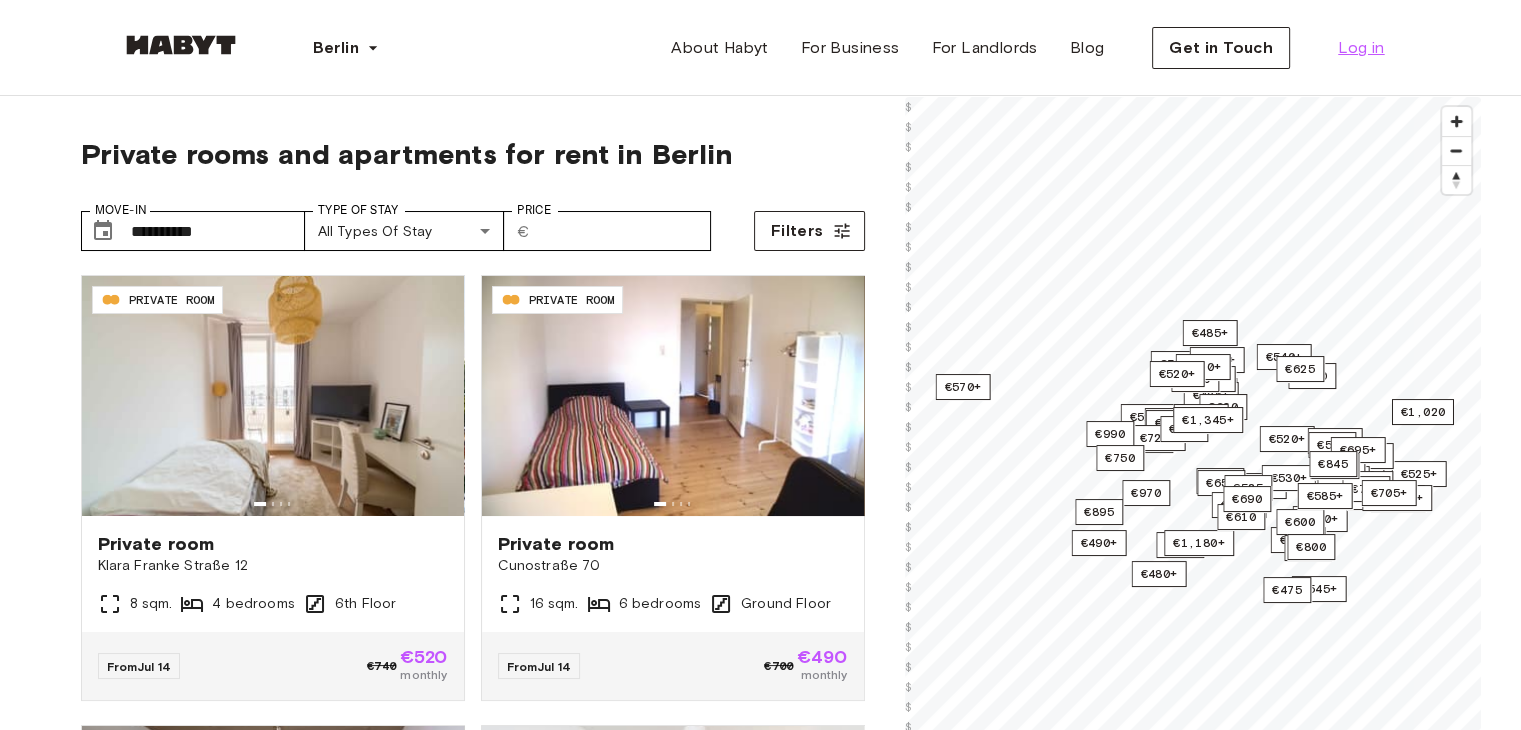 click on "Log in" at bounding box center [1361, 48] 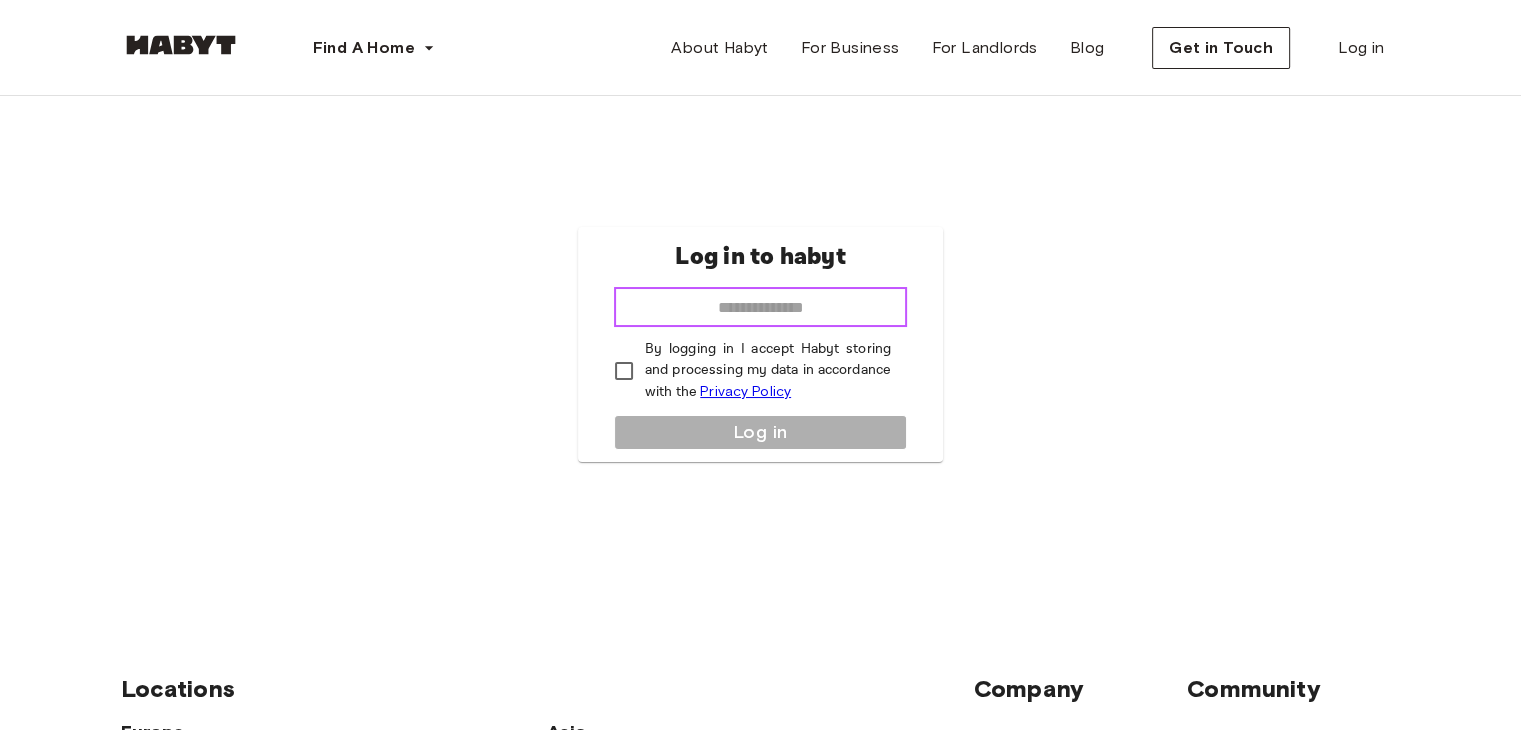 click at bounding box center (760, 307) 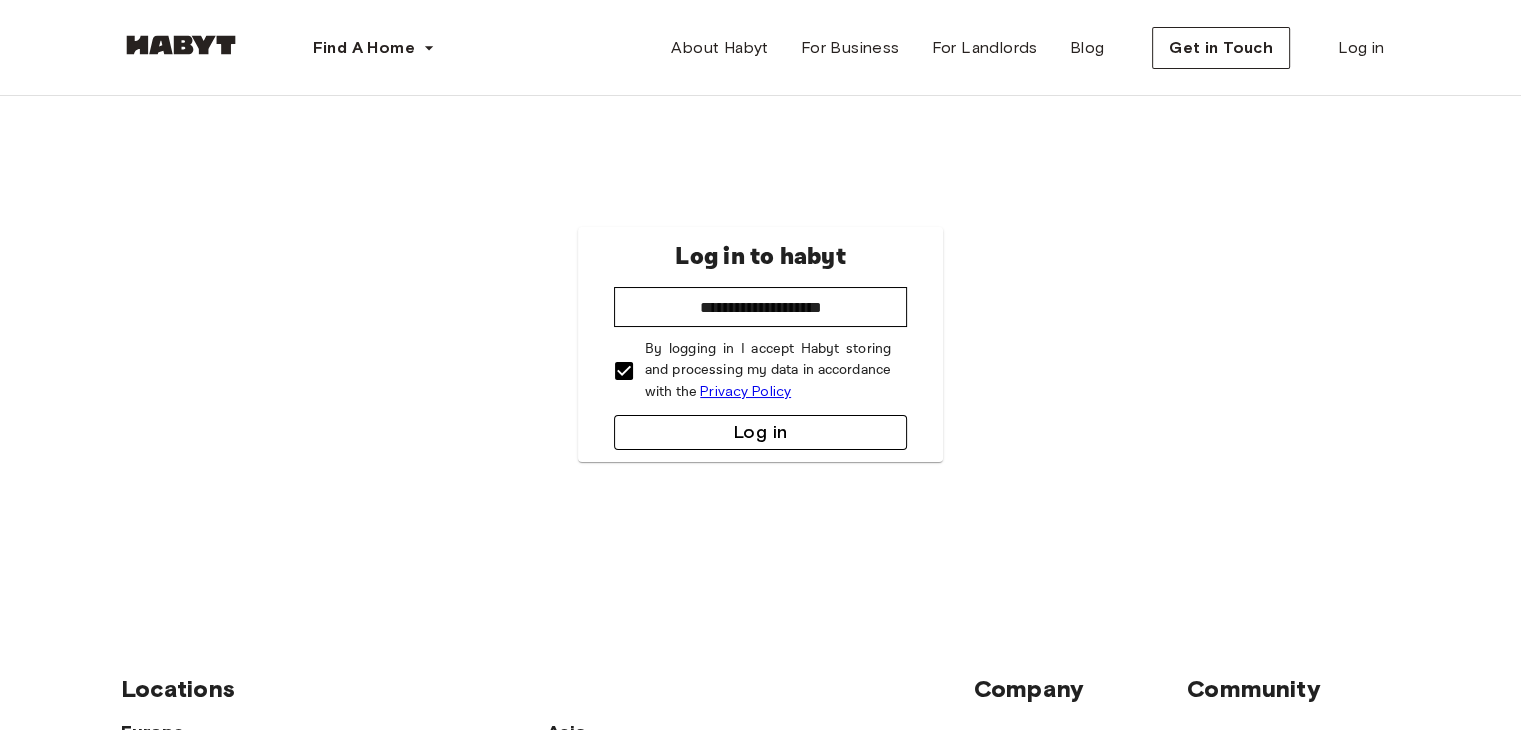 click on "Log in" at bounding box center [760, 432] 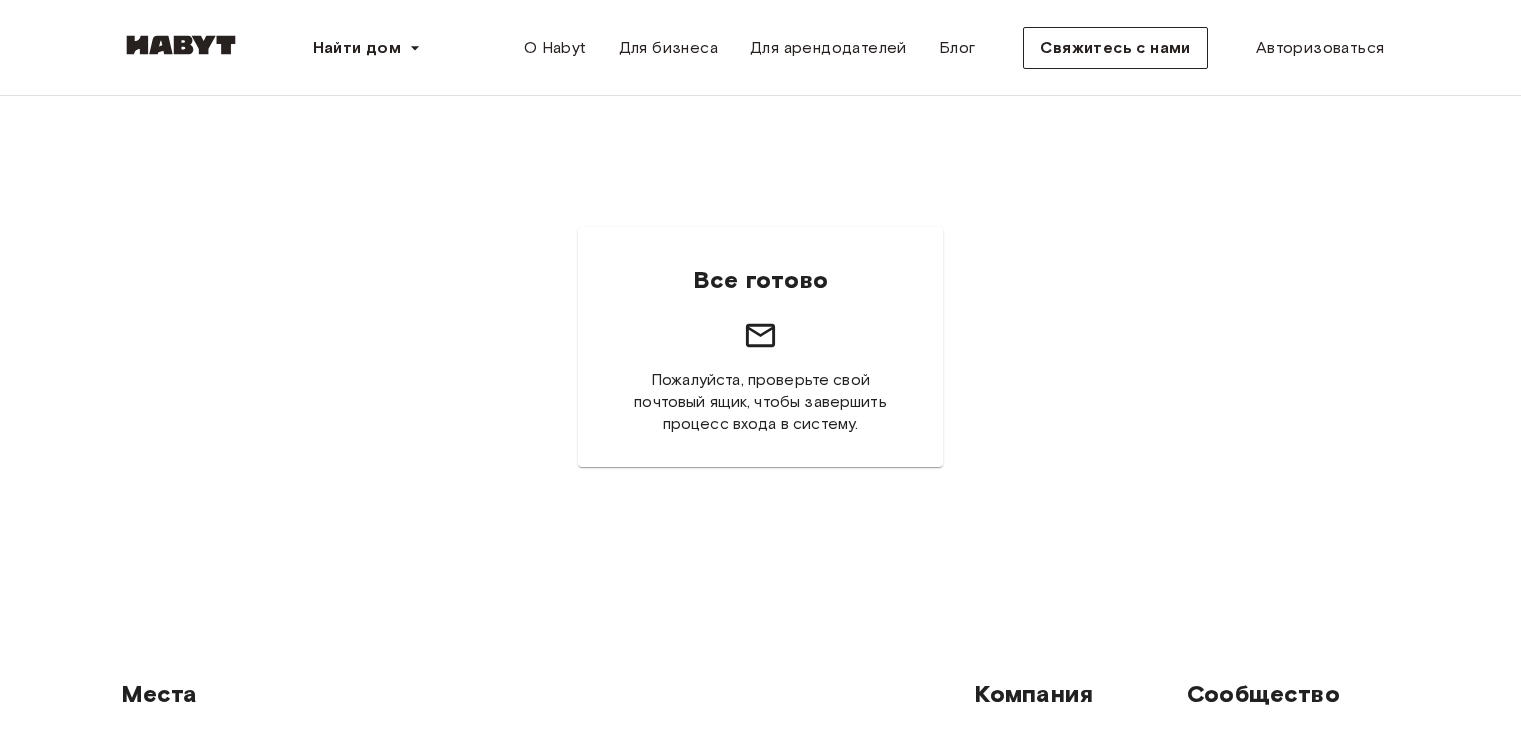 scroll, scrollTop: 0, scrollLeft: 0, axis: both 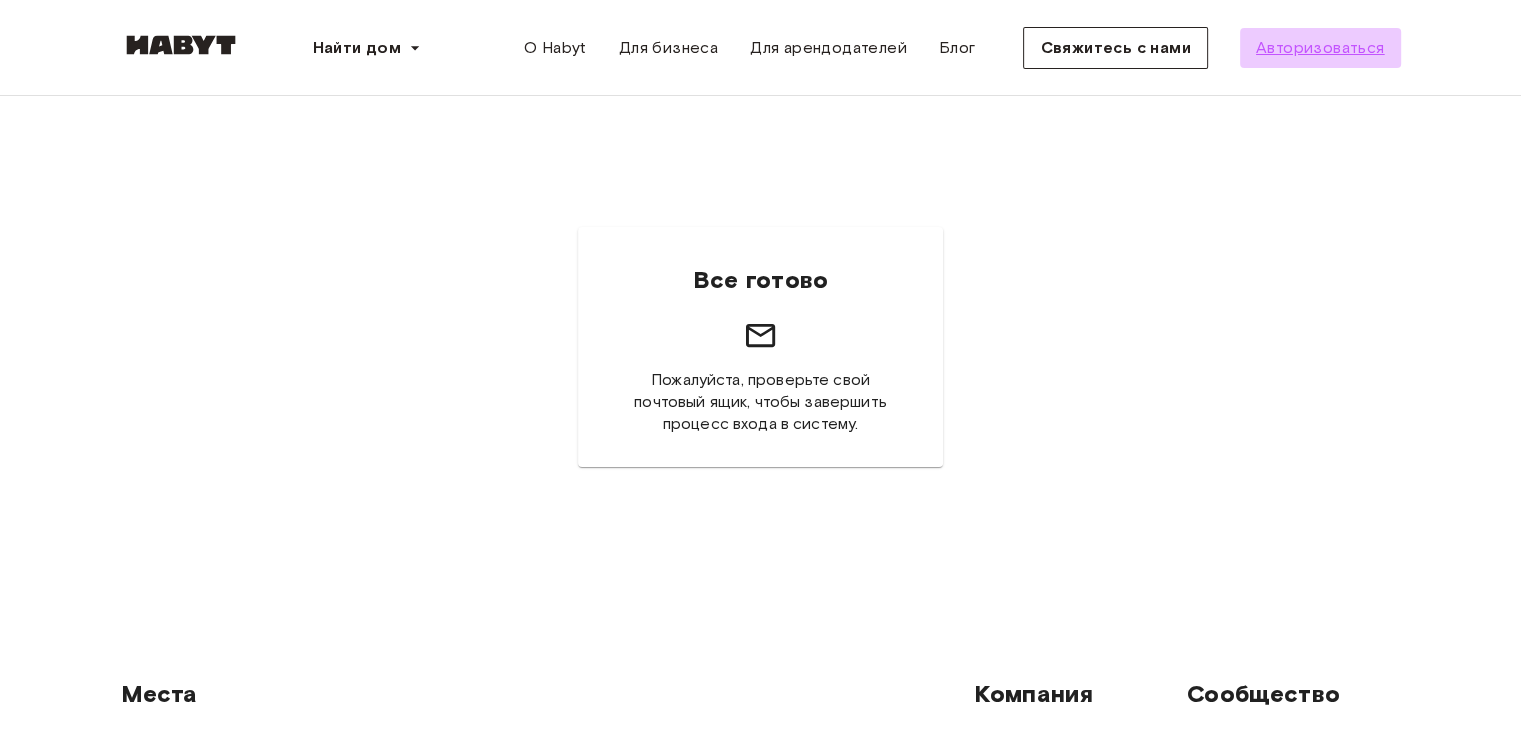 click on "Авторизоваться" at bounding box center [1320, 47] 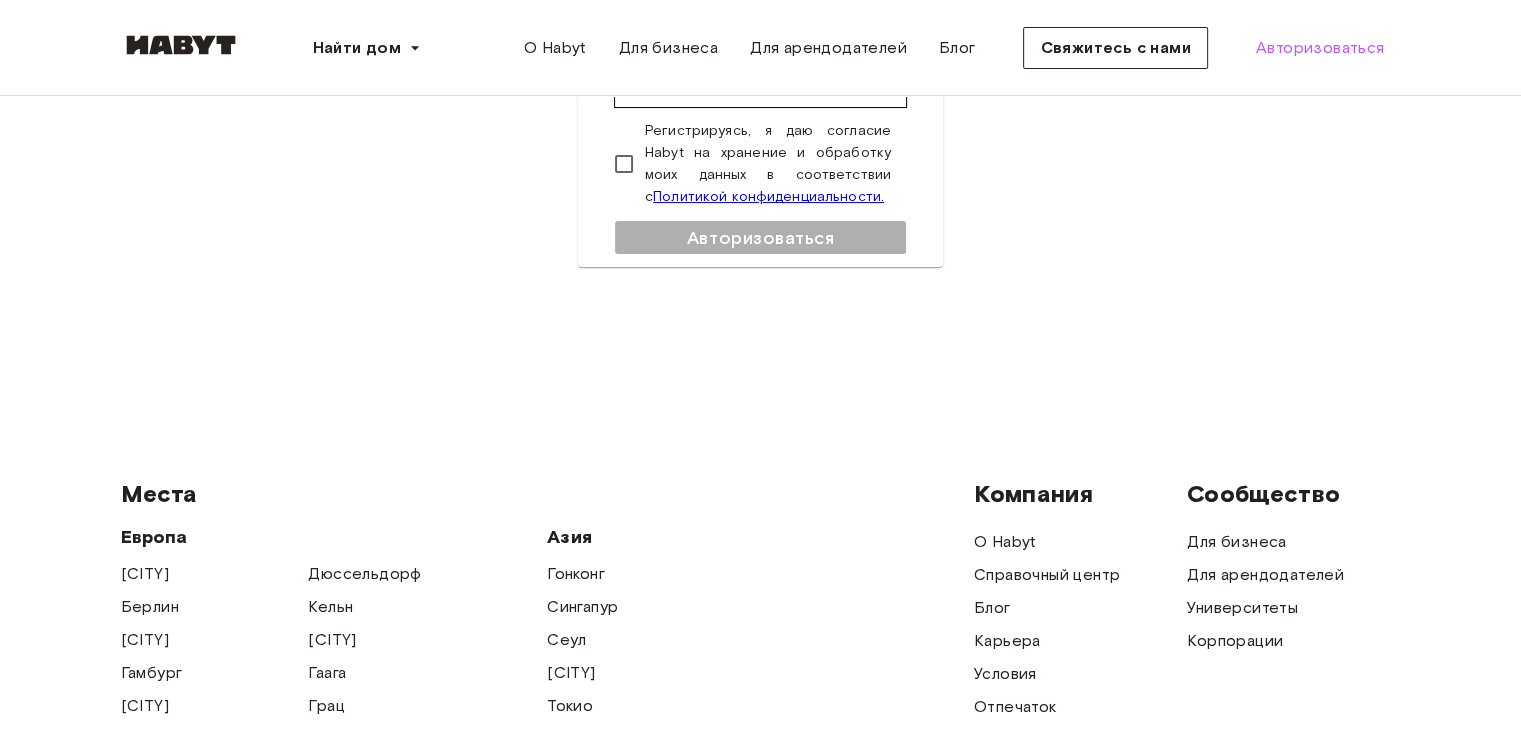 scroll, scrollTop: 0, scrollLeft: 0, axis: both 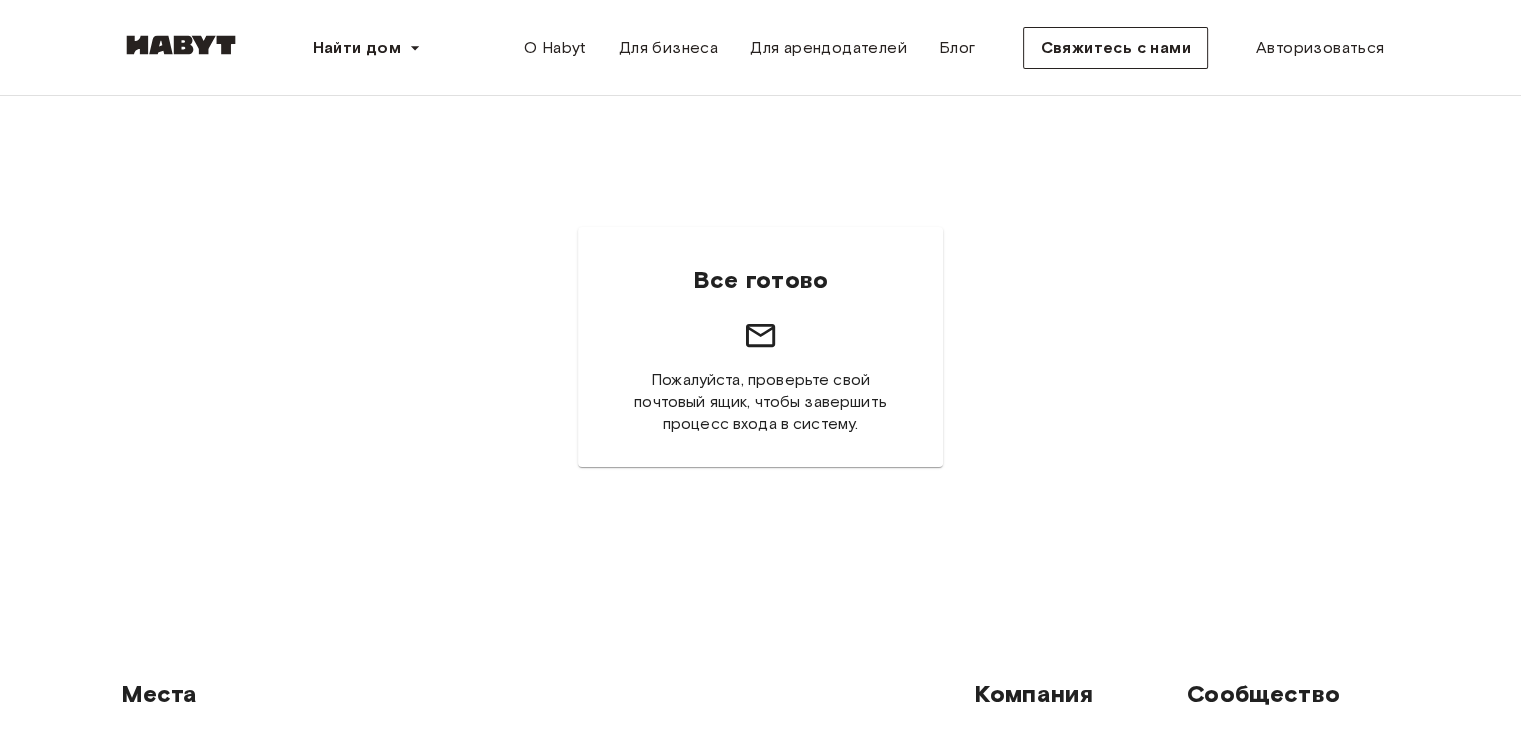 click at bounding box center [181, 45] 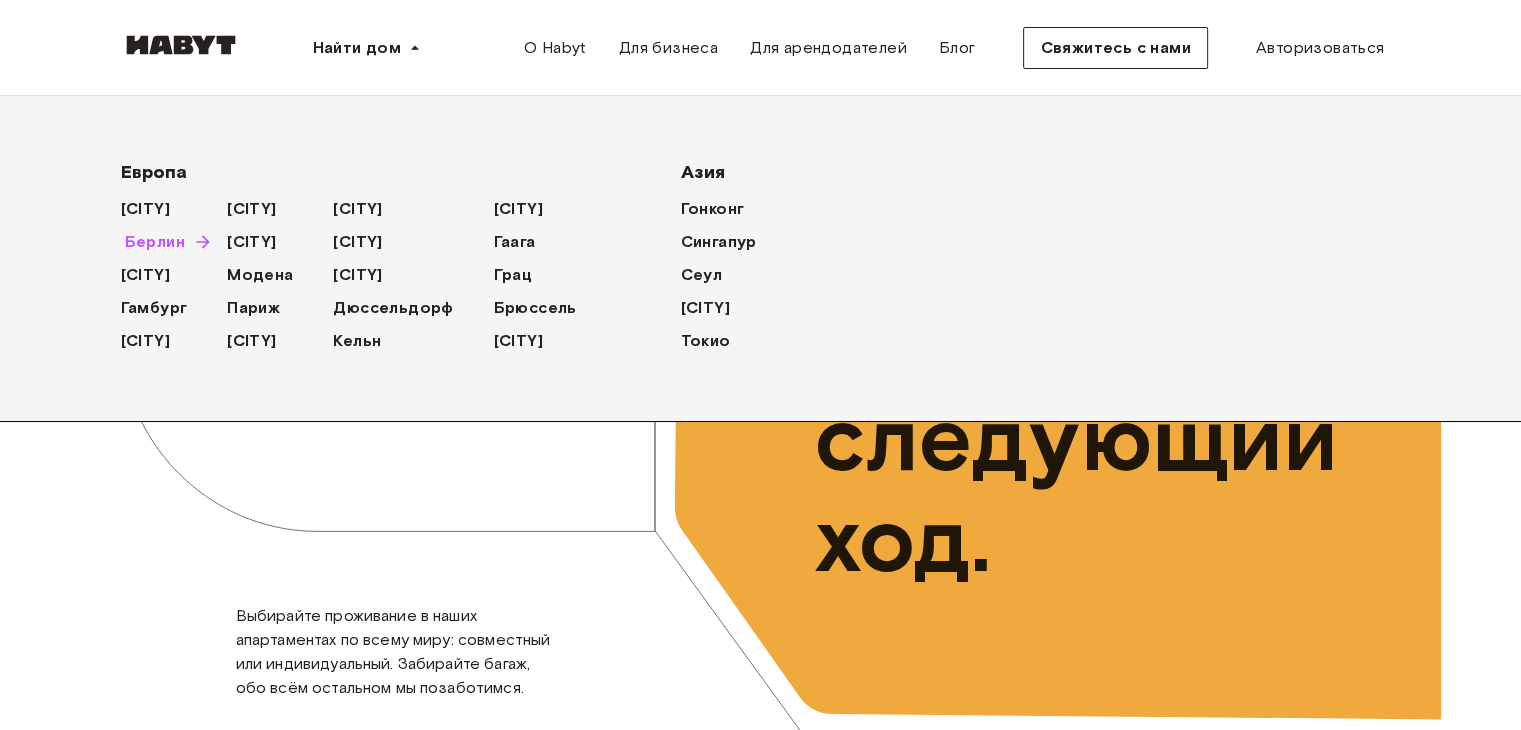 click on "Берлин" at bounding box center (155, 241) 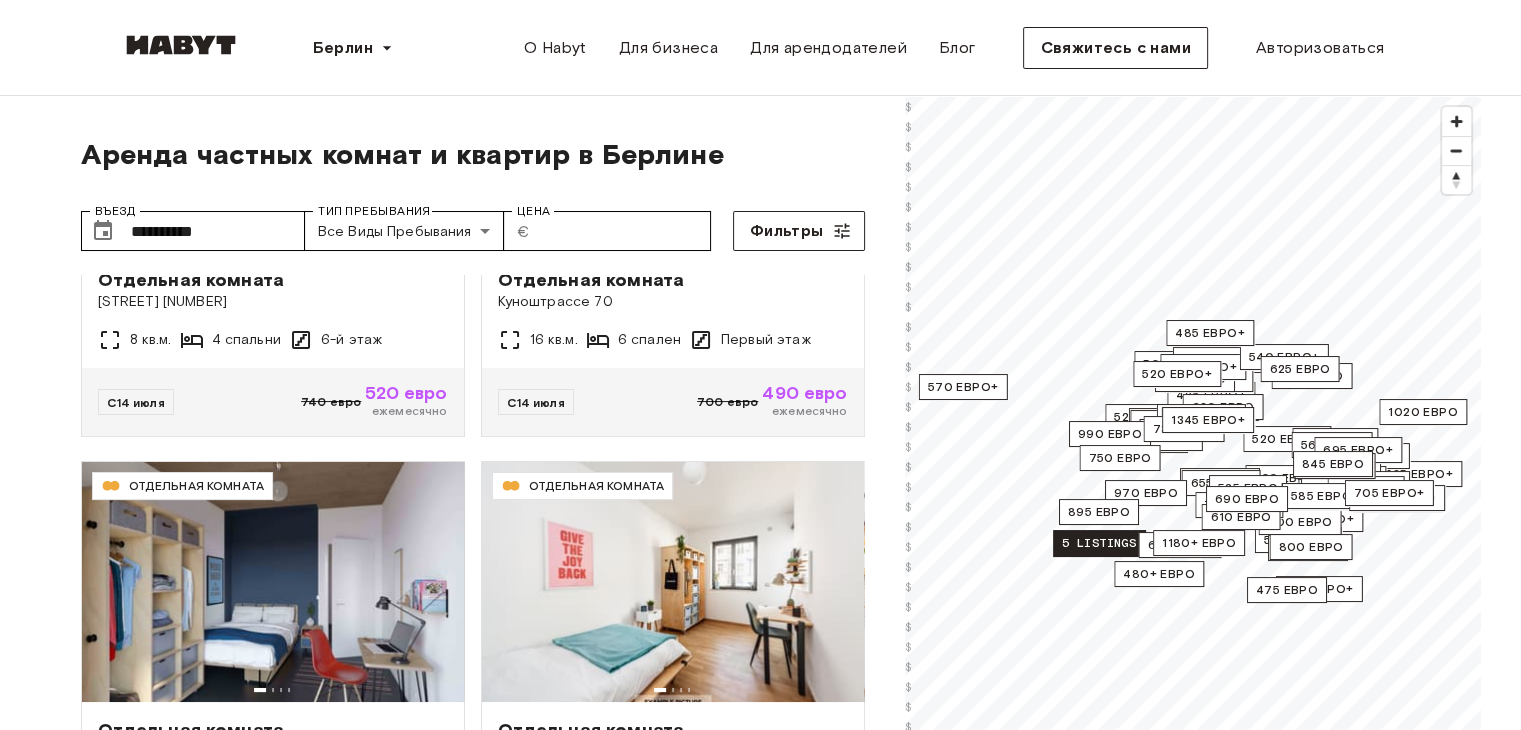 scroll, scrollTop: 100, scrollLeft: 0, axis: vertical 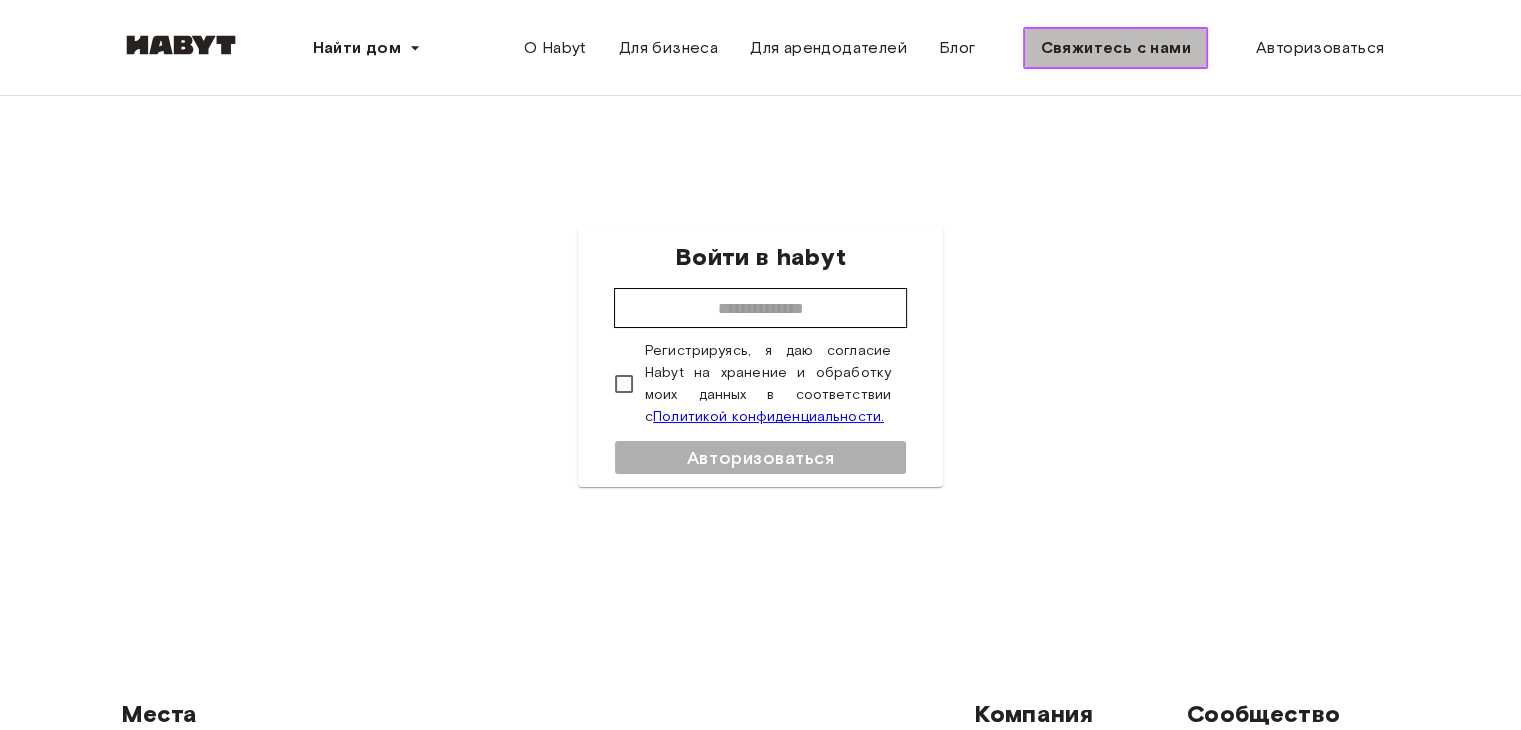 click on "Свяжитесь с нами" at bounding box center (1115, 47) 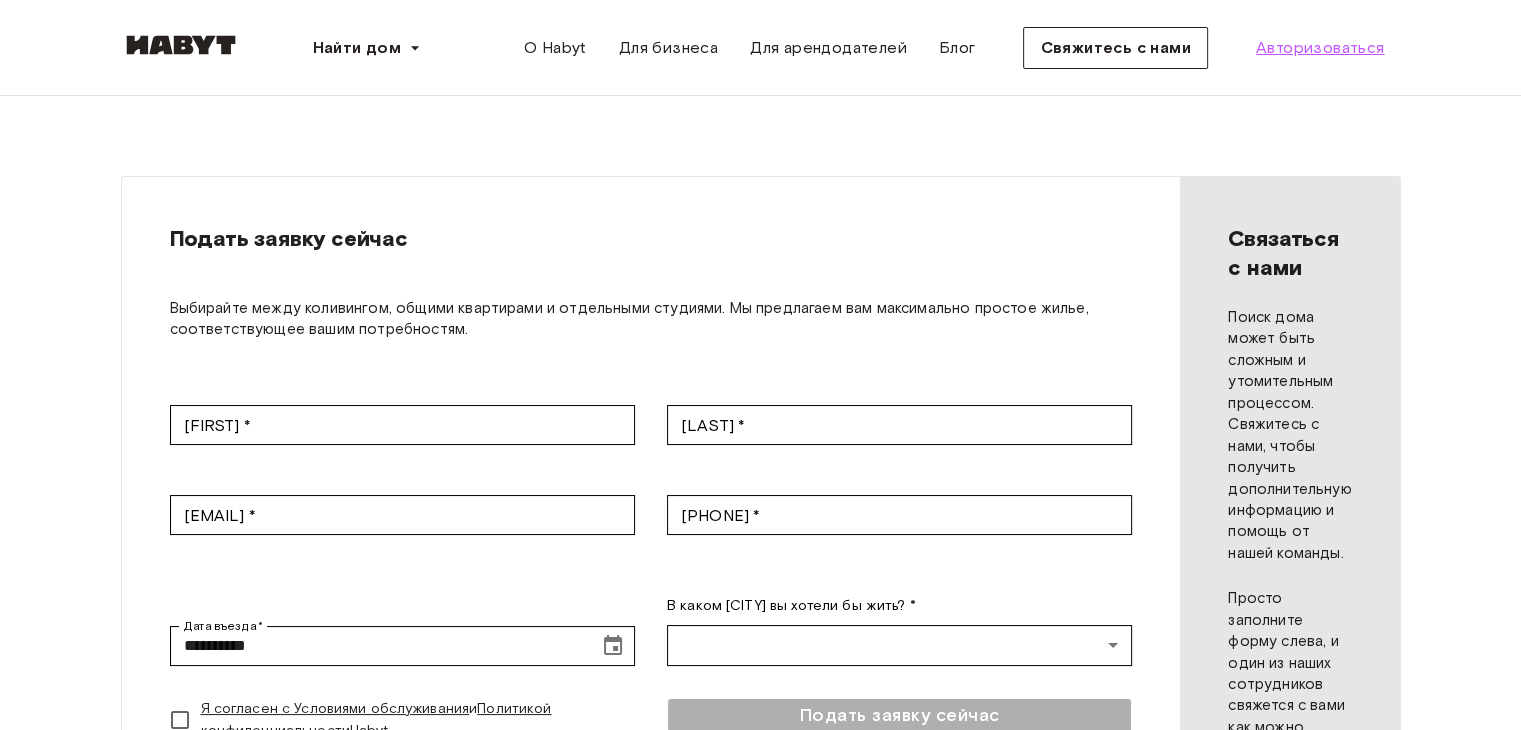 click on "Авторизоваться" at bounding box center (1320, 47) 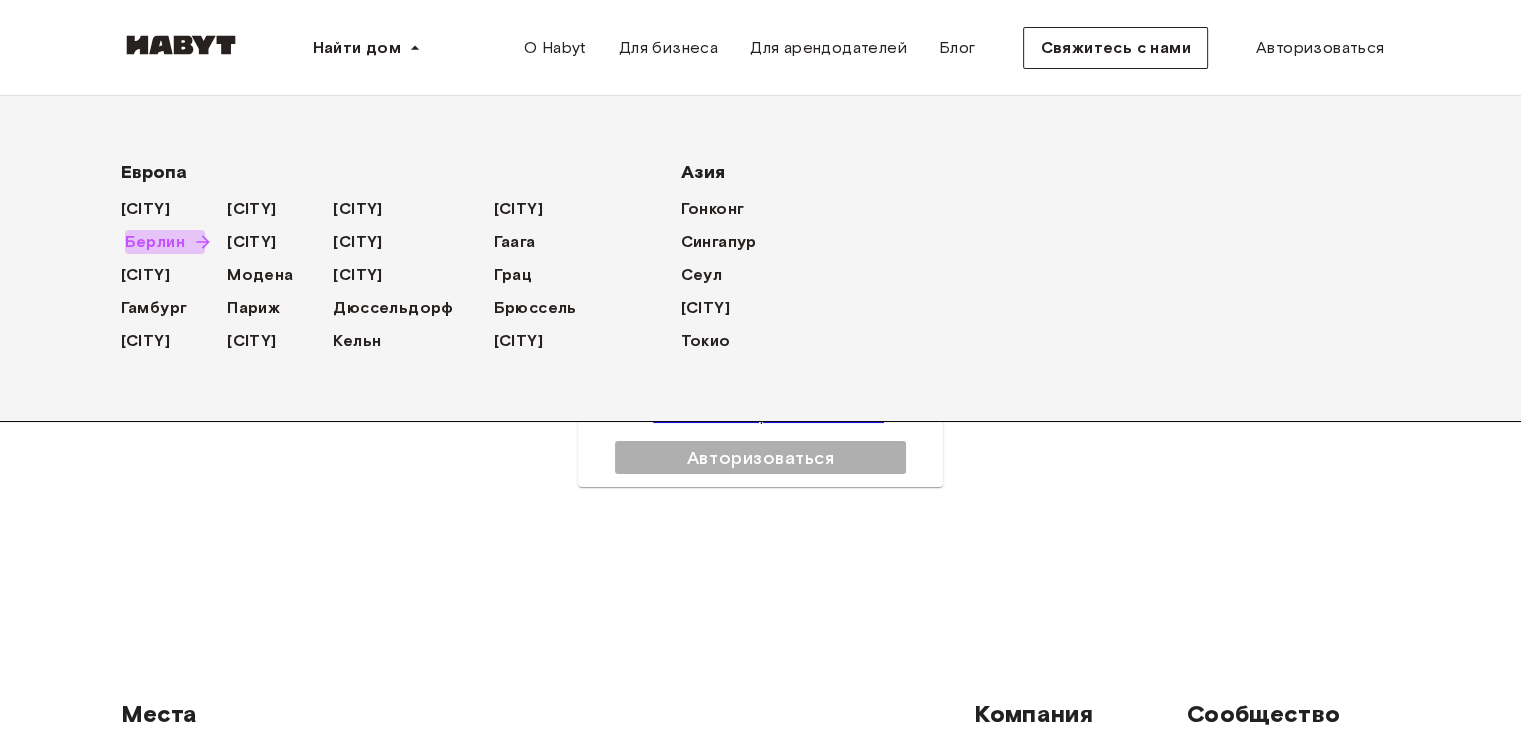 click on "Берлин" at bounding box center (155, 241) 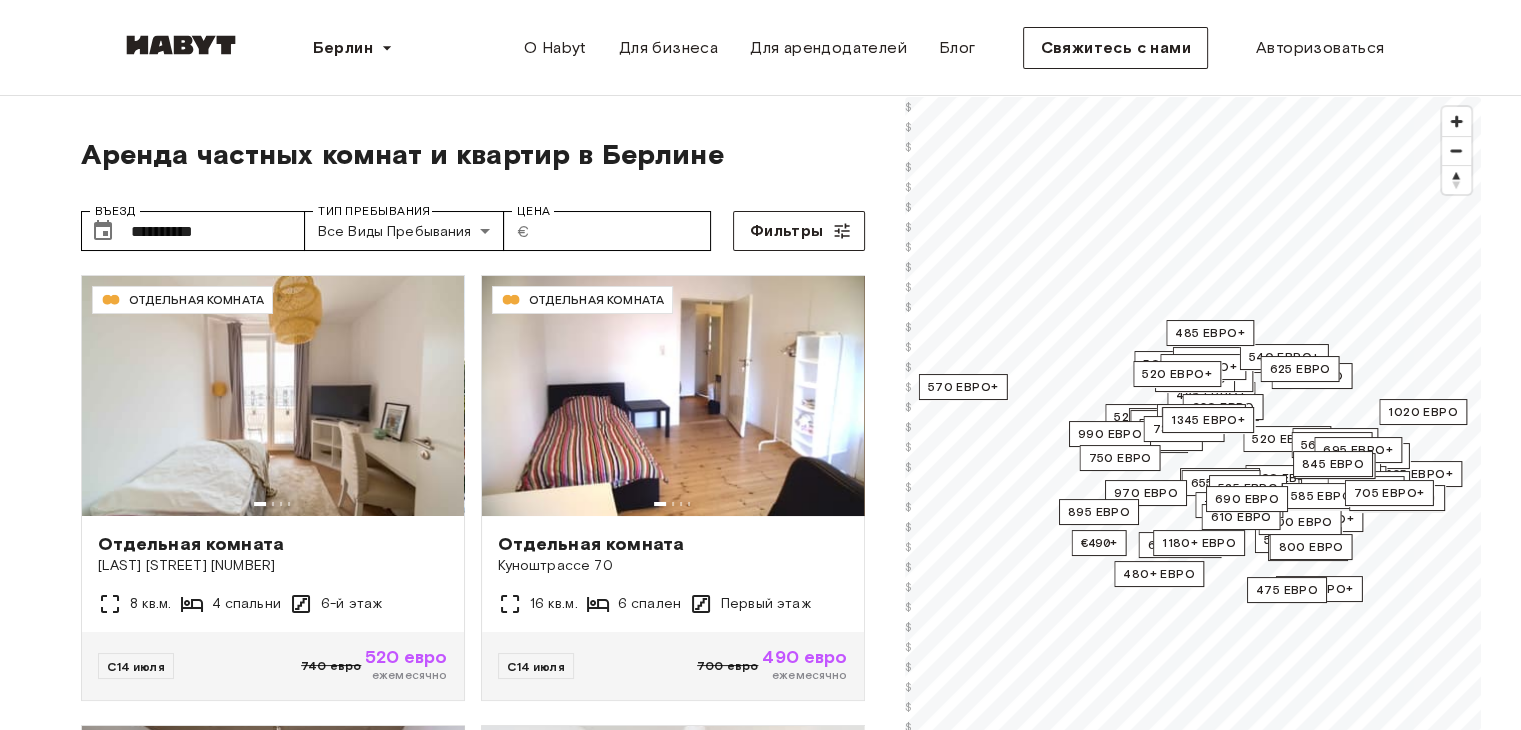 click on "**********" at bounding box center (473, 551) 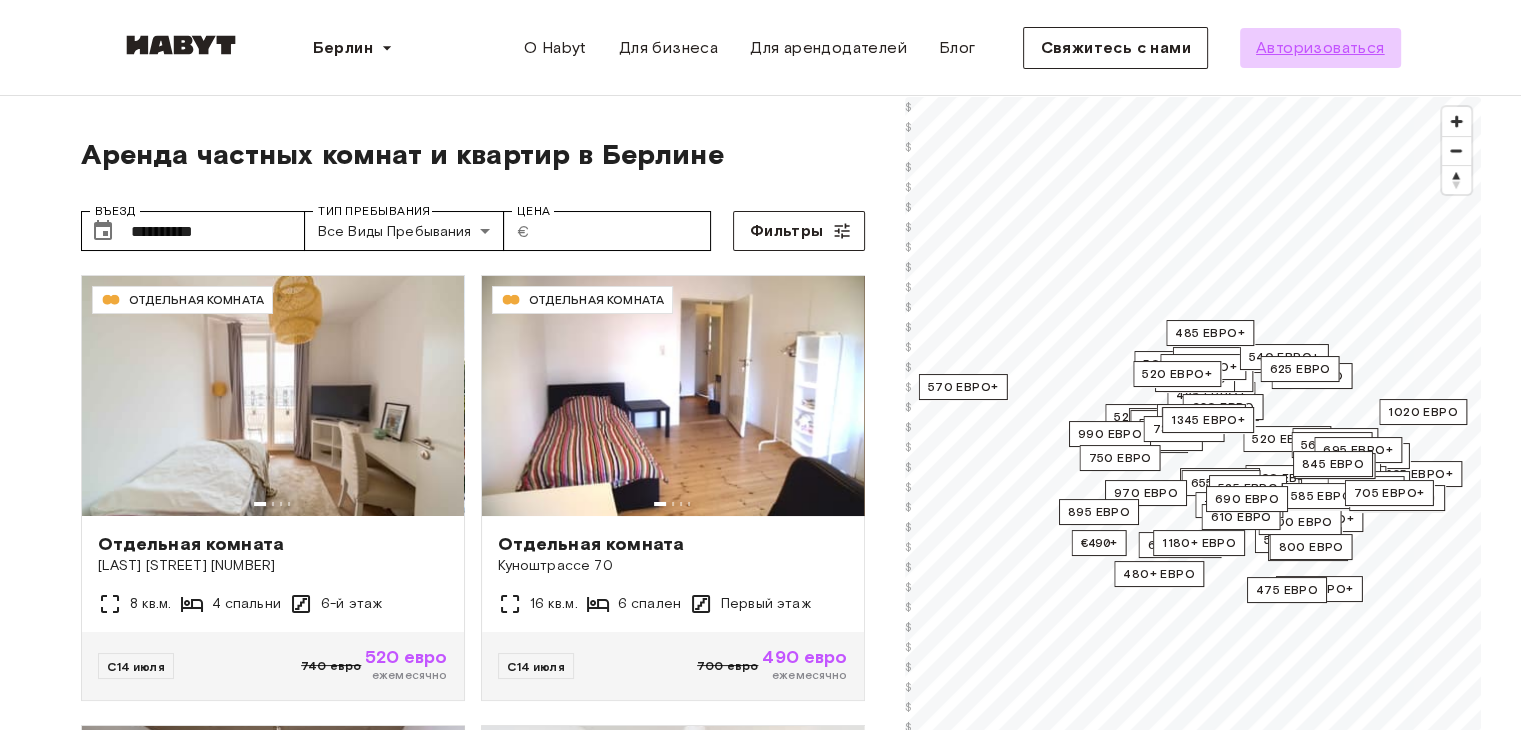 click on "Авторизоваться" at bounding box center (1320, 47) 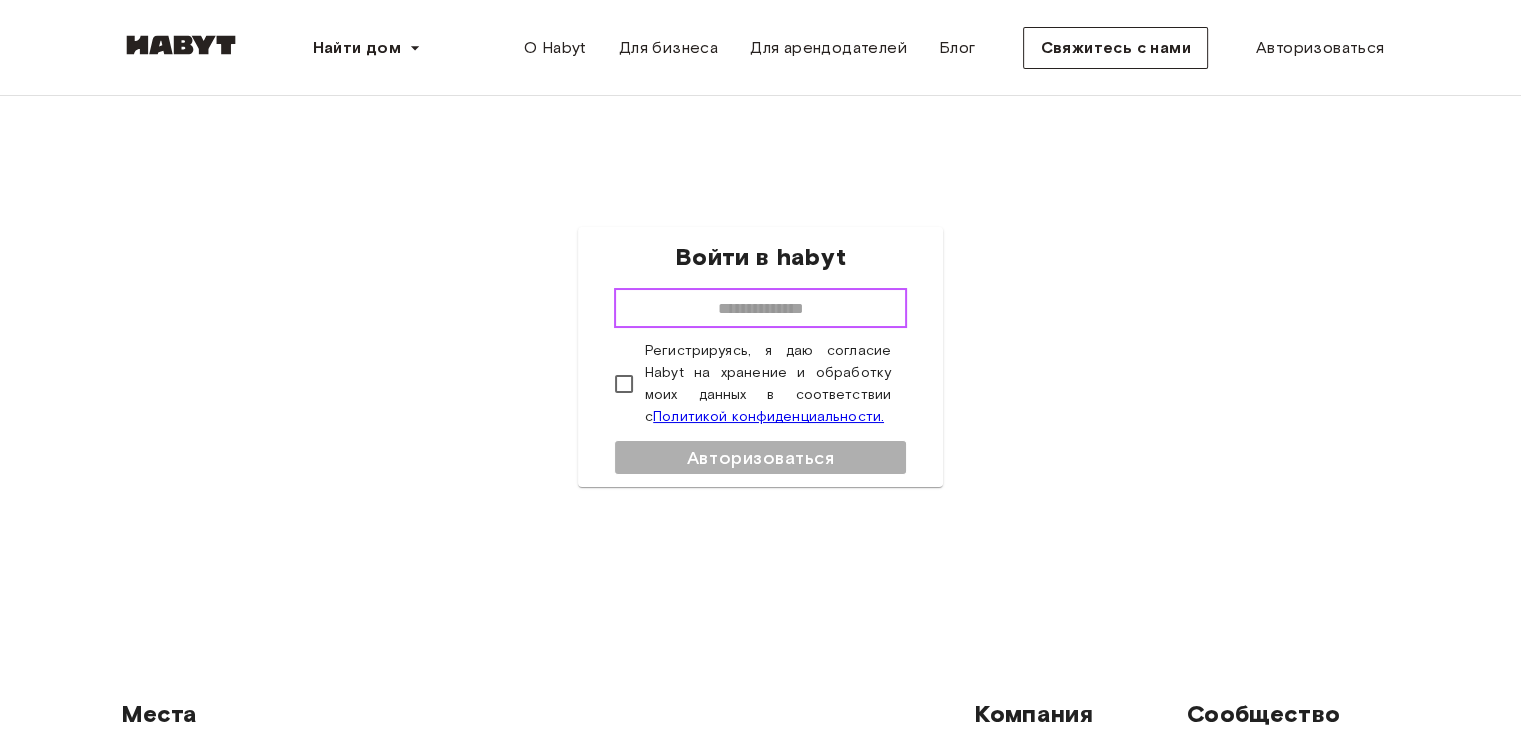 click at bounding box center (760, 308) 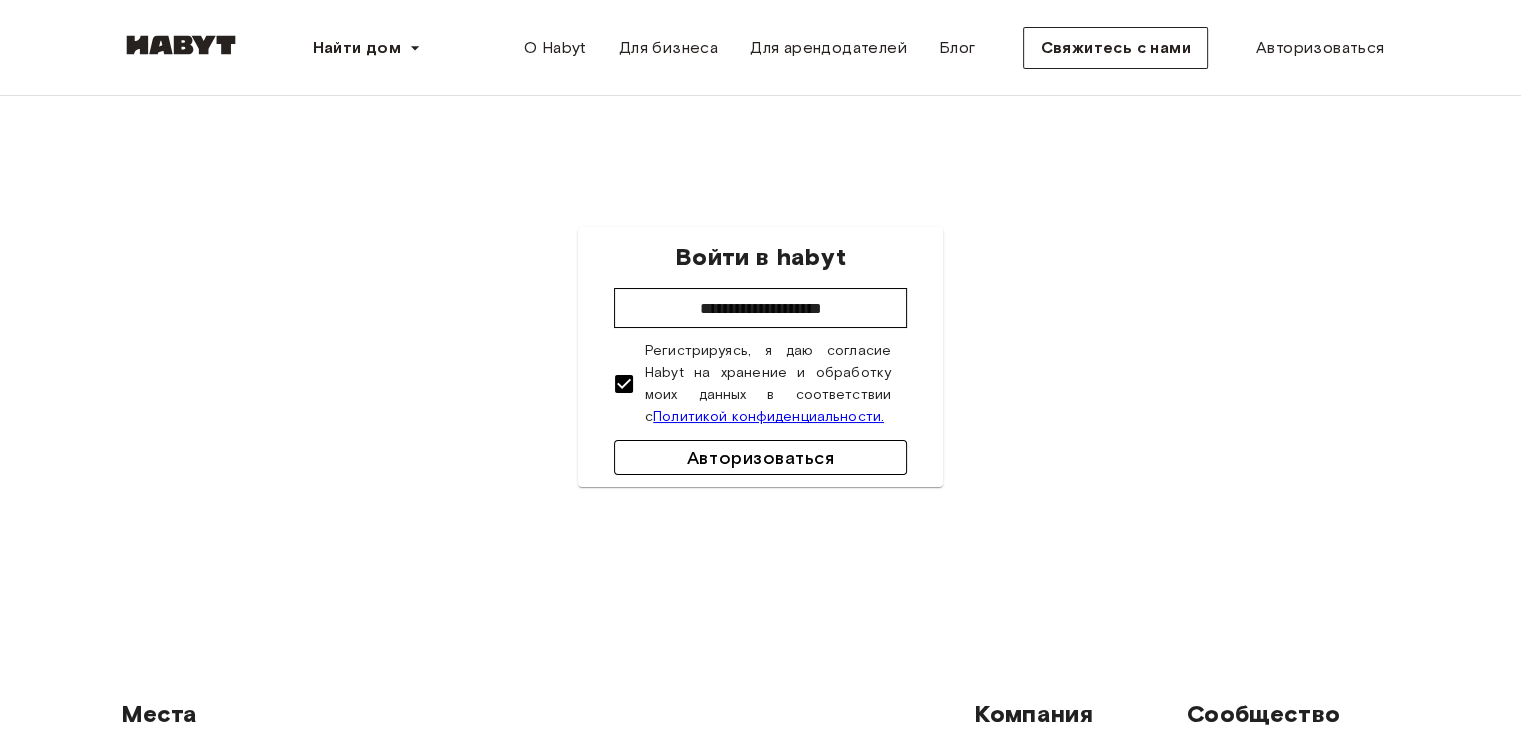 click on "Авторизоваться" at bounding box center (760, 458) 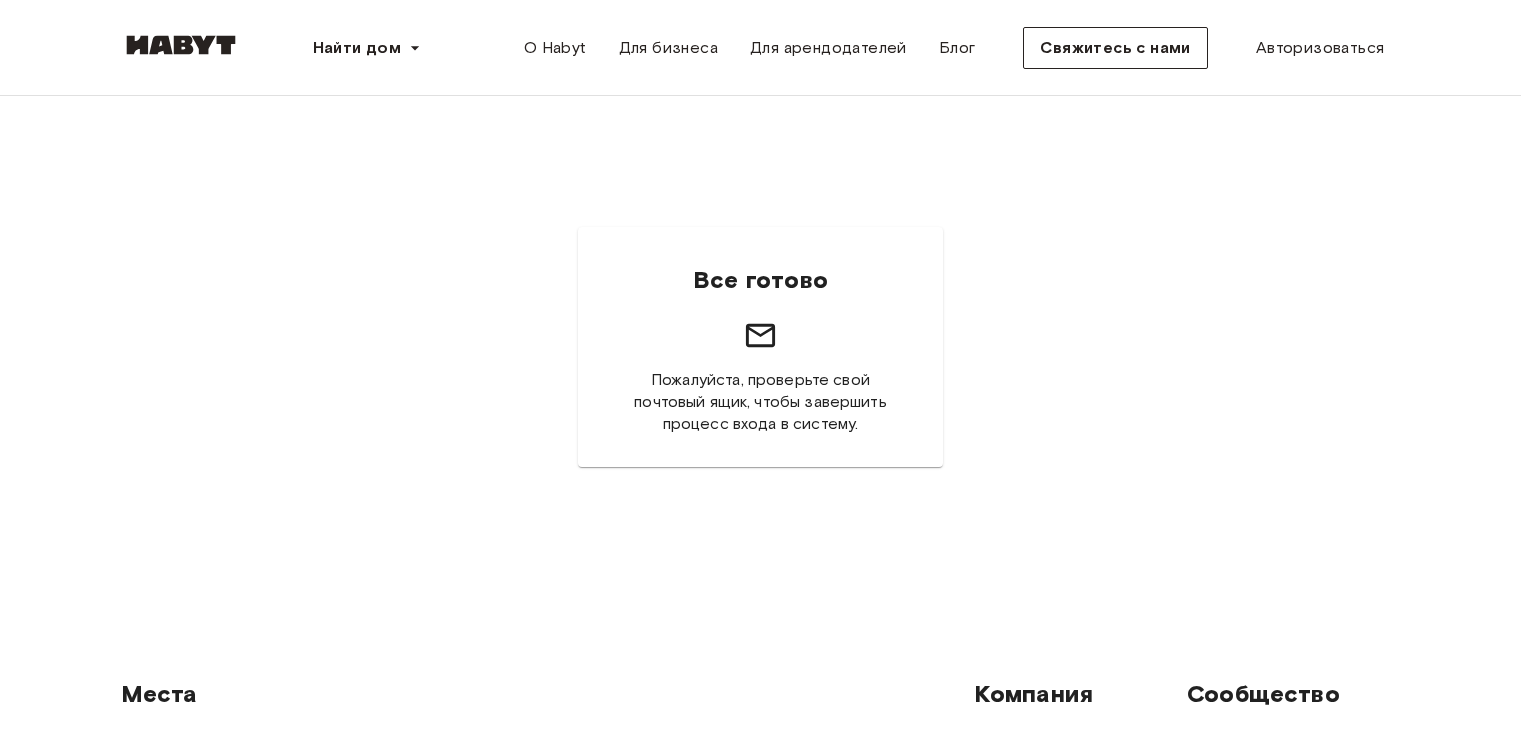 scroll, scrollTop: 0, scrollLeft: 0, axis: both 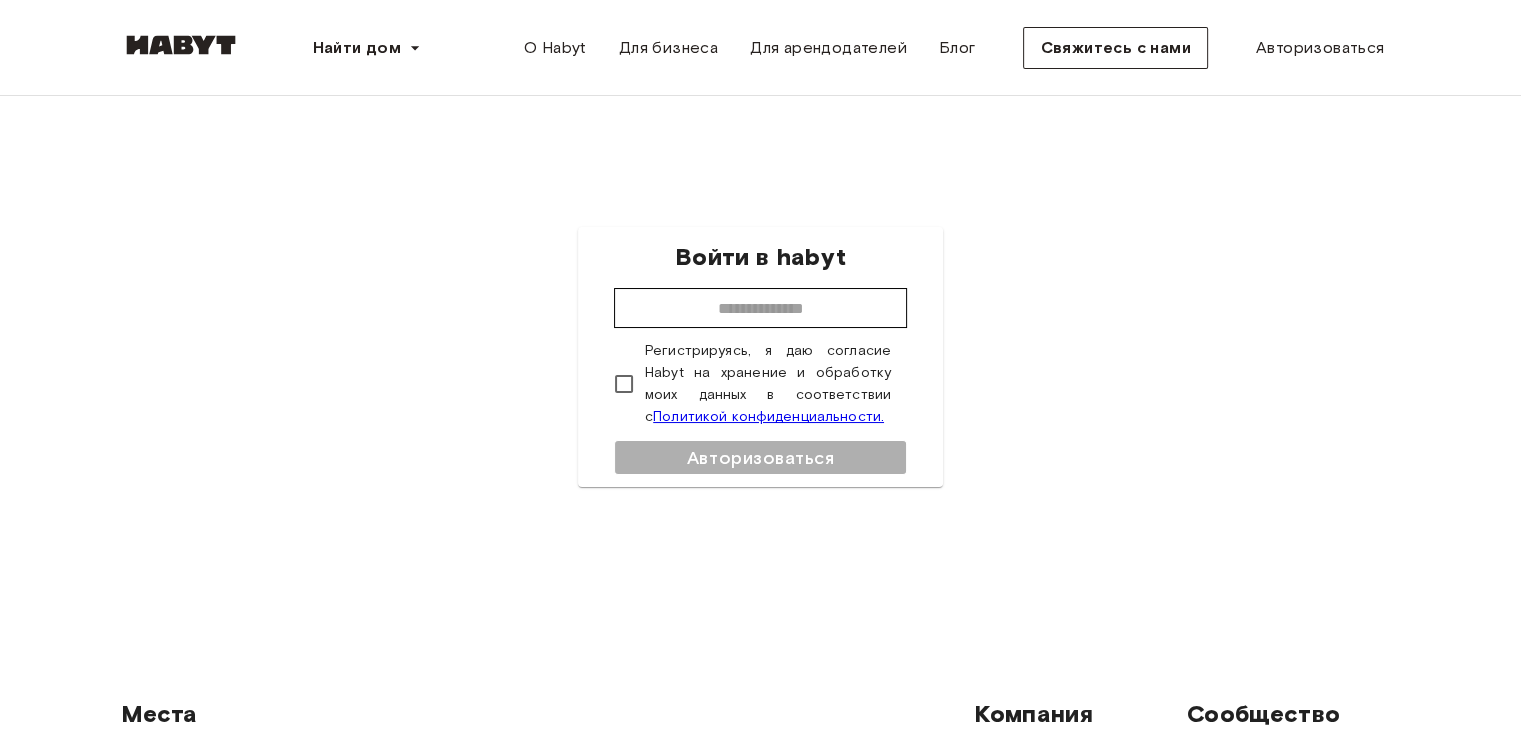 click at bounding box center (181, 49) 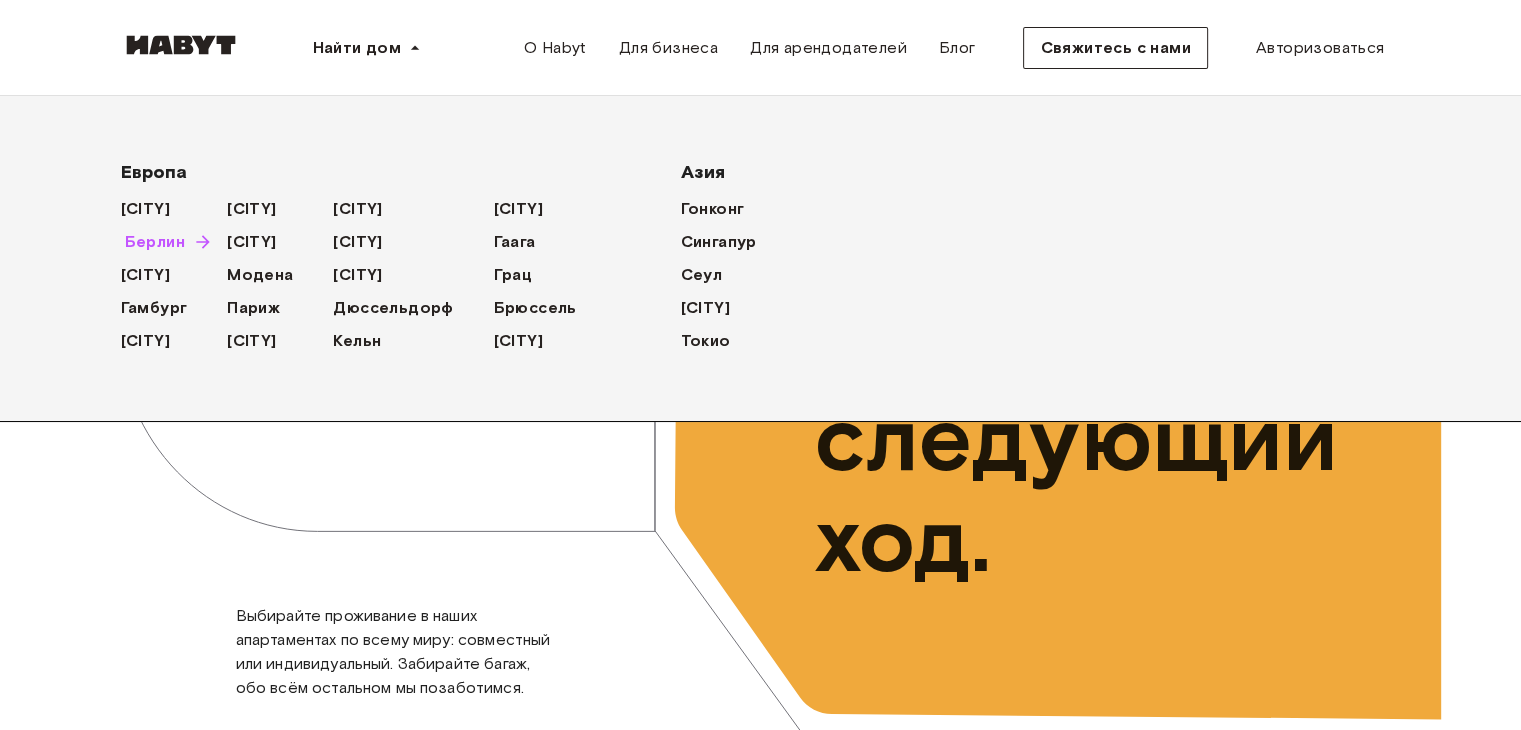 click on "Берлин" at bounding box center [155, 241] 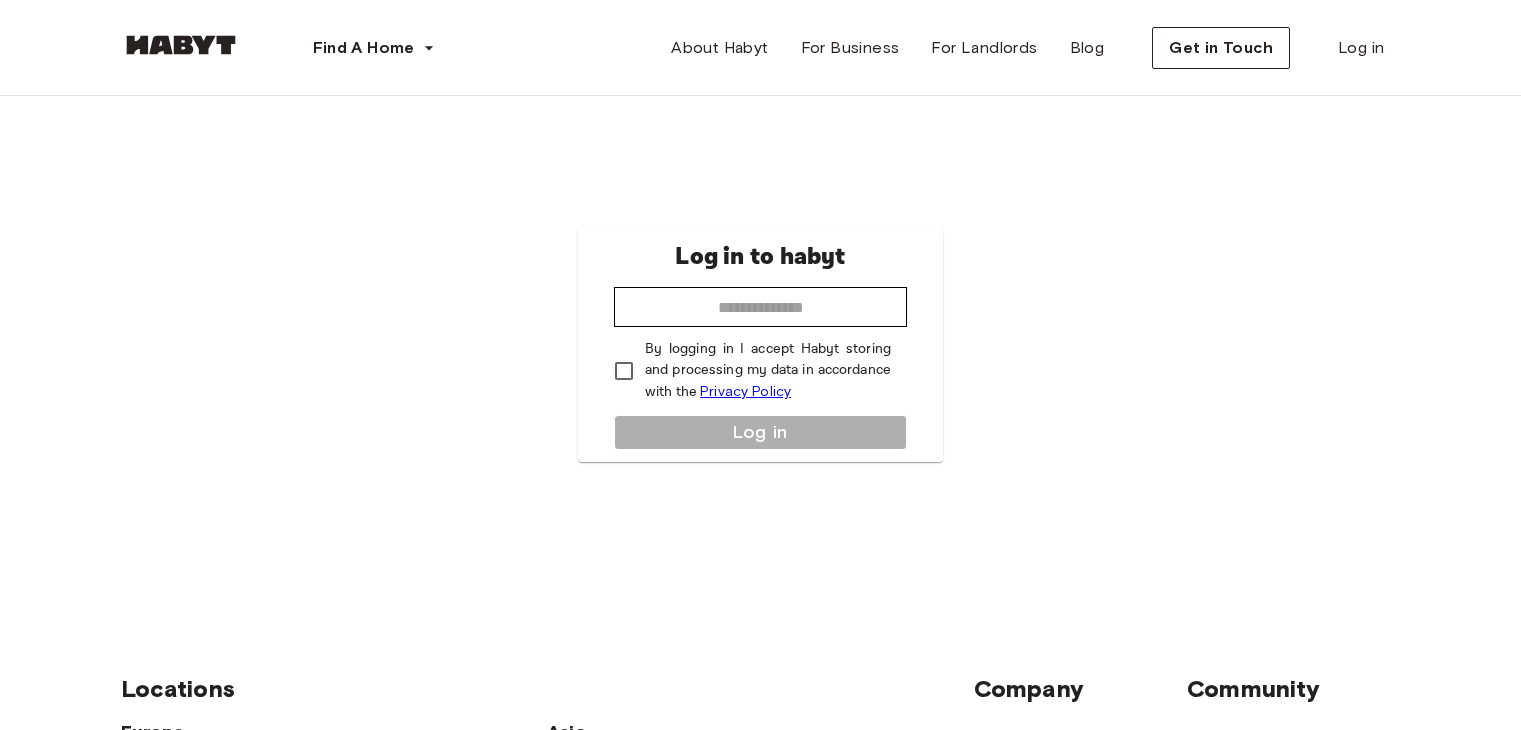 scroll, scrollTop: 0, scrollLeft: 0, axis: both 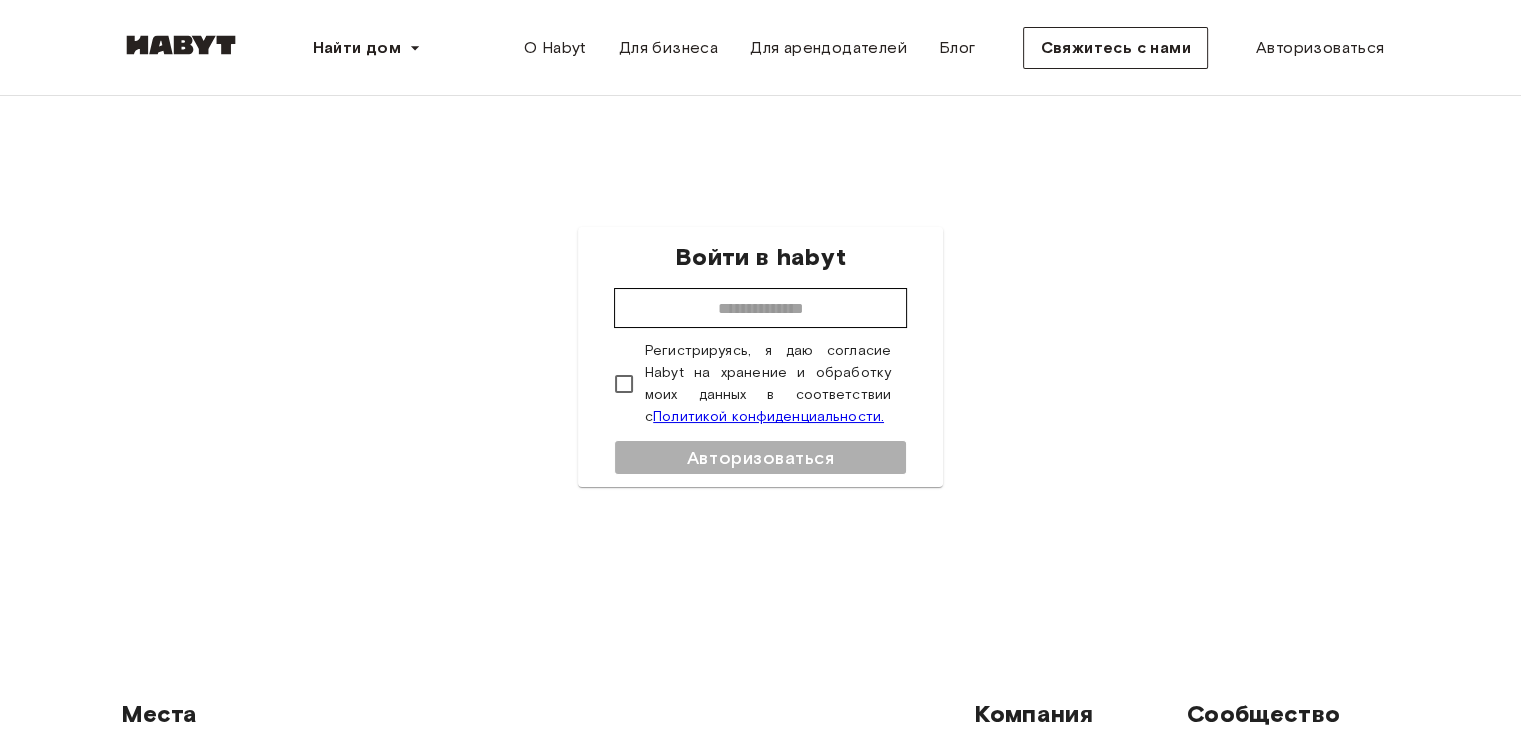 click at bounding box center [181, 45] 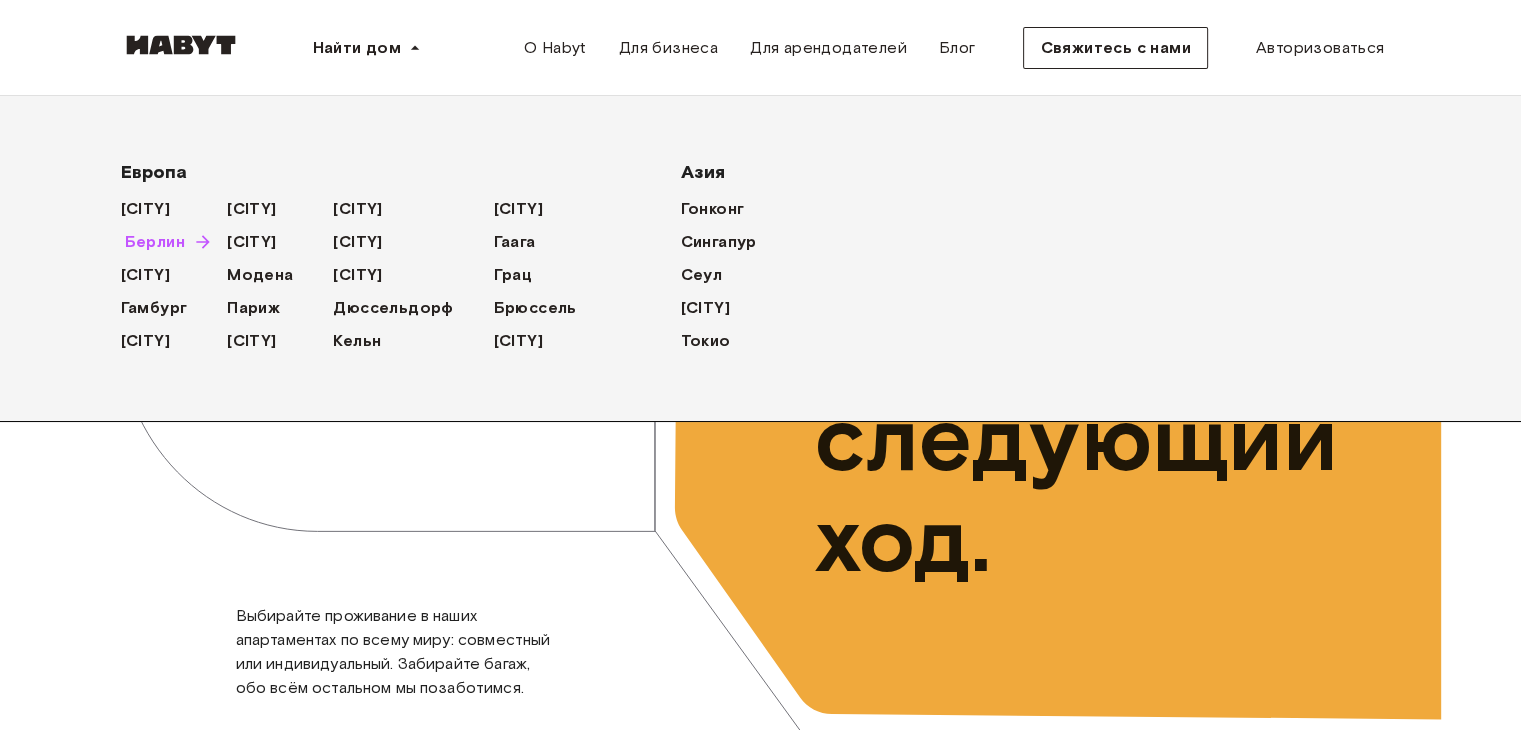 click on "Берлин" at bounding box center (155, 241) 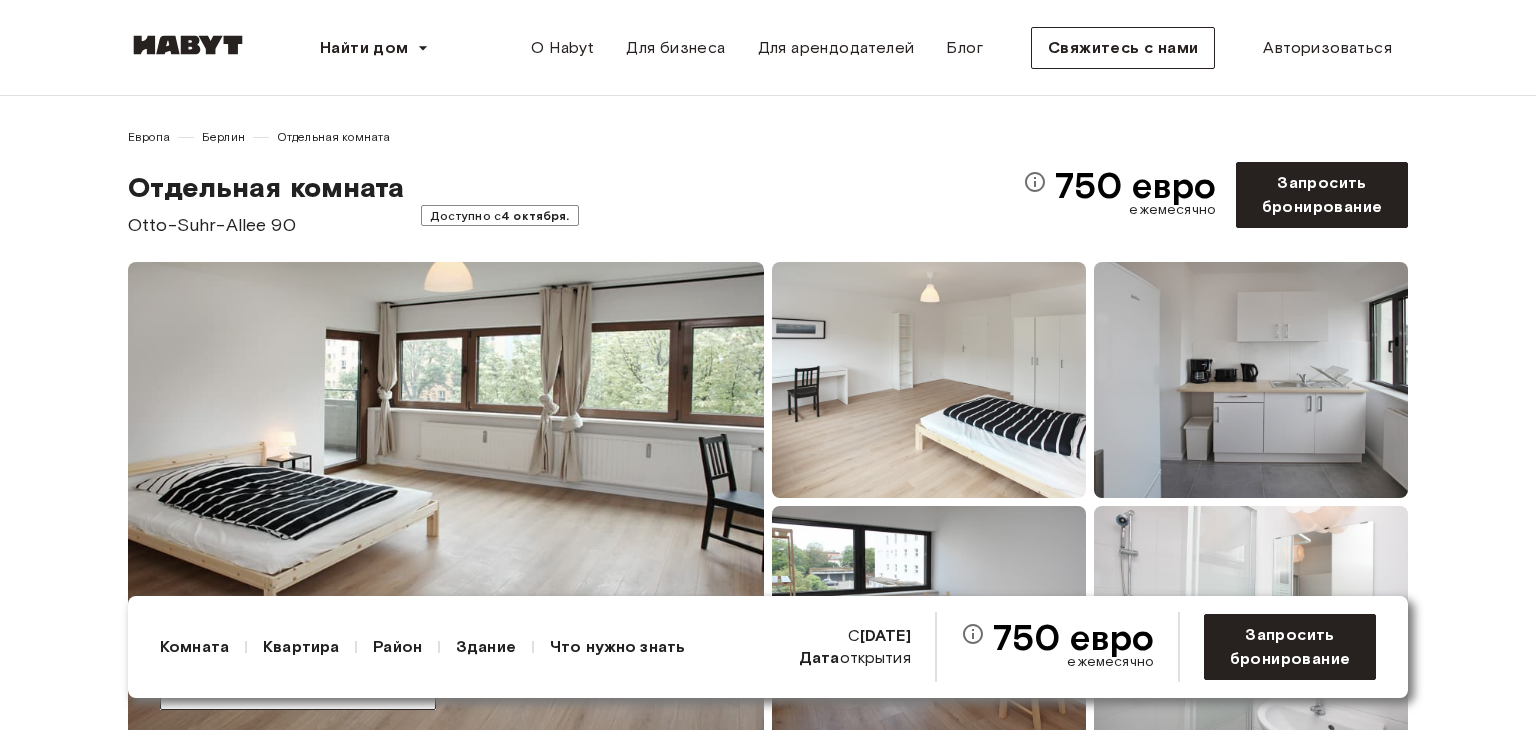 scroll, scrollTop: 0, scrollLeft: 0, axis: both 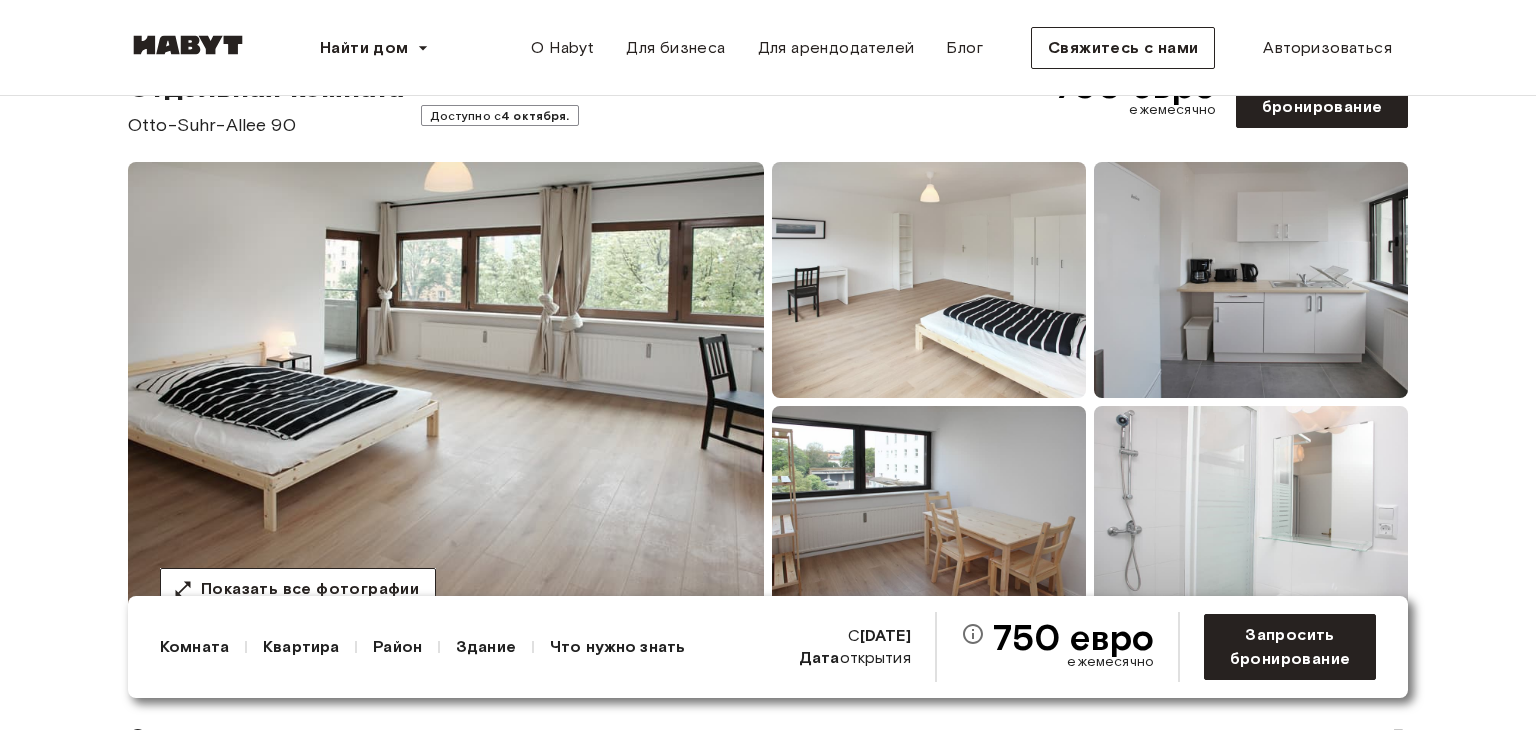 click at bounding box center [446, 402] 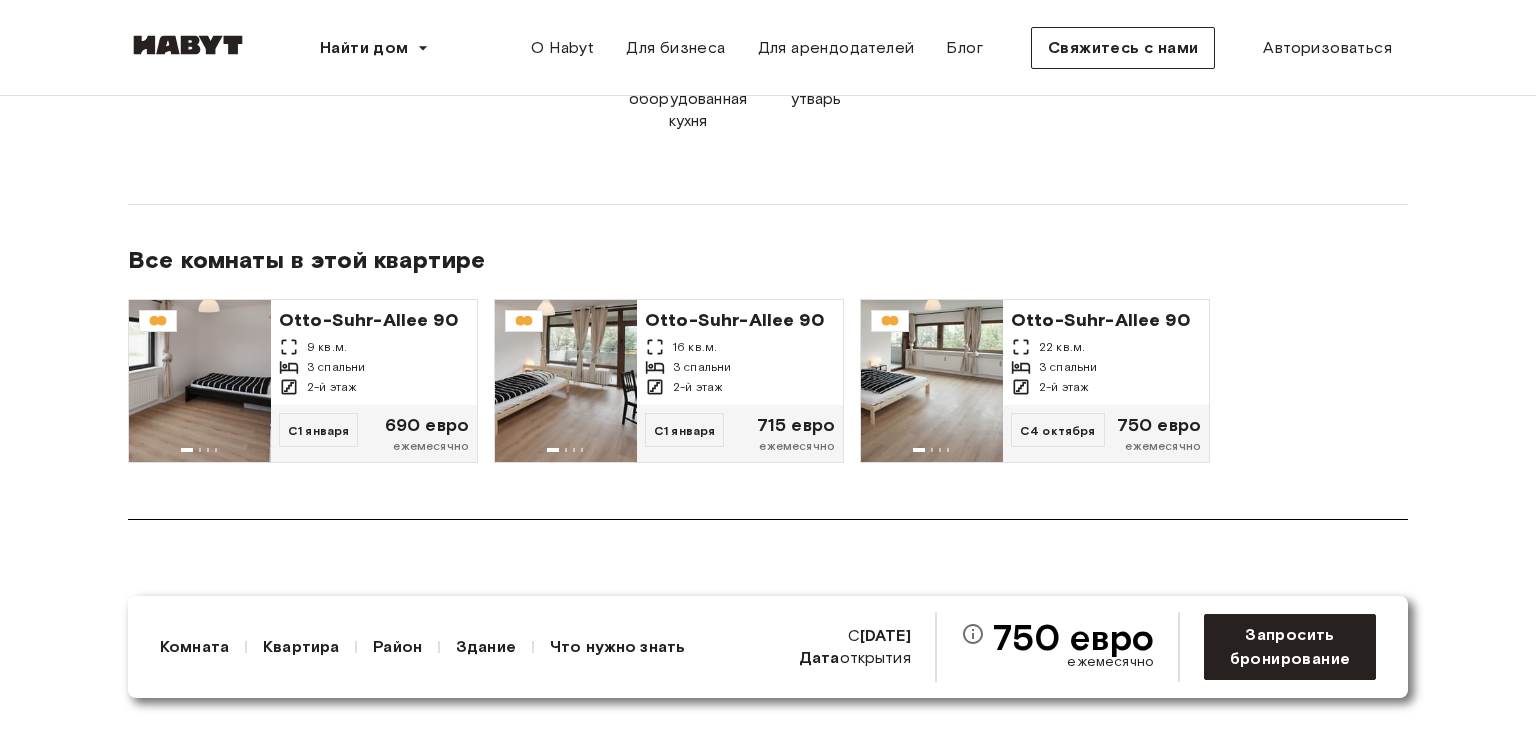 scroll, scrollTop: 1400, scrollLeft: 0, axis: vertical 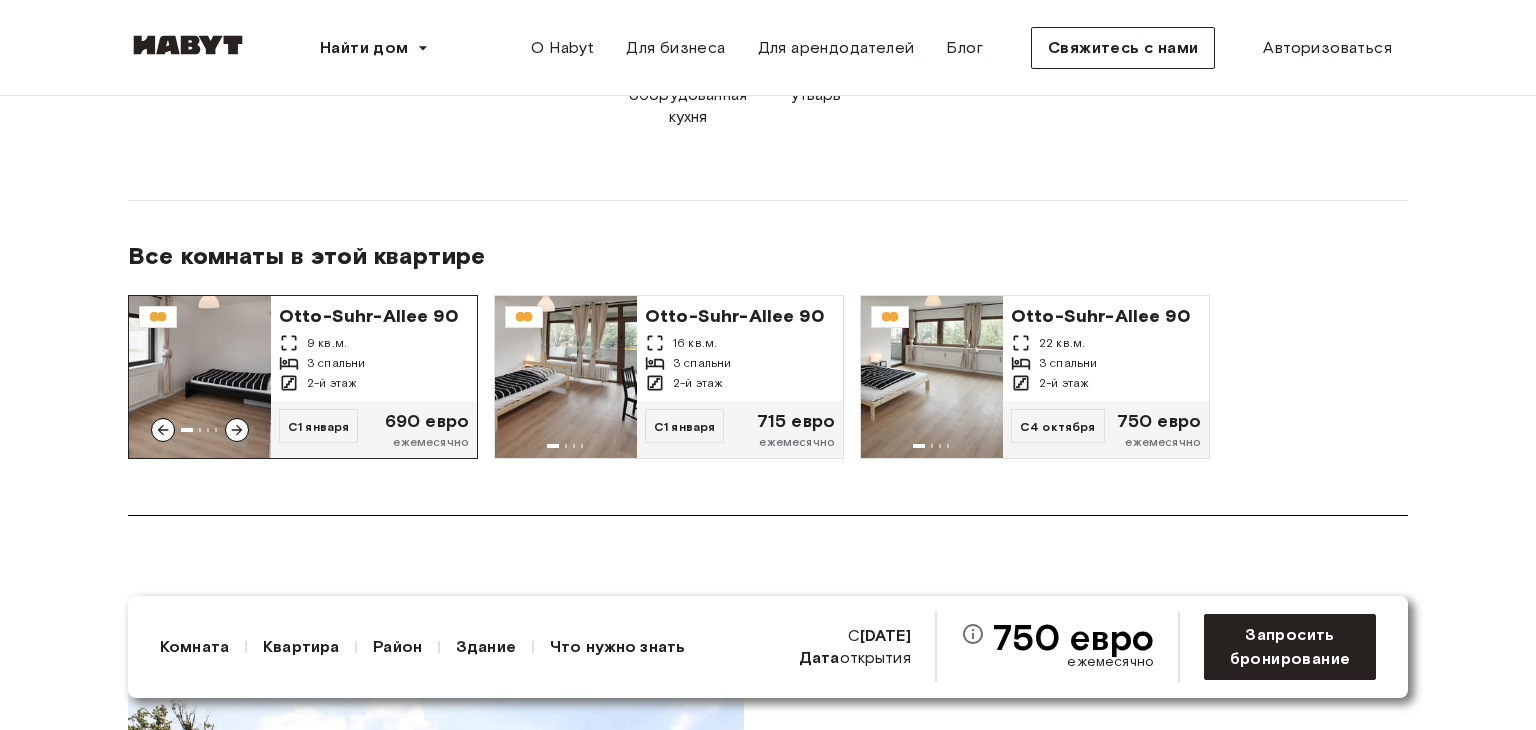 click on "Otto-Suhr-Allee 90" at bounding box center (368, 316) 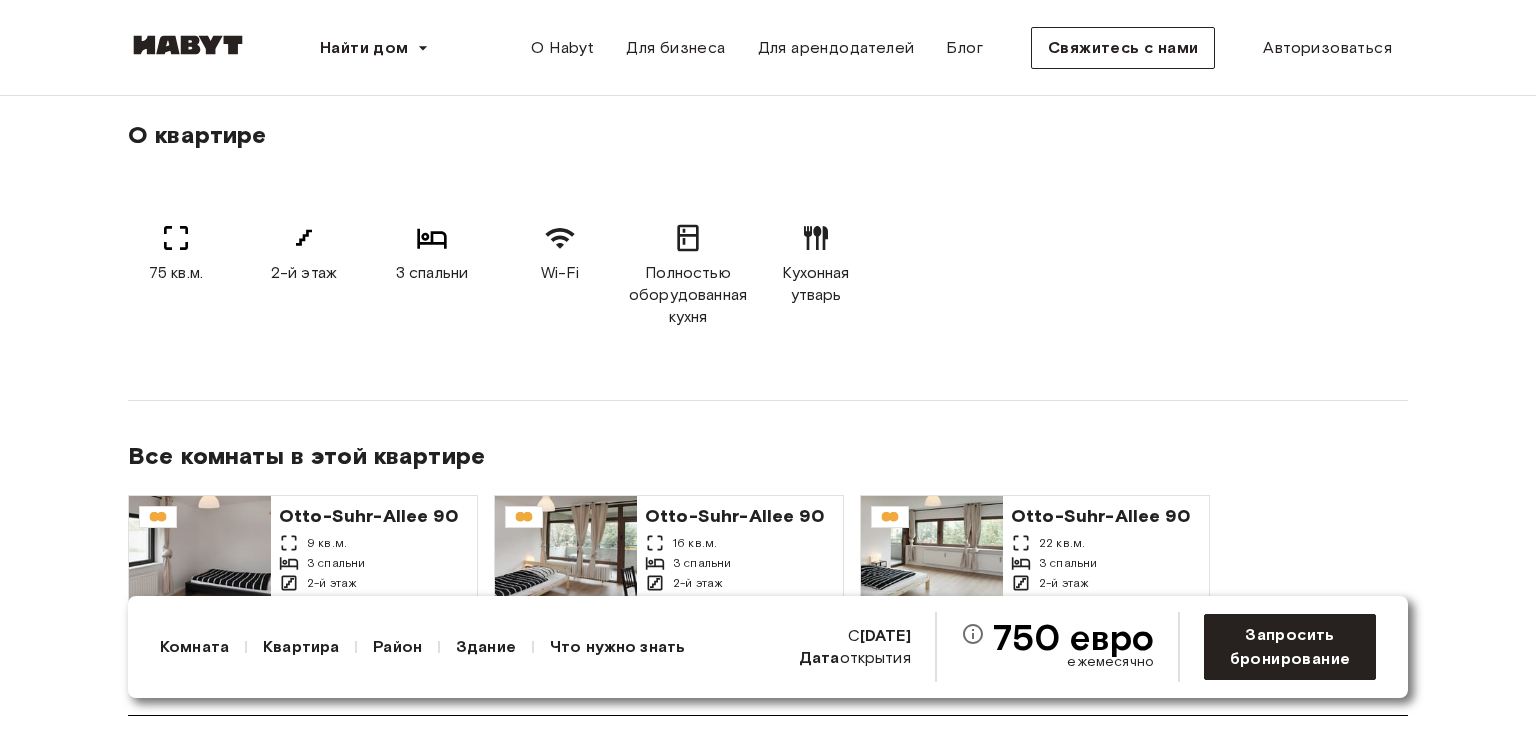 scroll, scrollTop: 1600, scrollLeft: 0, axis: vertical 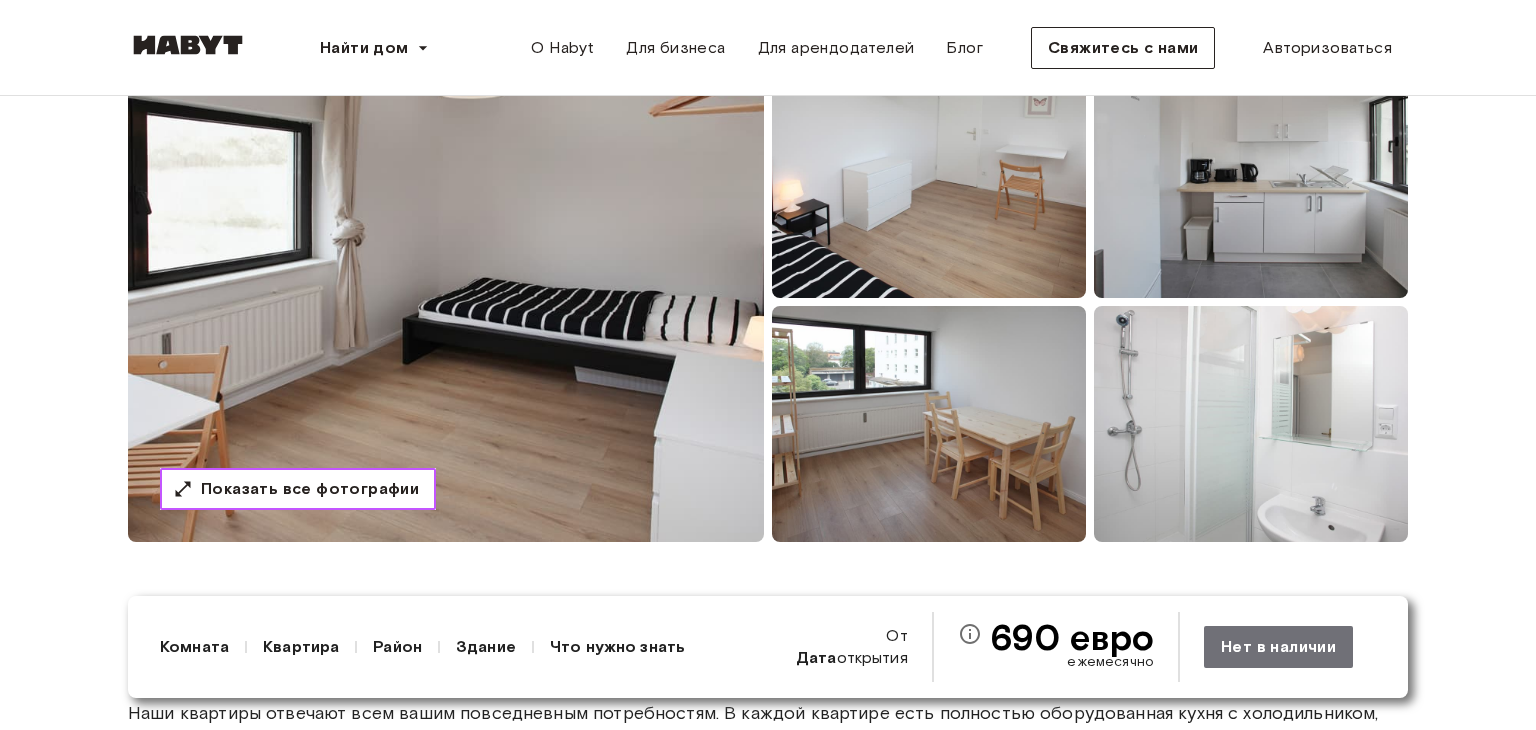 click on "Показать все фотографии" at bounding box center (310, 488) 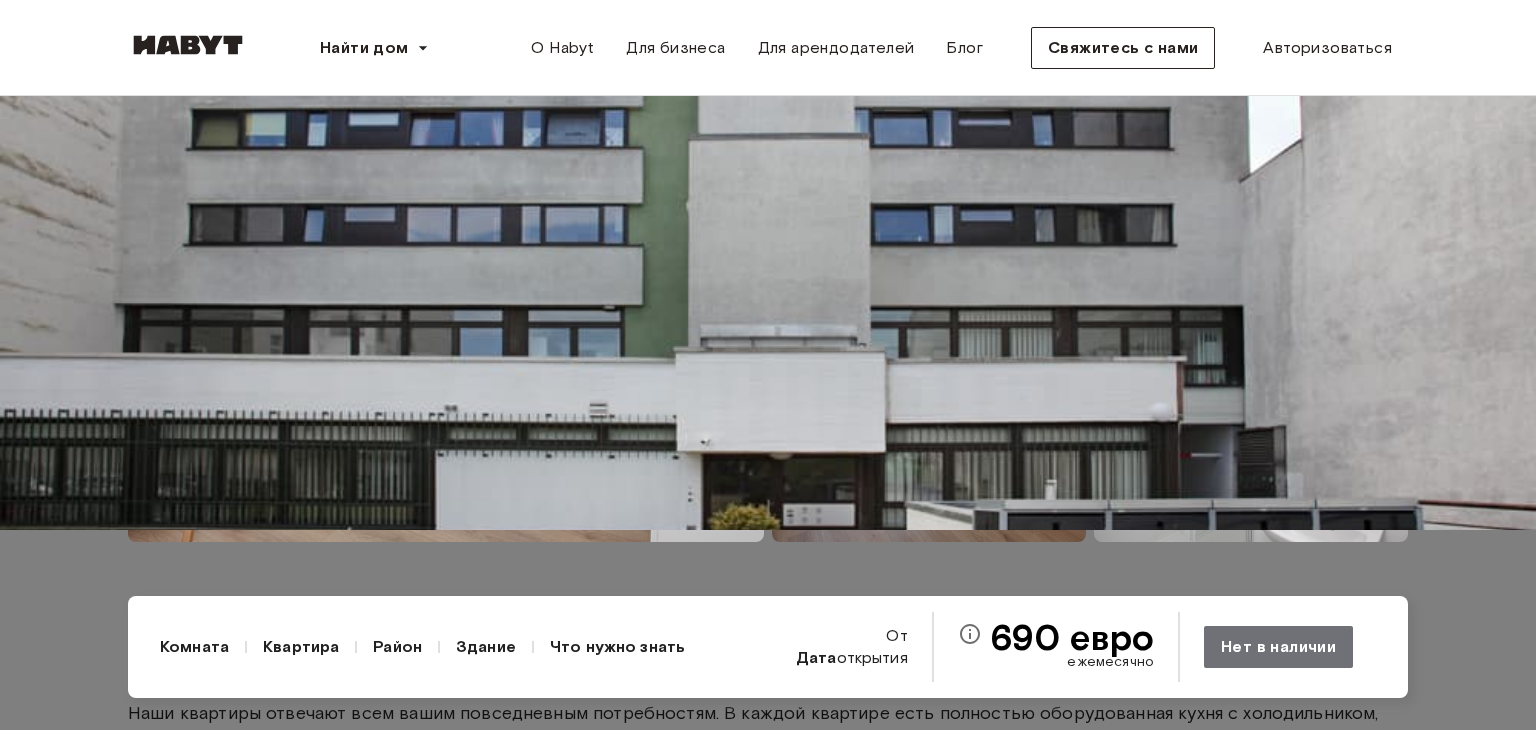 click at bounding box center [768, 165] 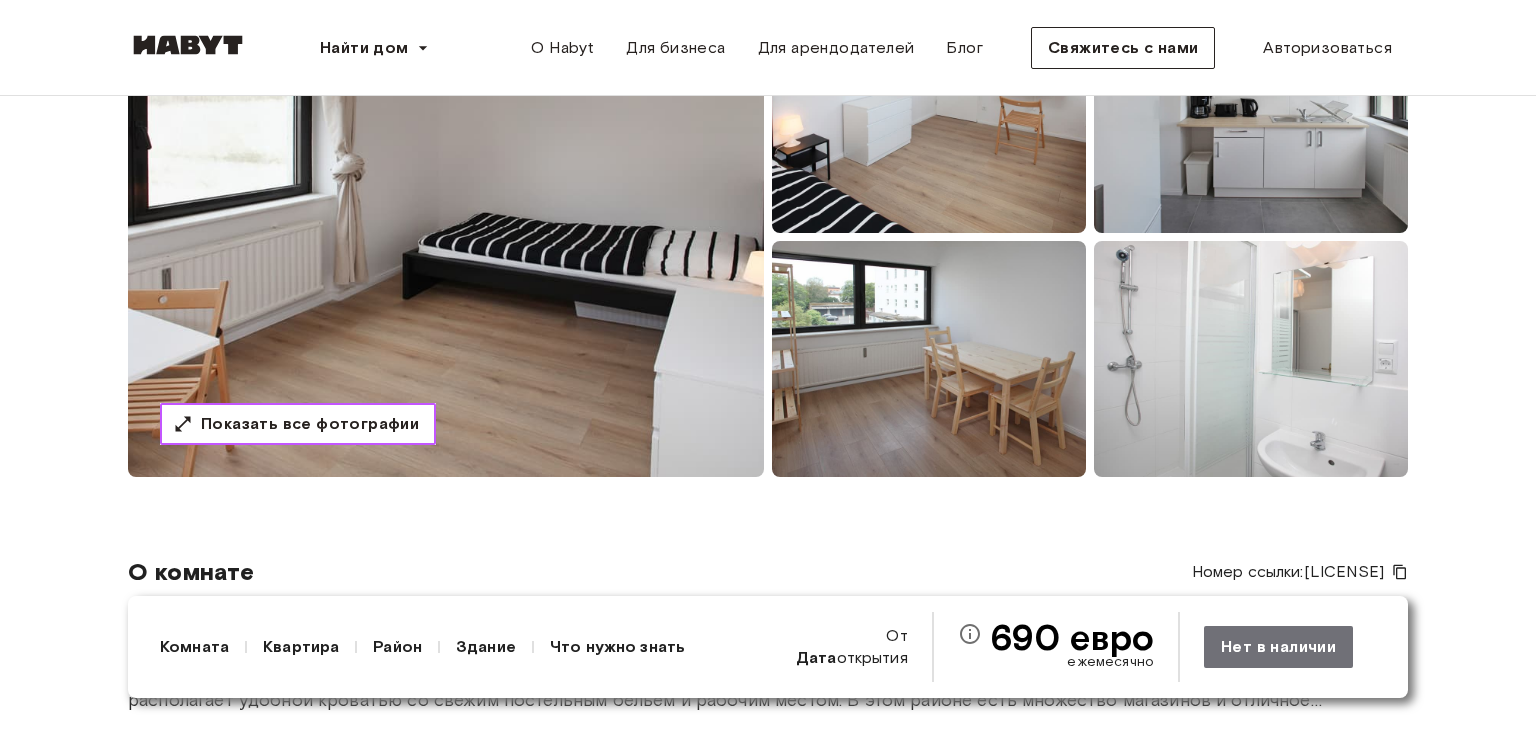 scroll, scrollTop: 300, scrollLeft: 0, axis: vertical 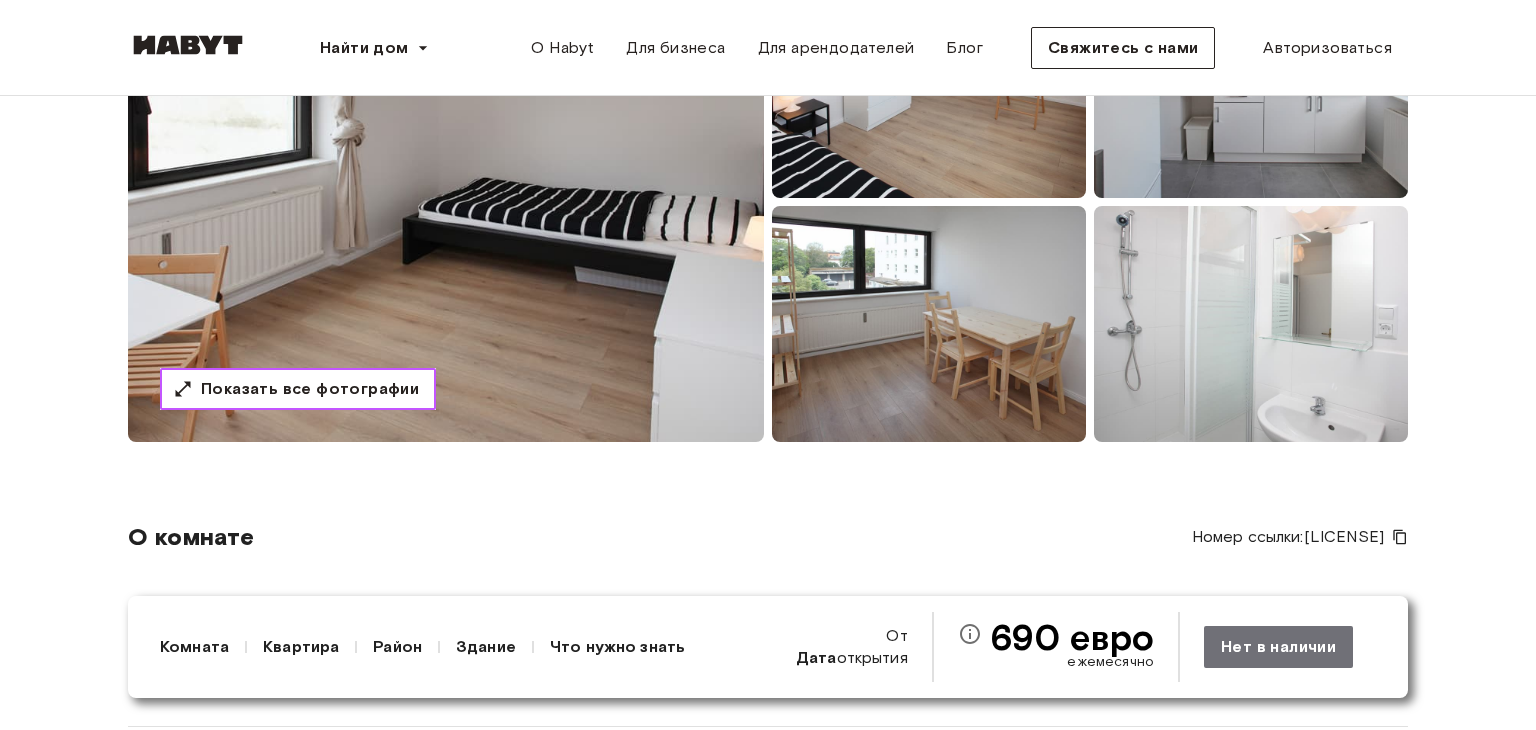 click on "Показать все фотографии" at bounding box center [310, 388] 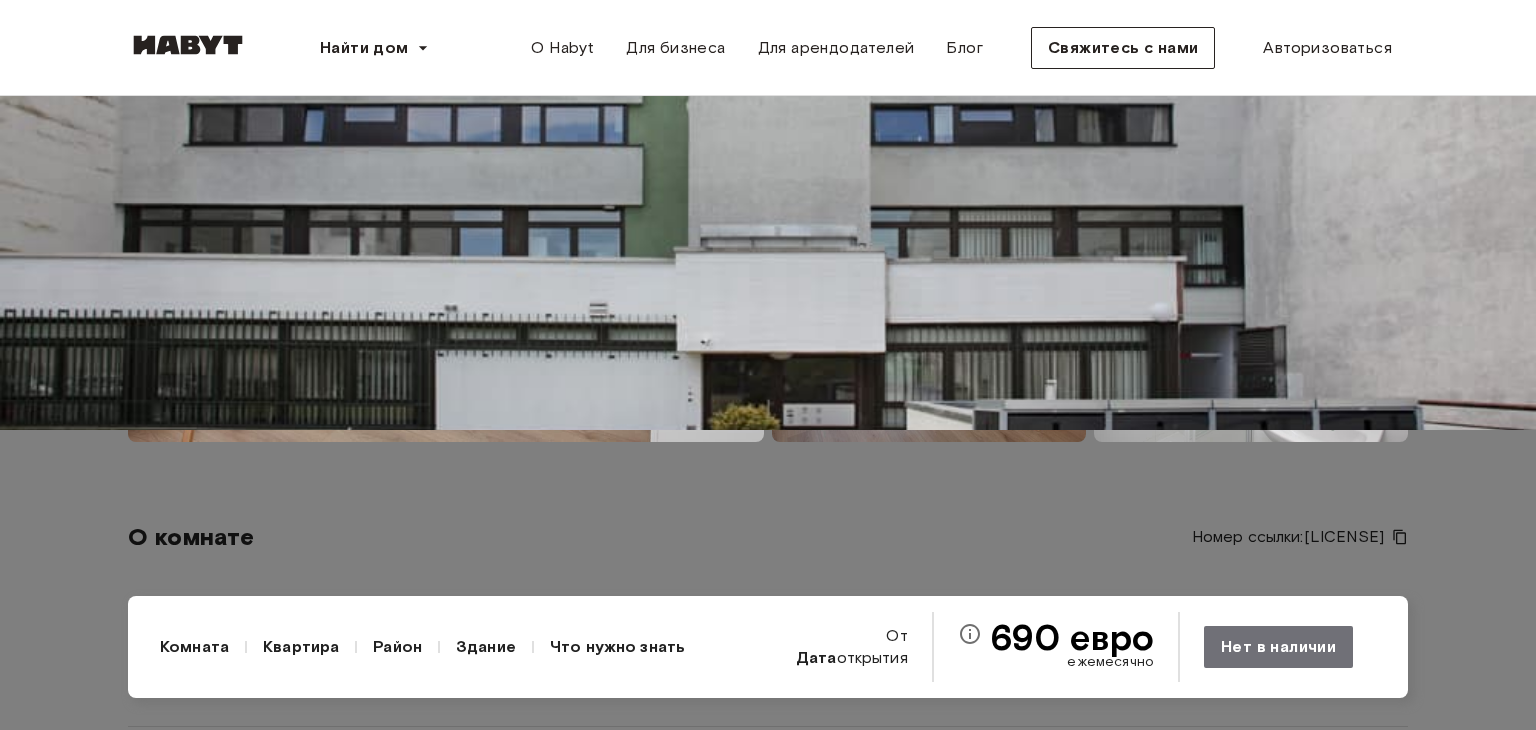 click at bounding box center [768, 65] 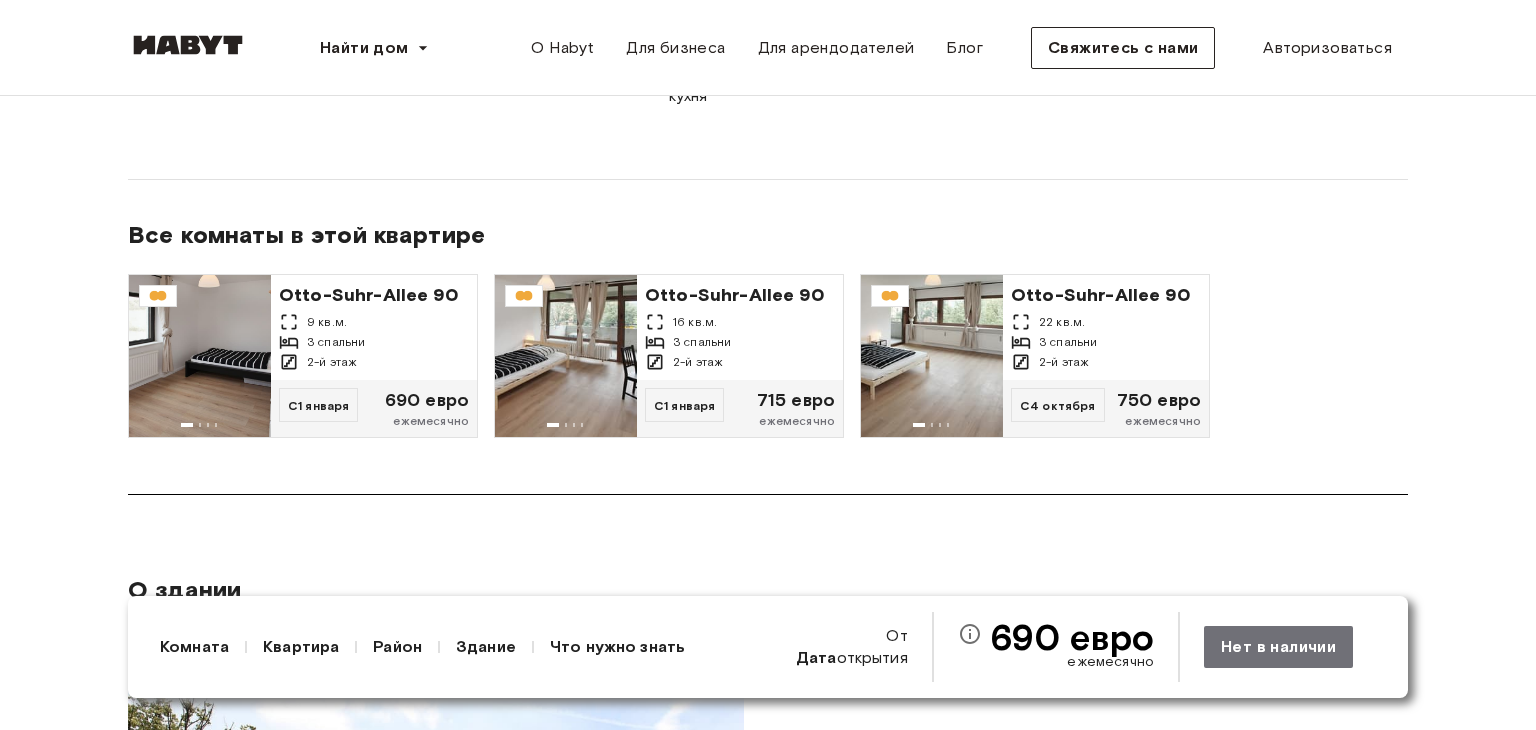 scroll, scrollTop: 1400, scrollLeft: 0, axis: vertical 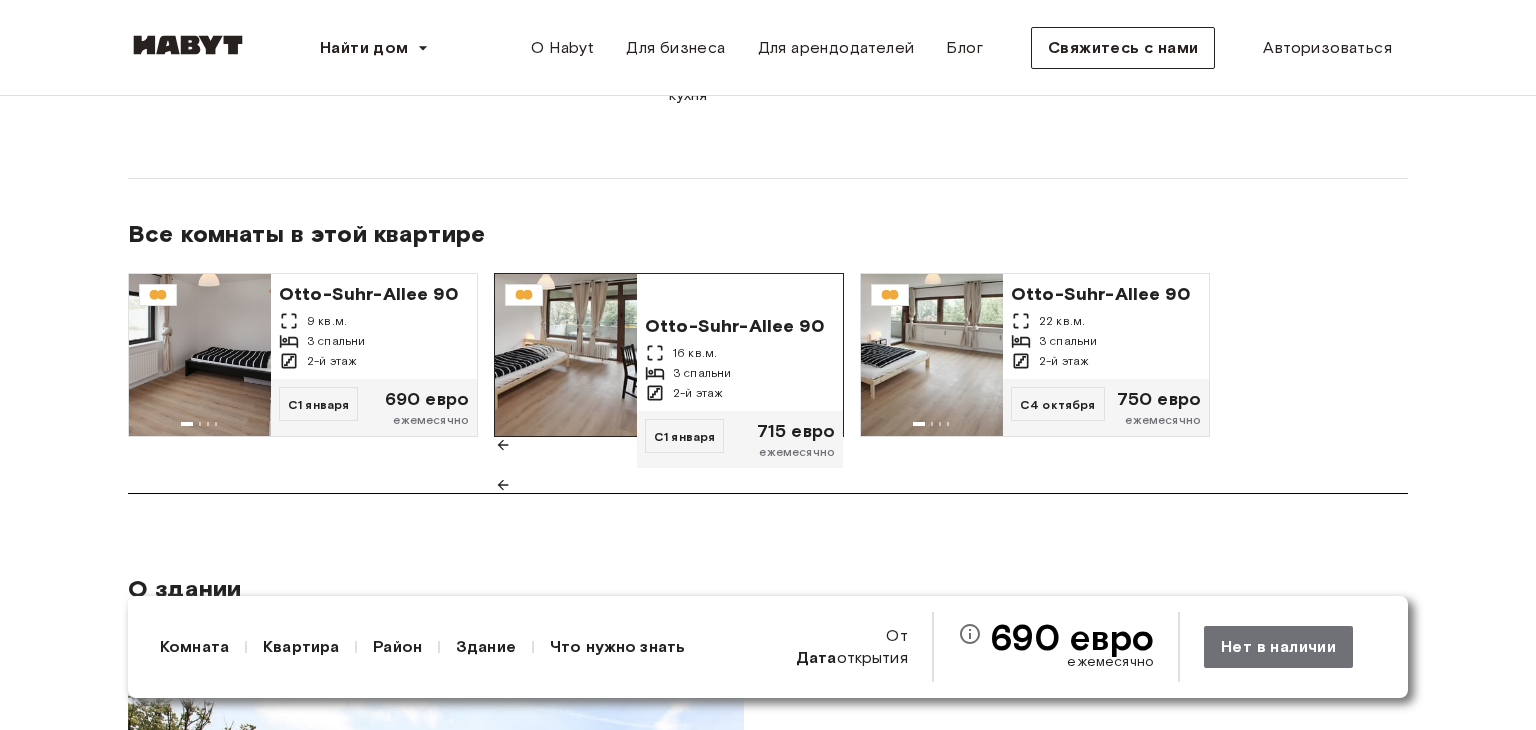 click on "Otto-Suhr-Allee 90" at bounding box center (734, 326) 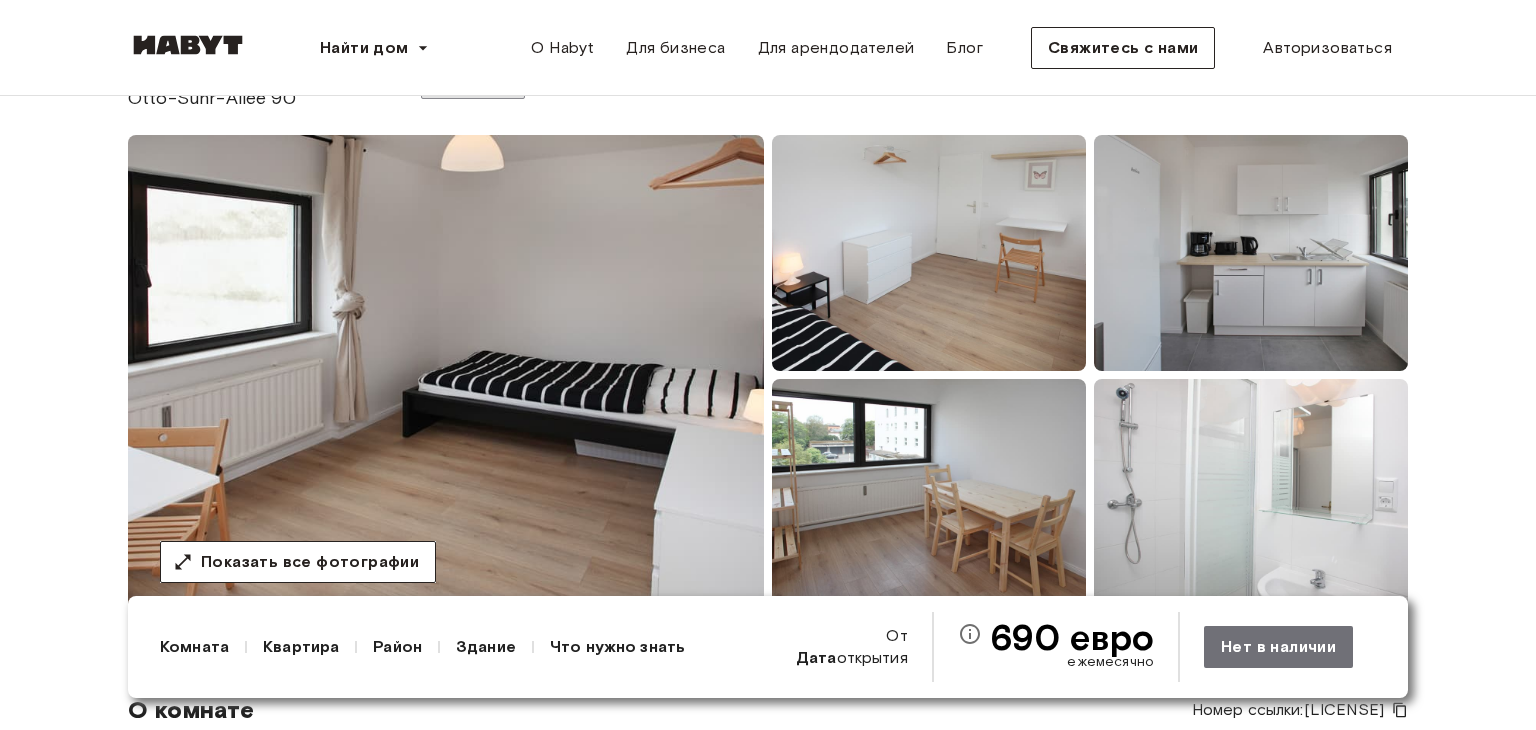 scroll, scrollTop: 0, scrollLeft: 0, axis: both 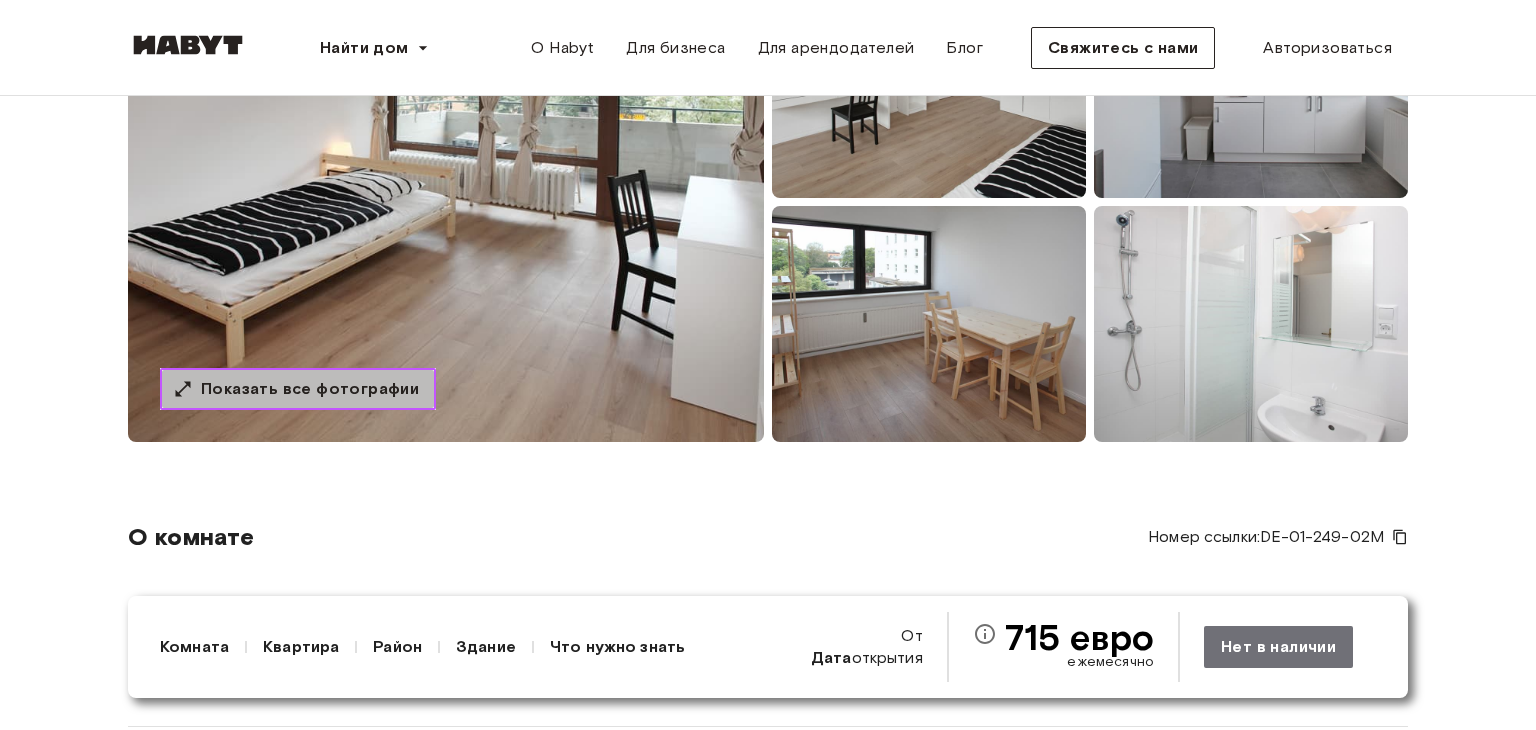 click on "Показать все фотографии" at bounding box center [310, 388] 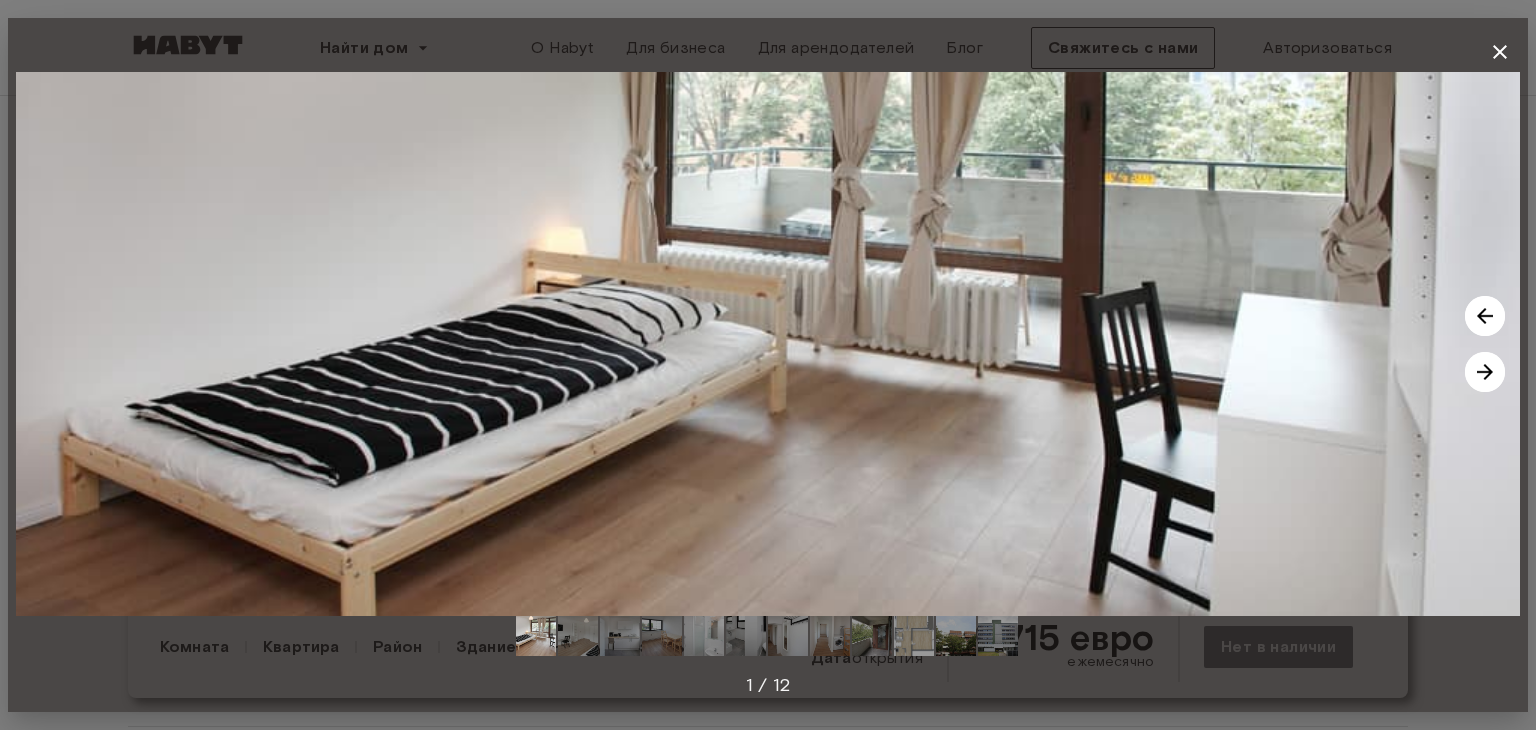 click at bounding box center [1485, 372] 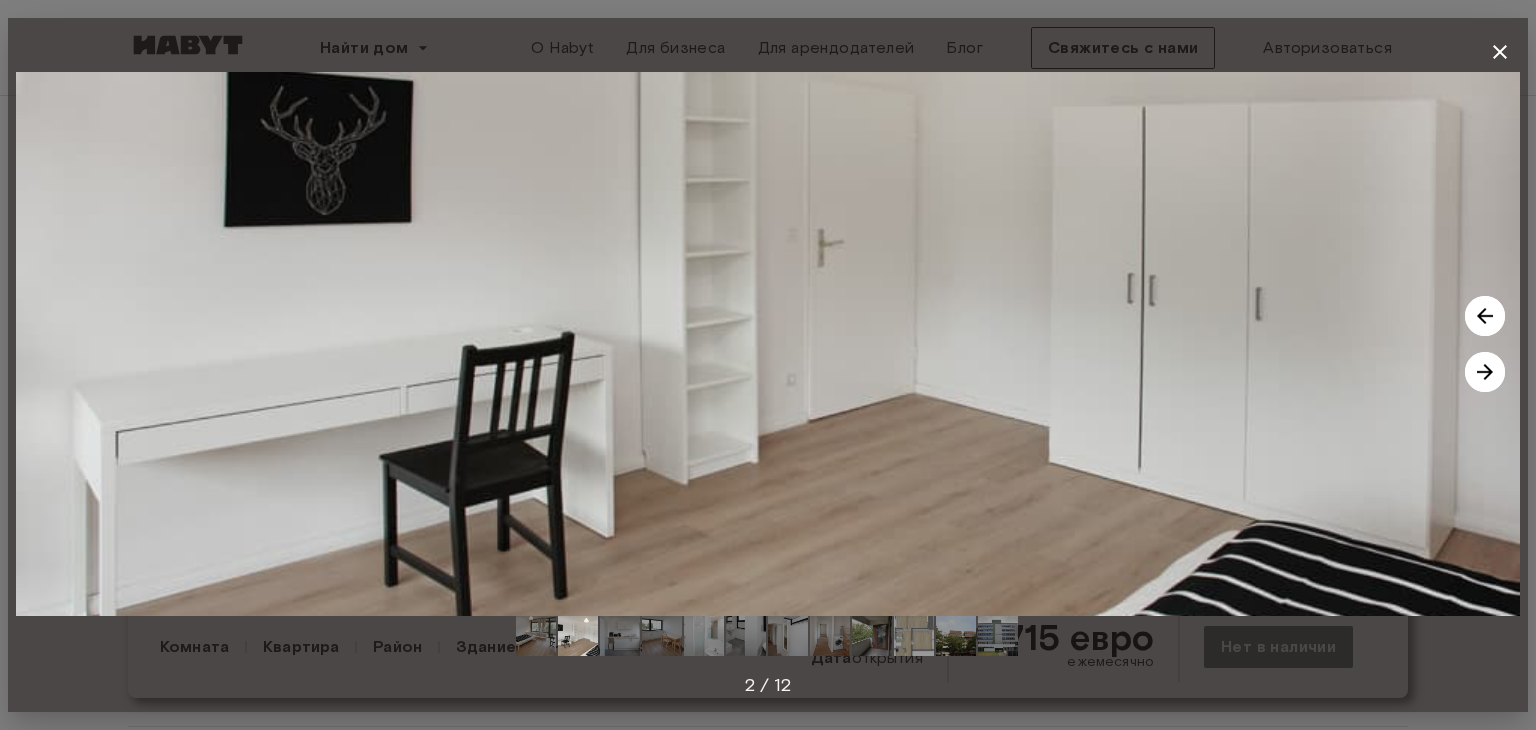 click at bounding box center [1485, 372] 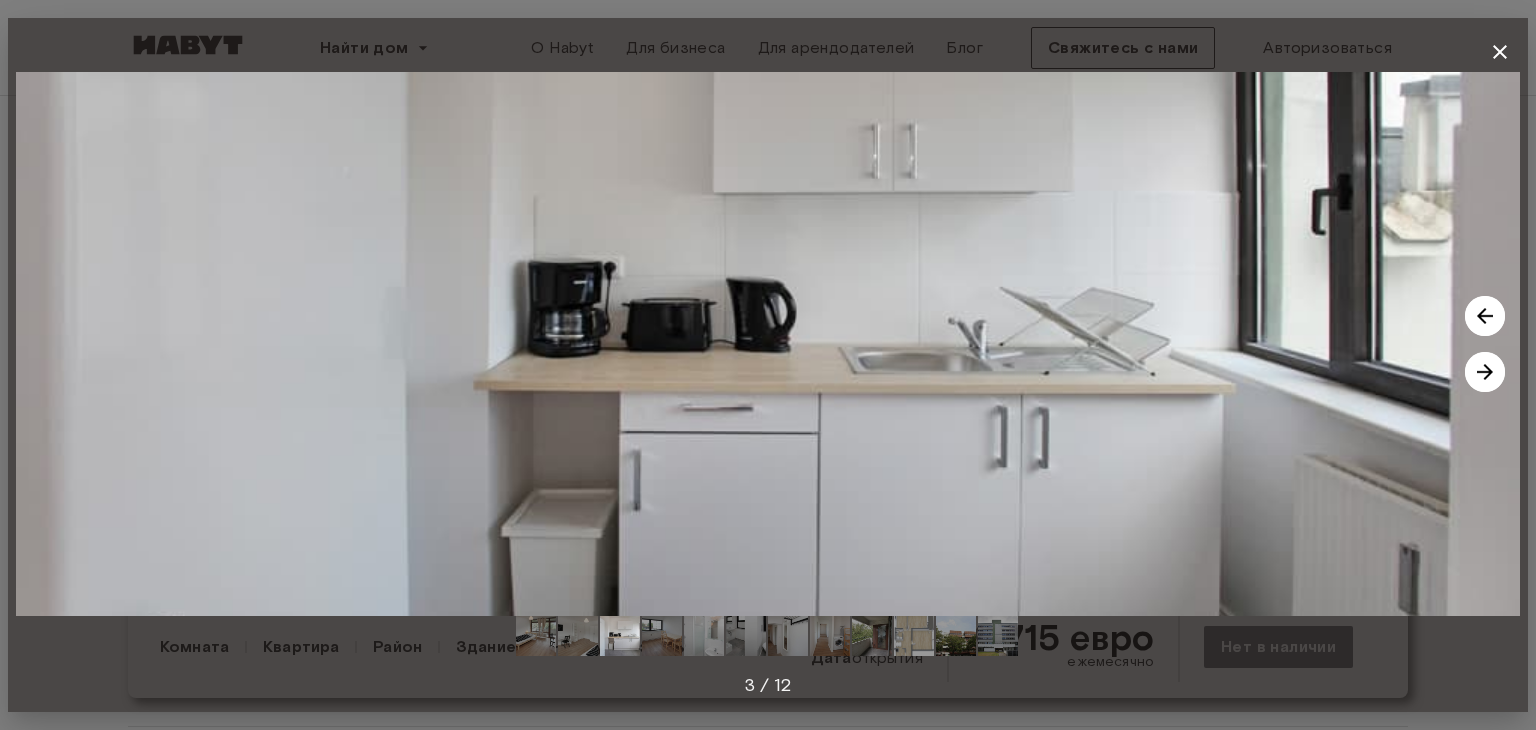 click at bounding box center (1485, 372) 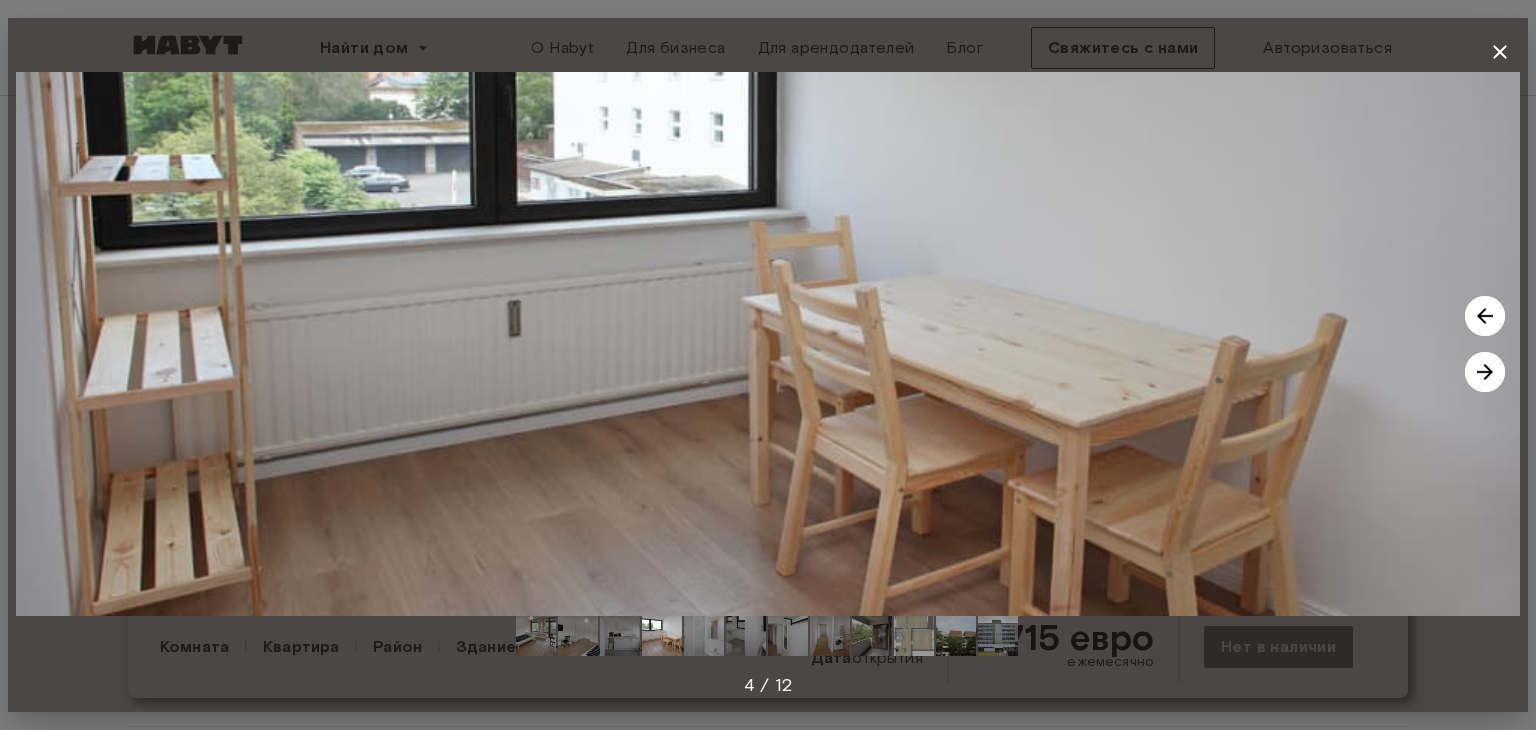 click 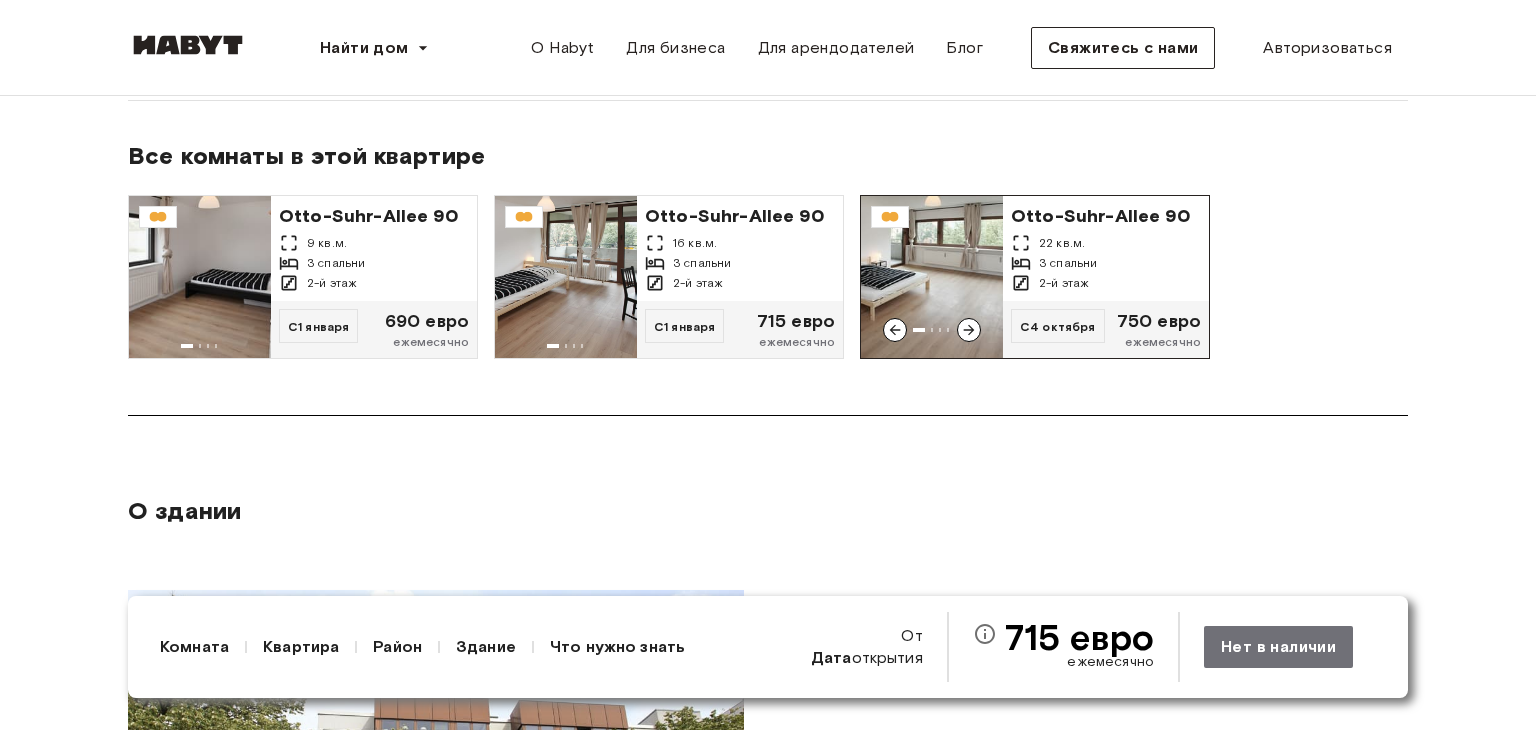 scroll, scrollTop: 1400, scrollLeft: 0, axis: vertical 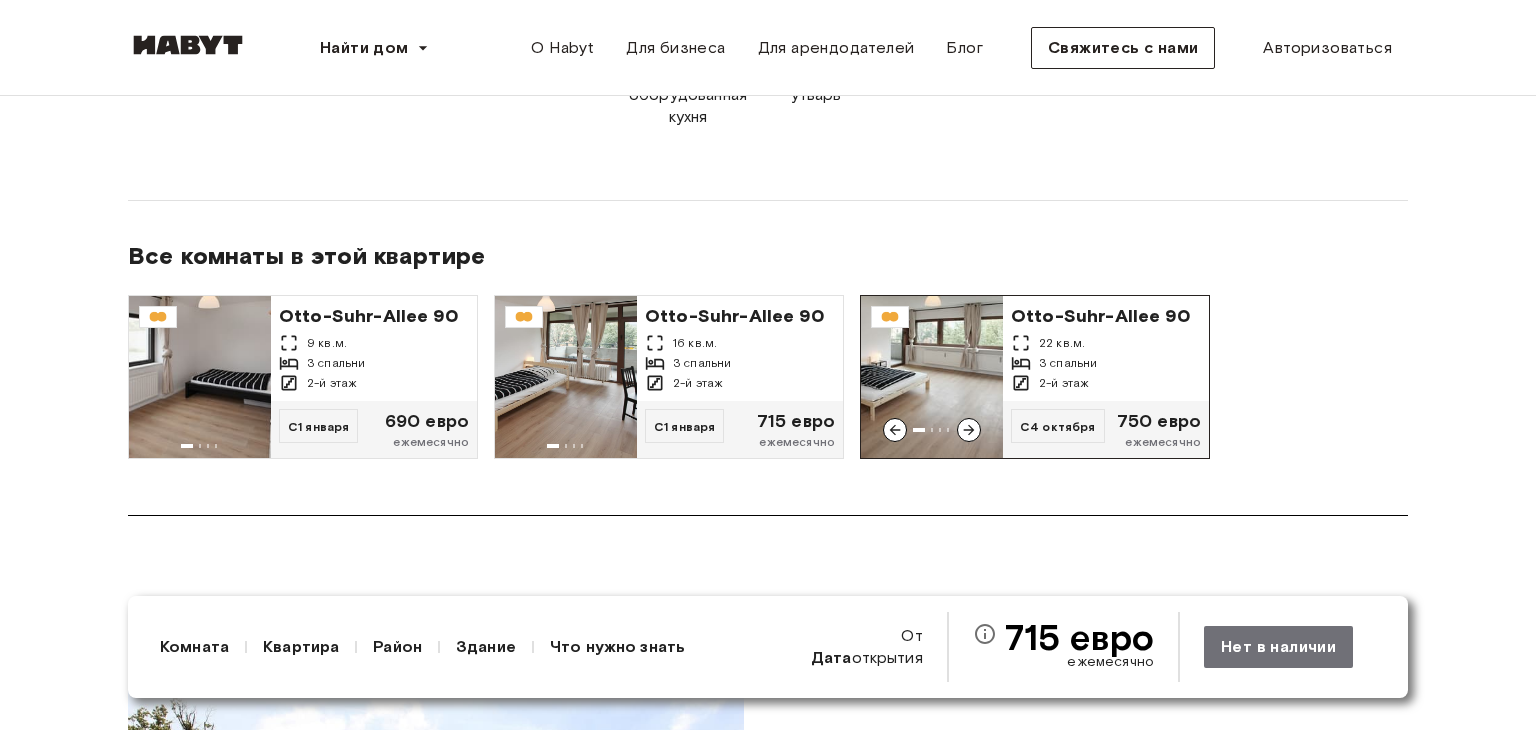 click on "Otto-Suhr-Allee 90" at bounding box center [1100, 316] 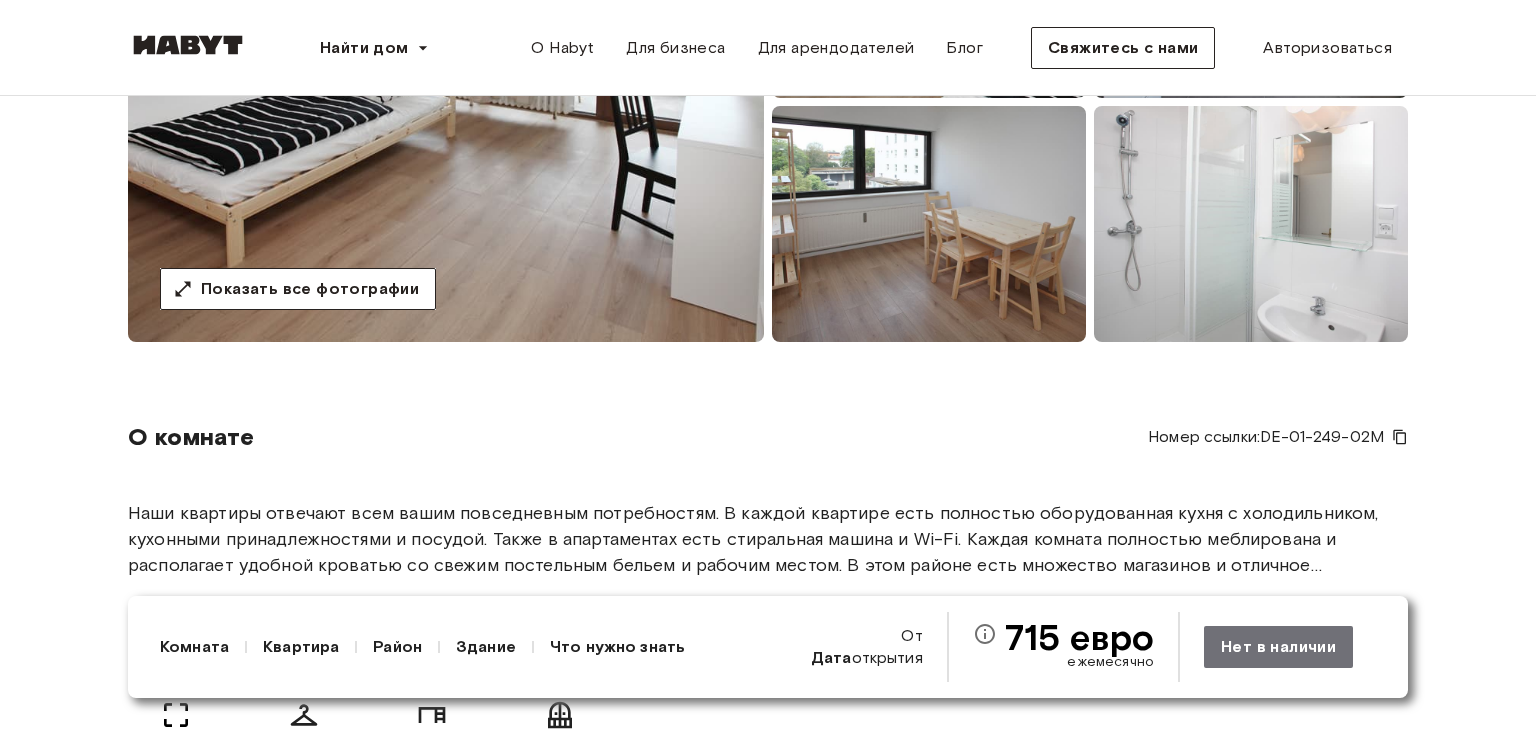 scroll, scrollTop: 0, scrollLeft: 0, axis: both 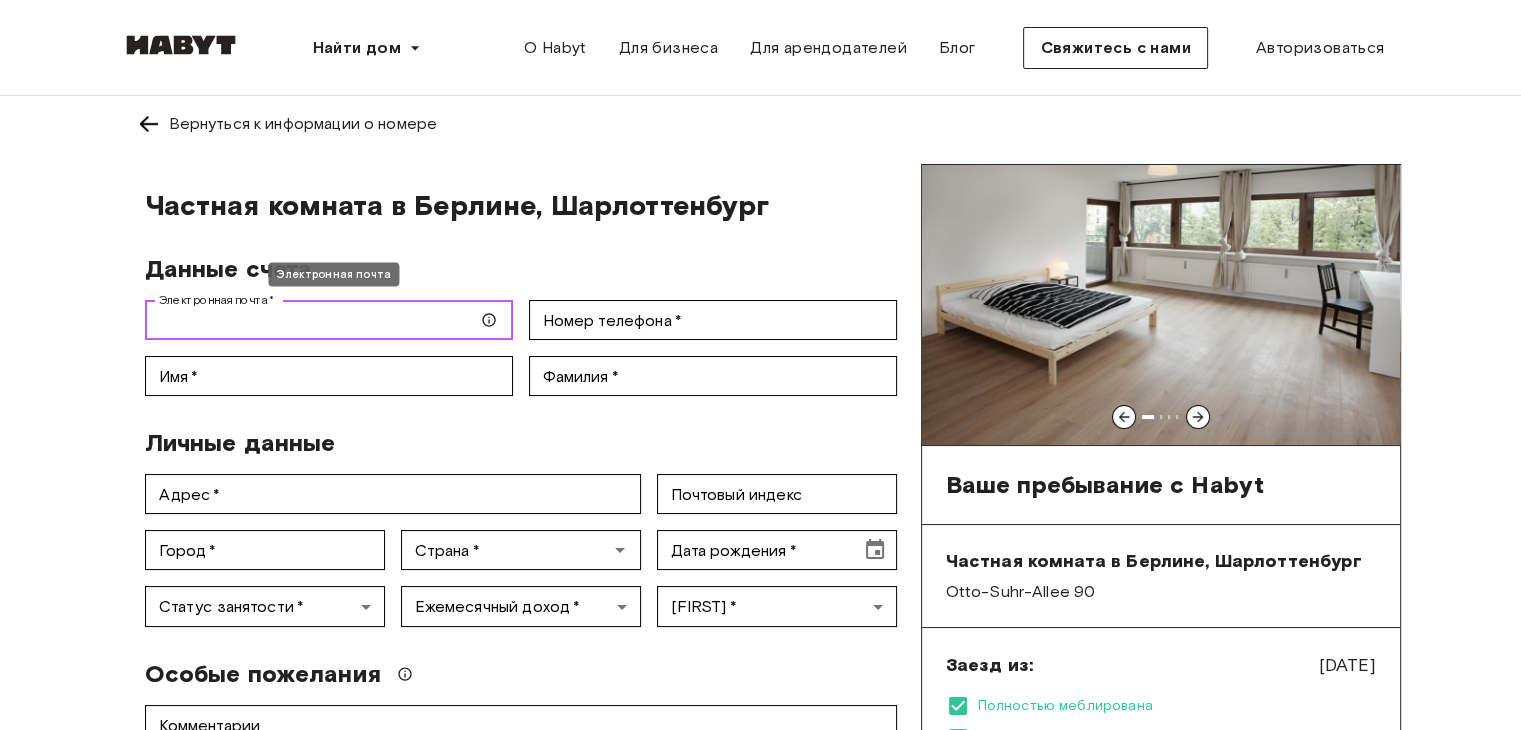 click on "[EMAIL]    *" at bounding box center [329, 320] 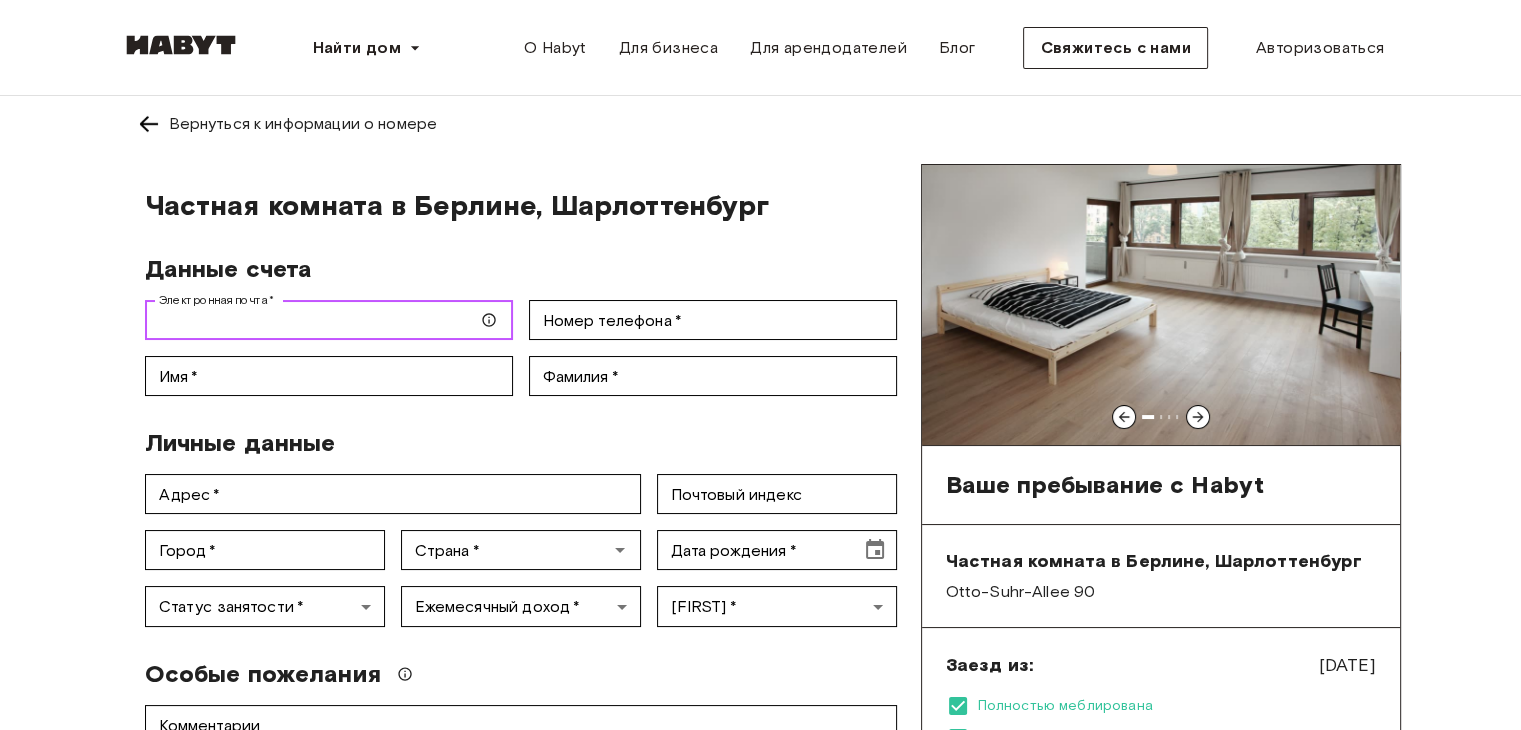 type on "**********" 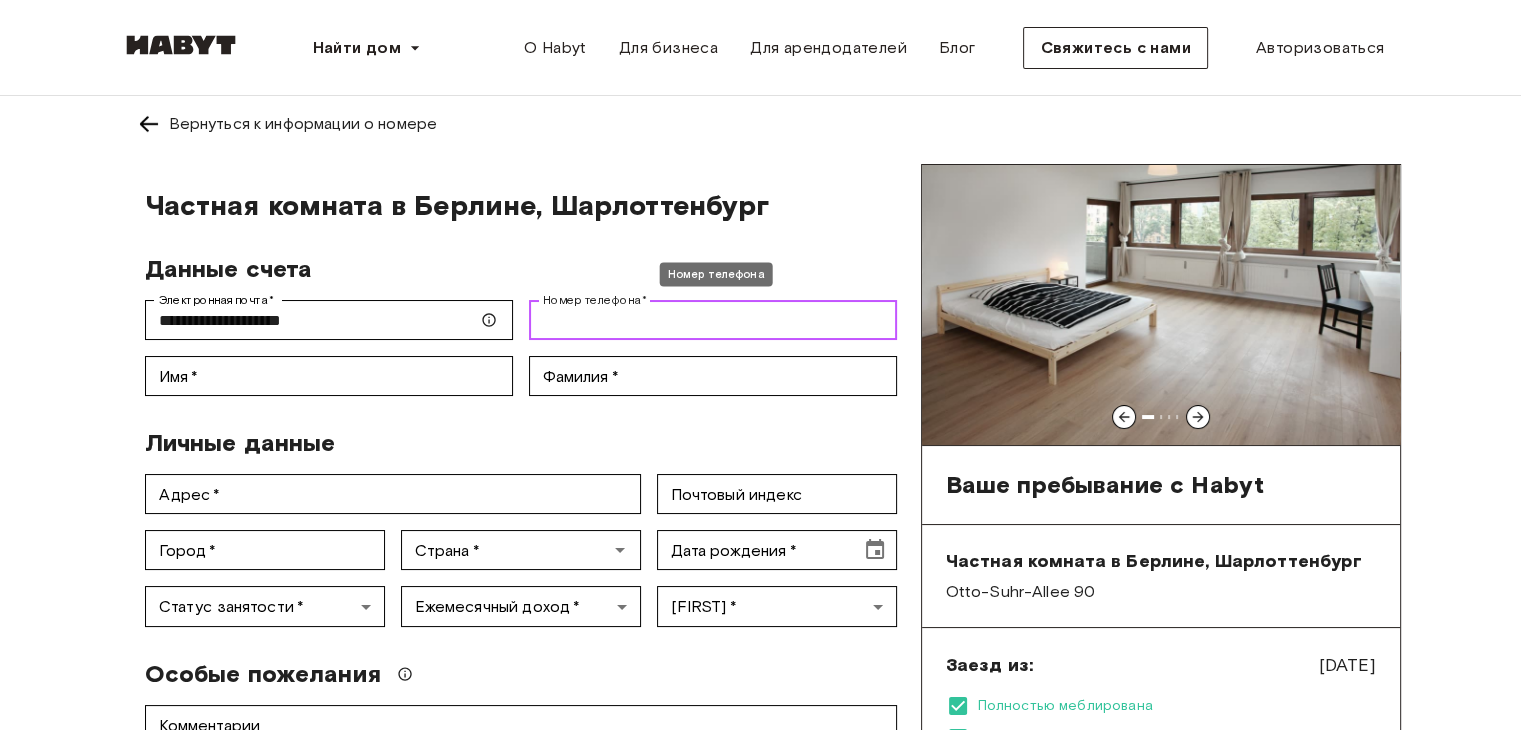 click on "Номер телефона    *" at bounding box center [713, 320] 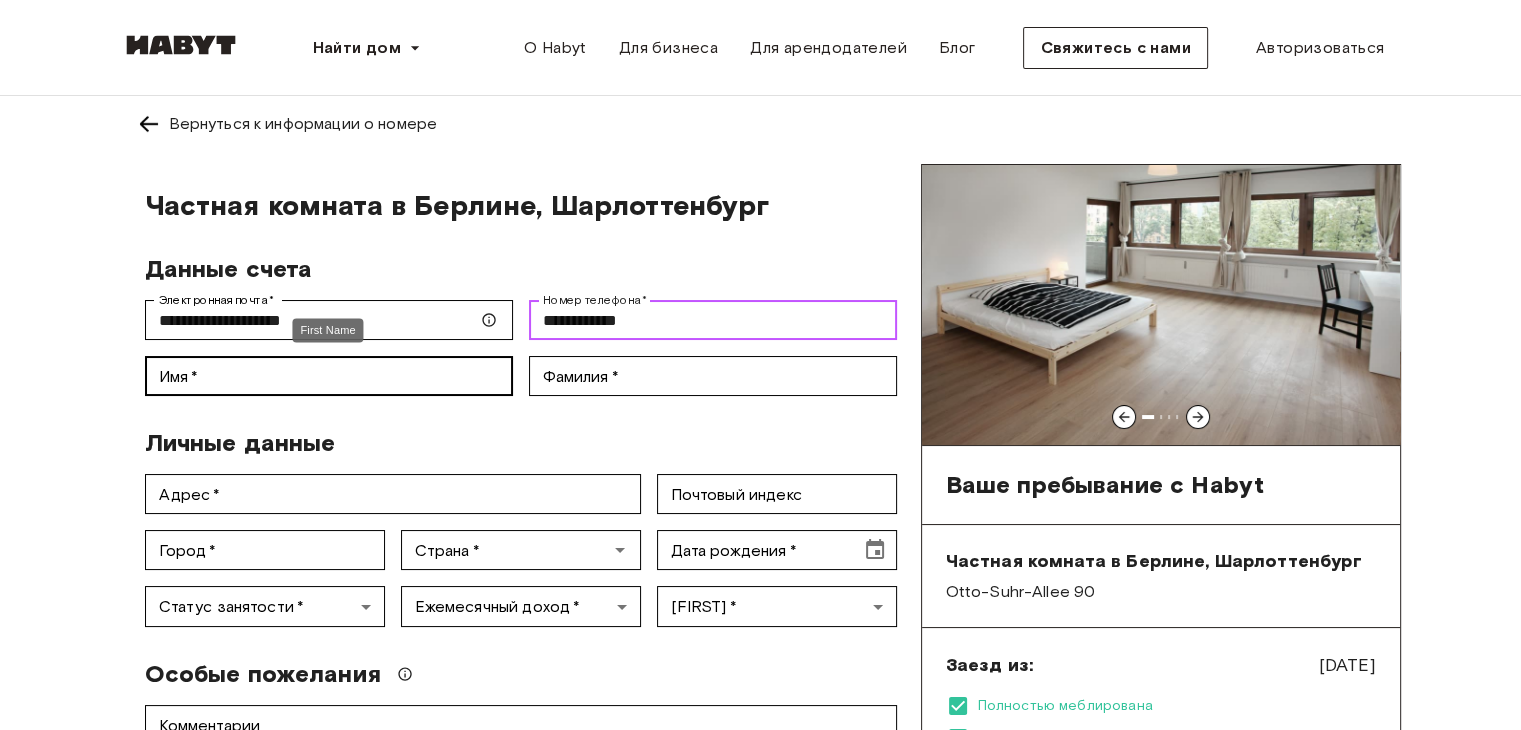 type on "**********" 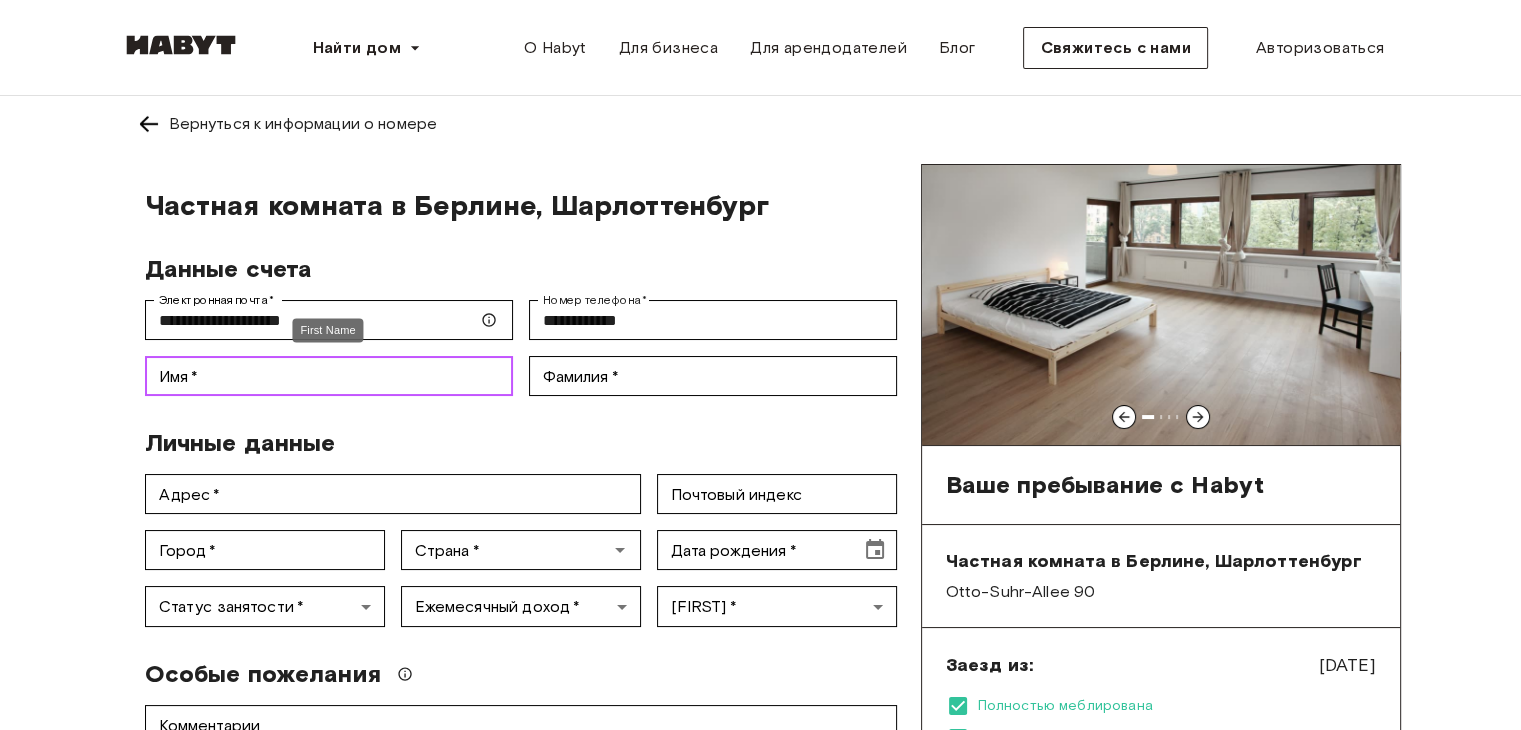 click on "Имя    *" at bounding box center [329, 376] 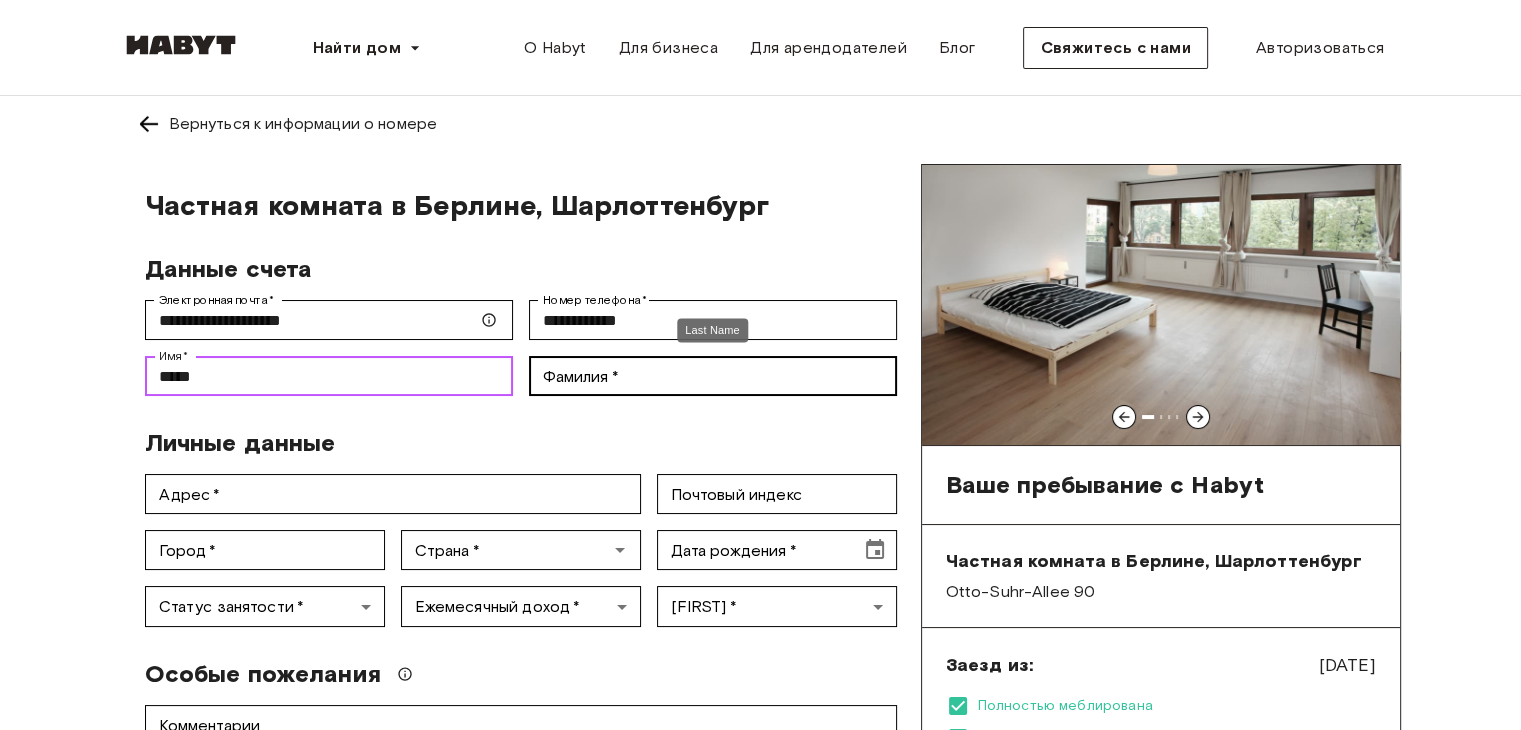 type on "*****" 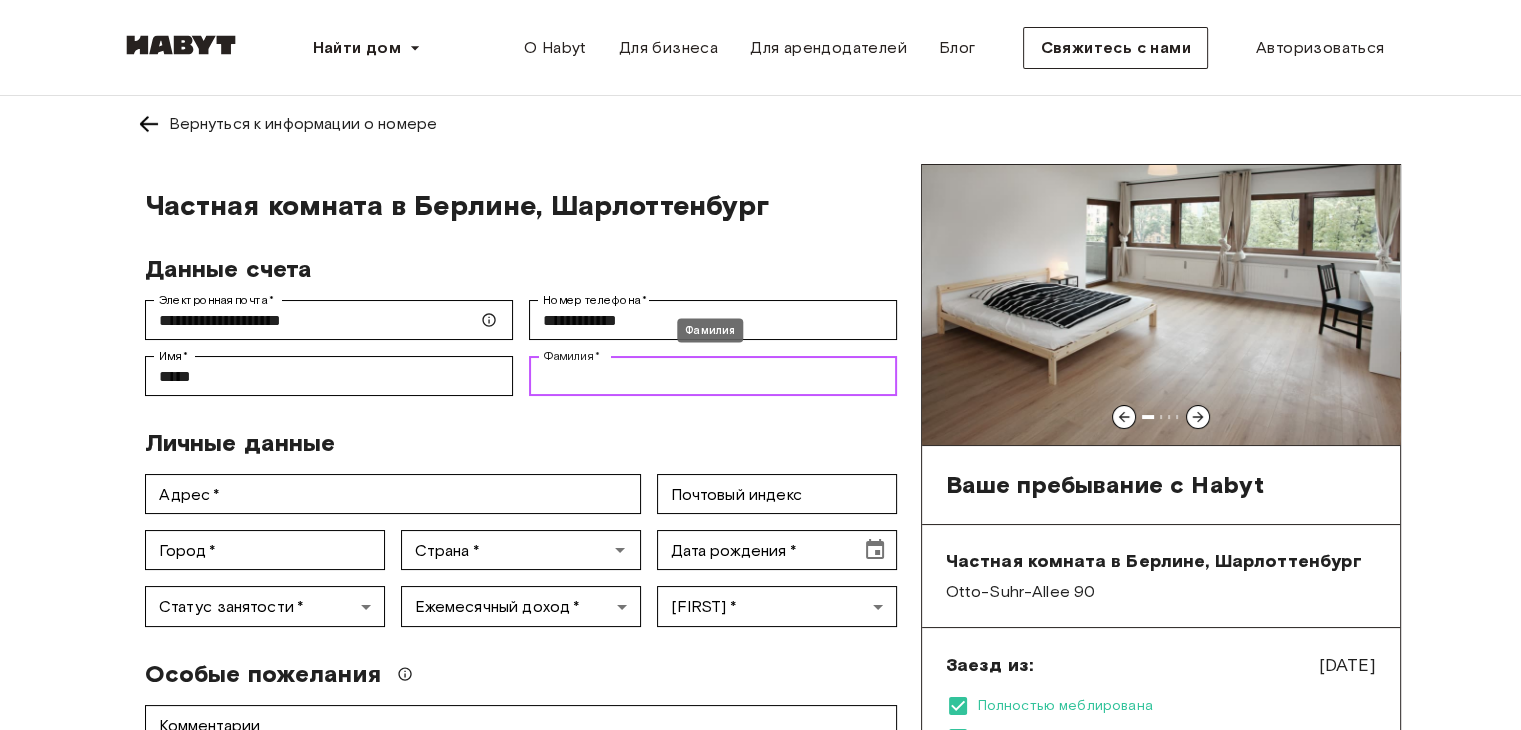 click on "[LAST]    *" at bounding box center [713, 376] 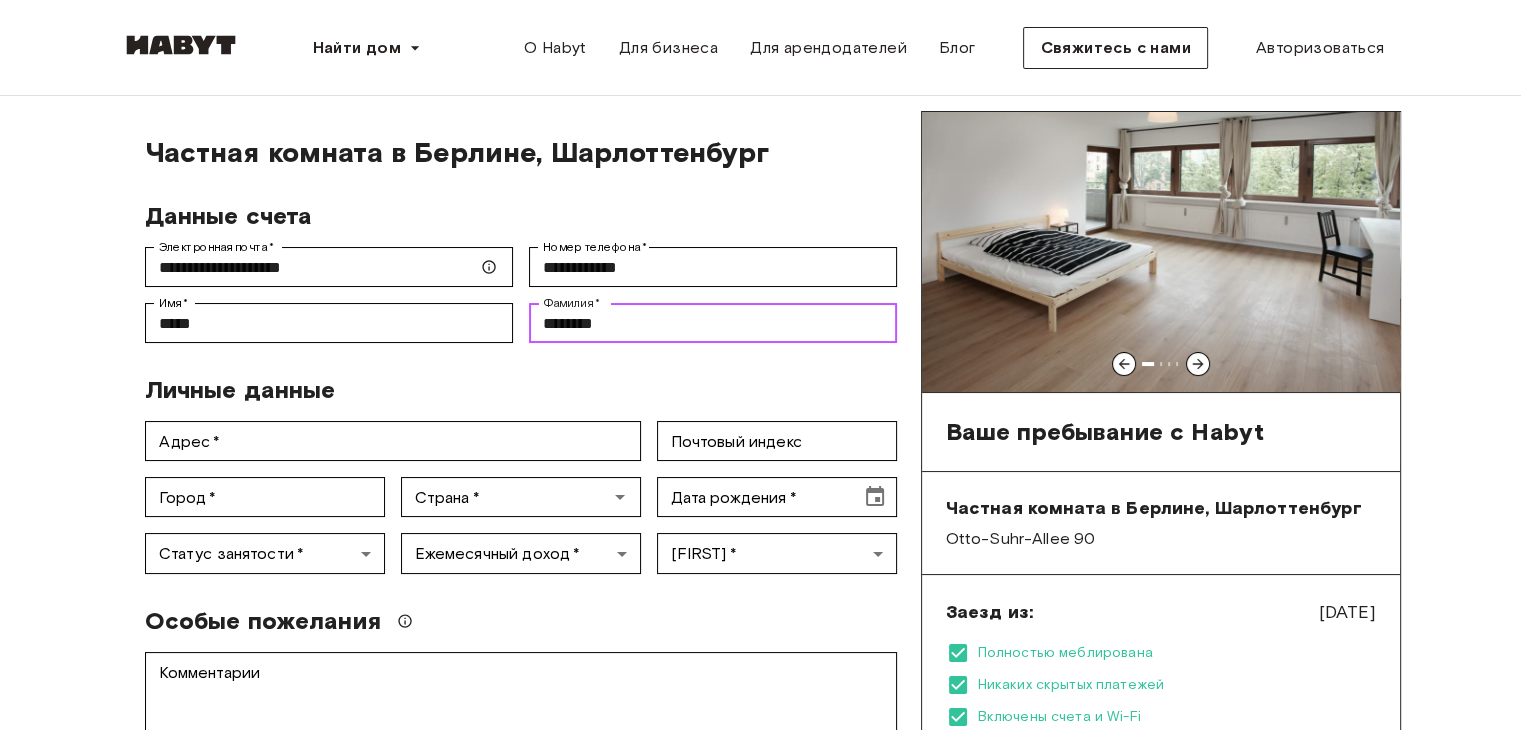 scroll, scrollTop: 100, scrollLeft: 0, axis: vertical 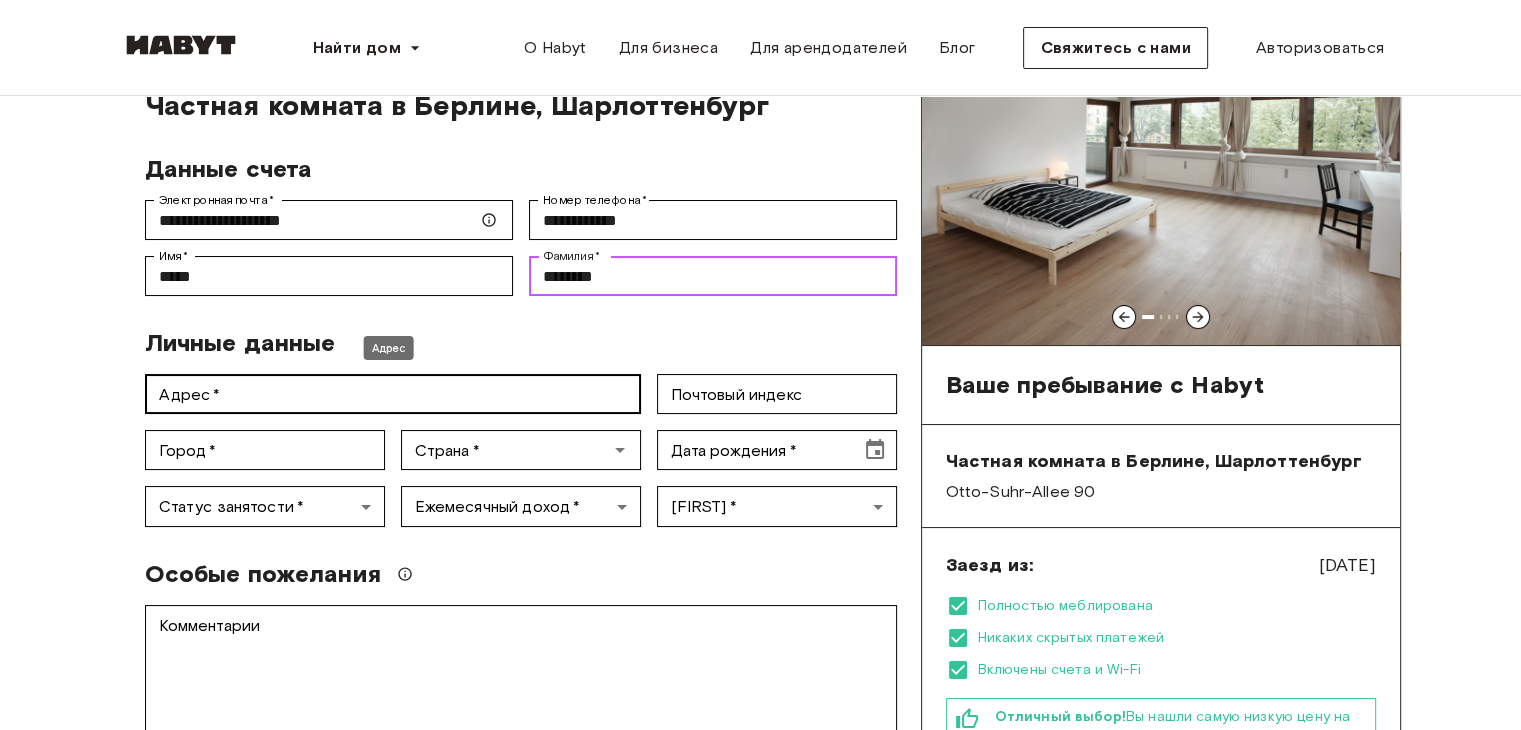 type on "********" 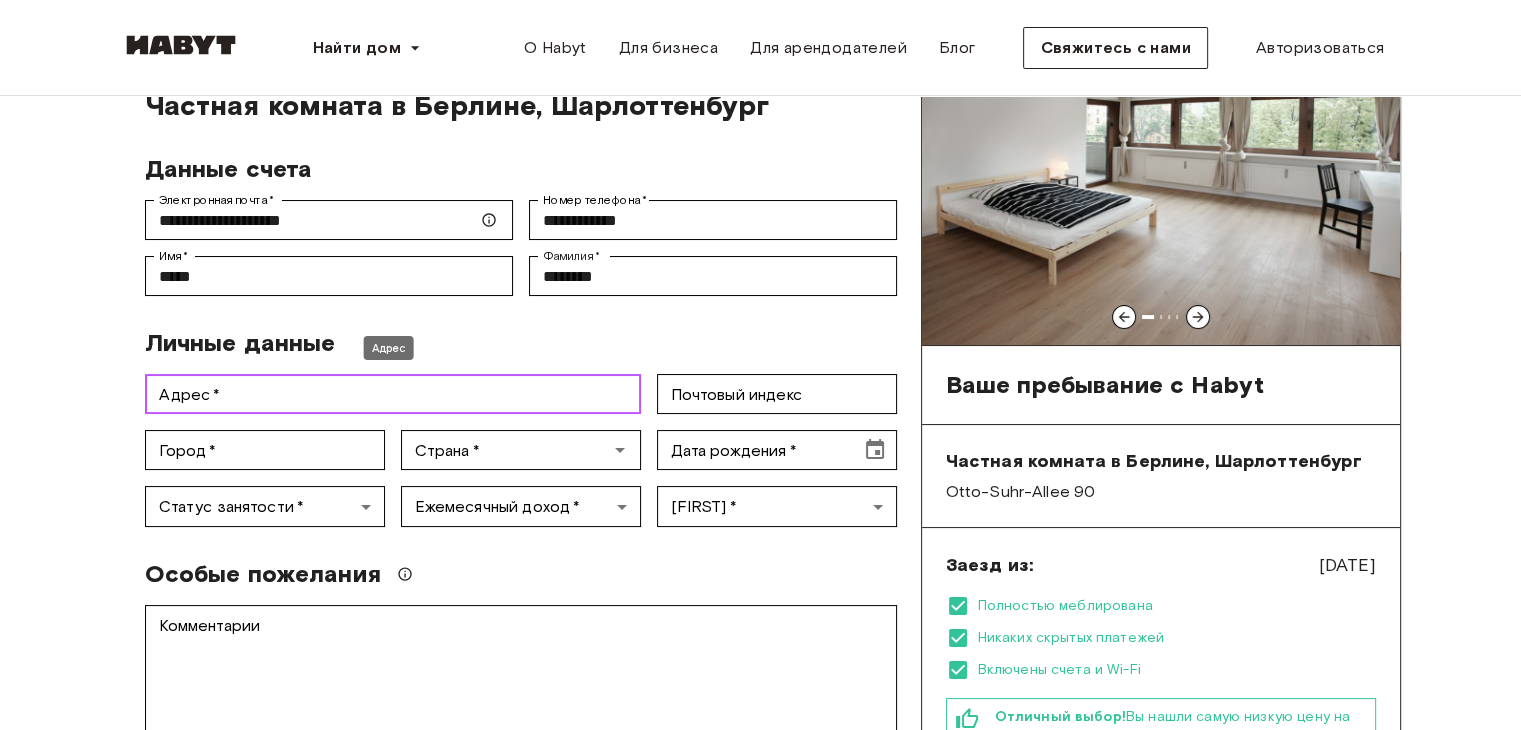 click on "Адрес    *" at bounding box center [393, 394] 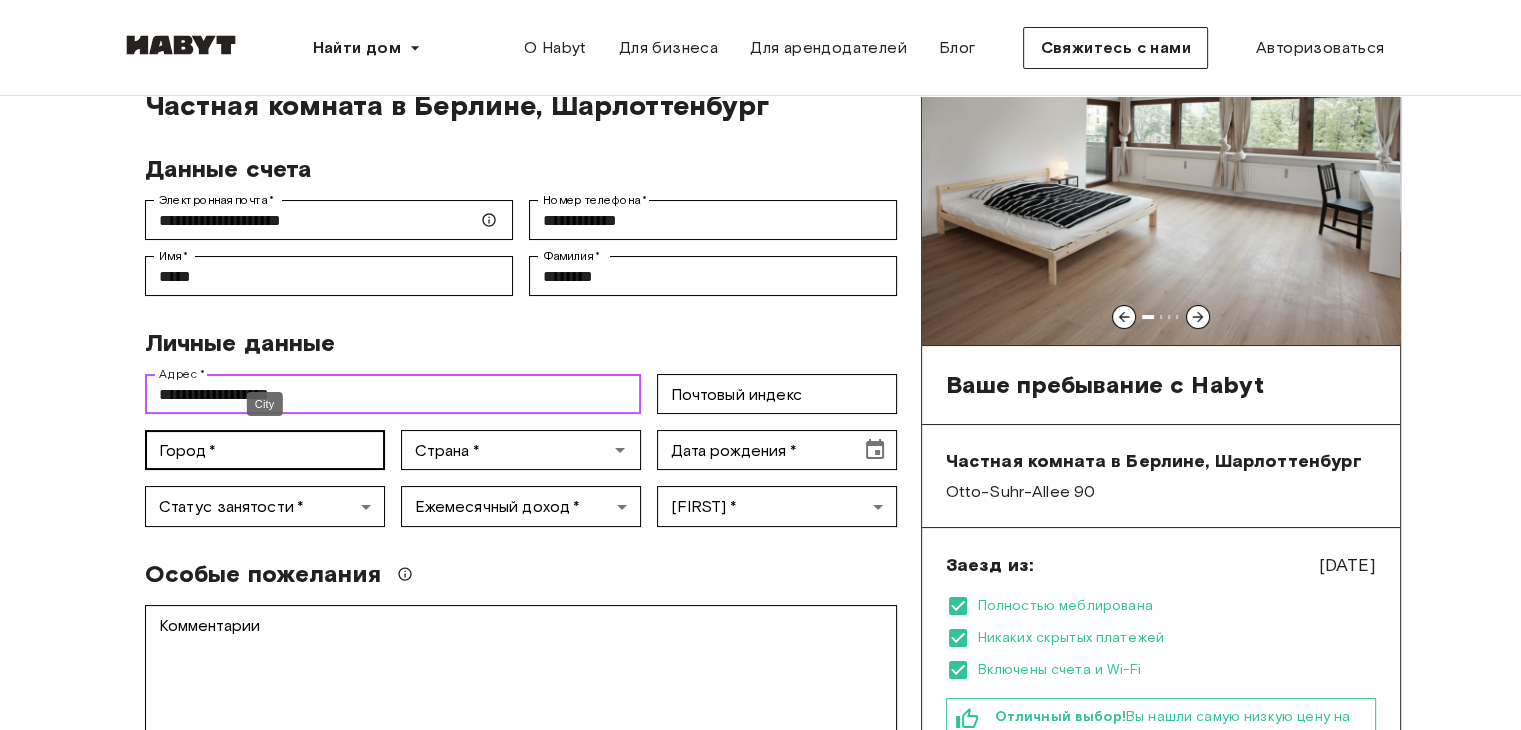 type on "**********" 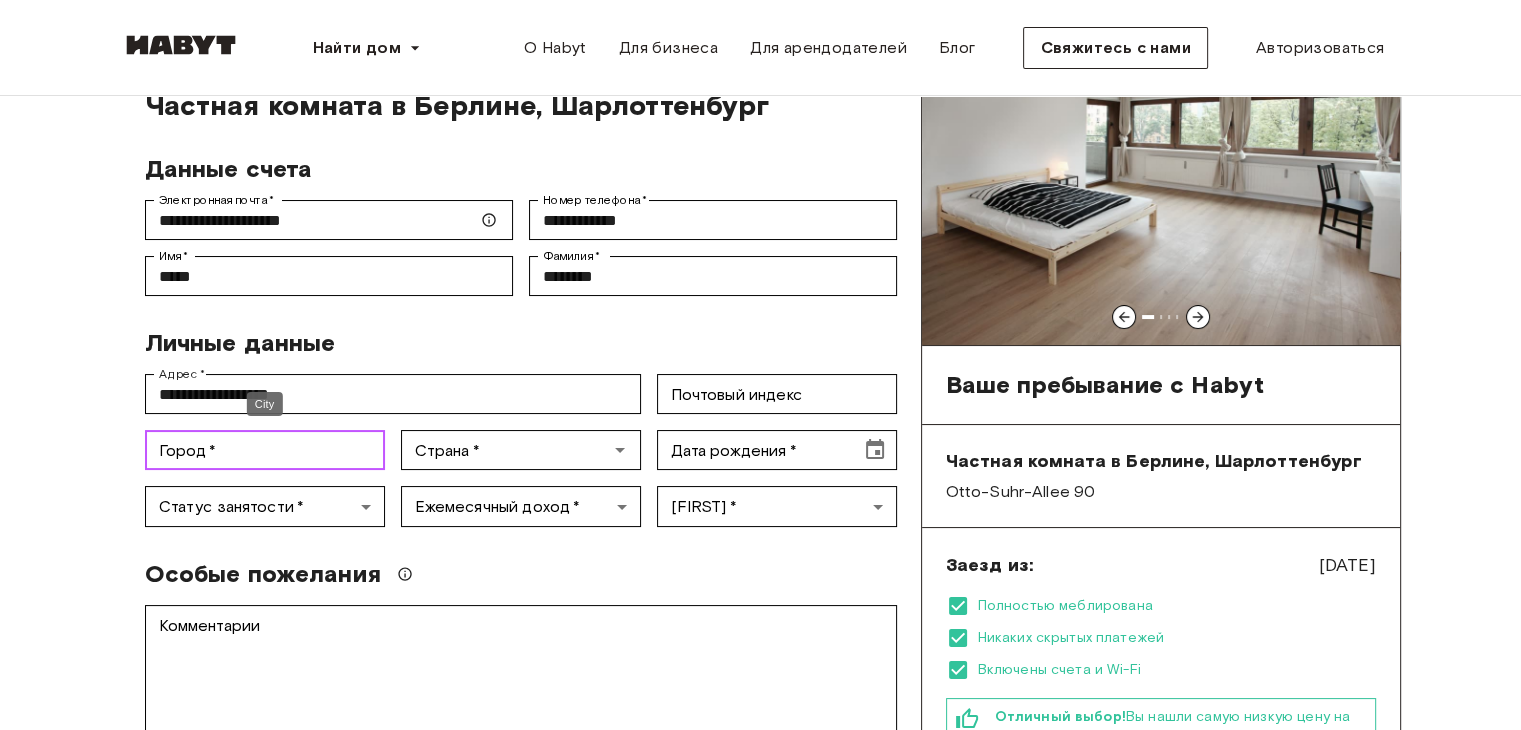 click on "Город    *" at bounding box center (265, 450) 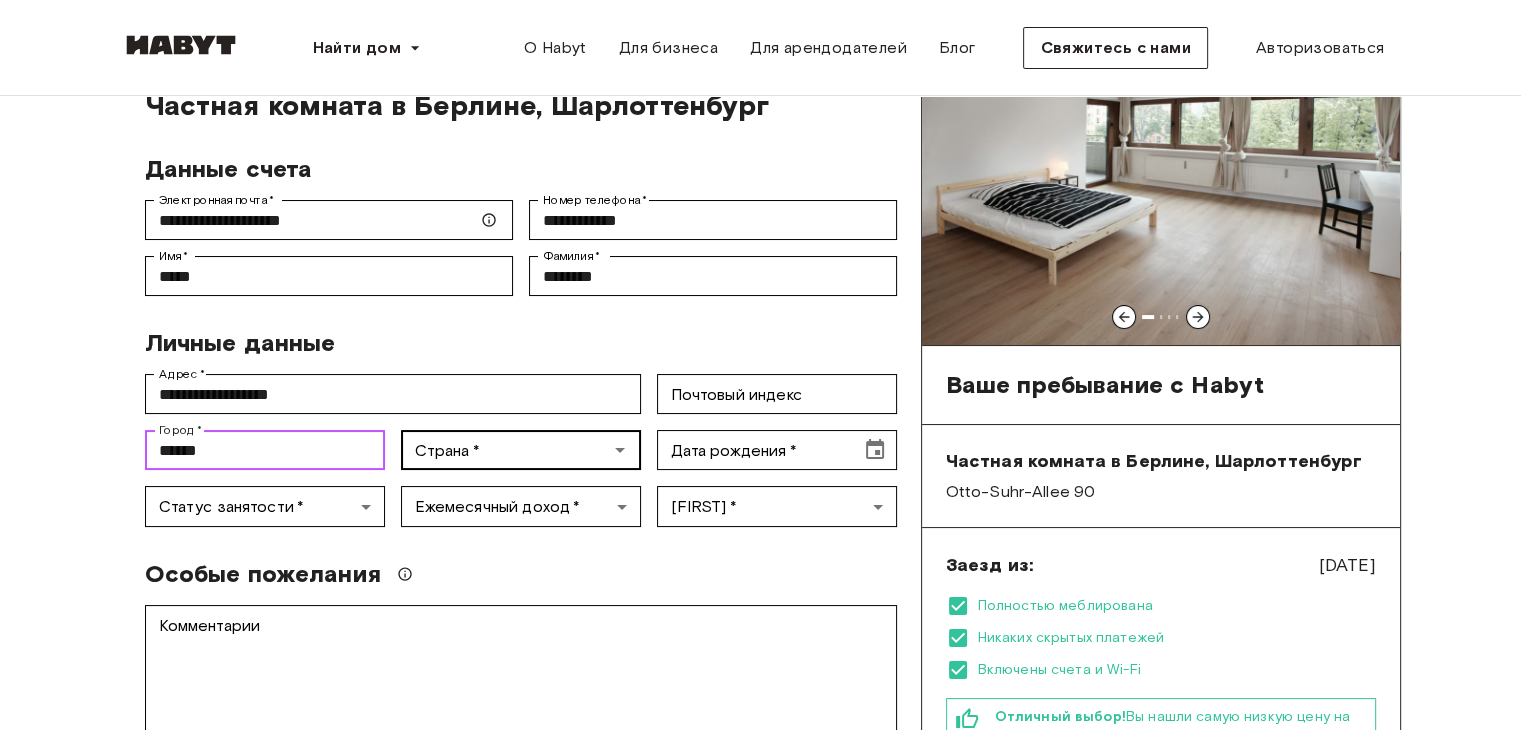 type on "******" 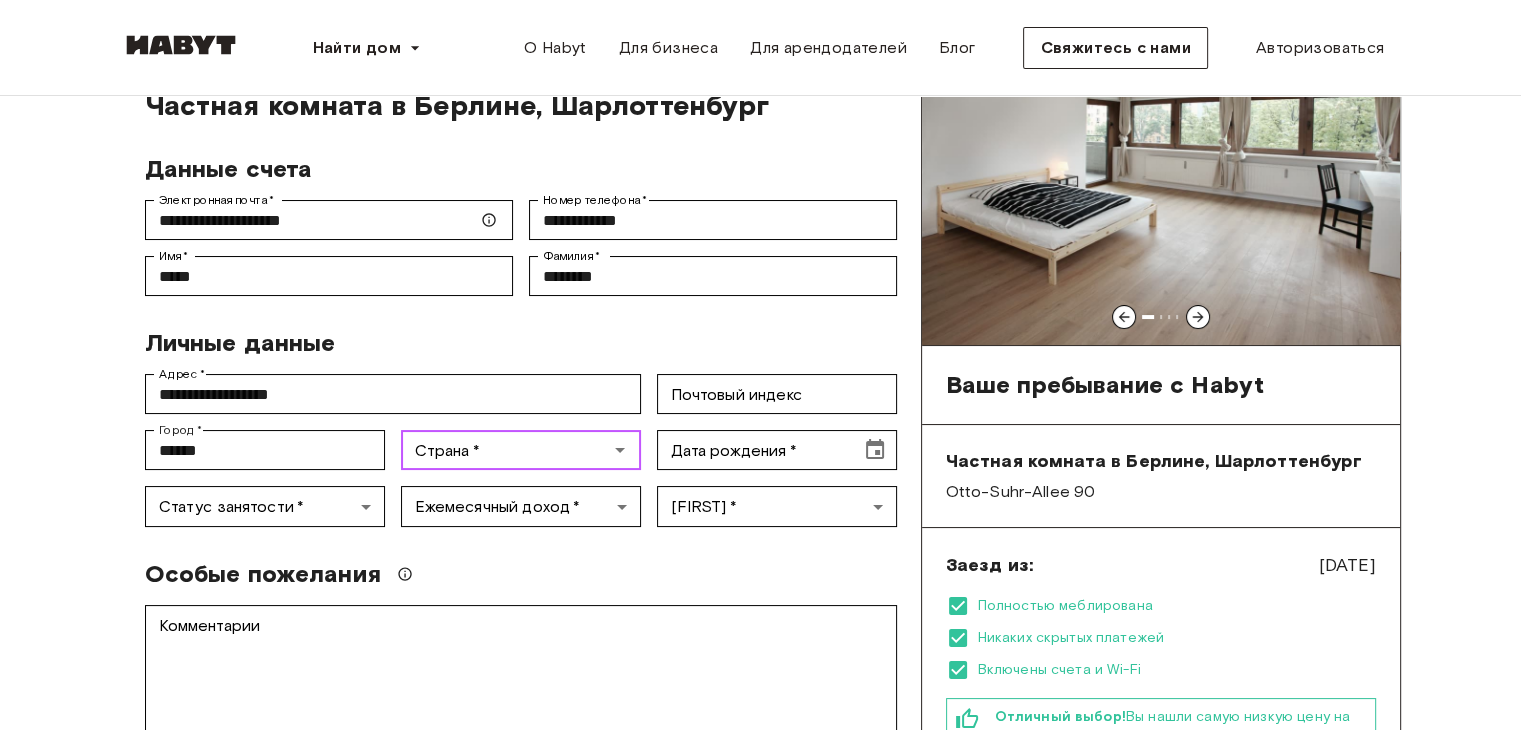click on "Страна    *" at bounding box center (504, 450) 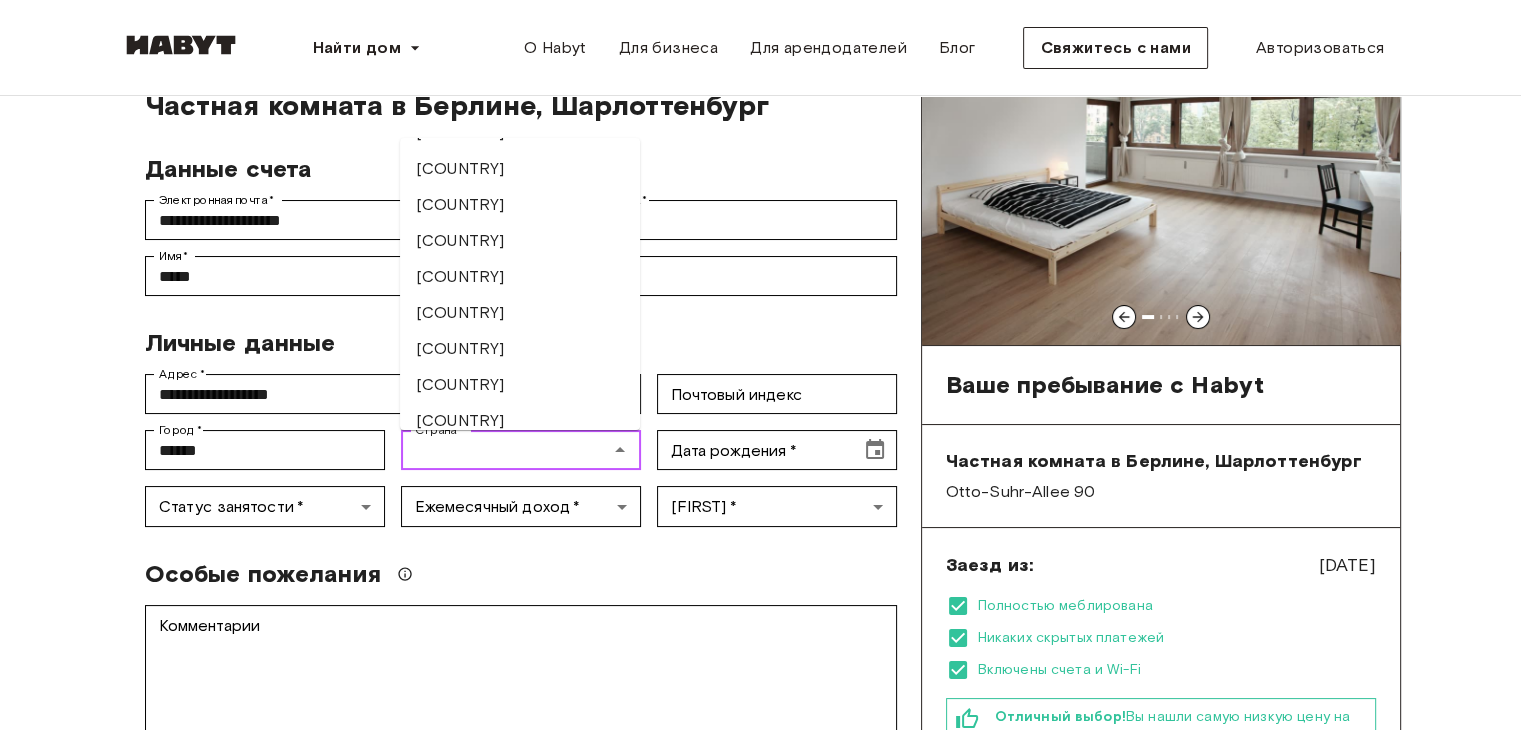 scroll, scrollTop: 4000, scrollLeft: 0, axis: vertical 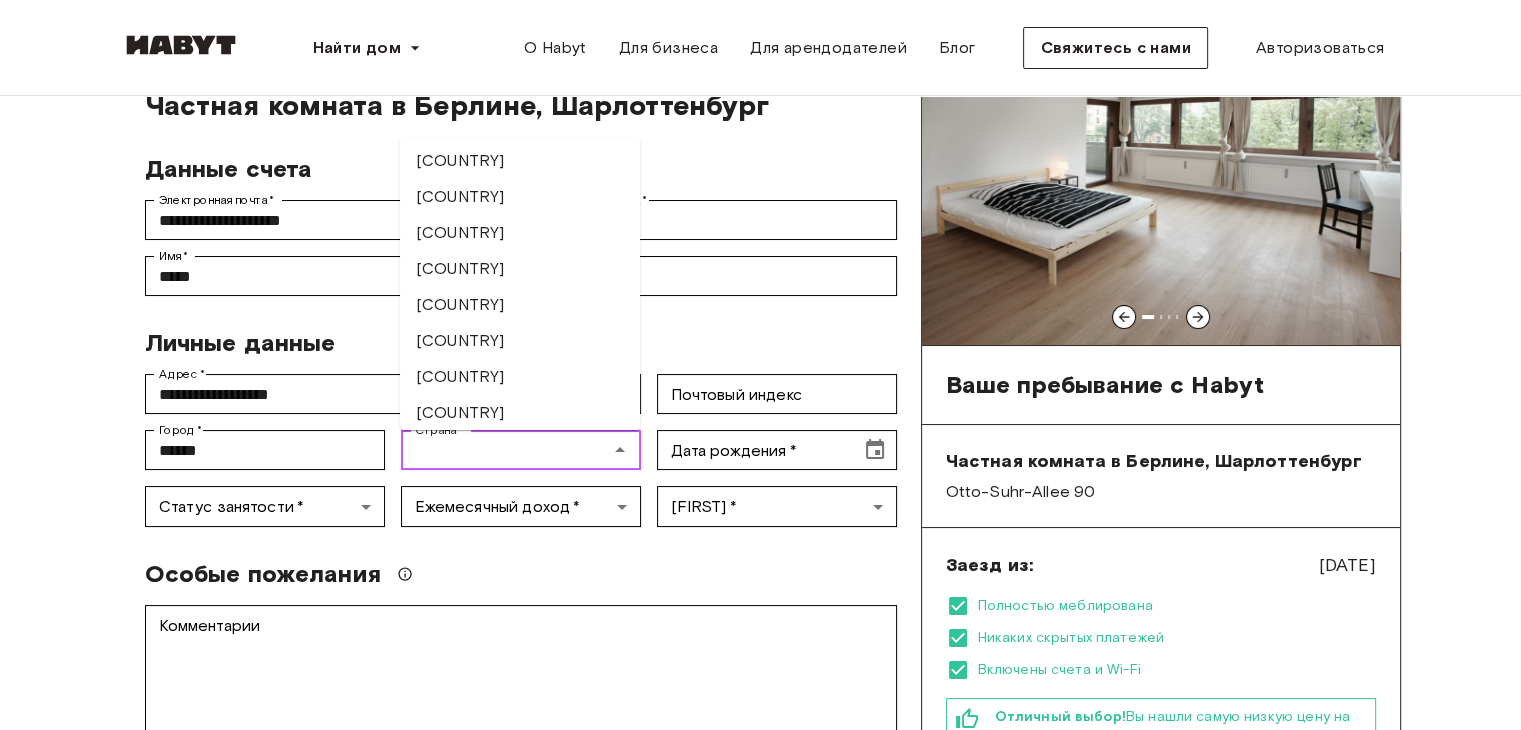 click on "[COUNTRY]" at bounding box center [520, 52] 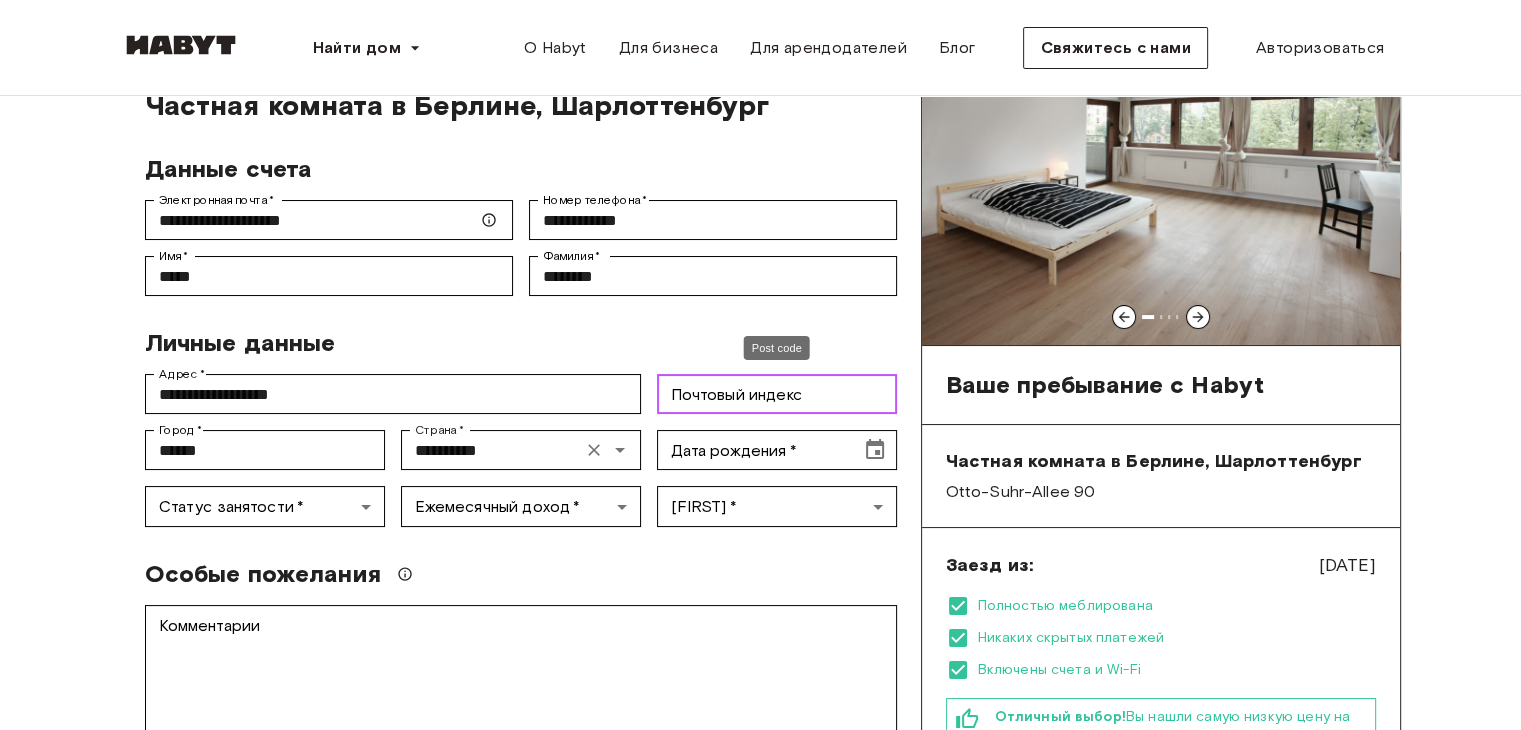click on "Почтовый индекс" at bounding box center [777, 394] 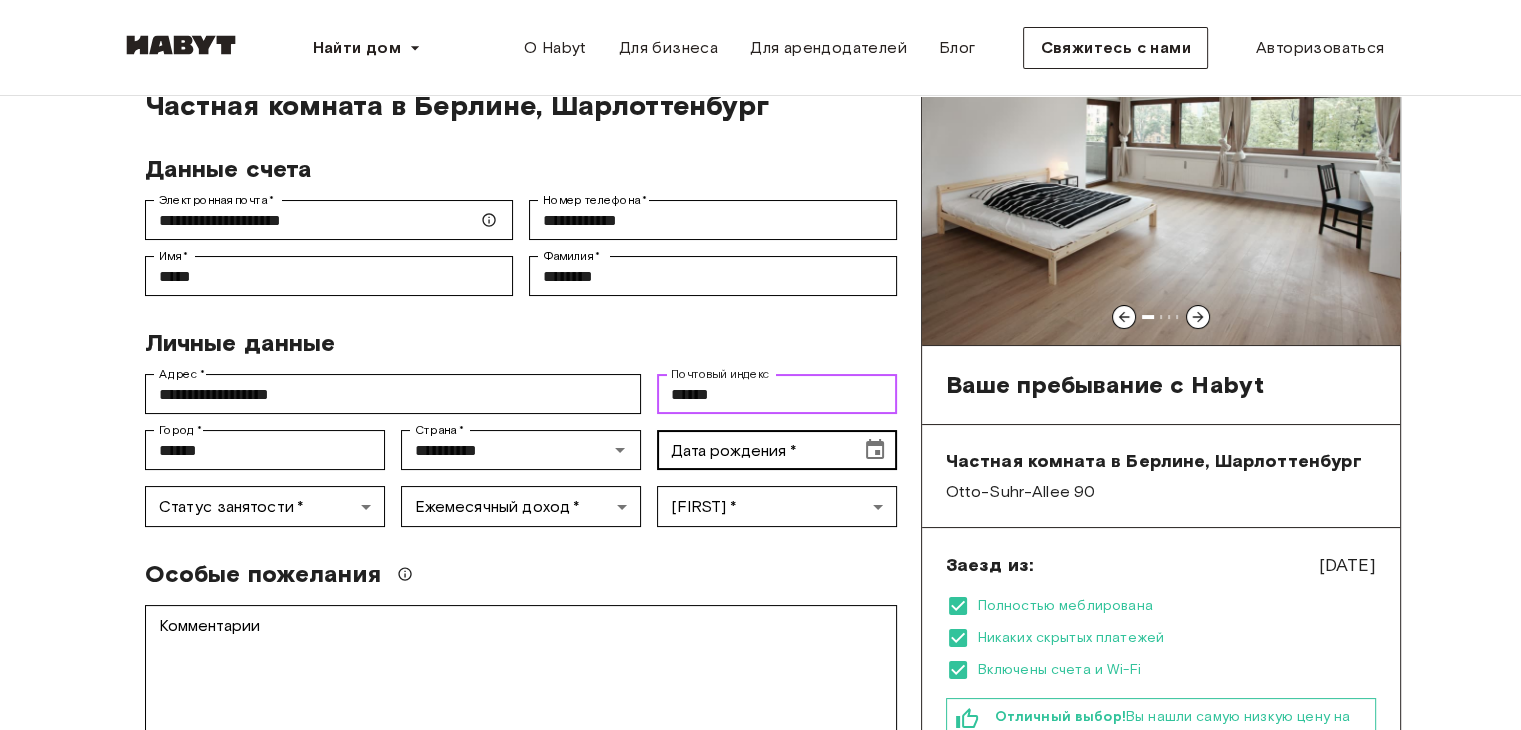 type on "******" 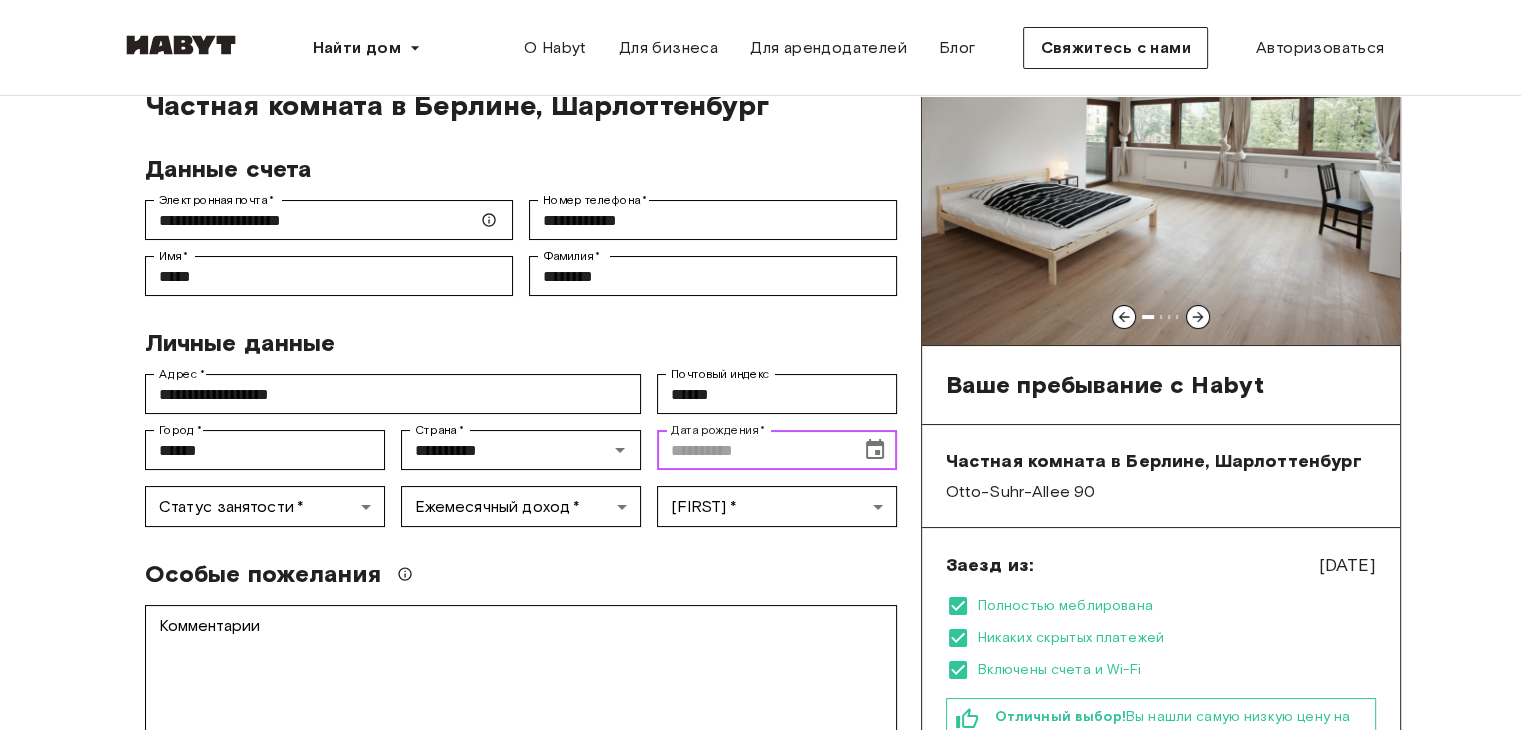 click on "Дата рождения    *" at bounding box center [752, 450] 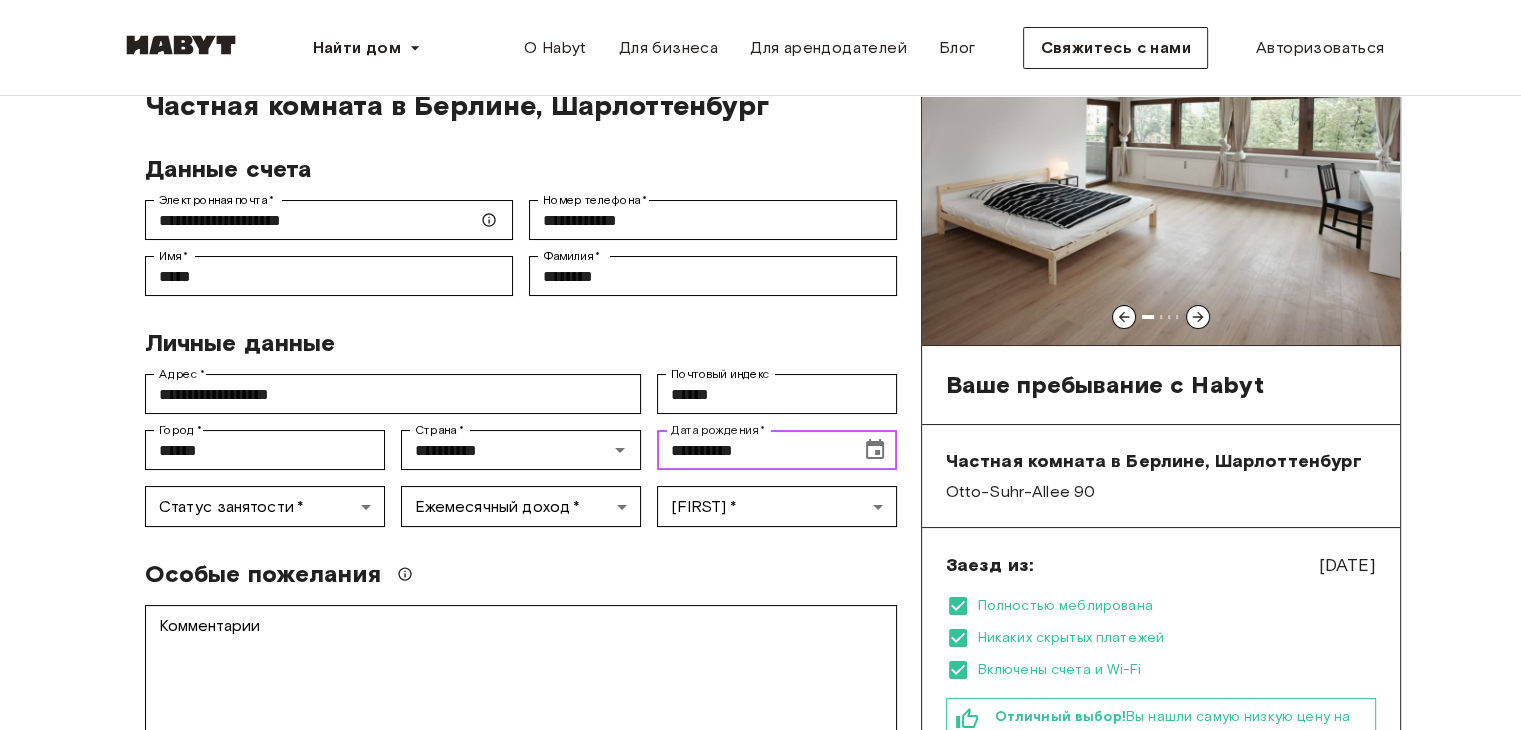 drag, startPoint x: 754, startPoint y: 441, endPoint x: 716, endPoint y: 446, distance: 38.327538 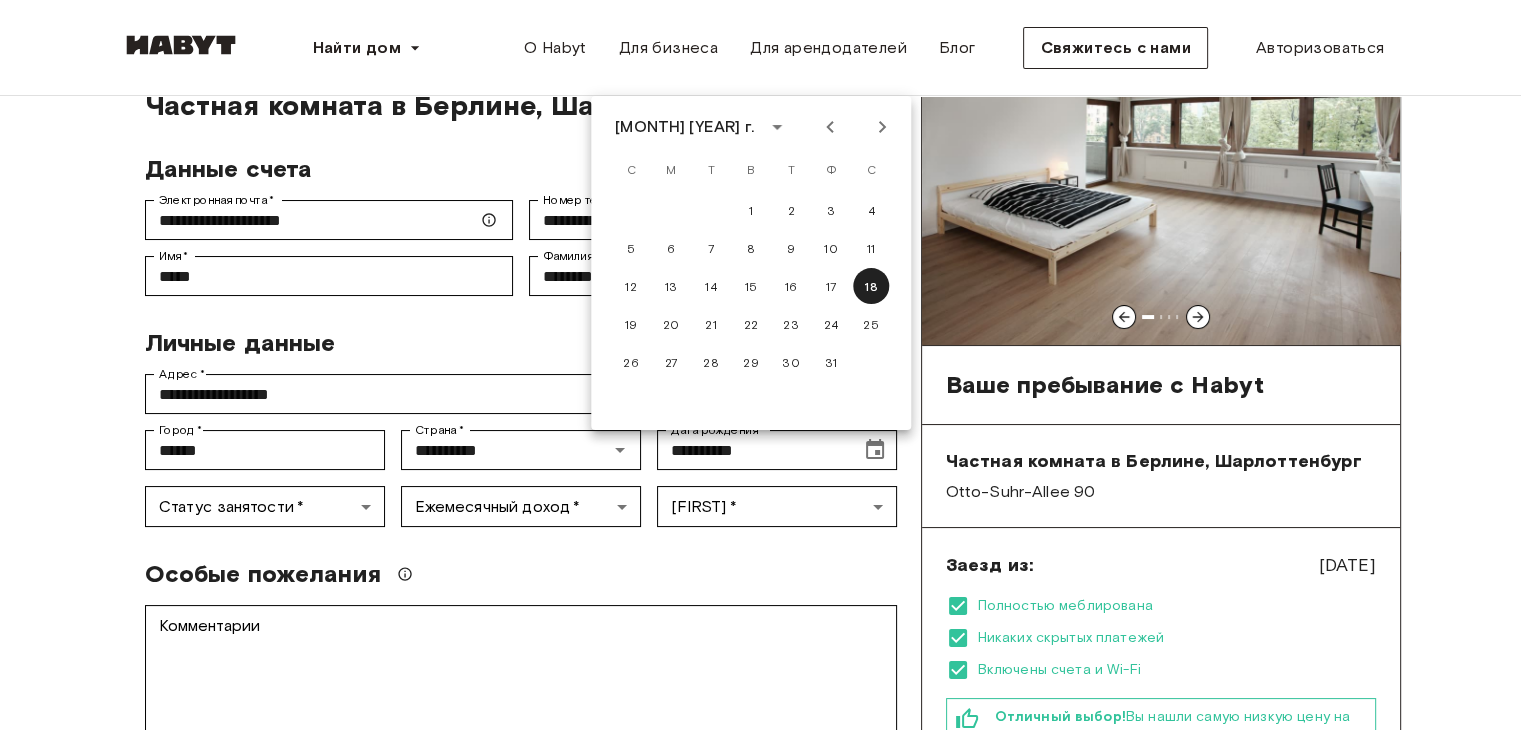 click 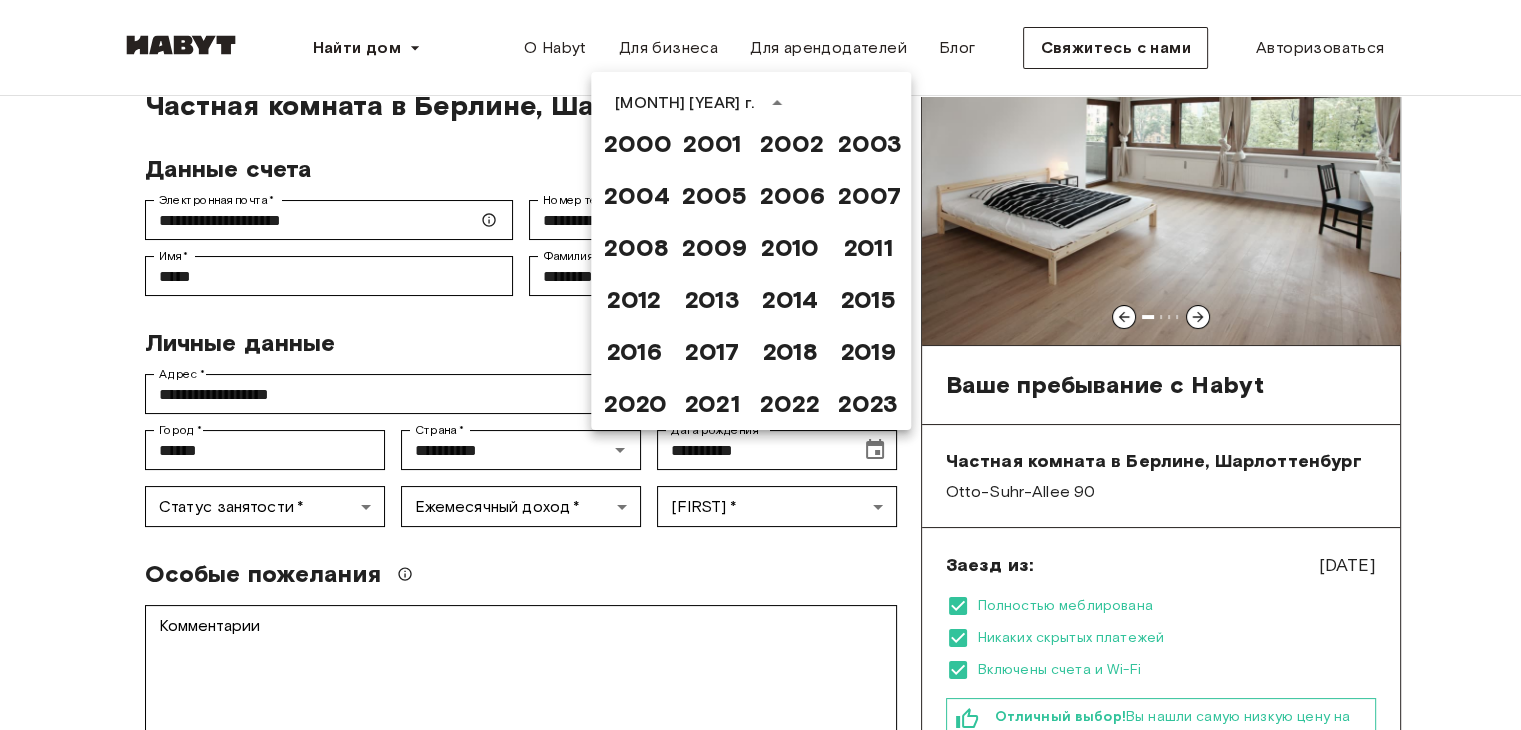 scroll, scrollTop: 1300, scrollLeft: 0, axis: vertical 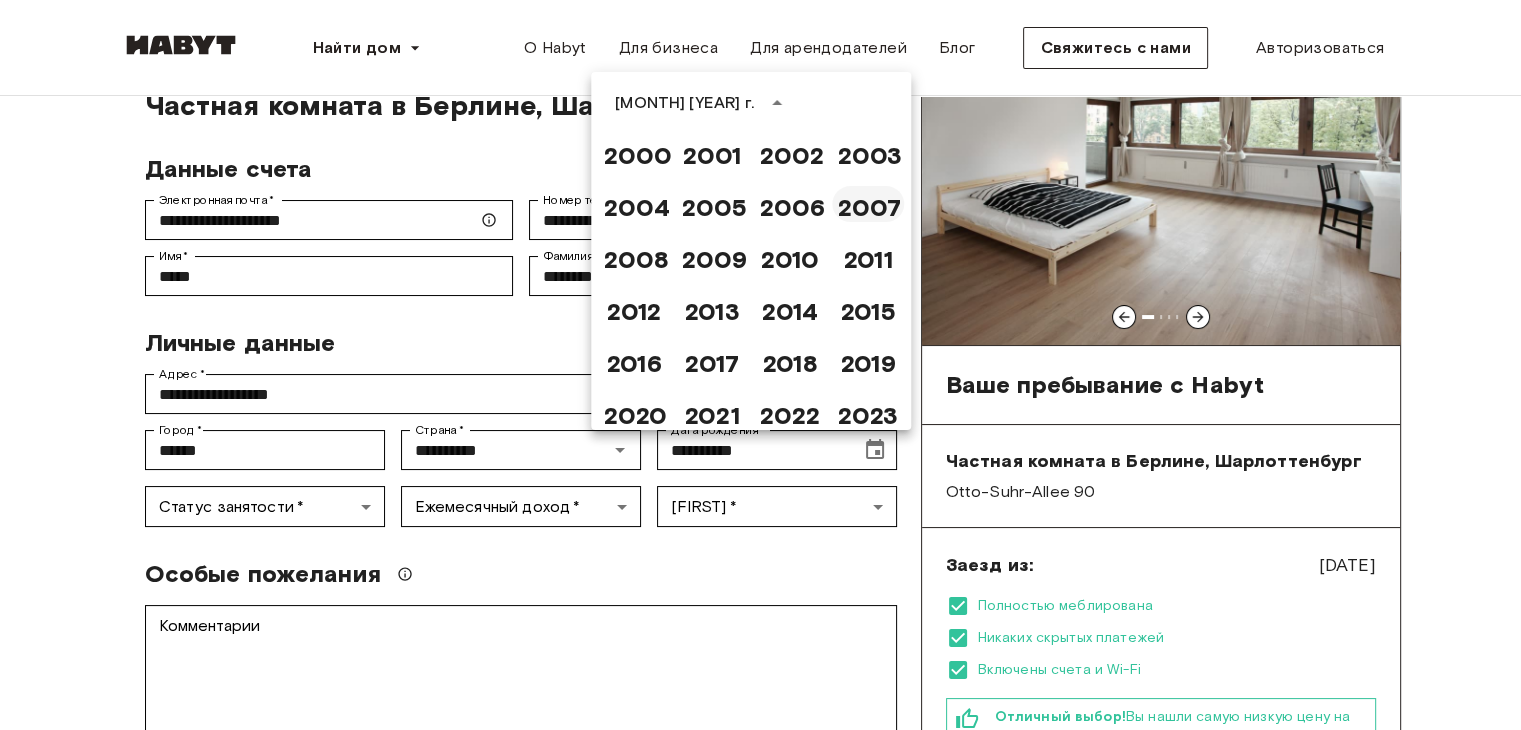 click on "2007" at bounding box center (868, 204) 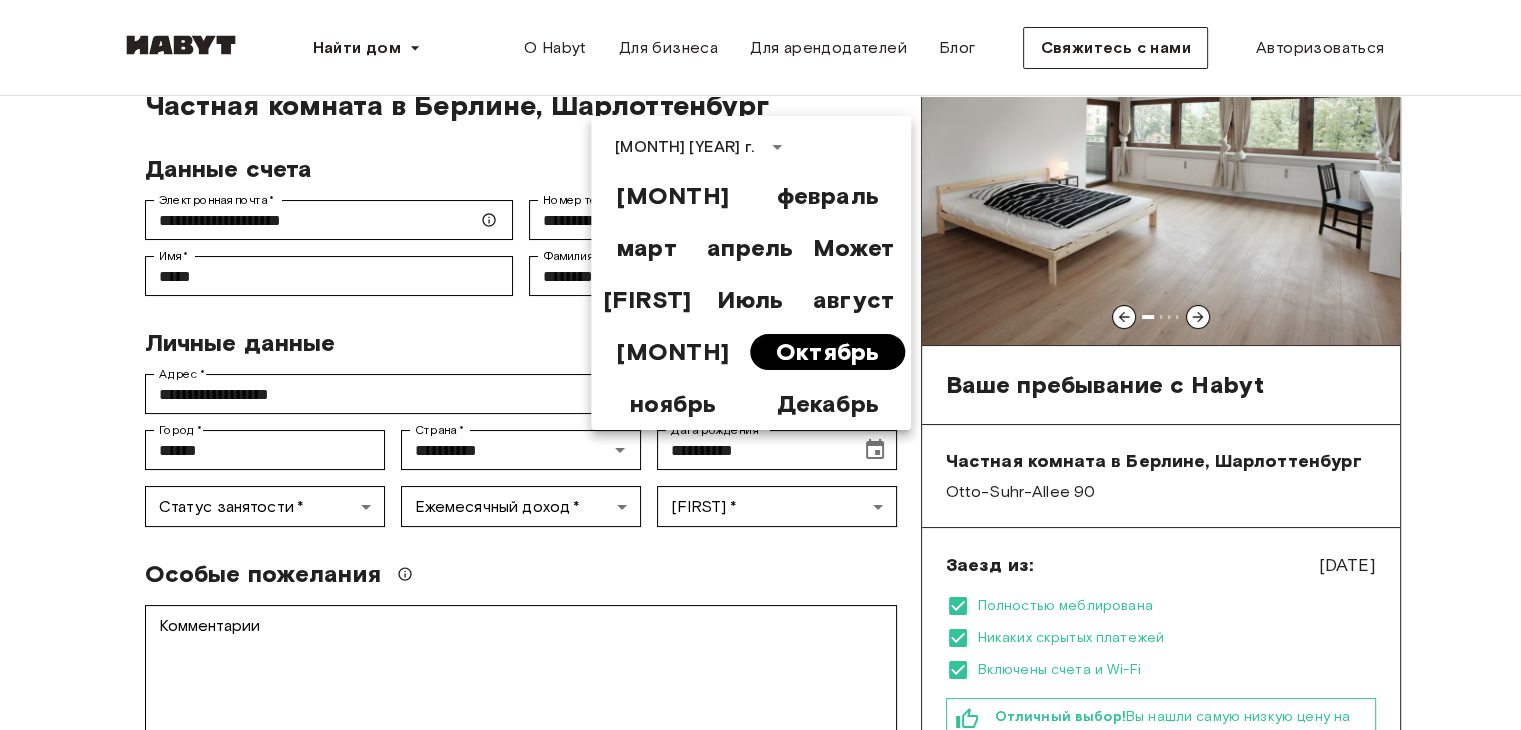 click on "Октябрь" at bounding box center [828, 351] 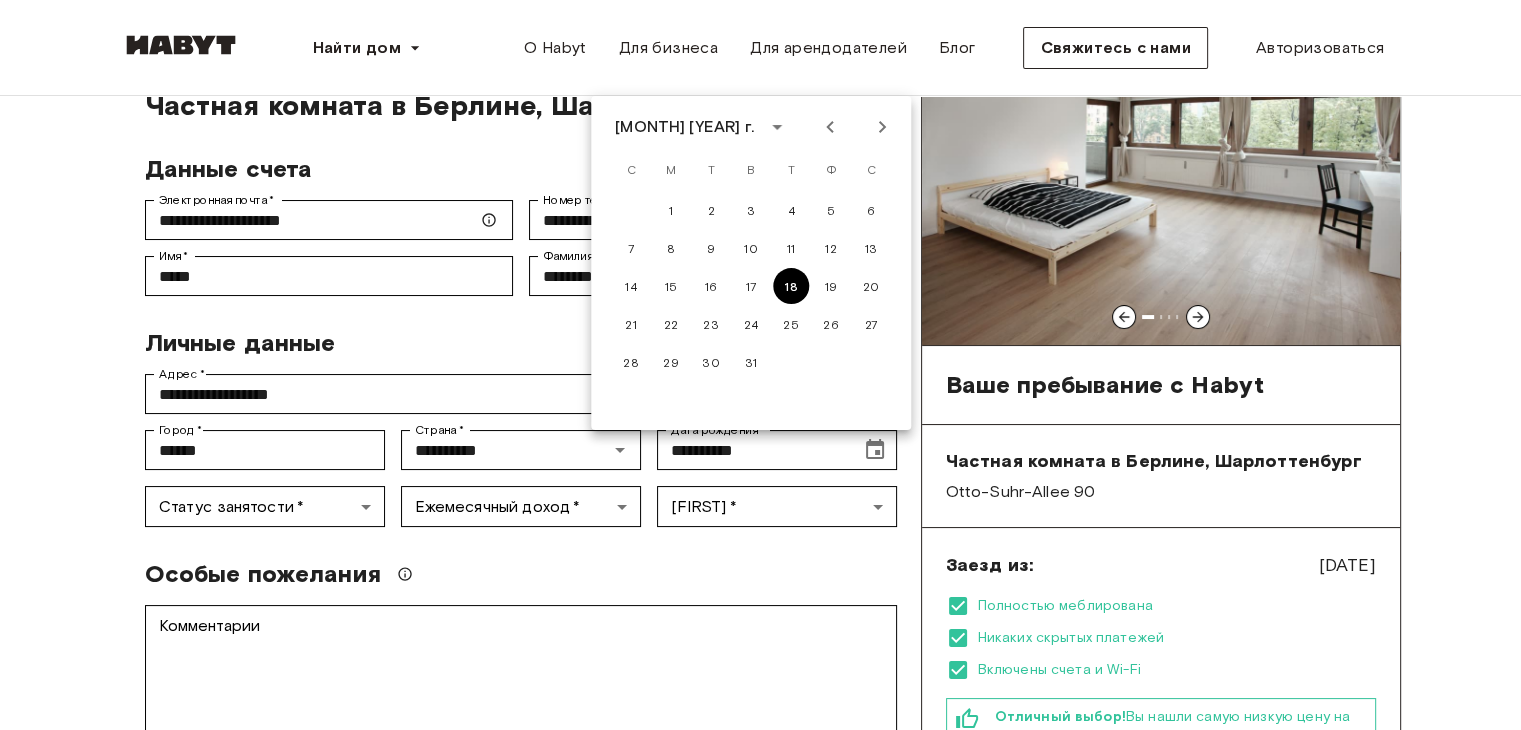 click on "18" at bounding box center (791, 286) 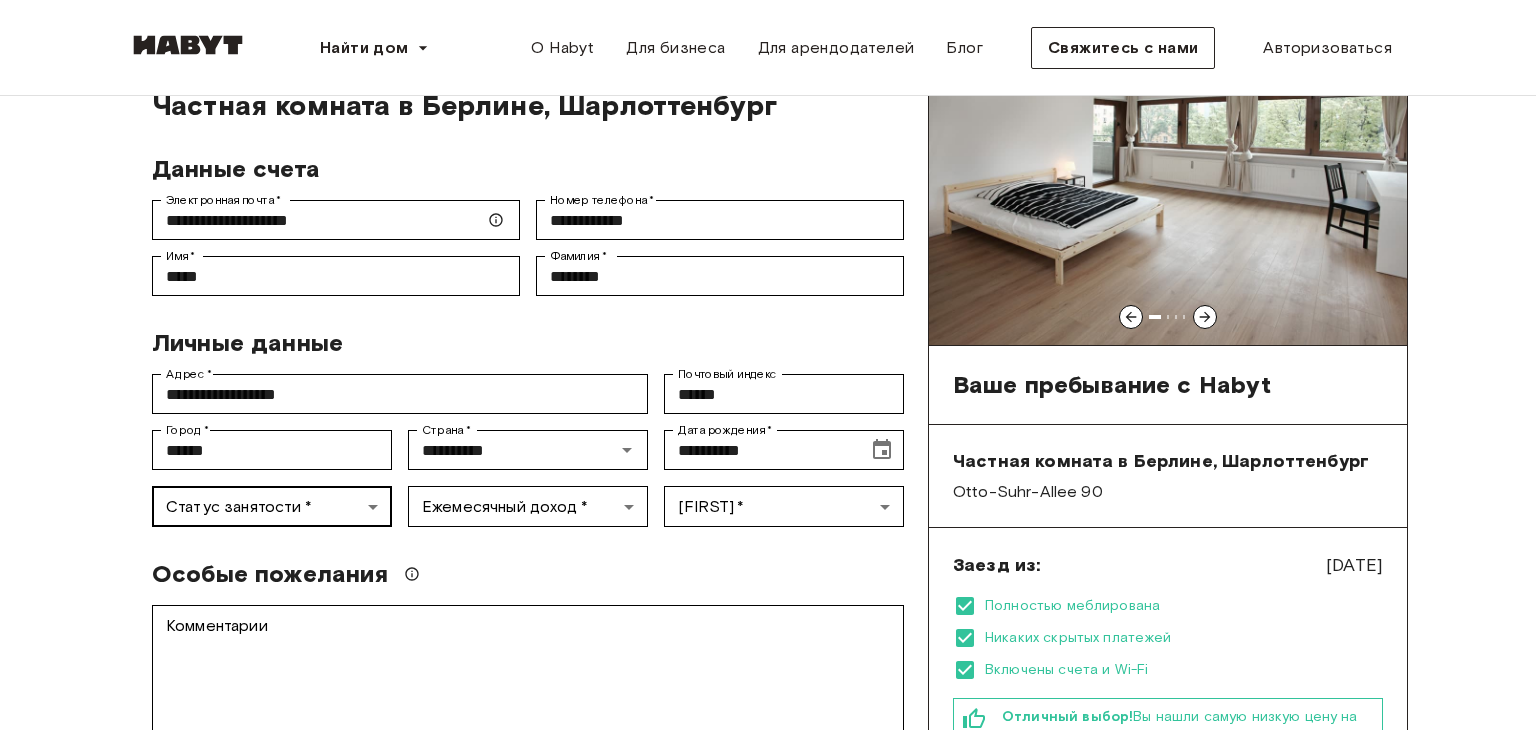 click on "**********" at bounding box center [768, 1091] 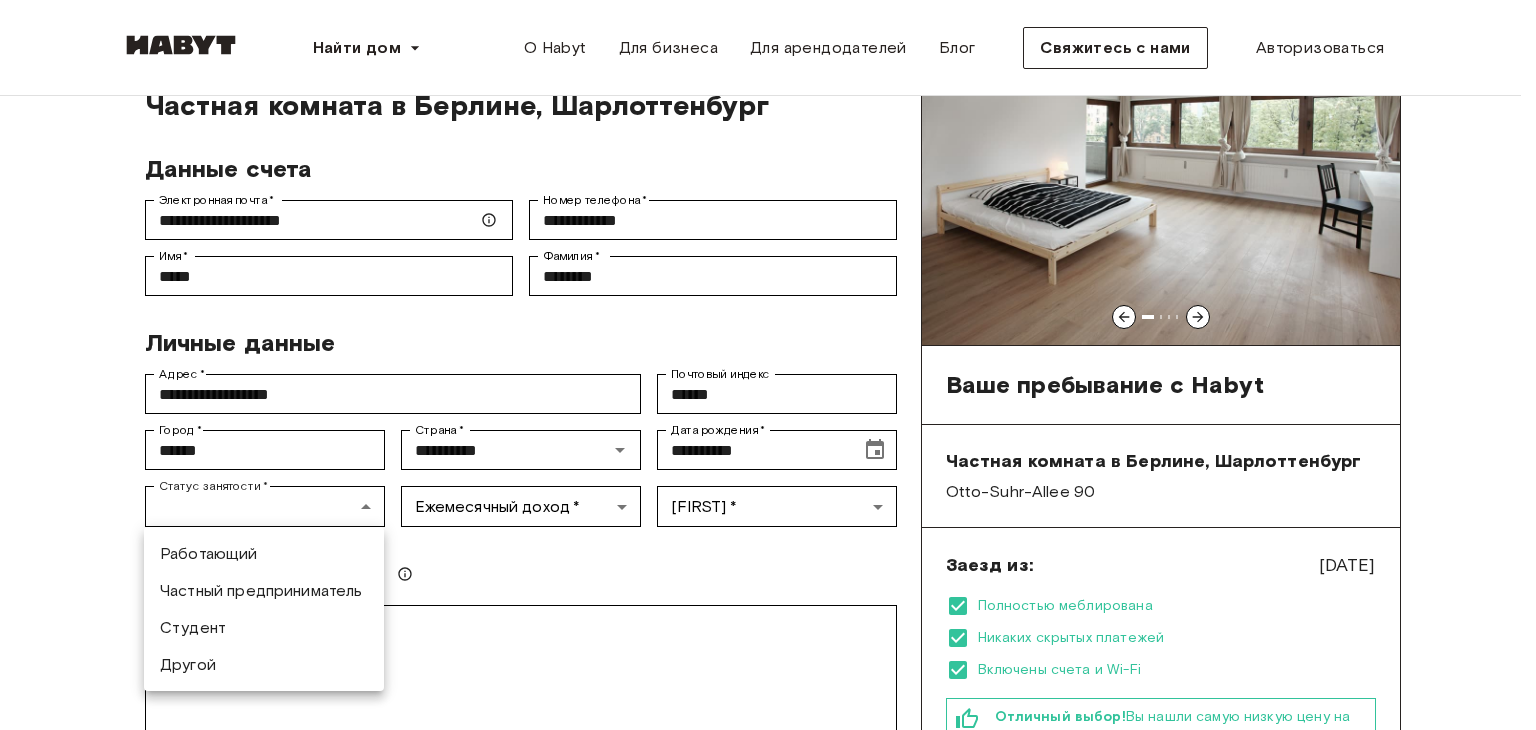 click on "Студент" at bounding box center [264, 627] 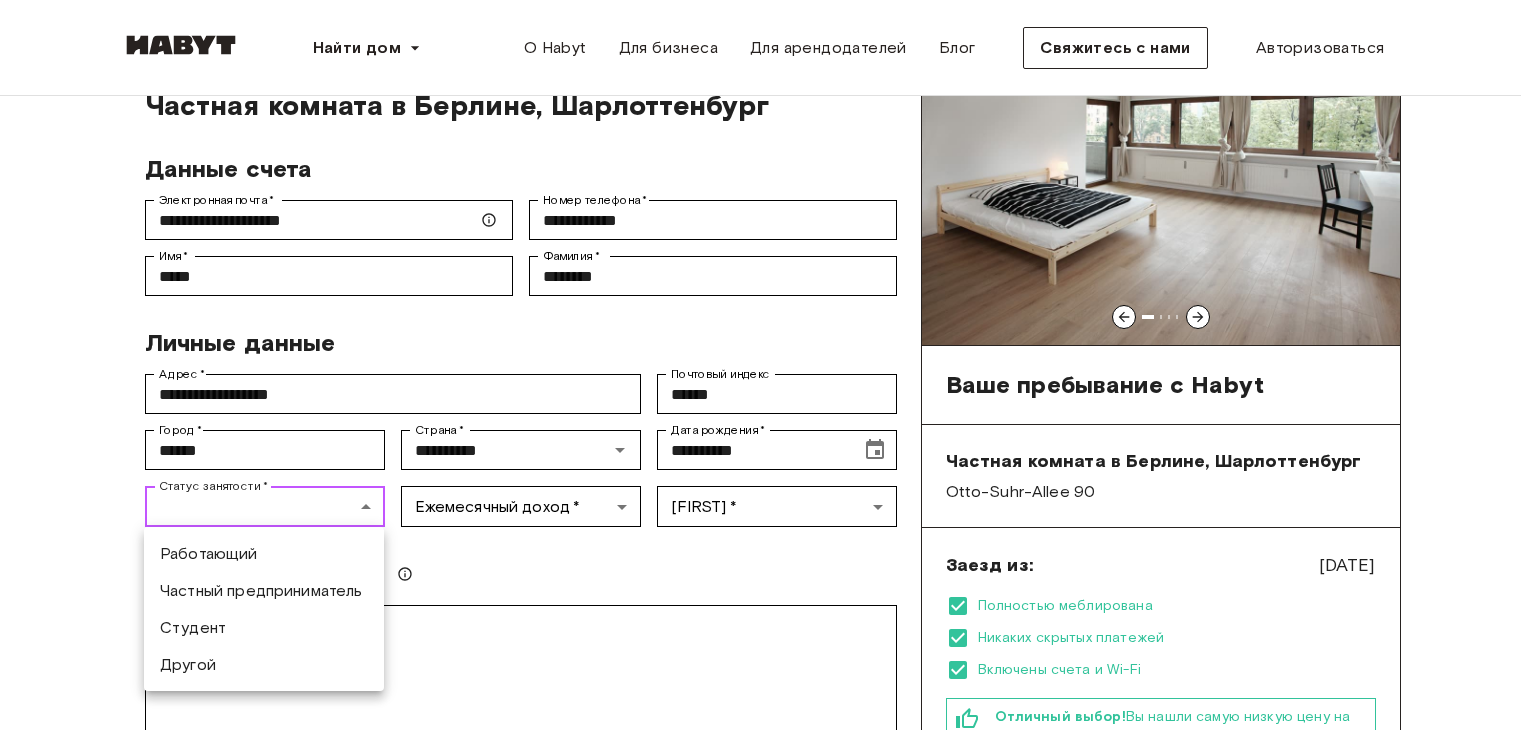 type on "*******" 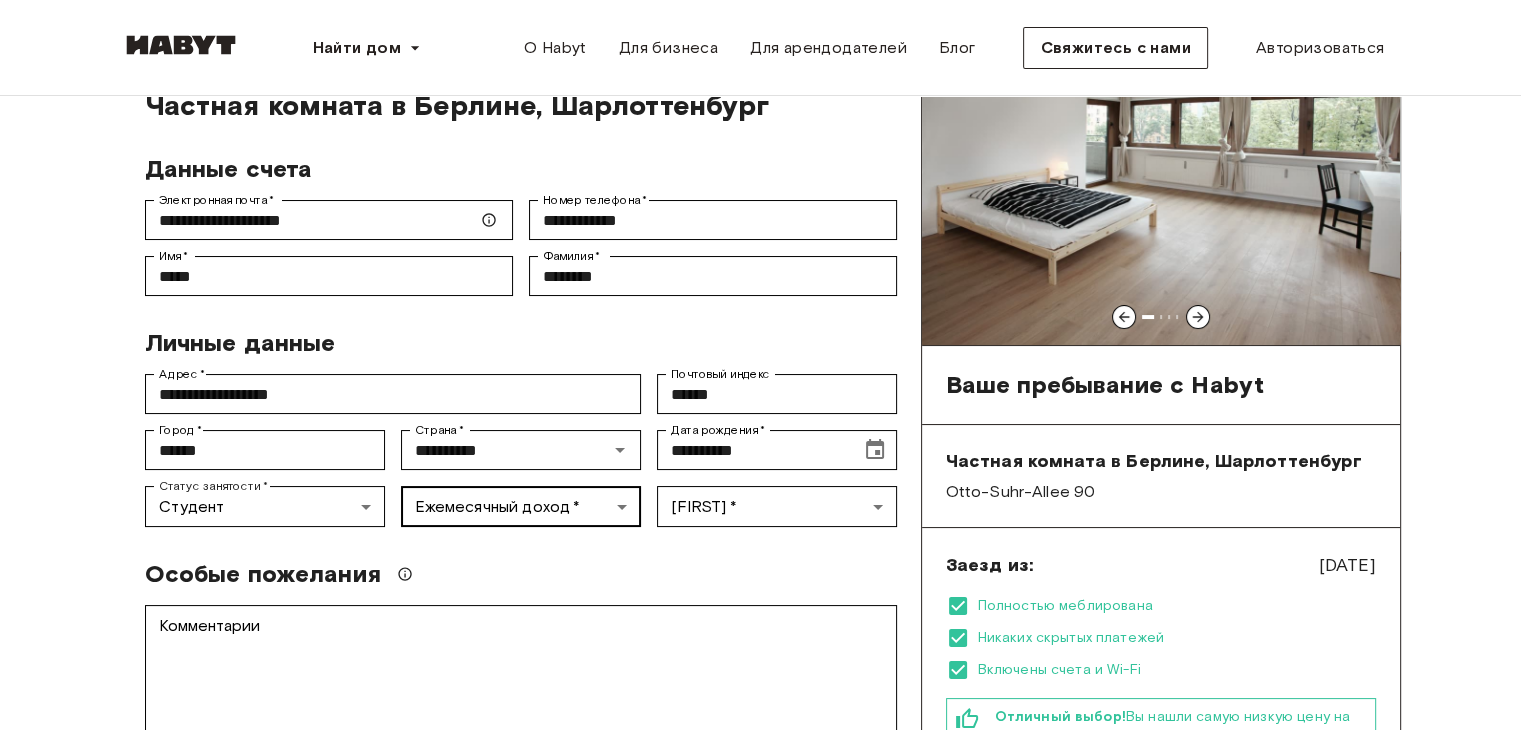 click on "**********" at bounding box center [760, 1091] 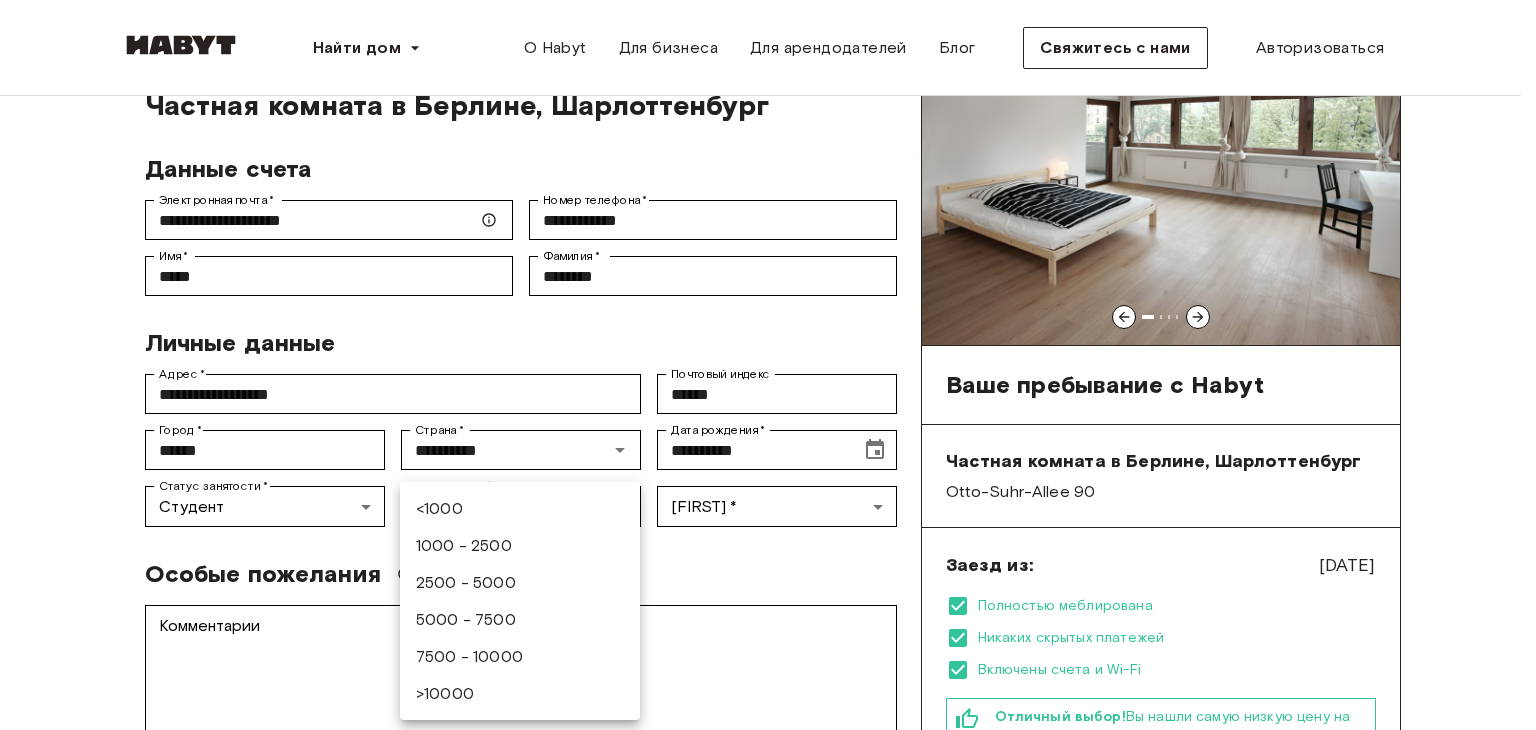 click on "<1000" at bounding box center (520, 508) 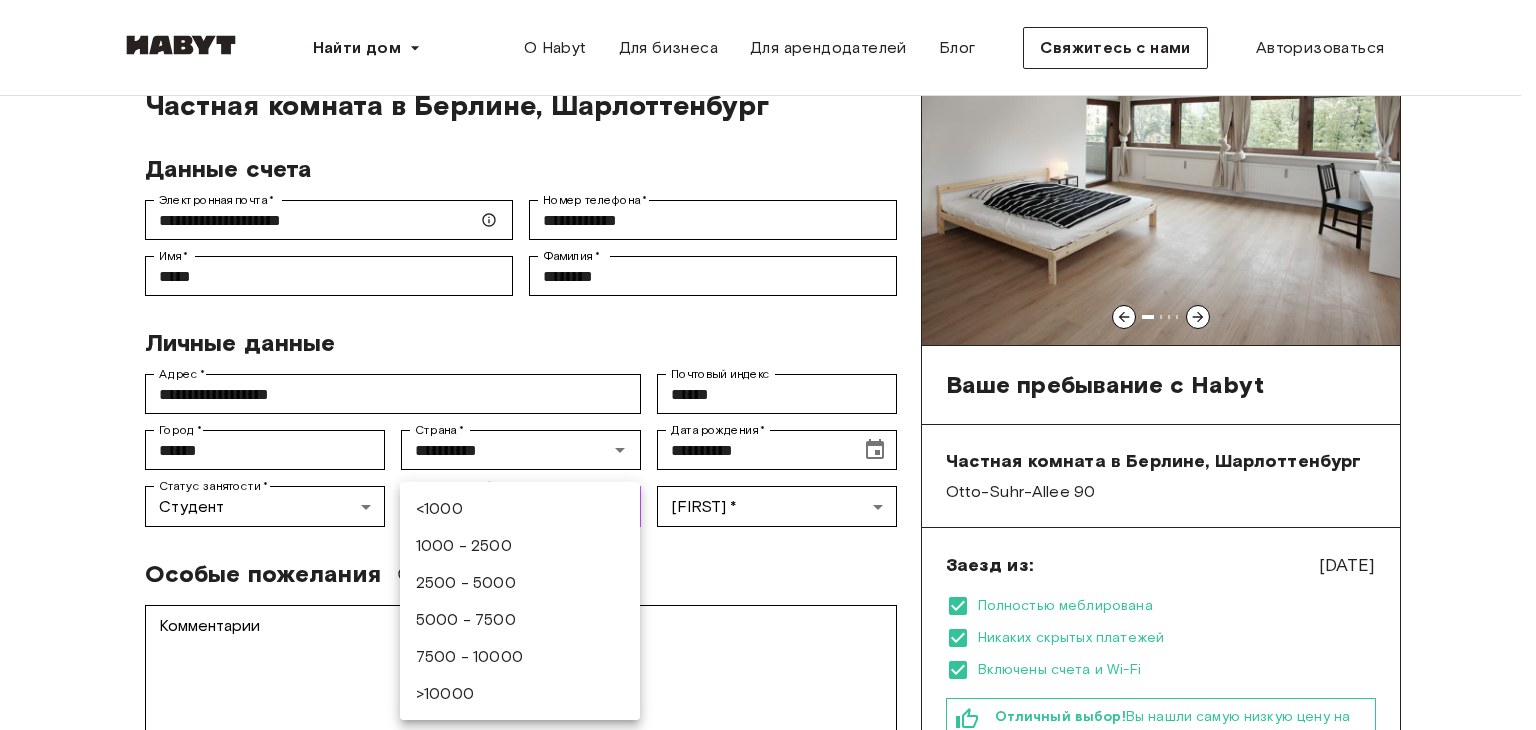 type on "******" 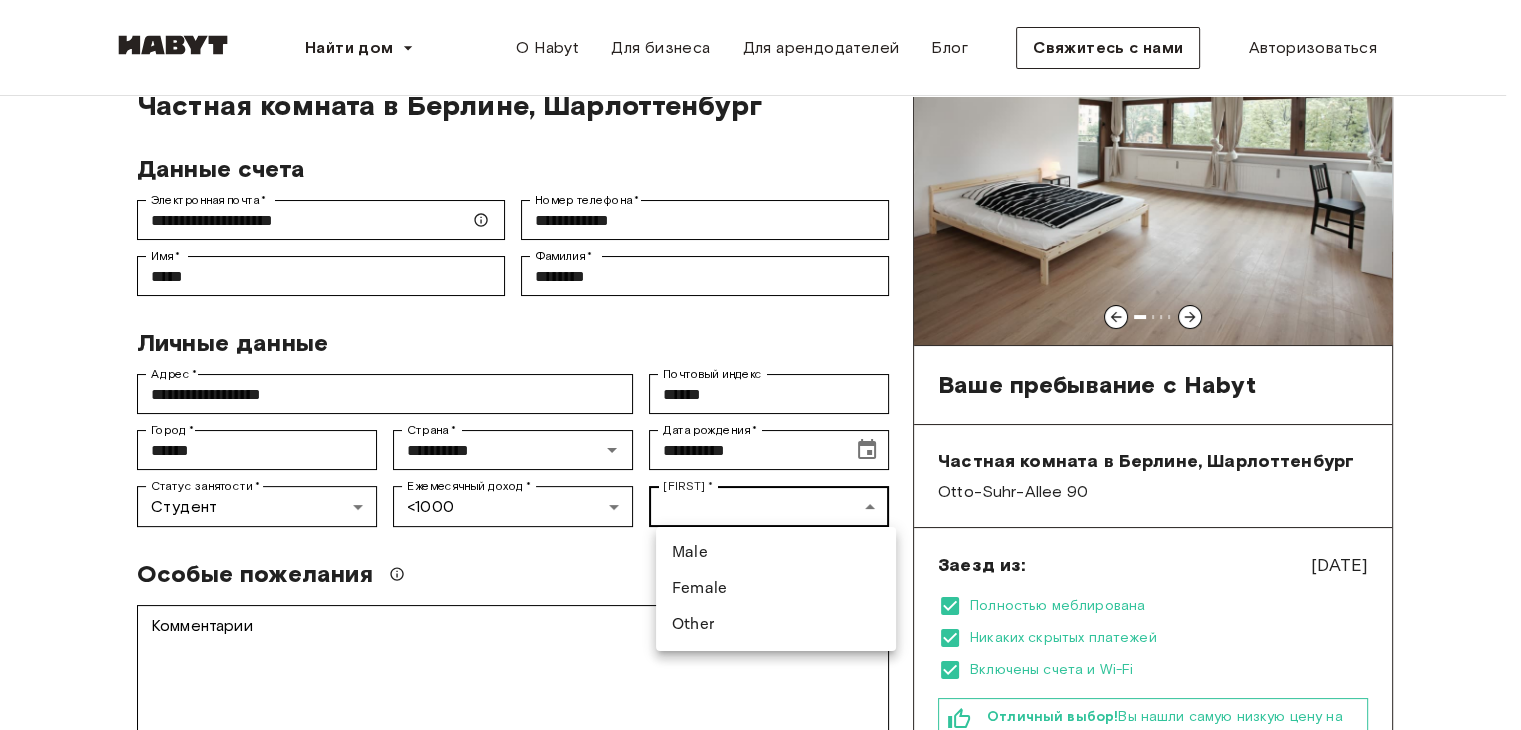 click on "**********" at bounding box center (760, 1091) 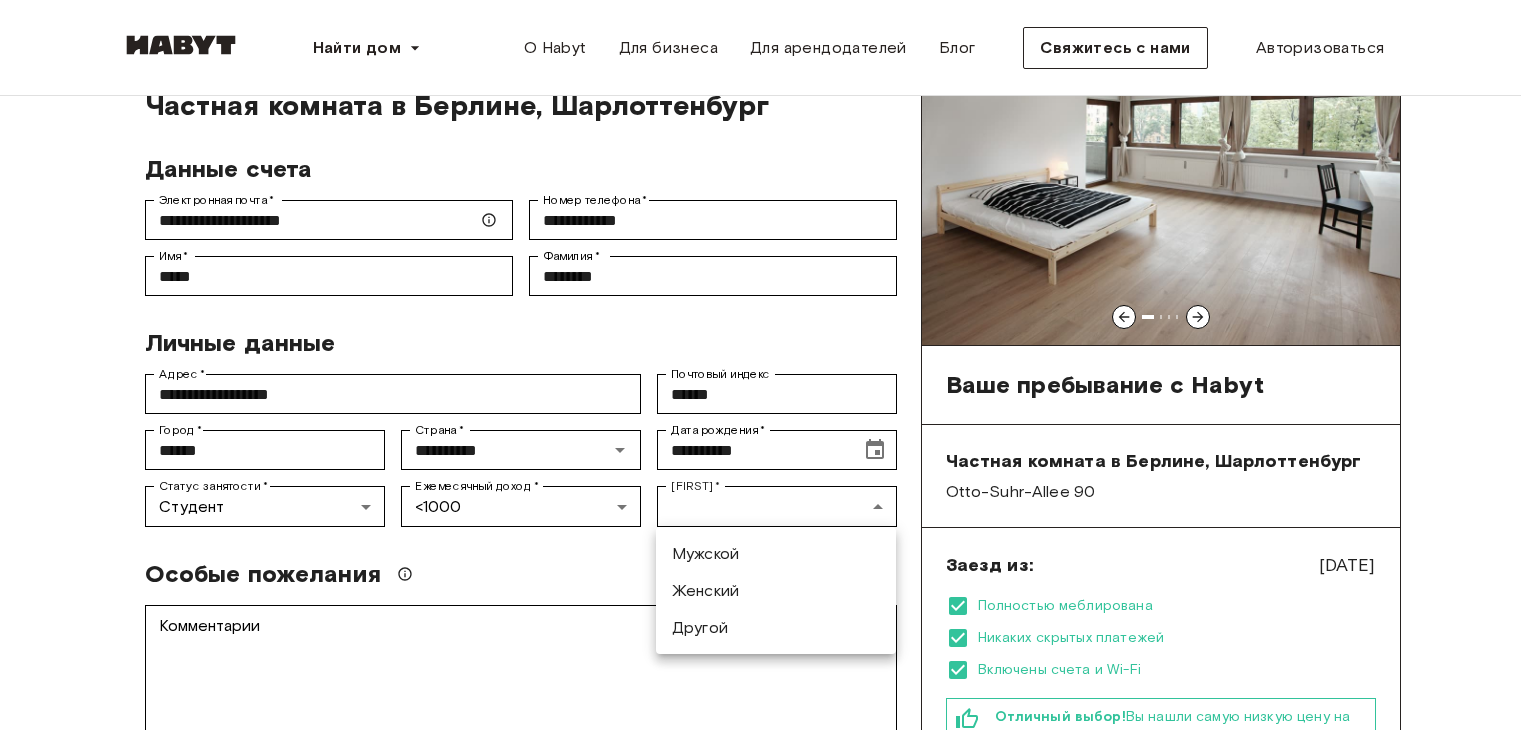 click on "Женский" at bounding box center (776, 590) 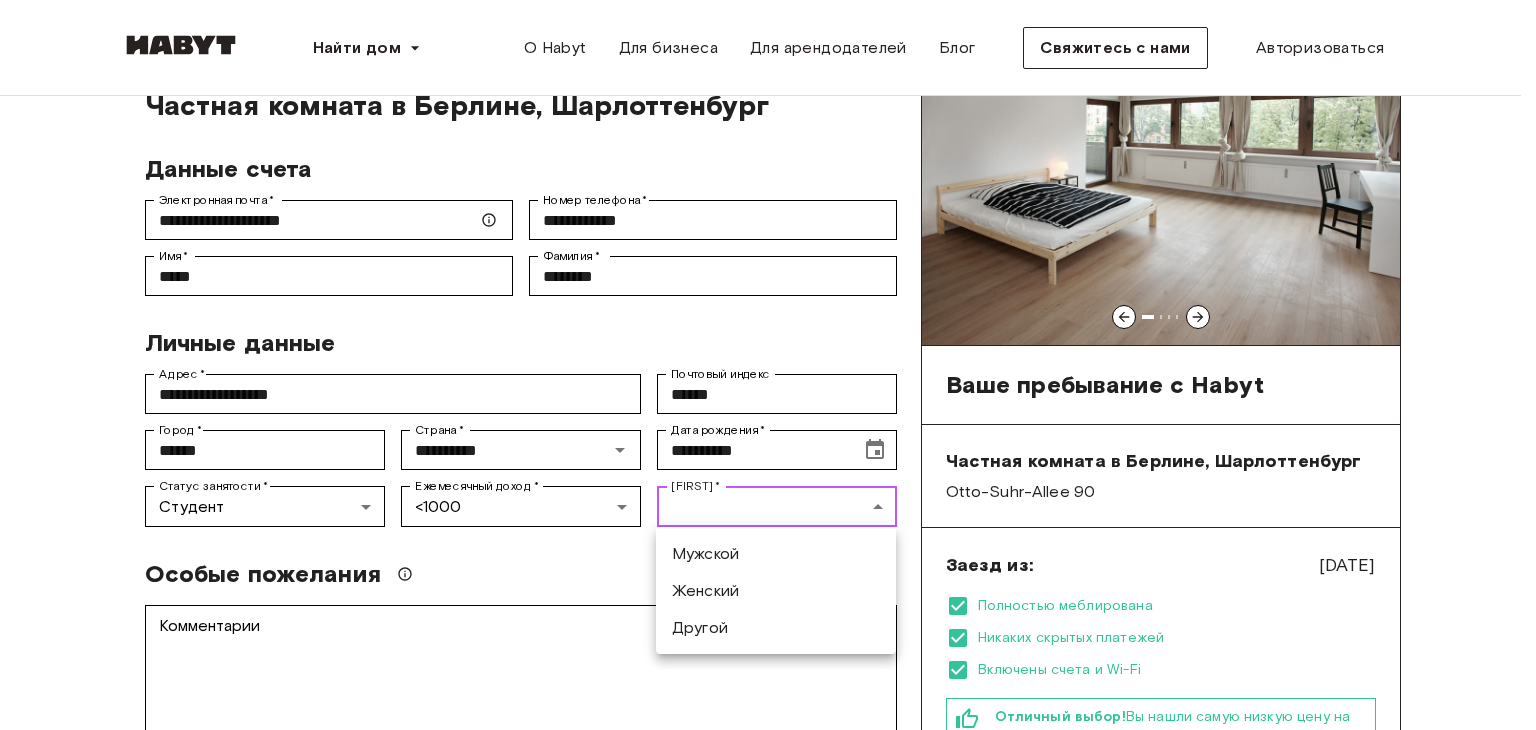 type on "******" 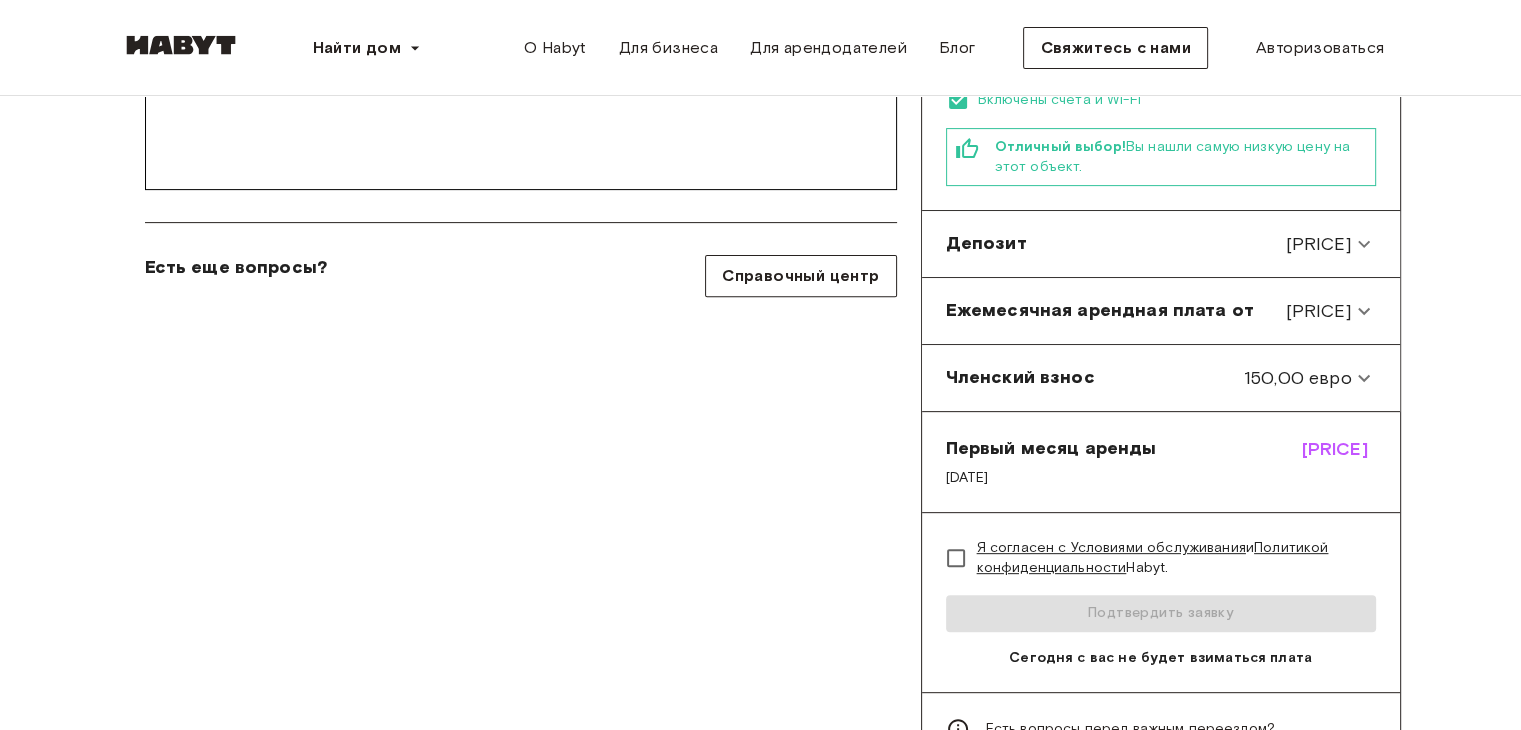 scroll, scrollTop: 700, scrollLeft: 0, axis: vertical 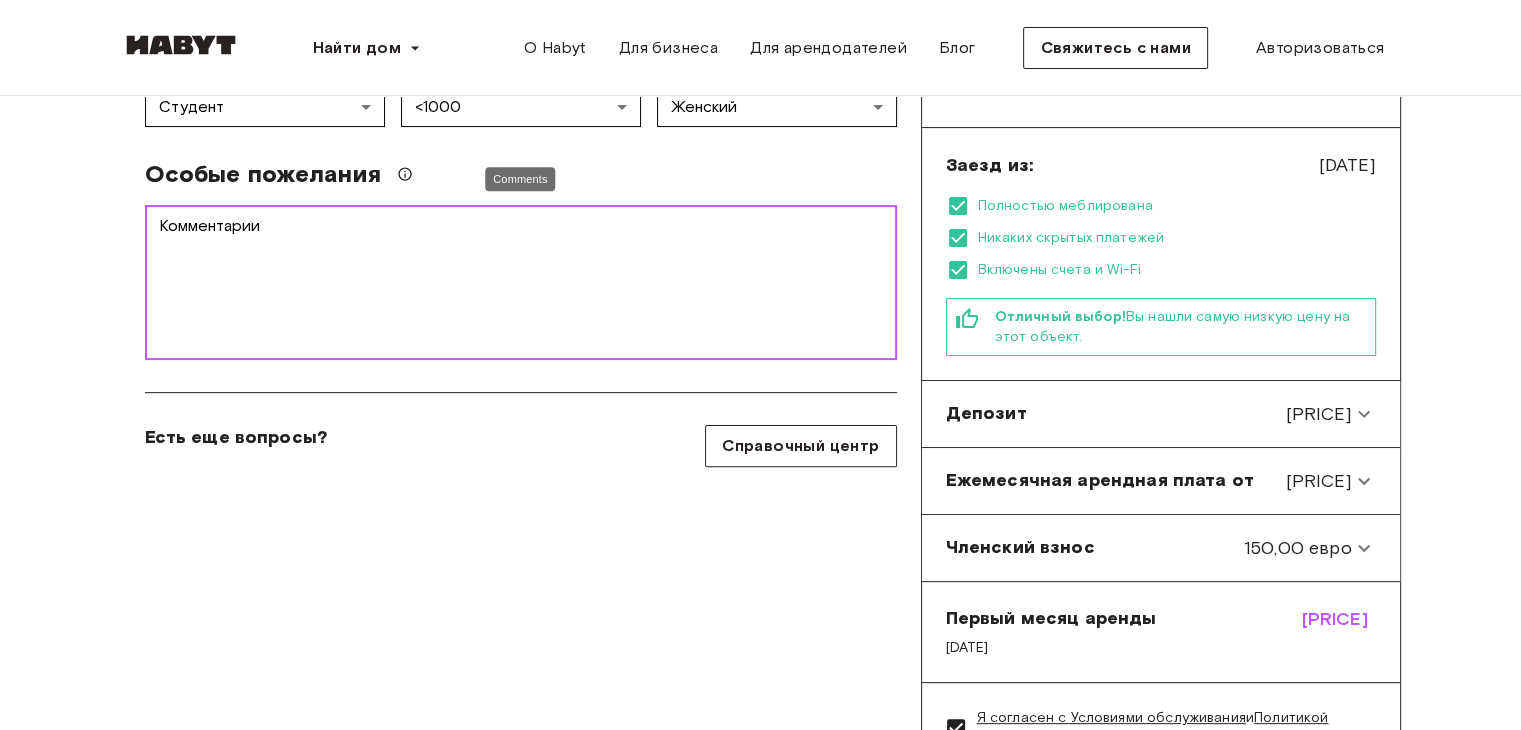 click on "Комментарии" at bounding box center [521, 283] 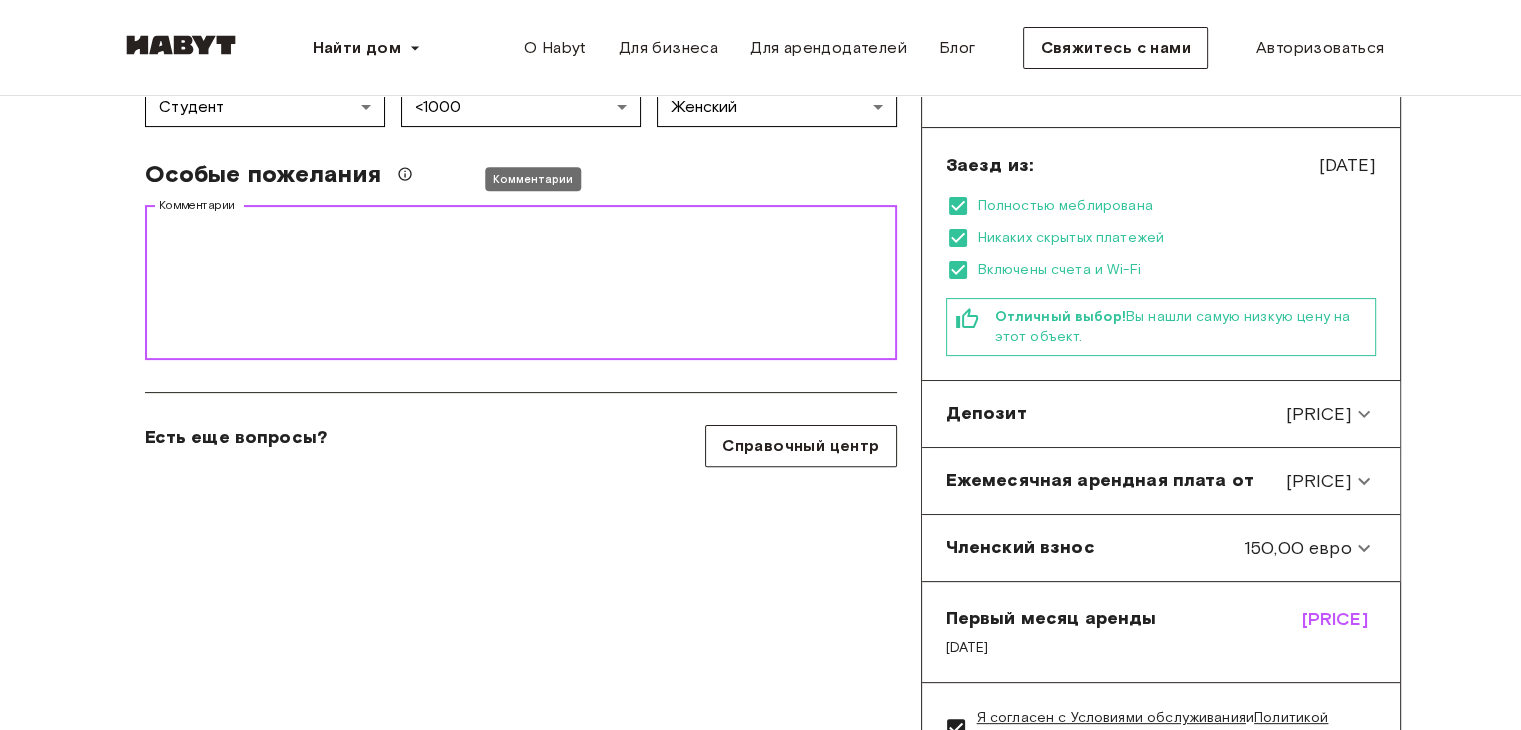 paste on "**********" 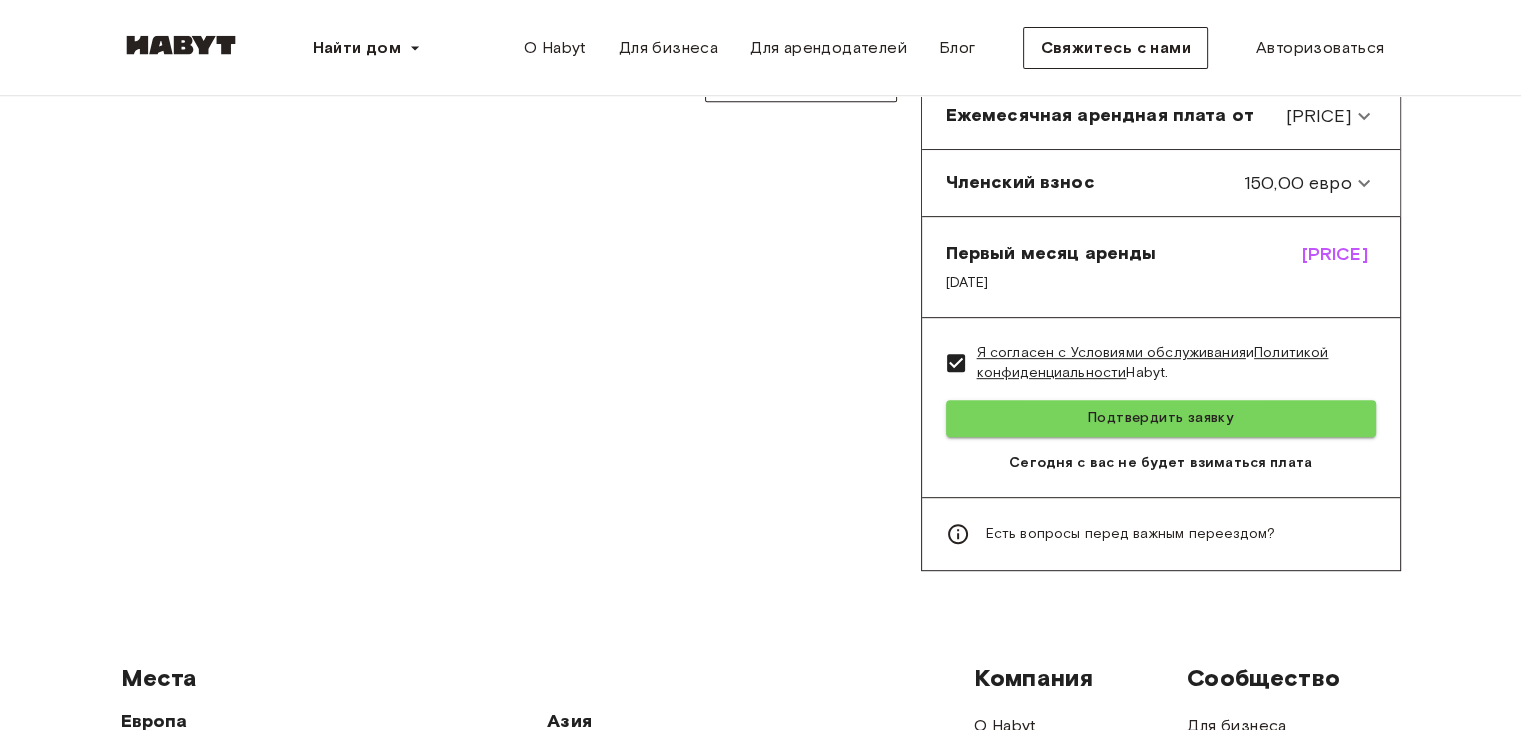 scroll, scrollTop: 900, scrollLeft: 0, axis: vertical 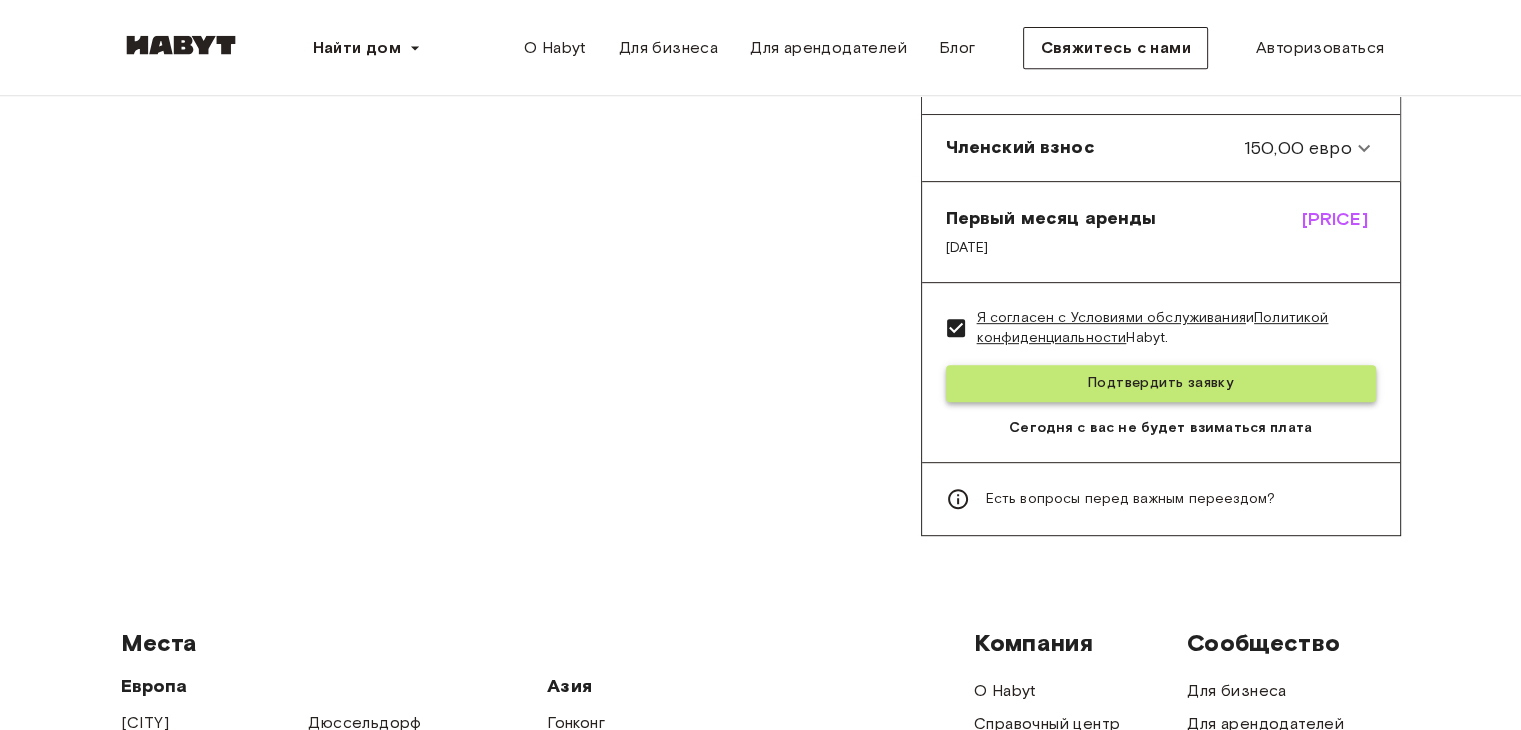 type on "**********" 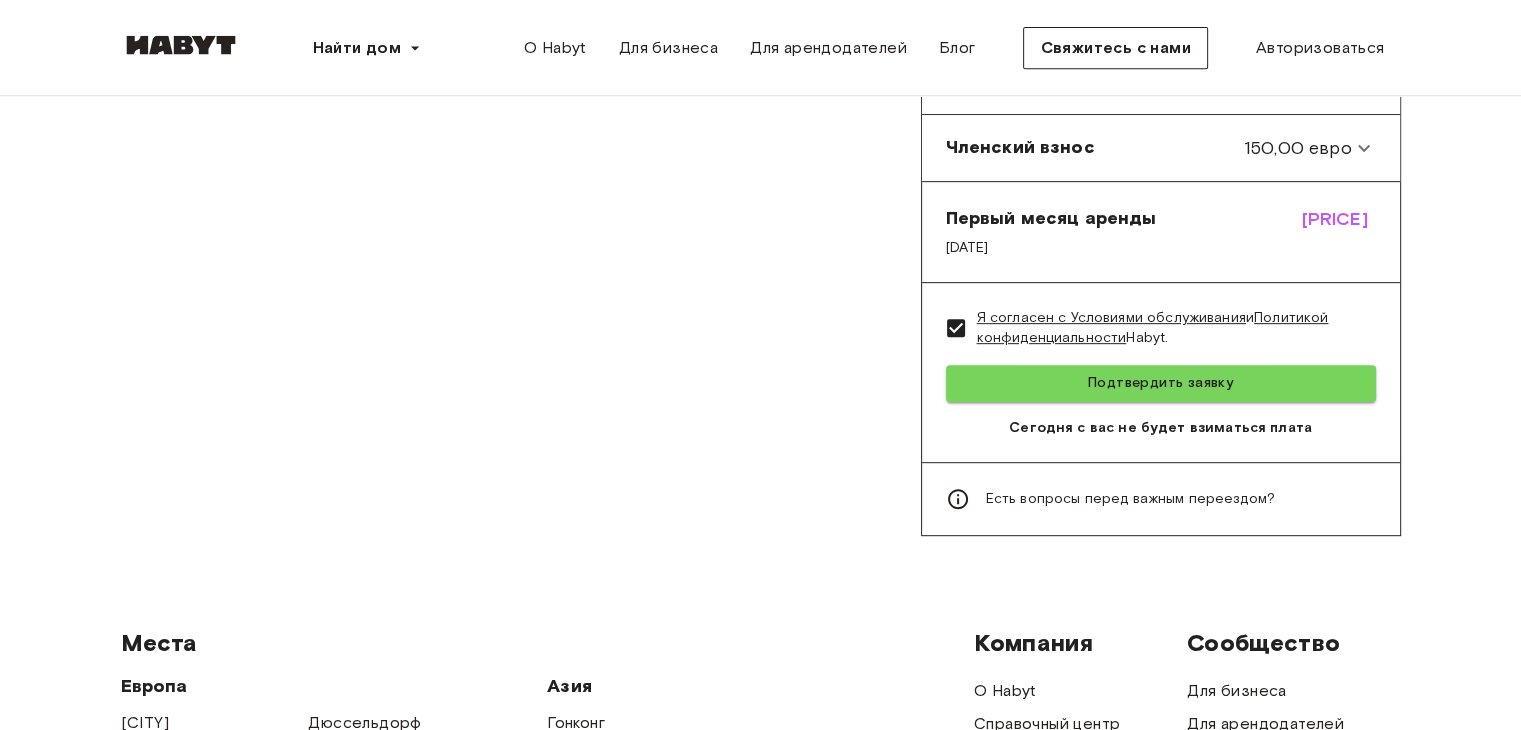 scroll, scrollTop: 0, scrollLeft: 0, axis: both 